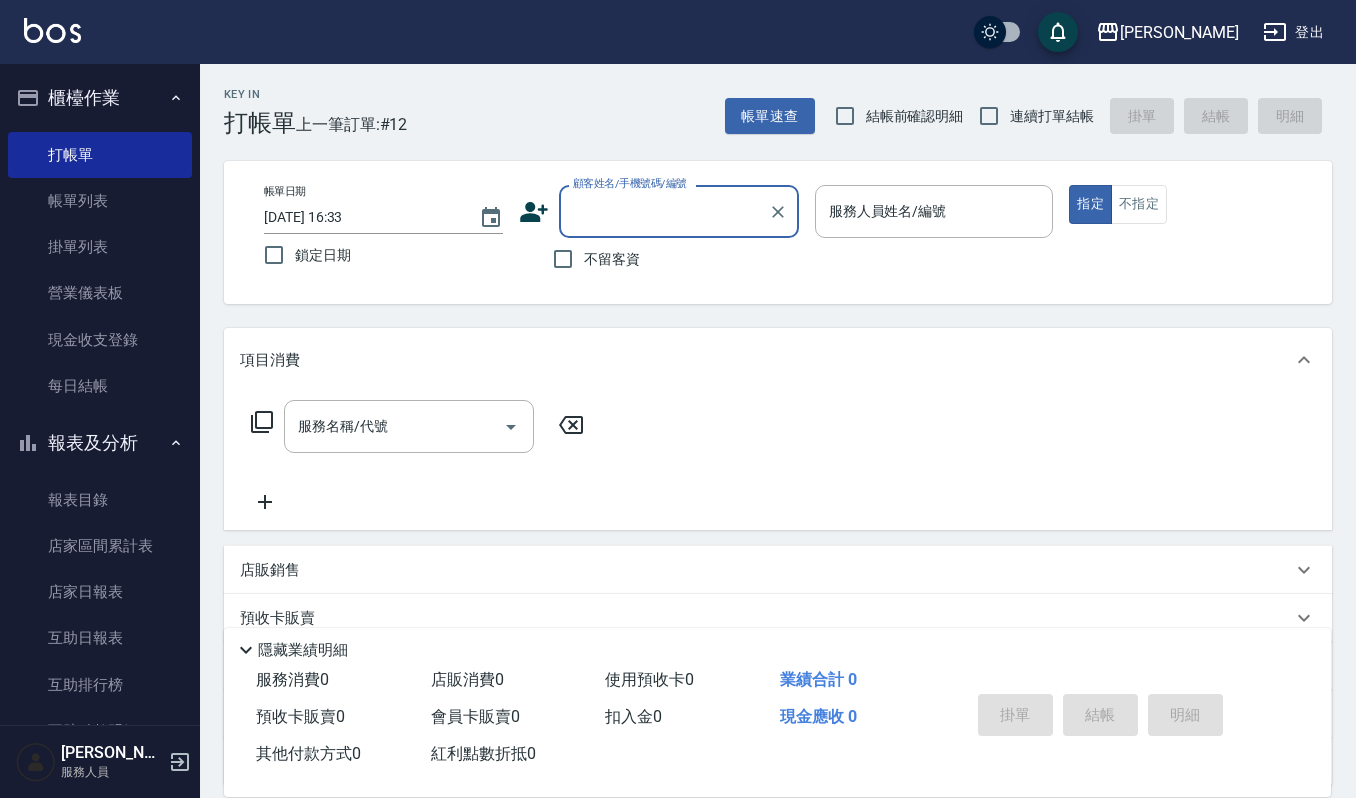 scroll, scrollTop: 0, scrollLeft: 0, axis: both 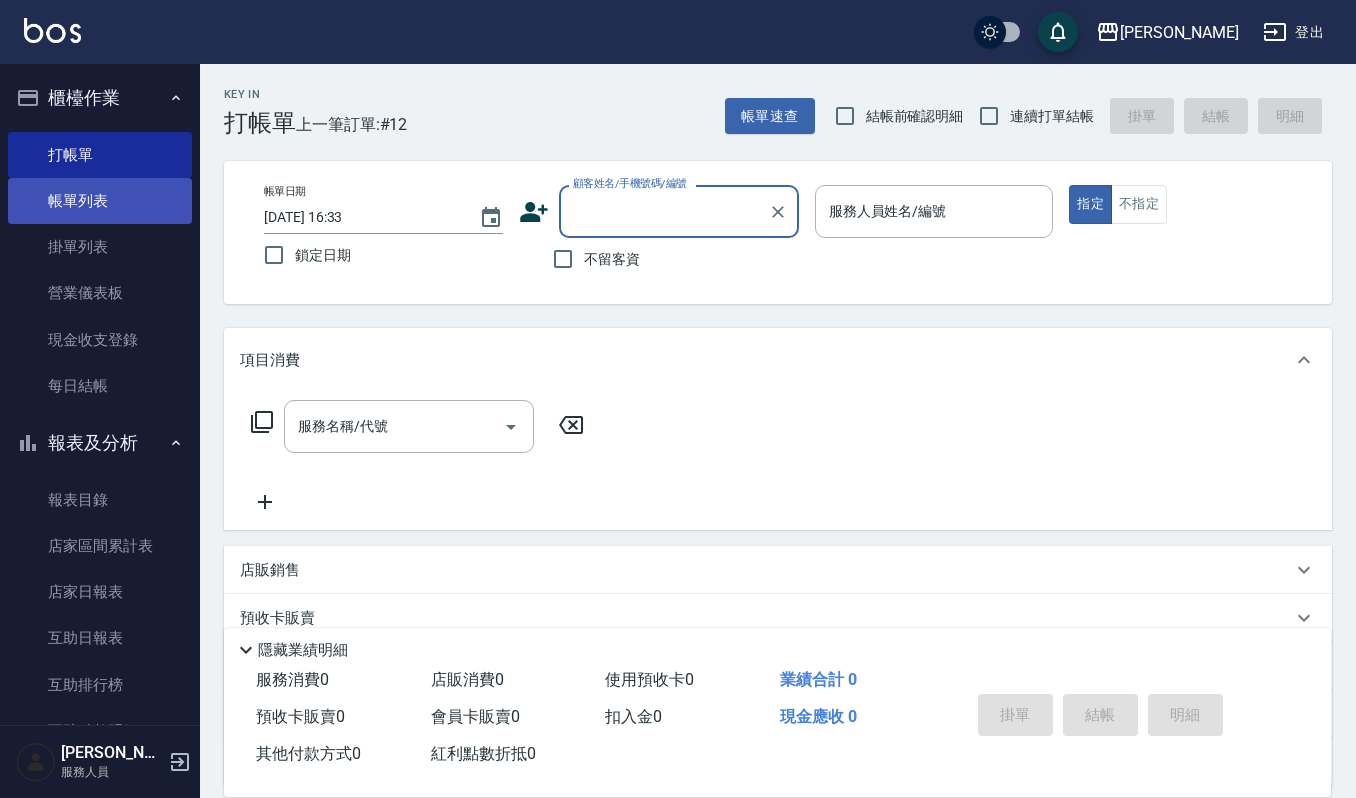 click on "帳單列表" at bounding box center (100, 201) 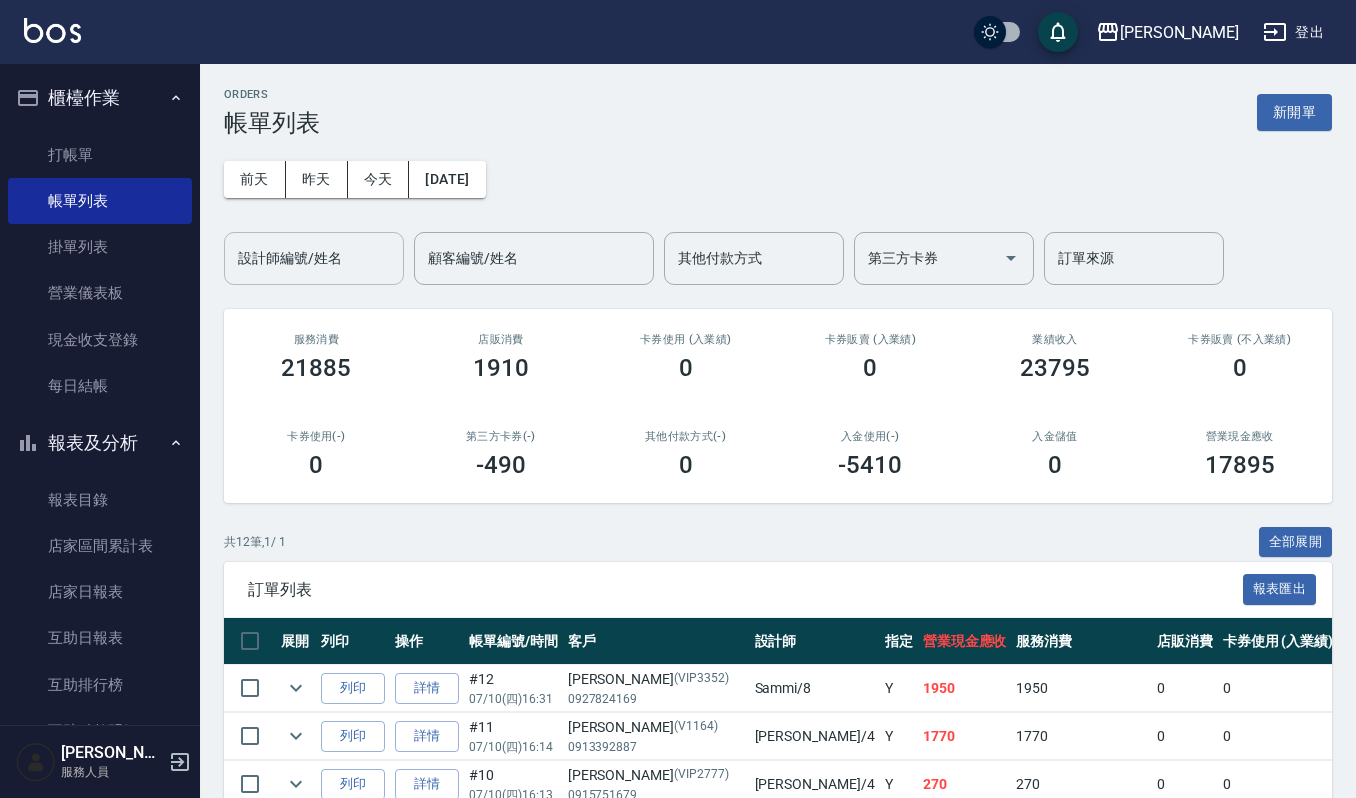 click on "設計師編號/姓名" at bounding box center (314, 258) 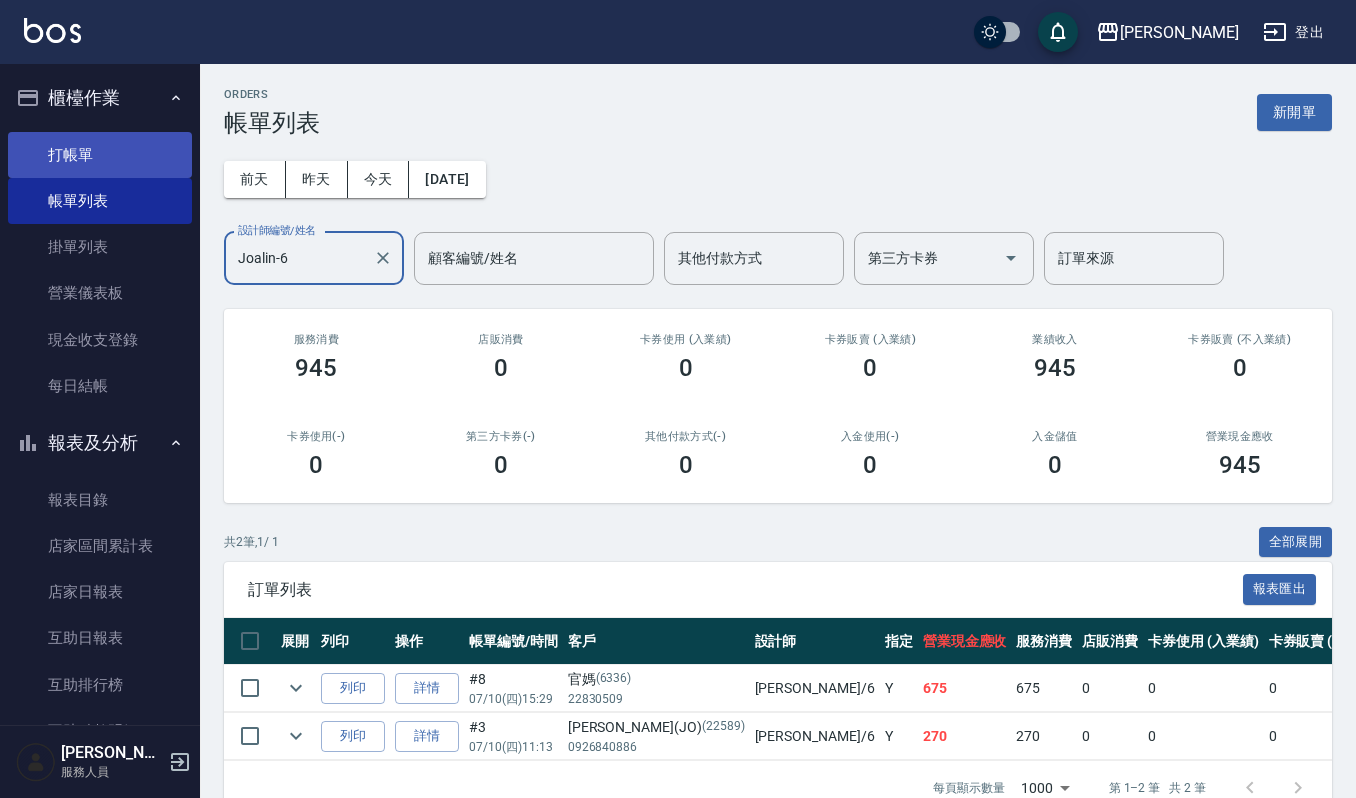 type on "Joalin-6" 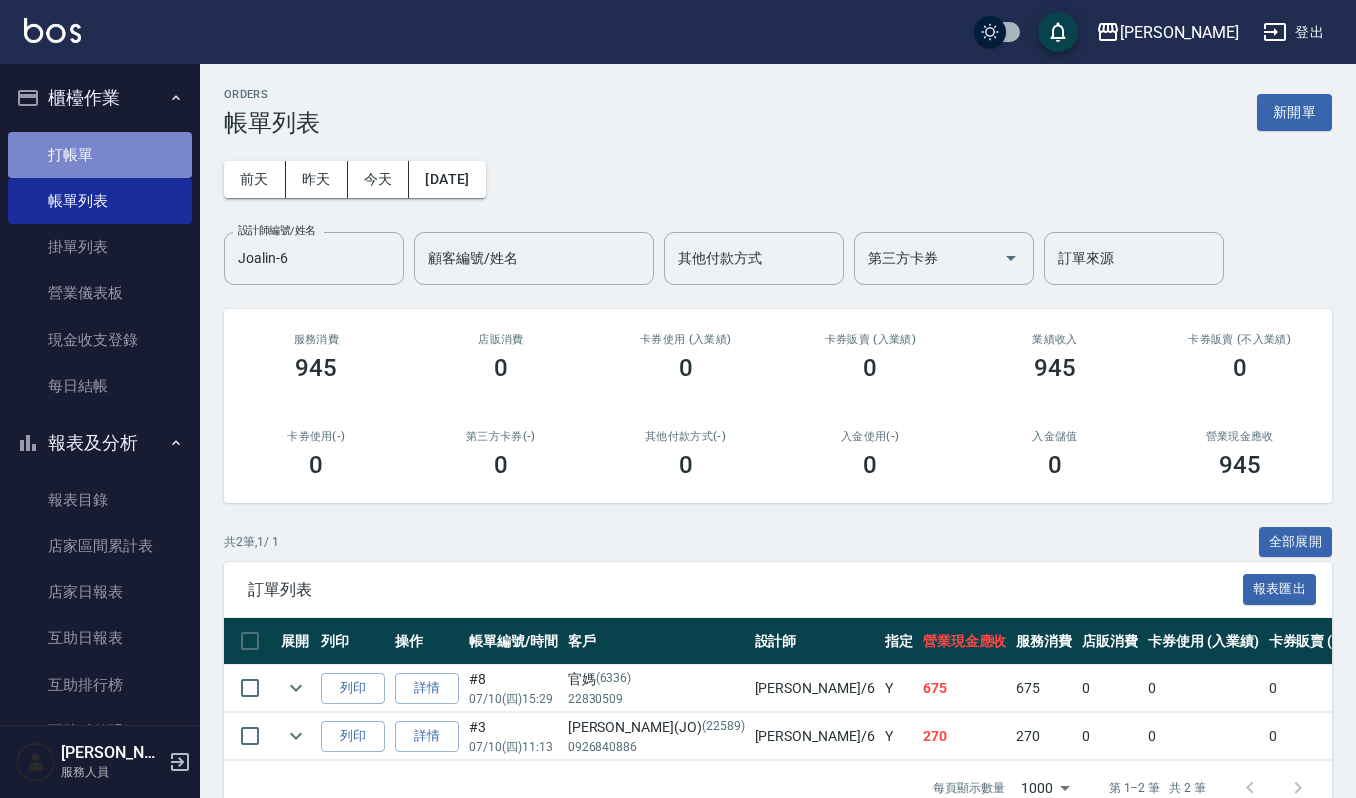 click on "打帳單" at bounding box center (100, 155) 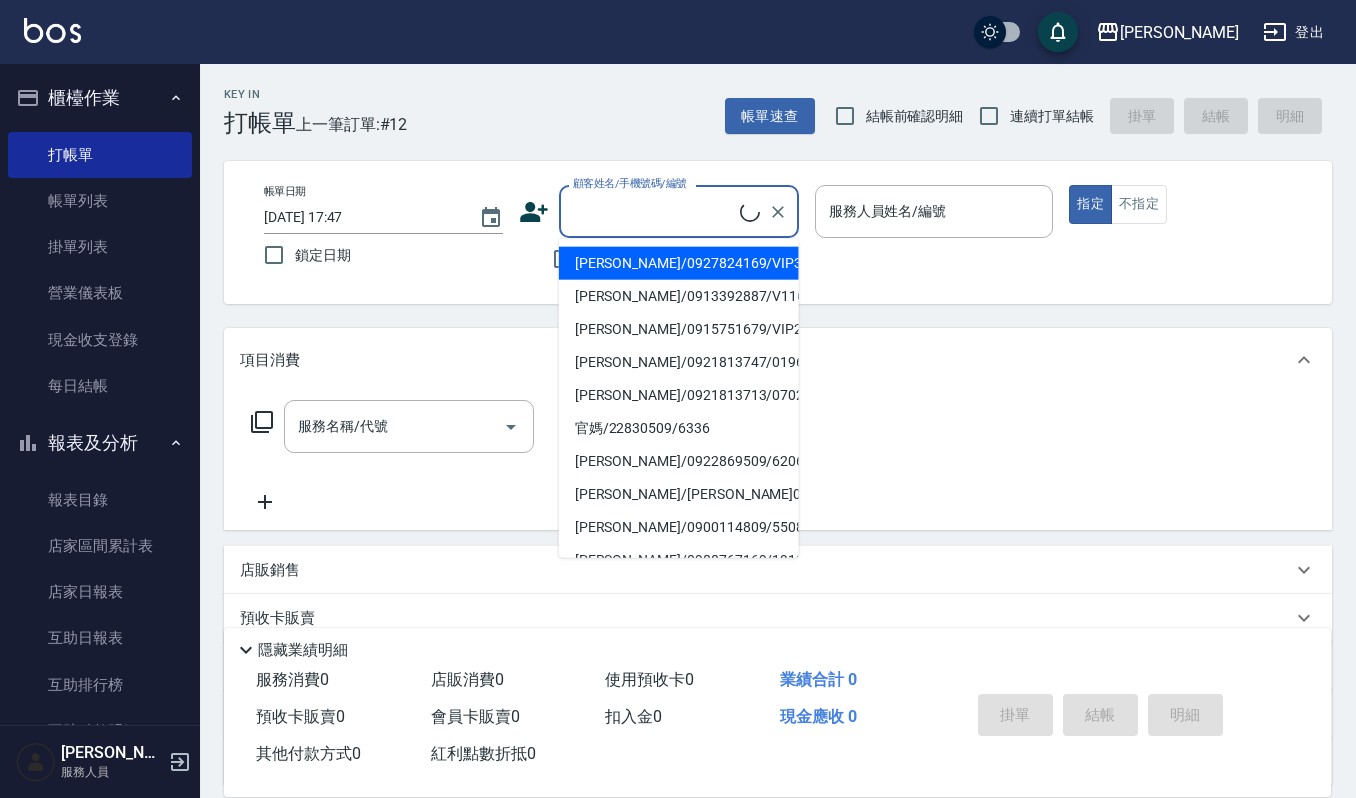 click on "顧客姓名/手機號碼/編號" at bounding box center (654, 211) 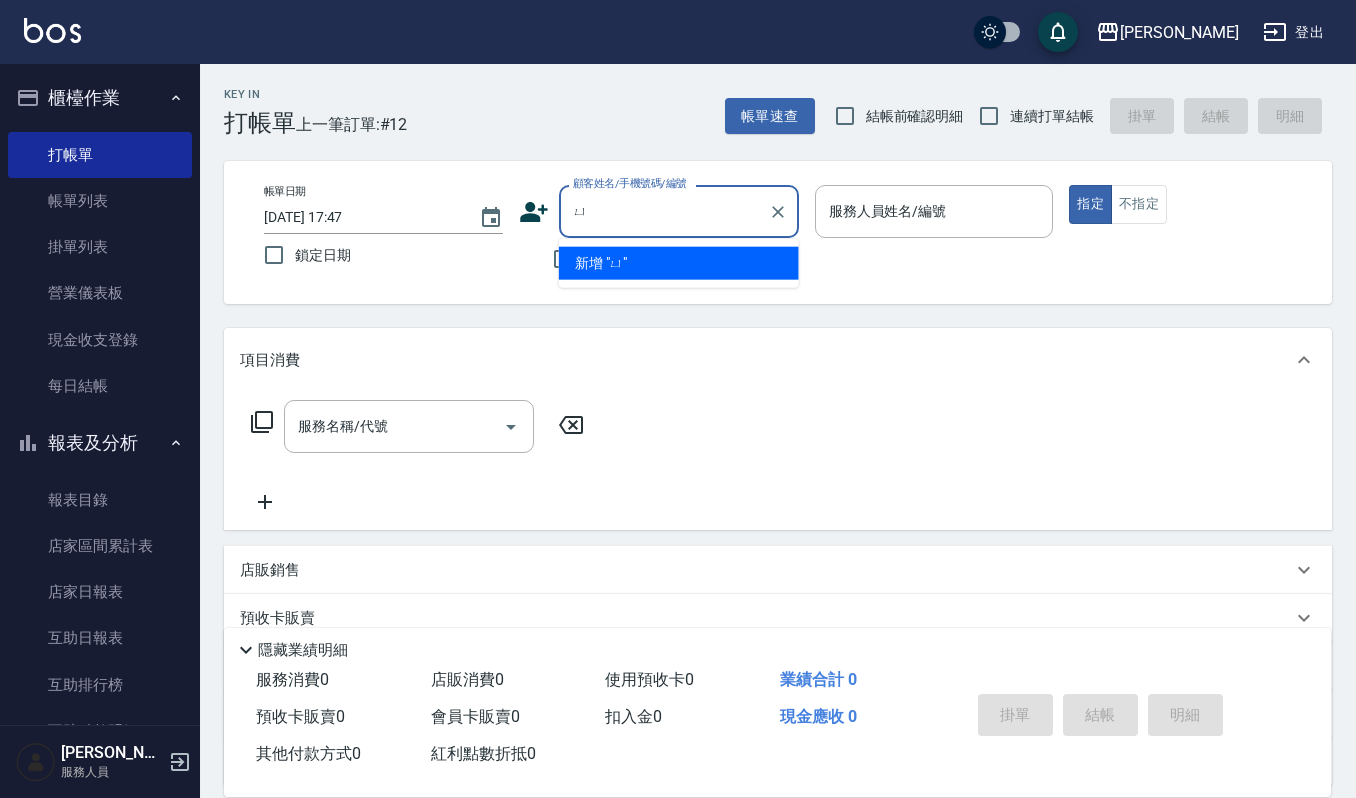 type on "於" 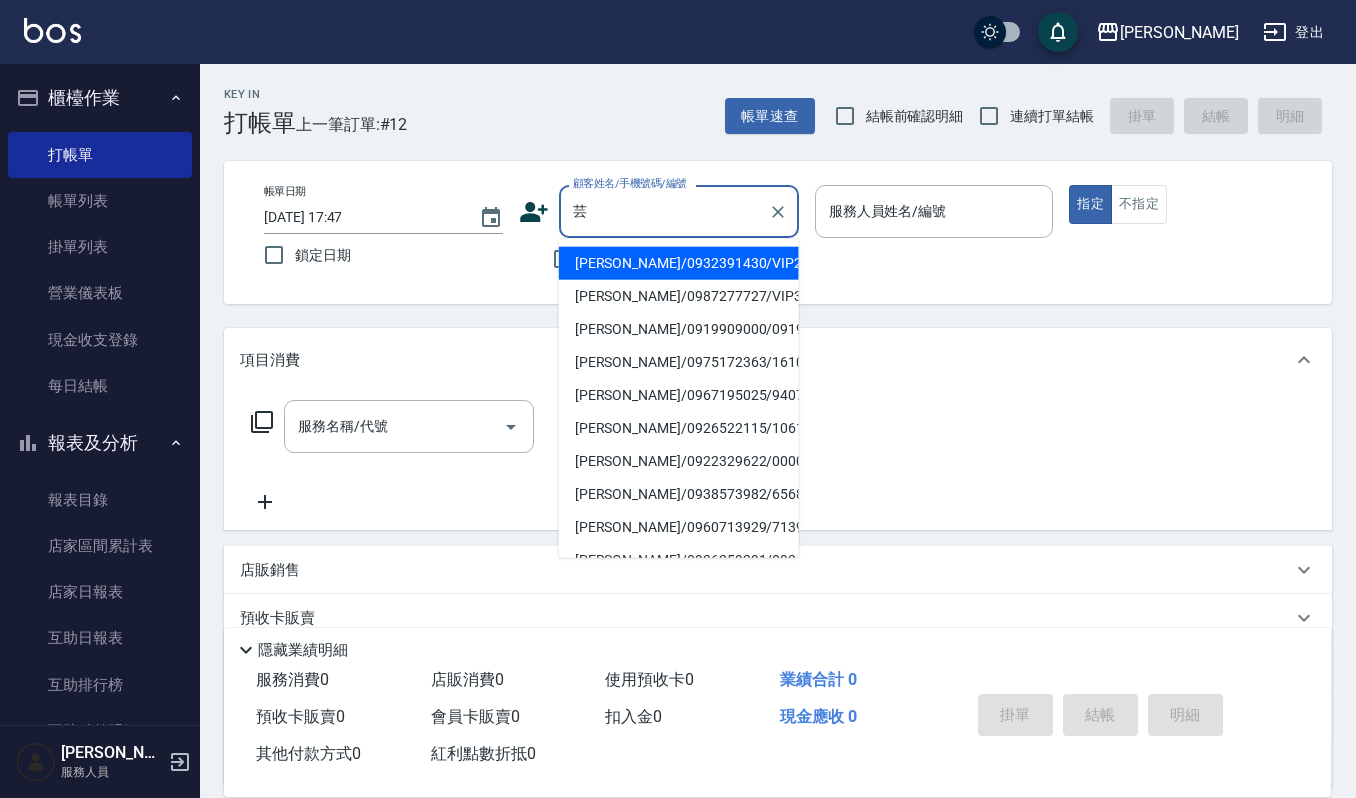click on "芸" at bounding box center (664, 211) 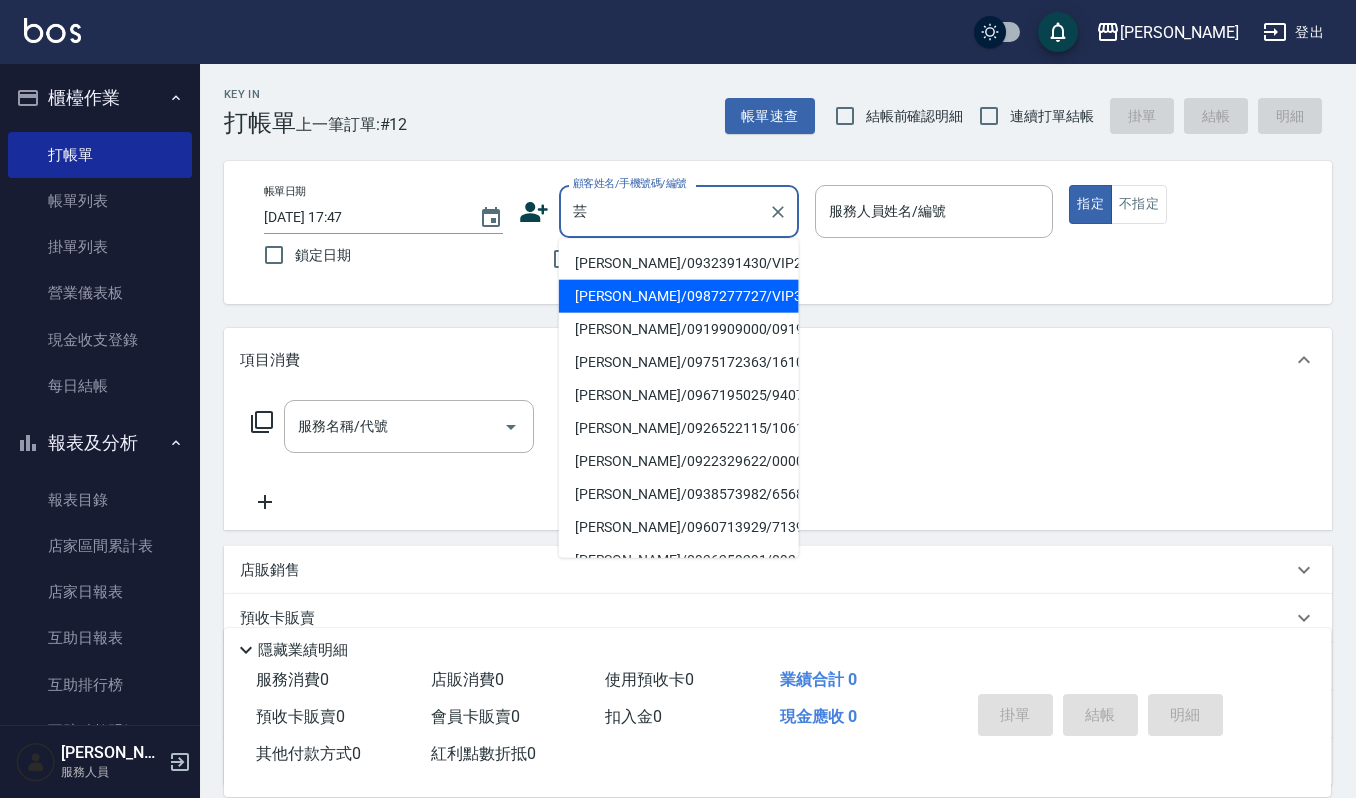 click on "林倩芸/0987277727/VIP3116" at bounding box center [679, 296] 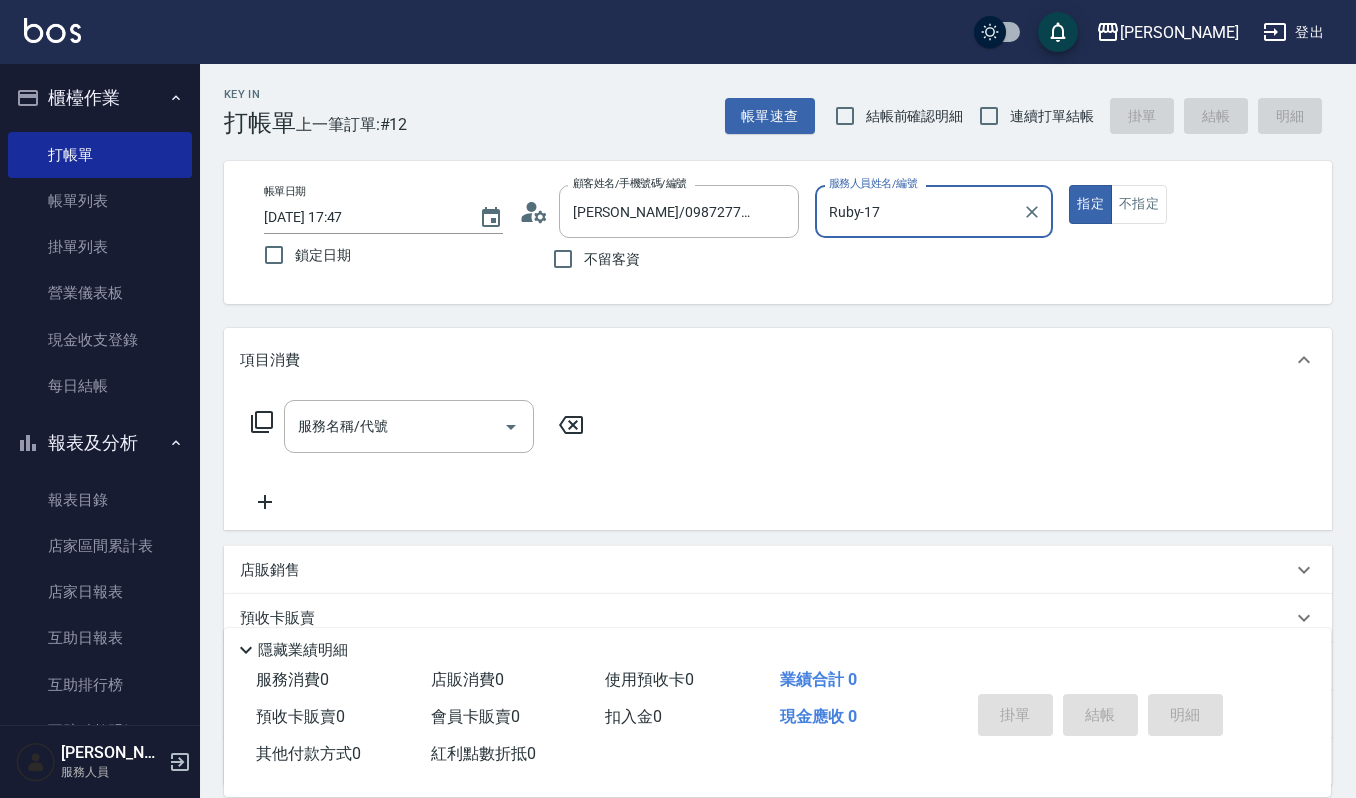 type on "Ruby-17" 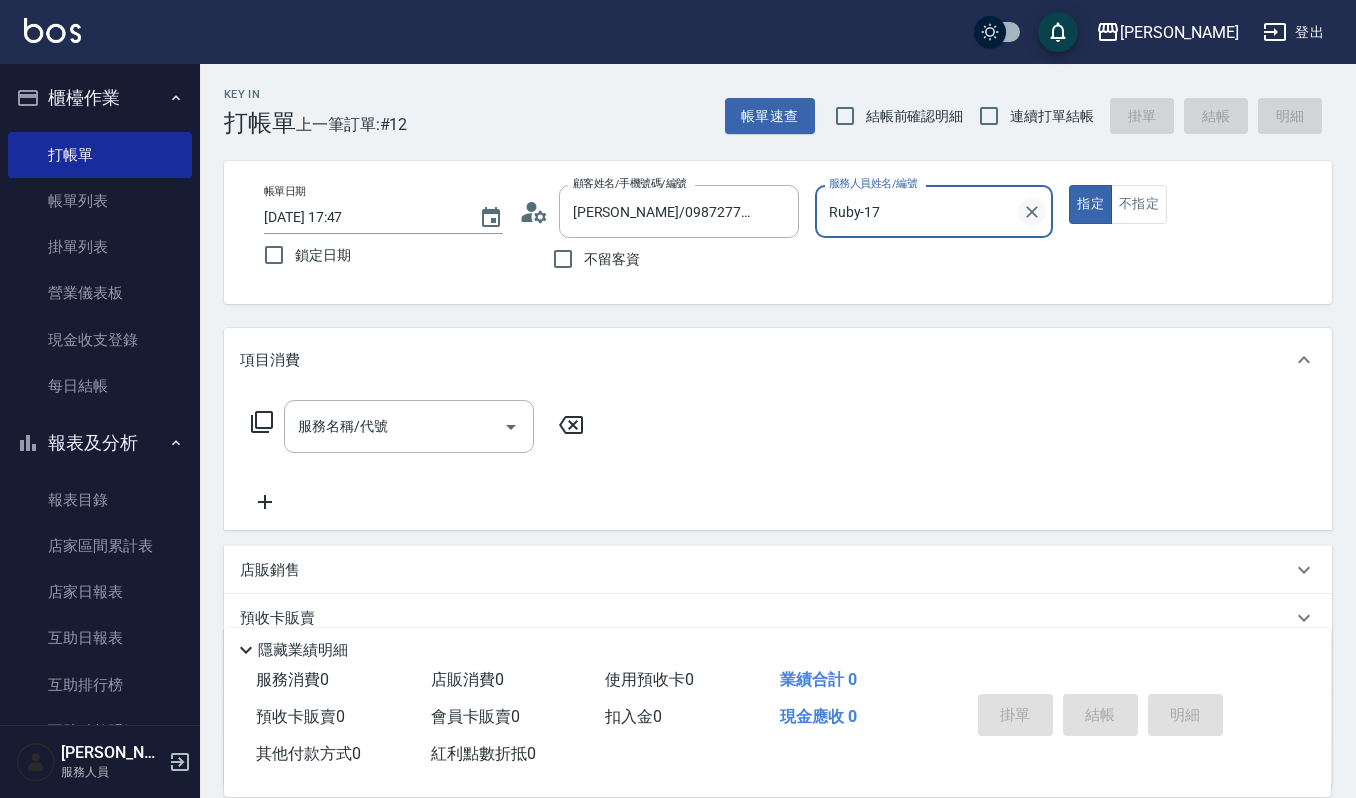 click 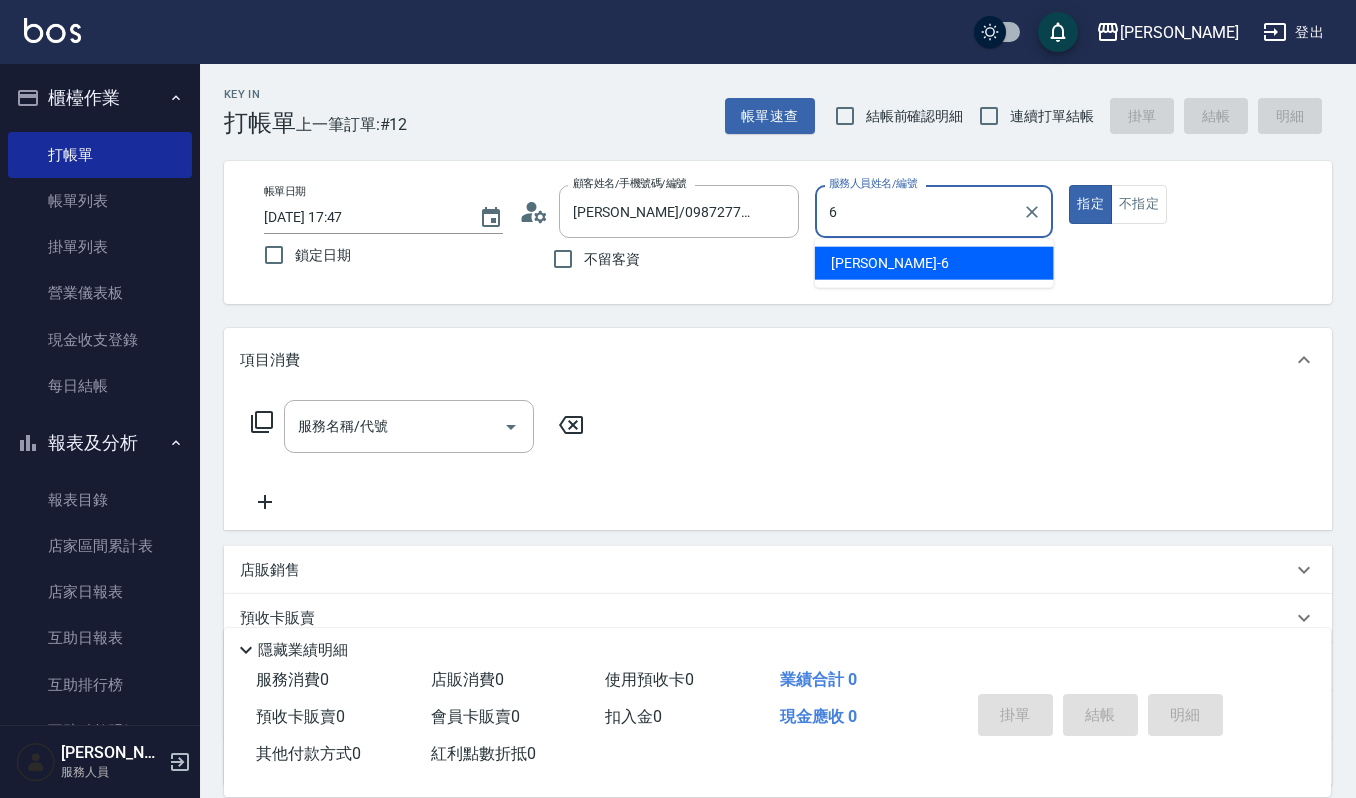 type on "Joalin-6" 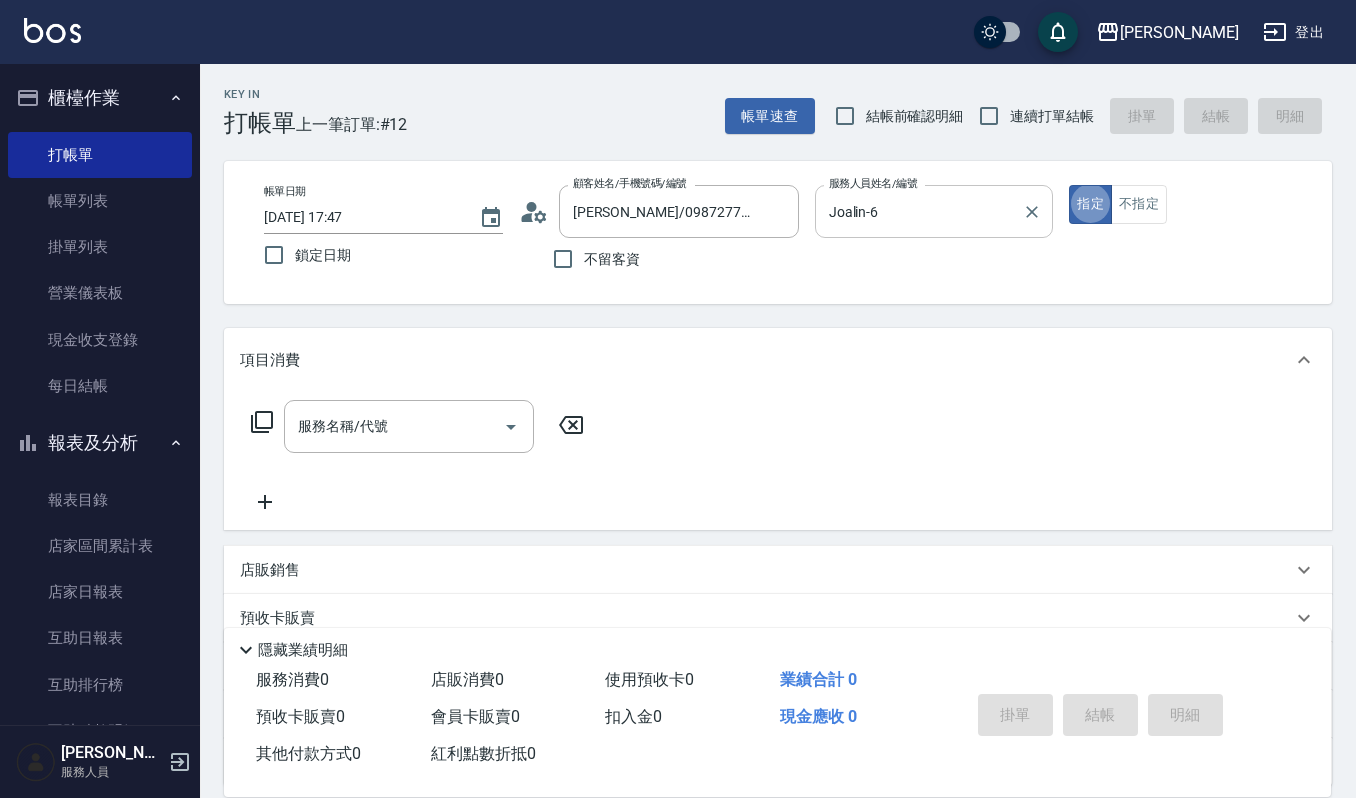 type on "true" 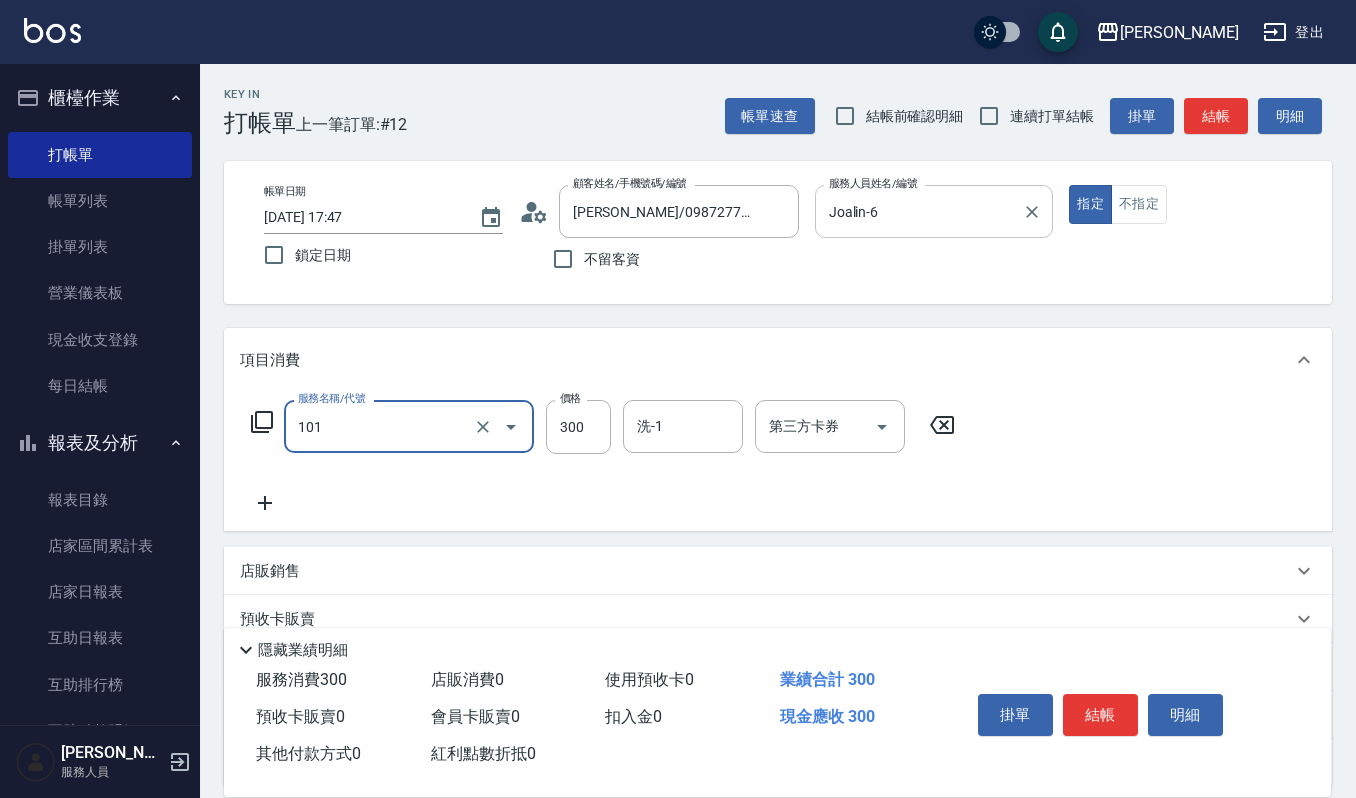 type on "一般洗髮(101)" 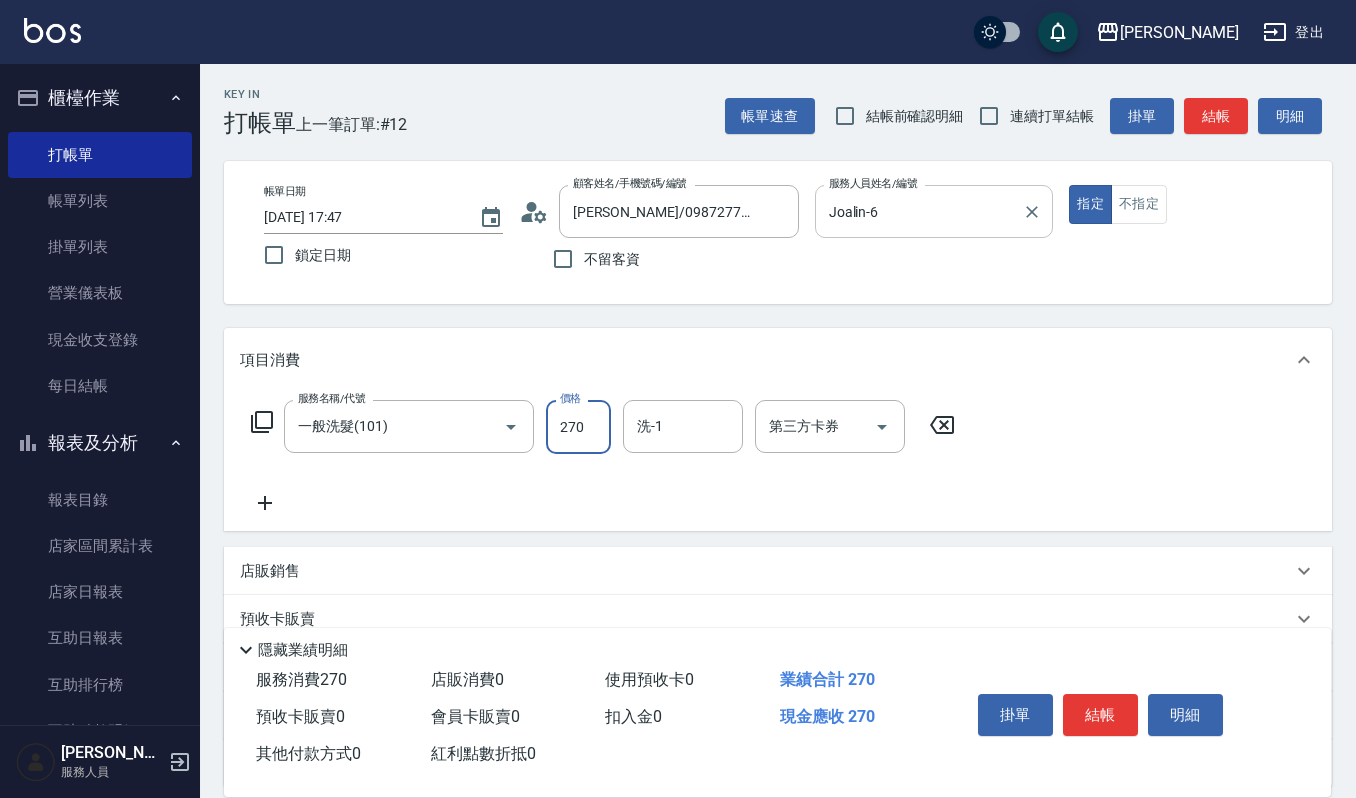 type on "270" 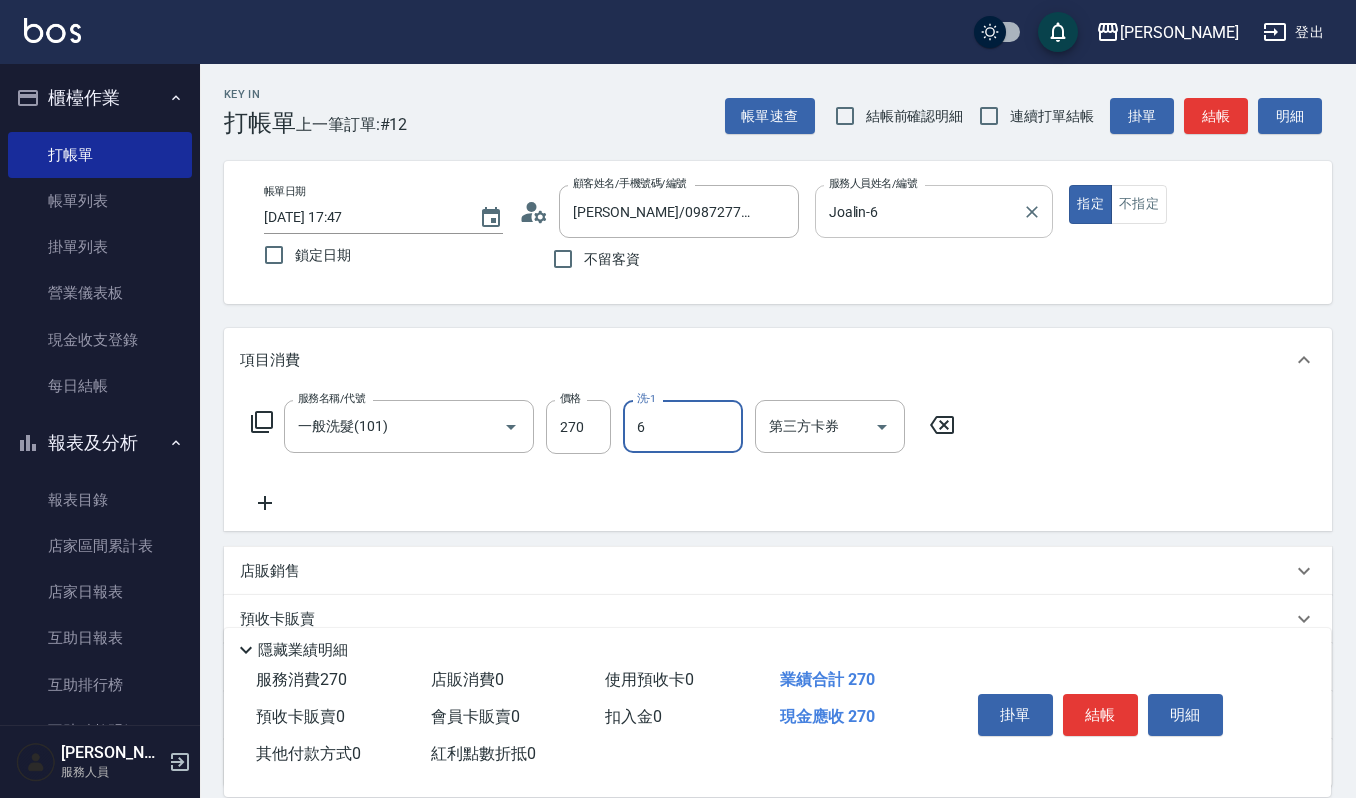 type on "Joalin-6" 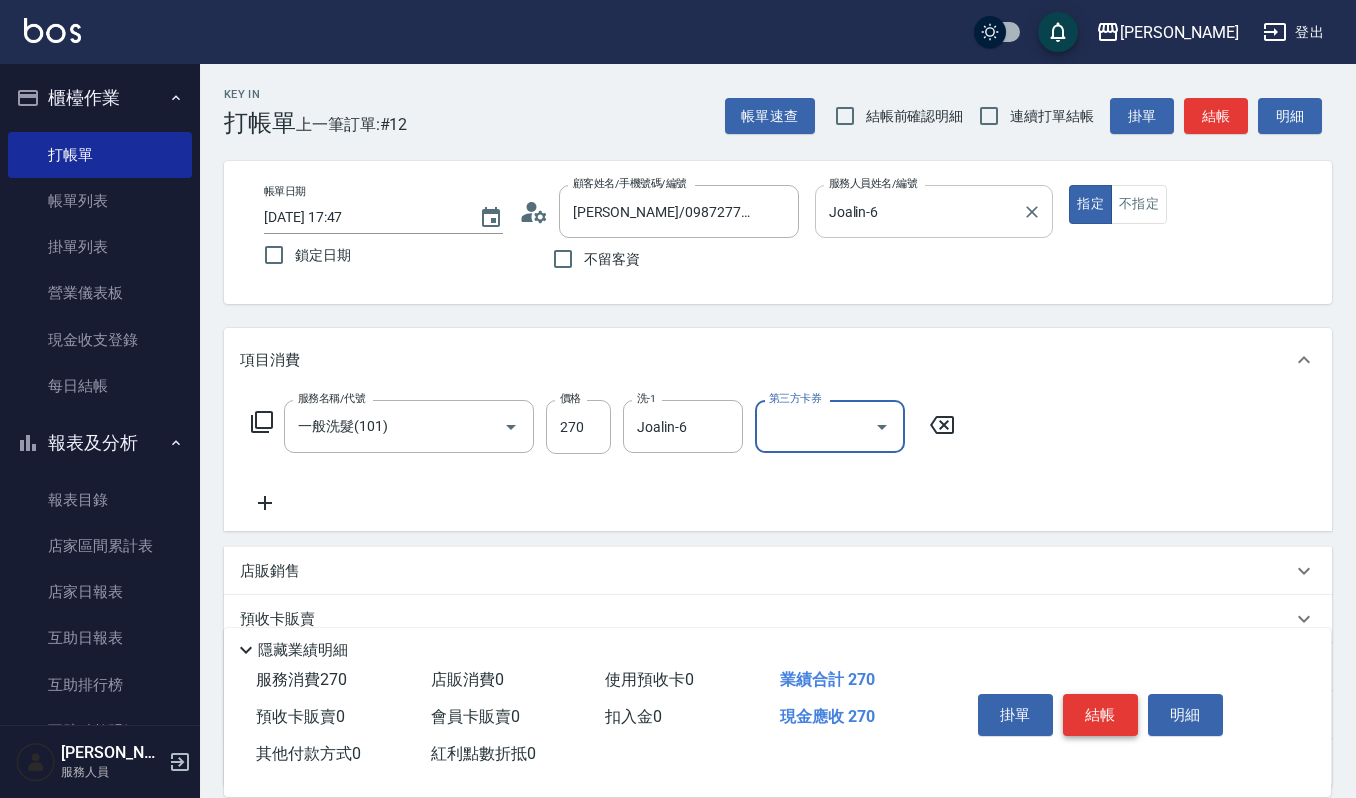 click on "結帳" at bounding box center (1100, 715) 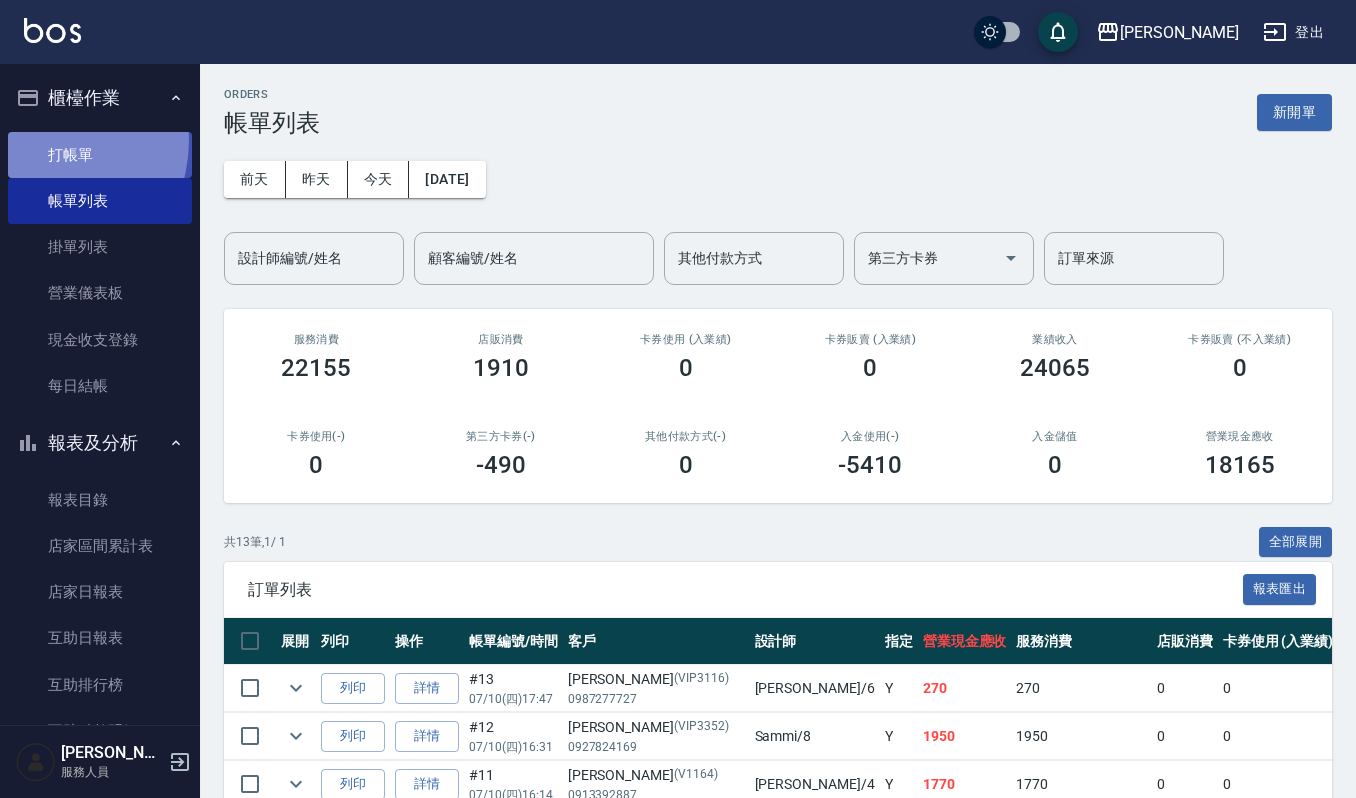 click on "打帳單" at bounding box center (100, 155) 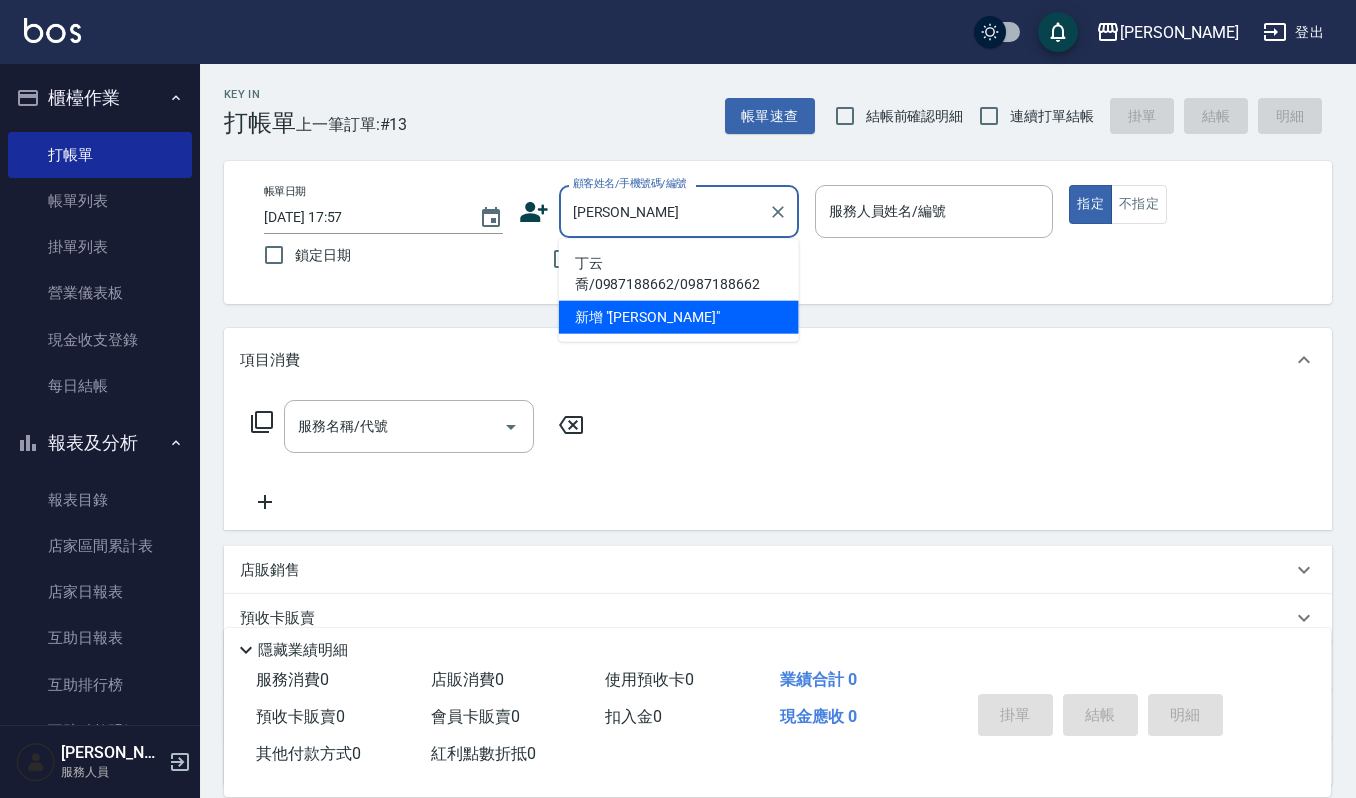 click on "丁云喬/0987188662/0987188662" at bounding box center (679, 274) 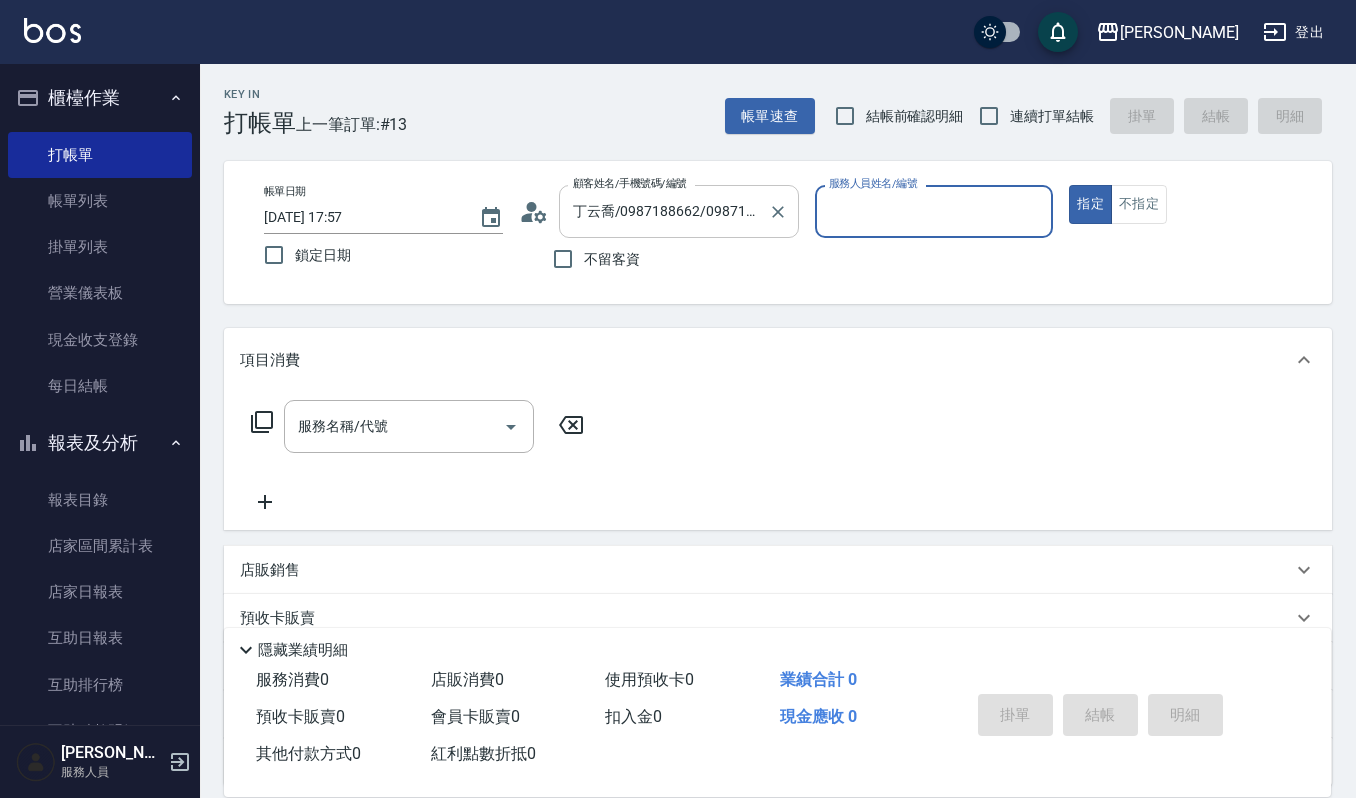 click on "丁云喬/0987188662/0987188662" at bounding box center [664, 211] 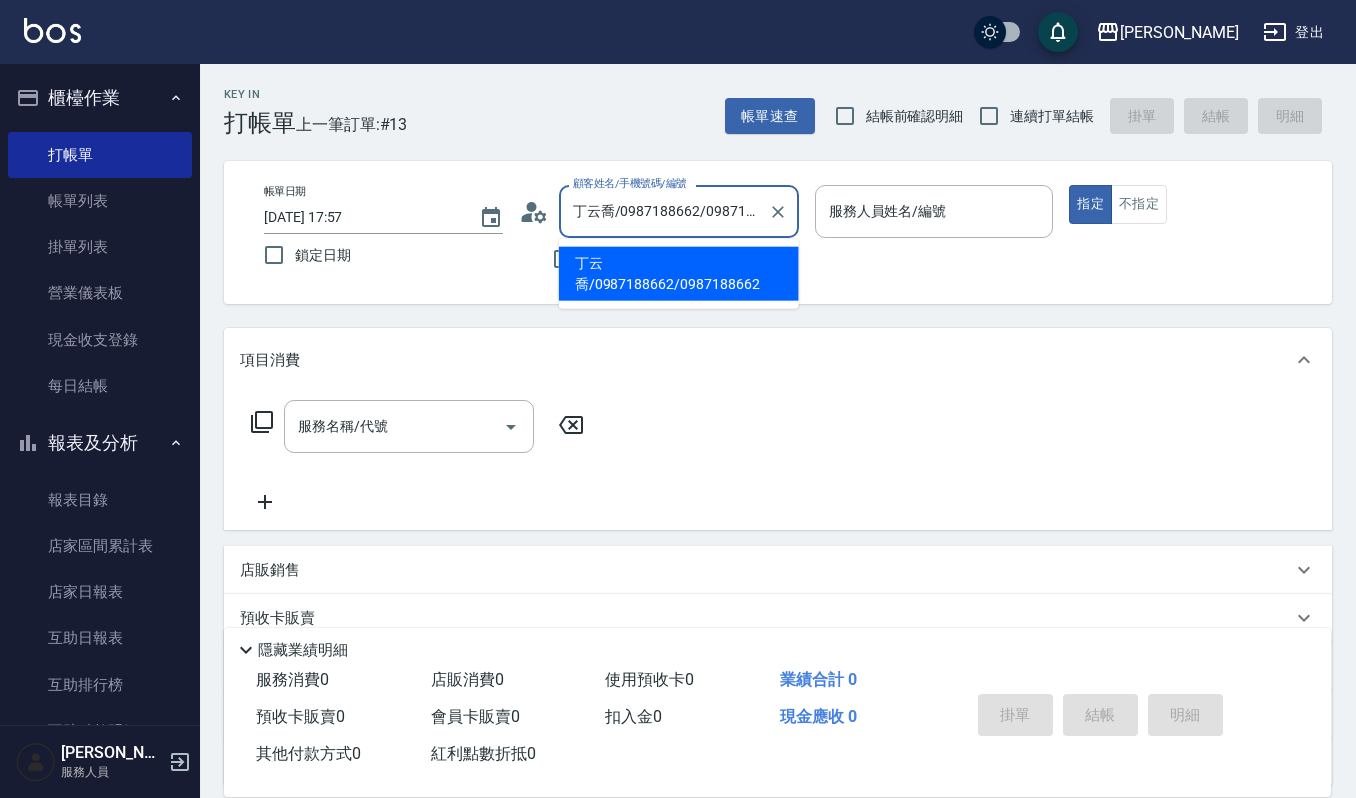 click on "丁云喬/0987188662/0987188662" at bounding box center (664, 211) 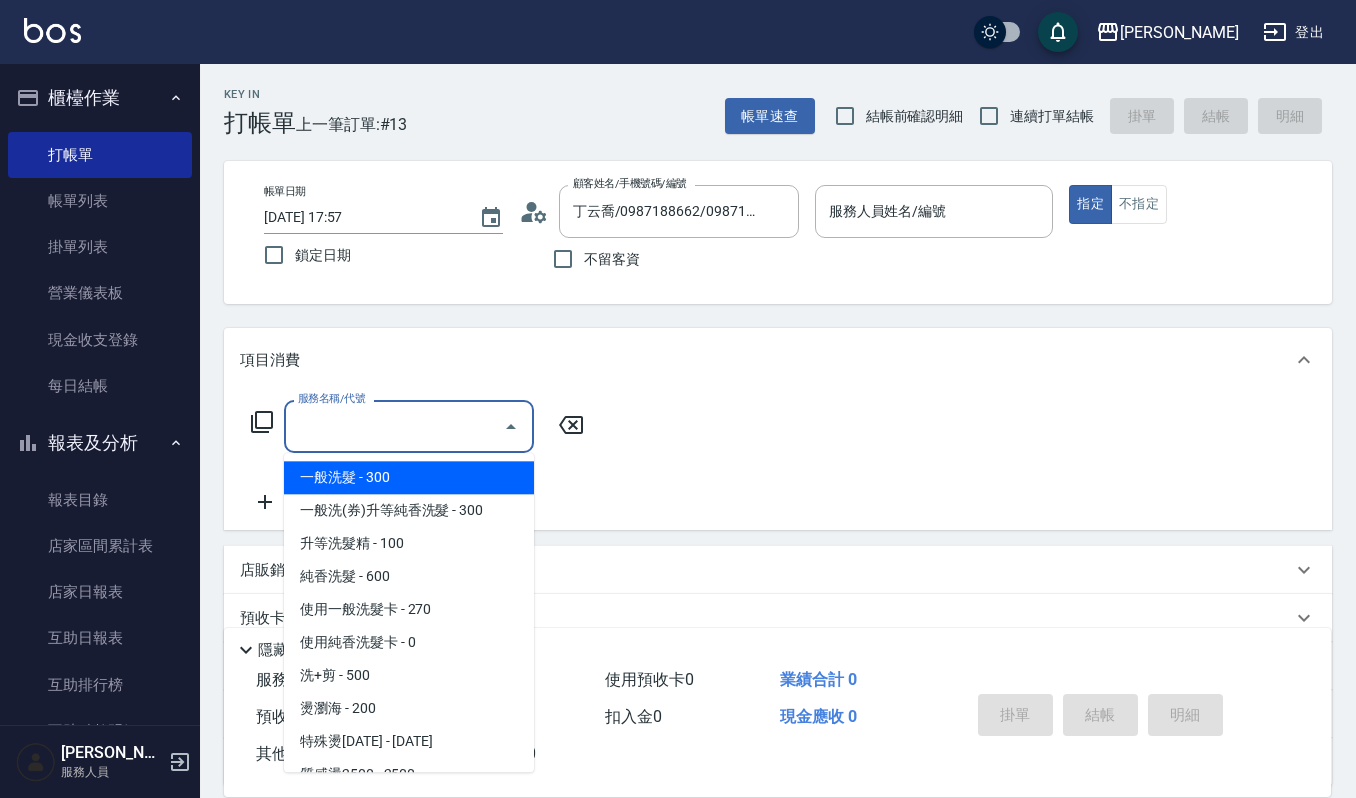 click on "服務名稱/代號" at bounding box center [394, 426] 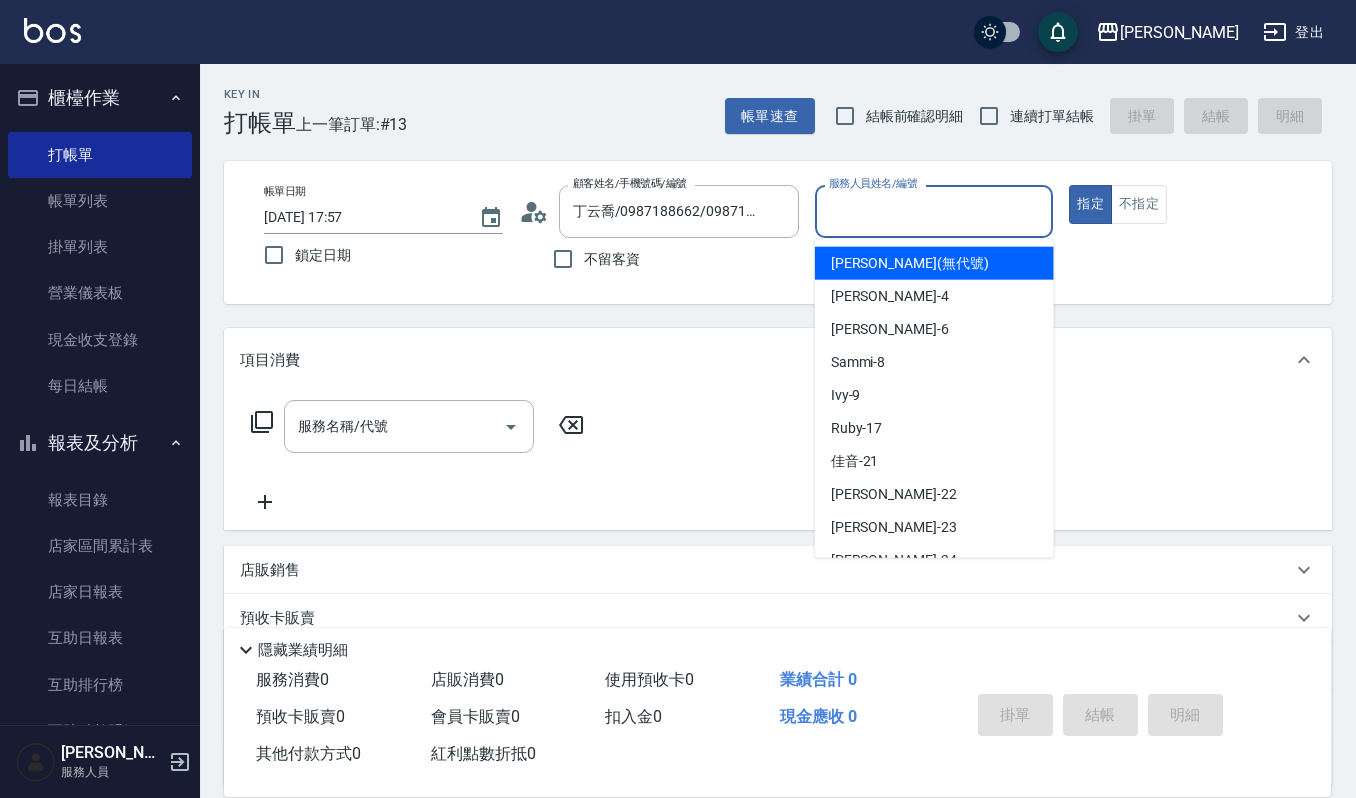 click on "服務人員姓名/編號 服務人員姓名/編號" at bounding box center [934, 211] 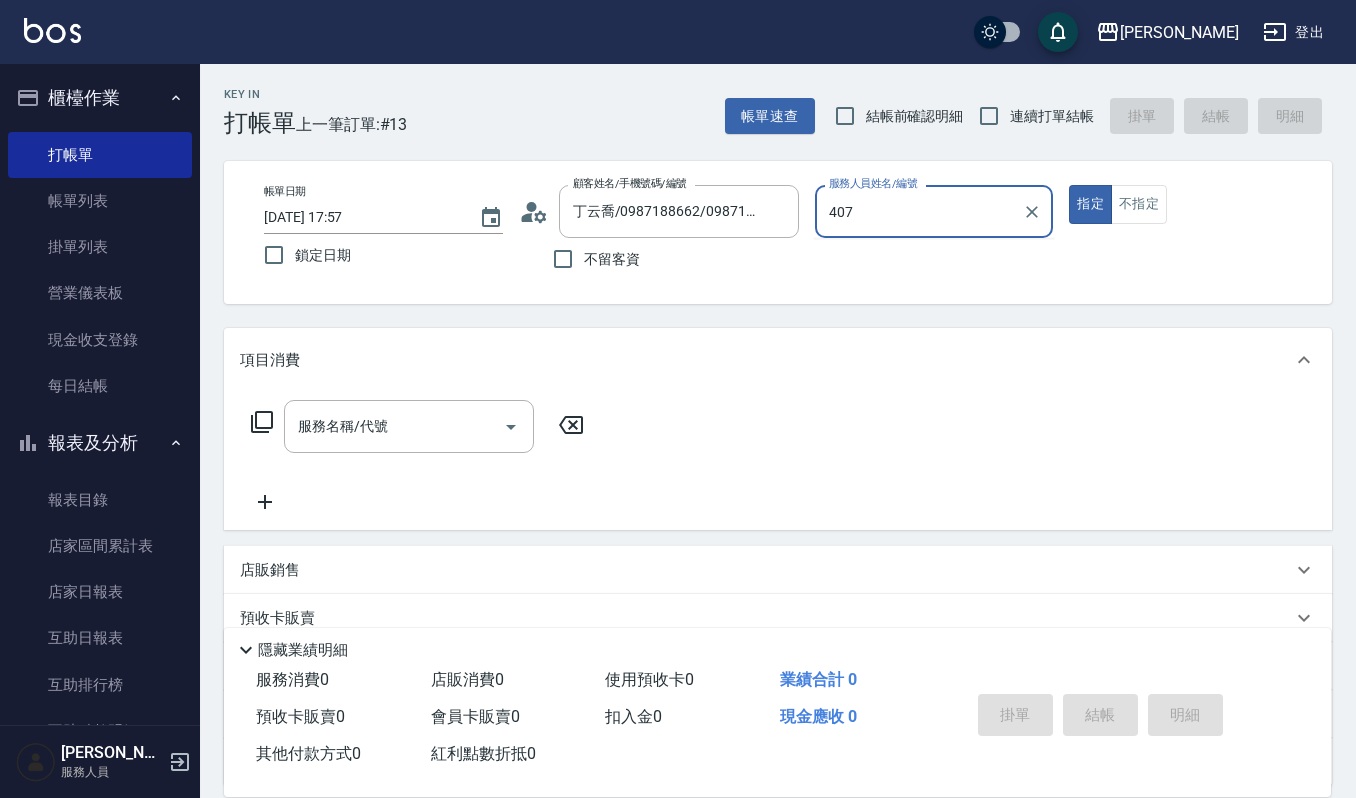 type on "407" 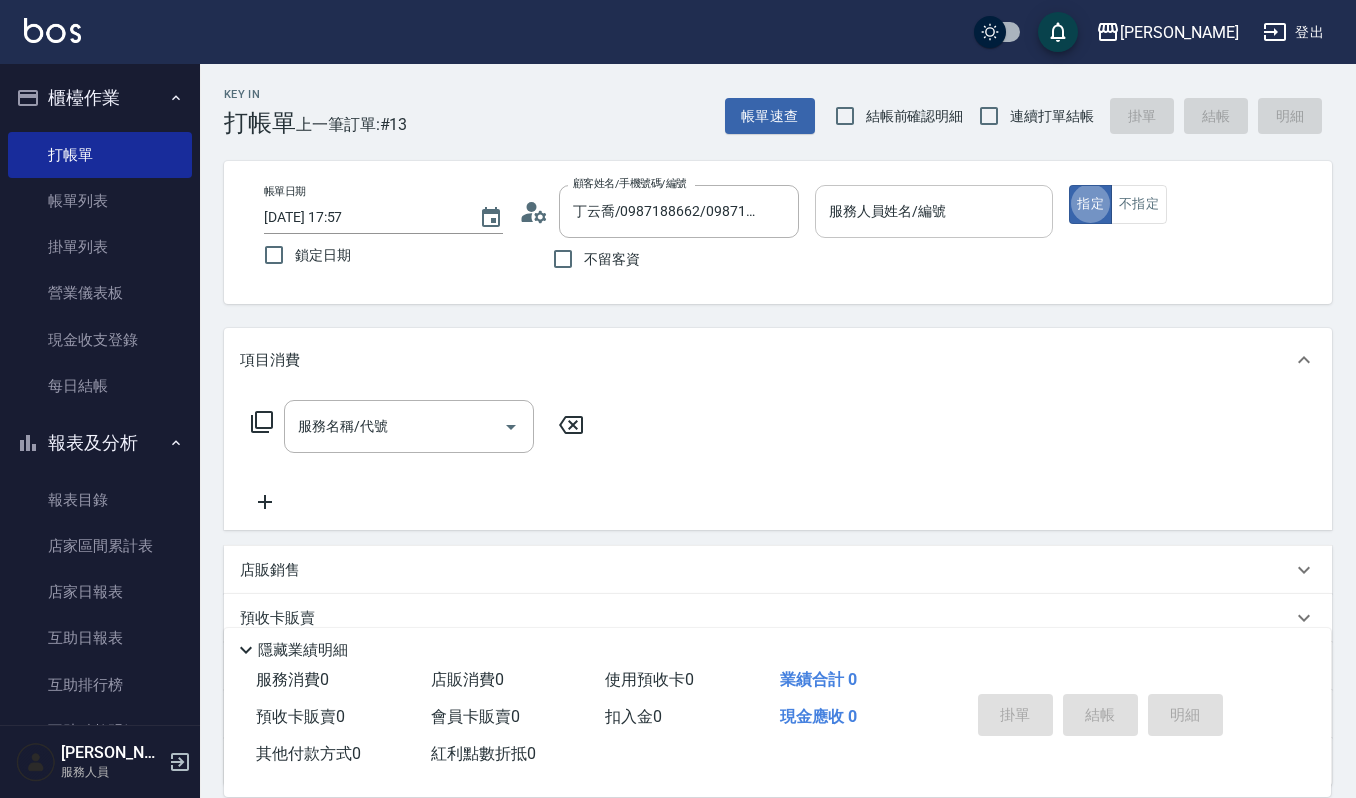 type on "true" 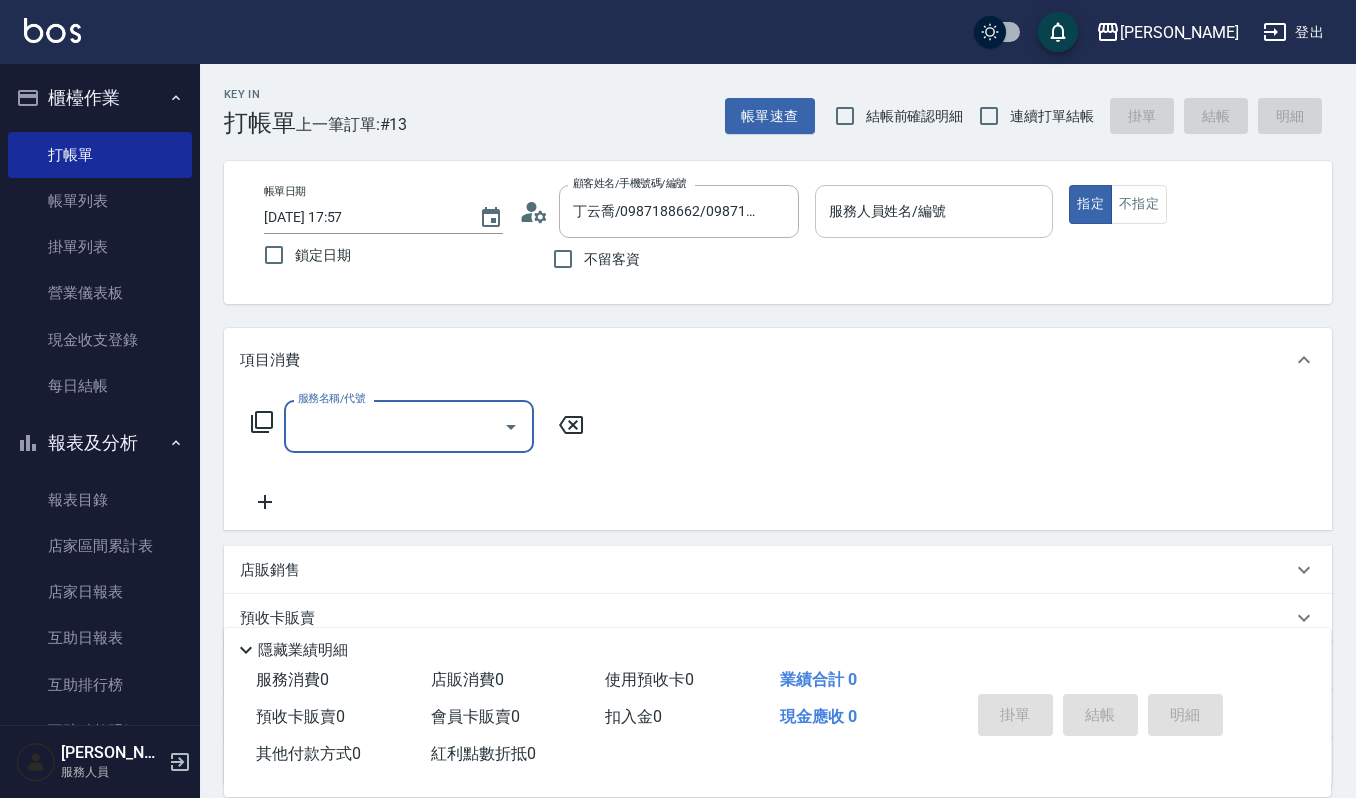 click on "服務人員姓名/編號 服務人員姓名/編號" at bounding box center (934, 211) 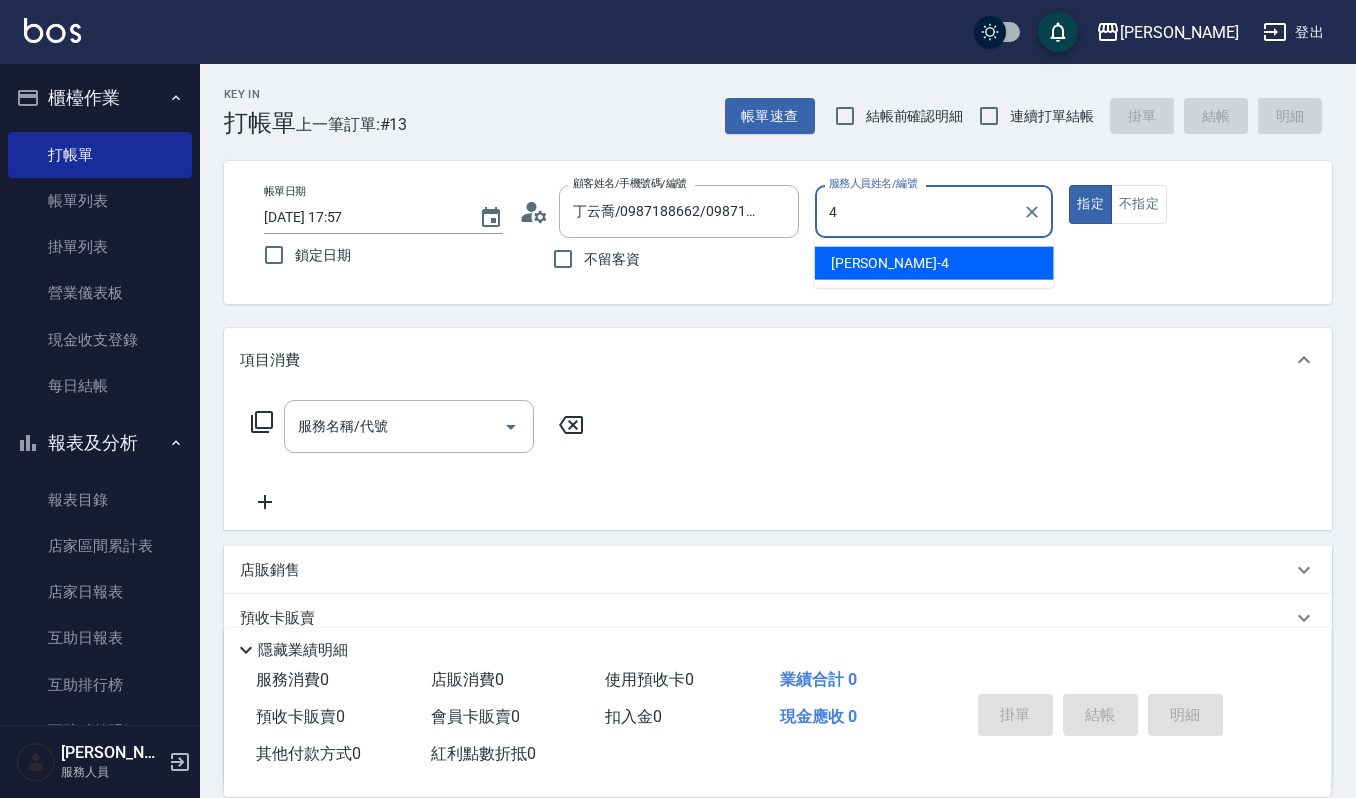 type on "吉兒-4" 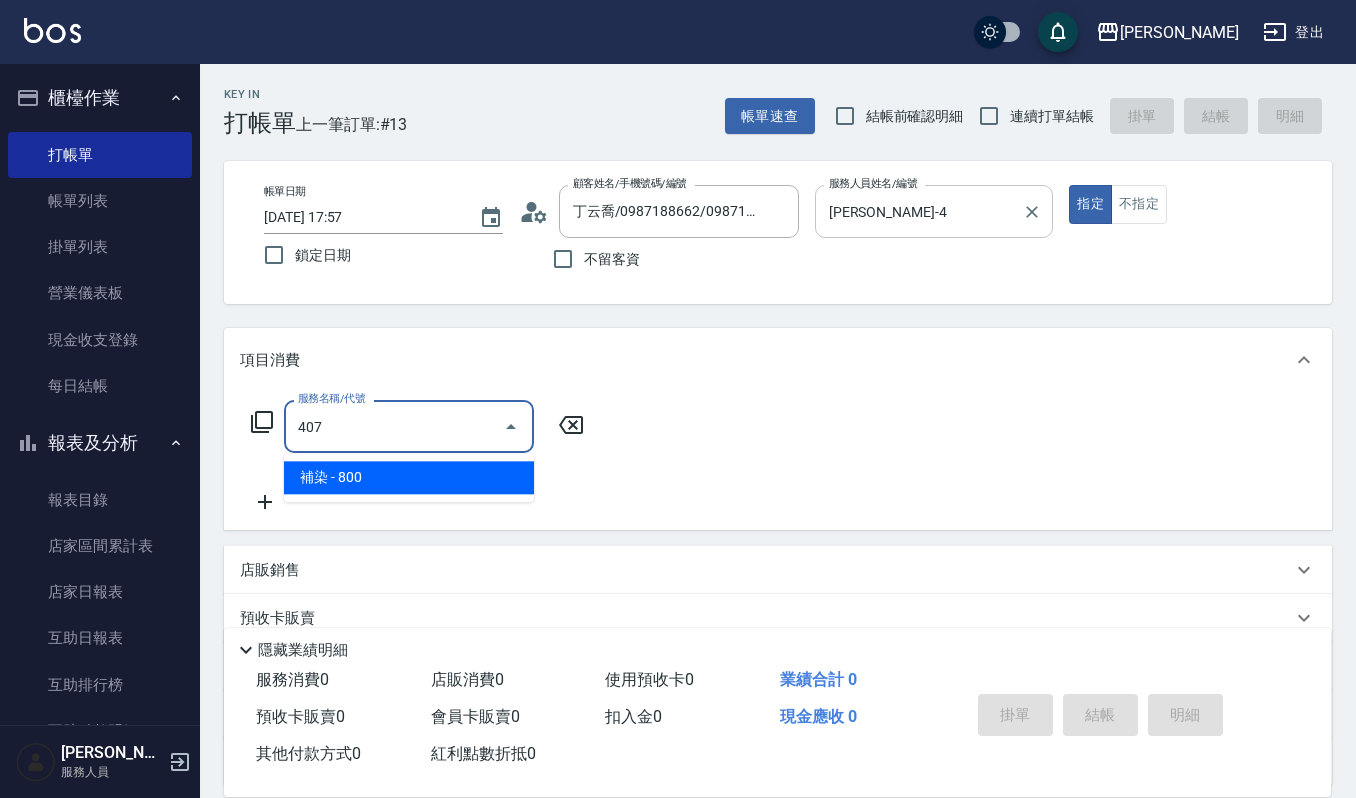 type on "補染(407)" 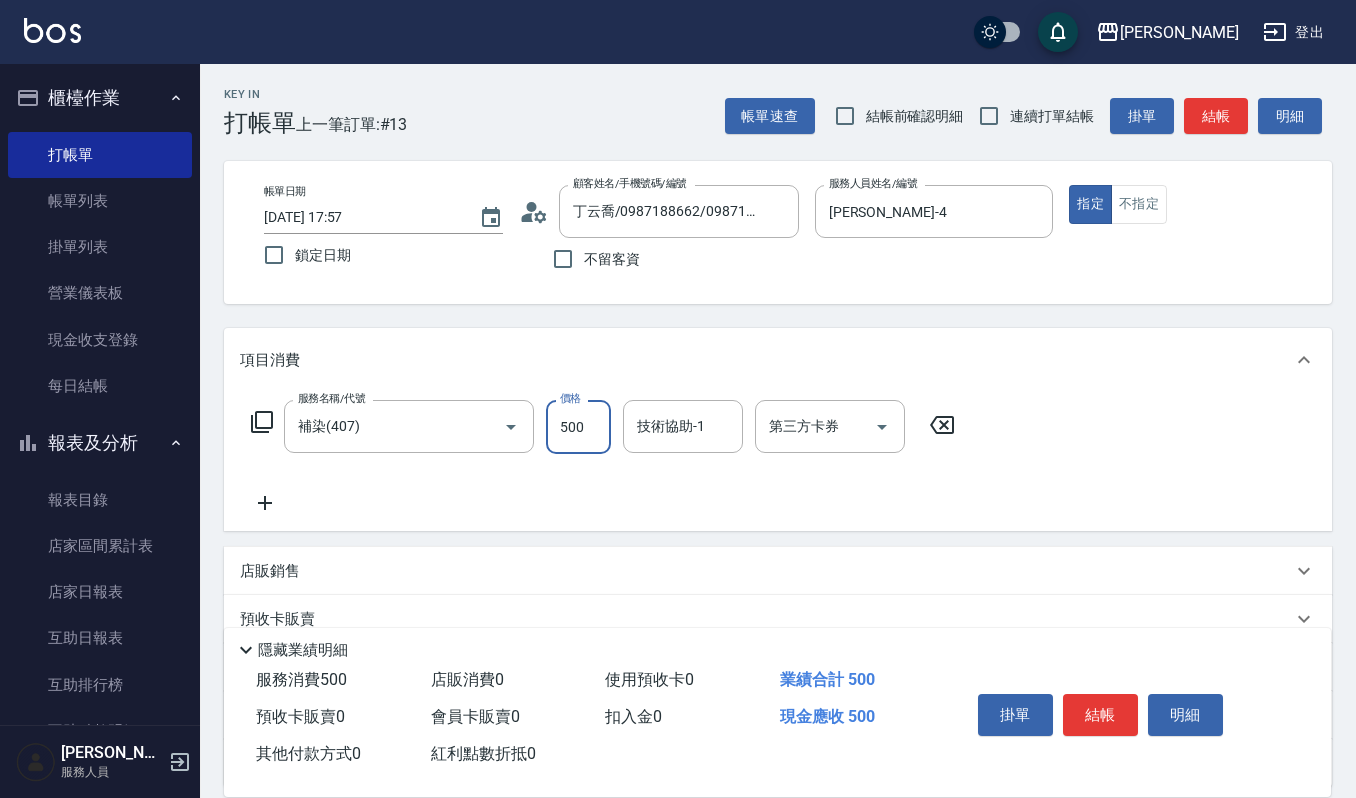 type on "500" 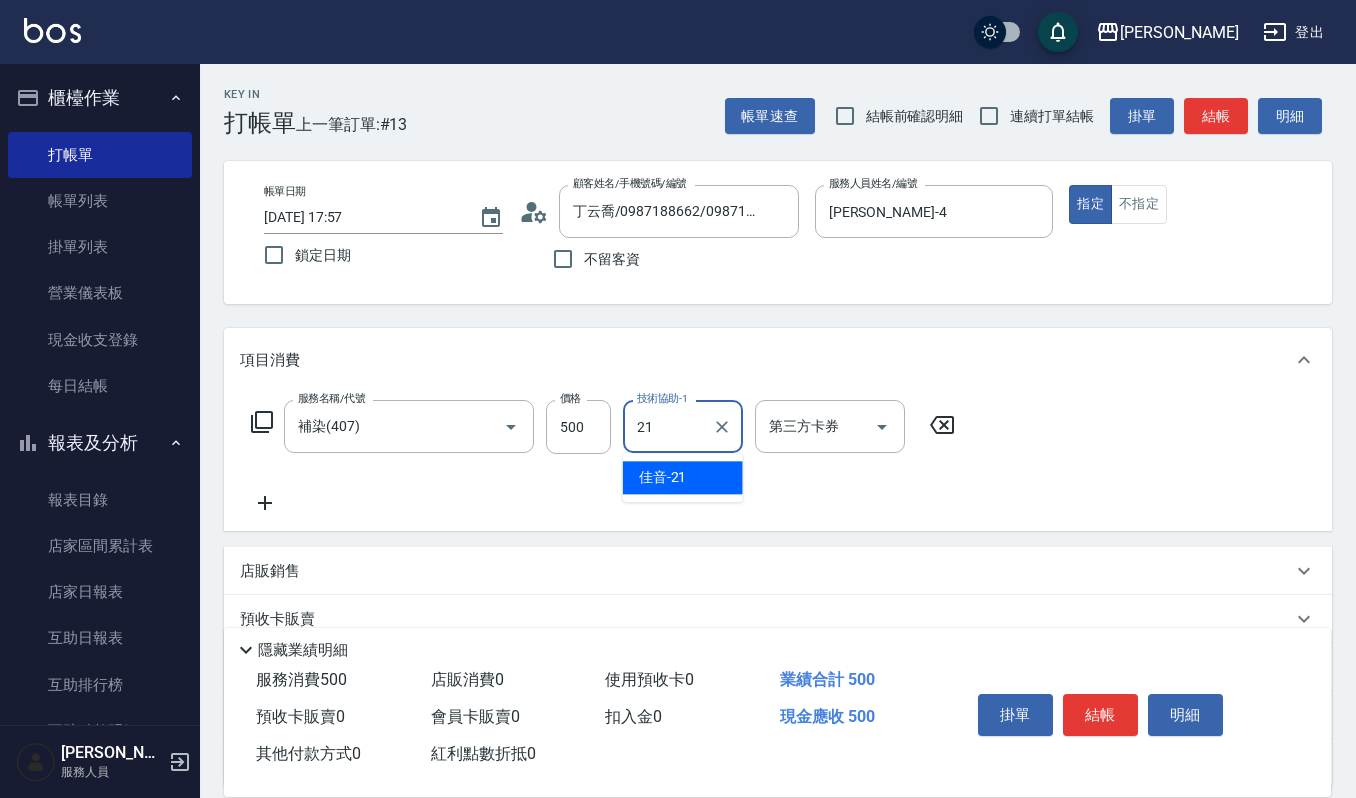 type on "佳音-21" 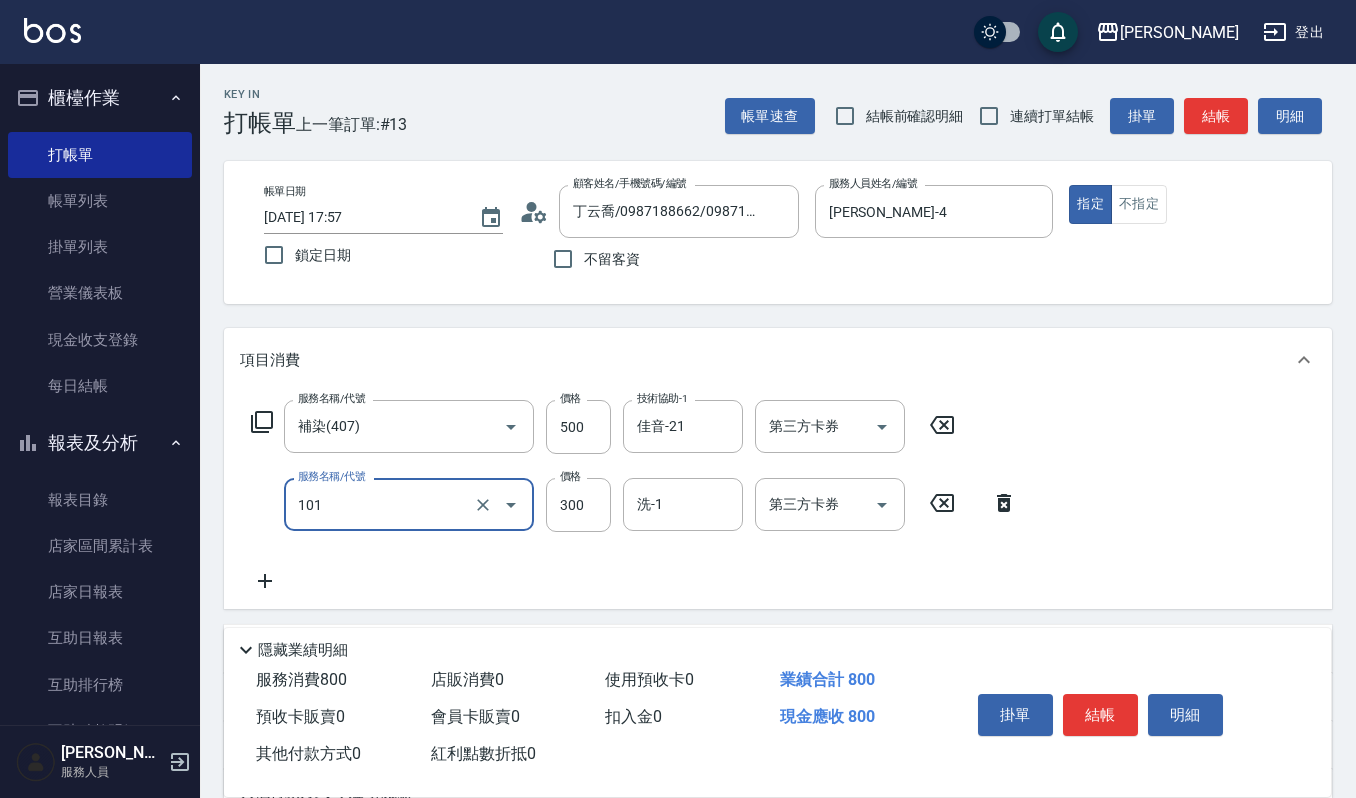type on "一般洗髮(101)" 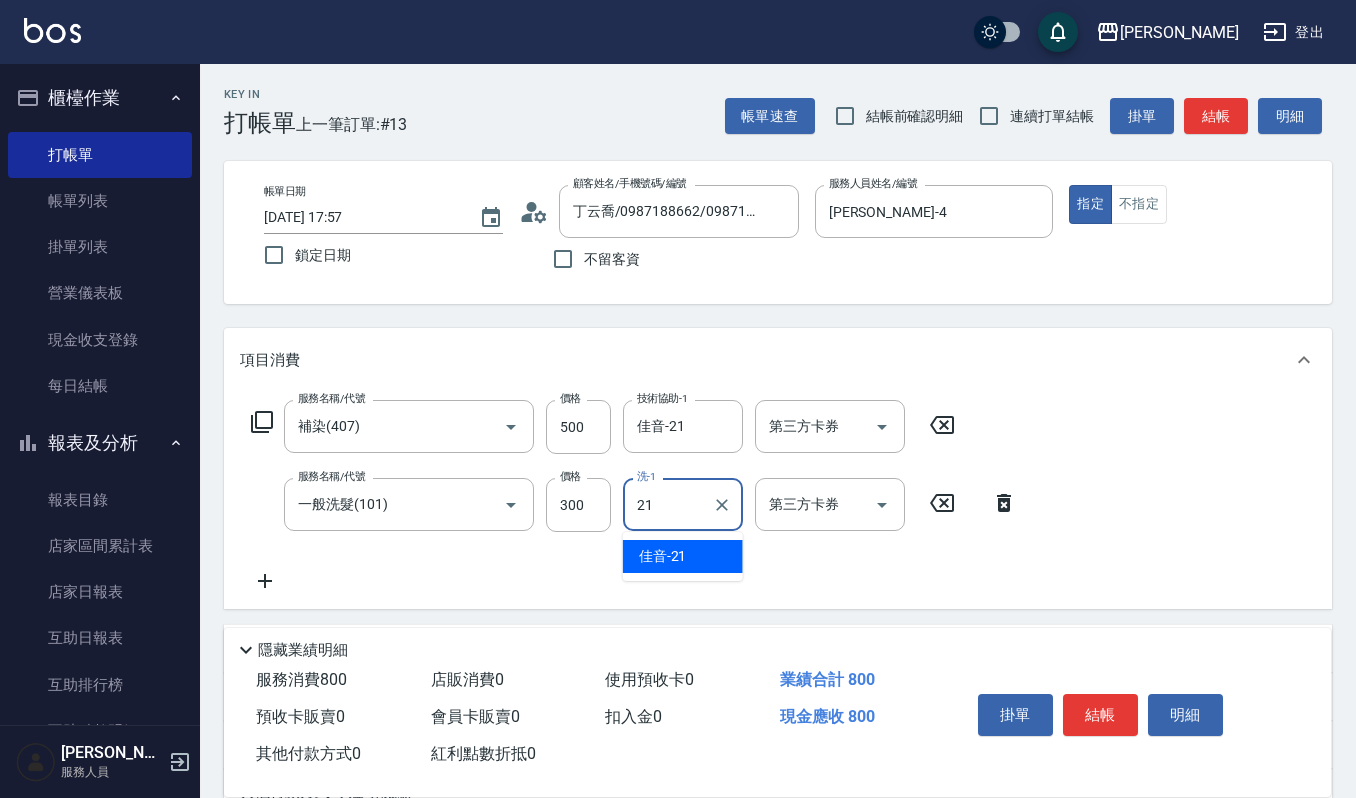 type on "佳音-21" 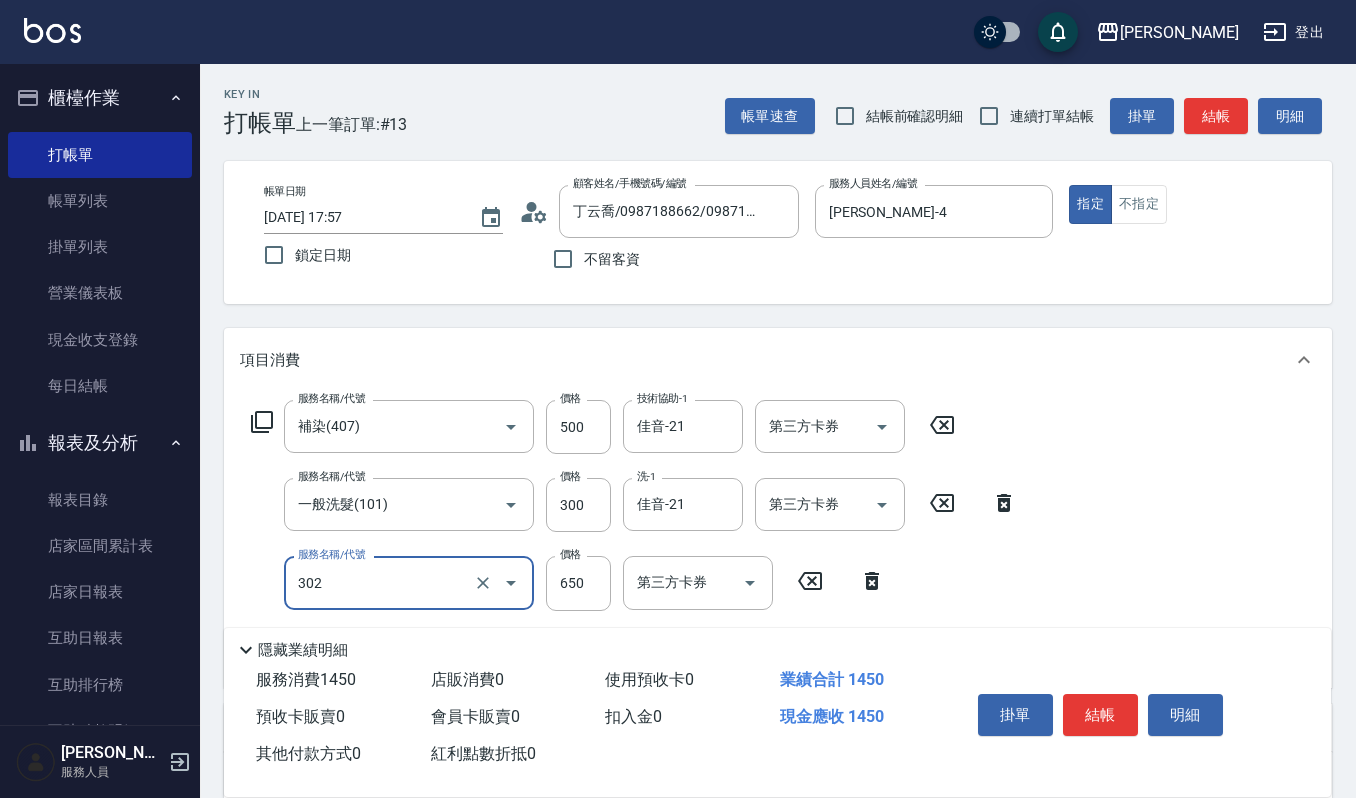 type on "經典剪髮-Gill(302)" 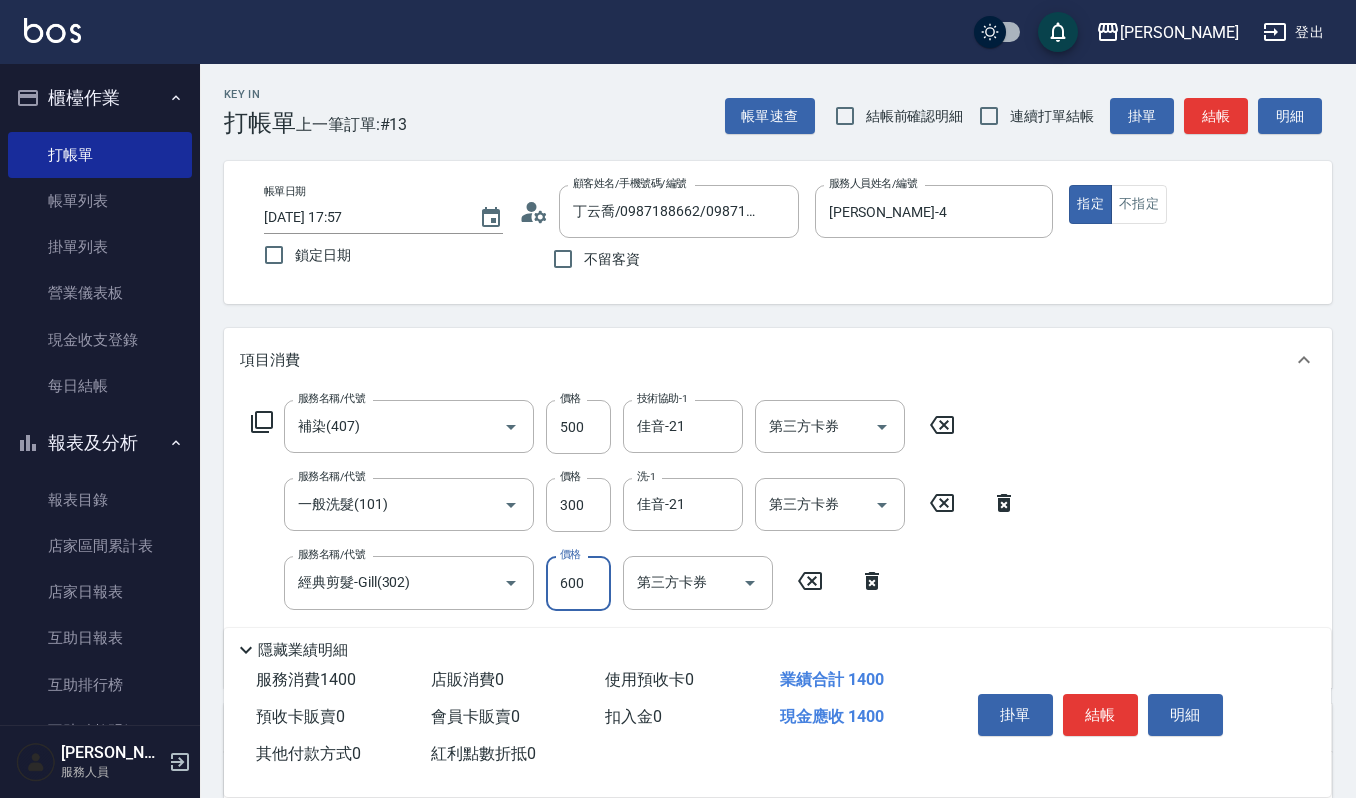 type on "600" 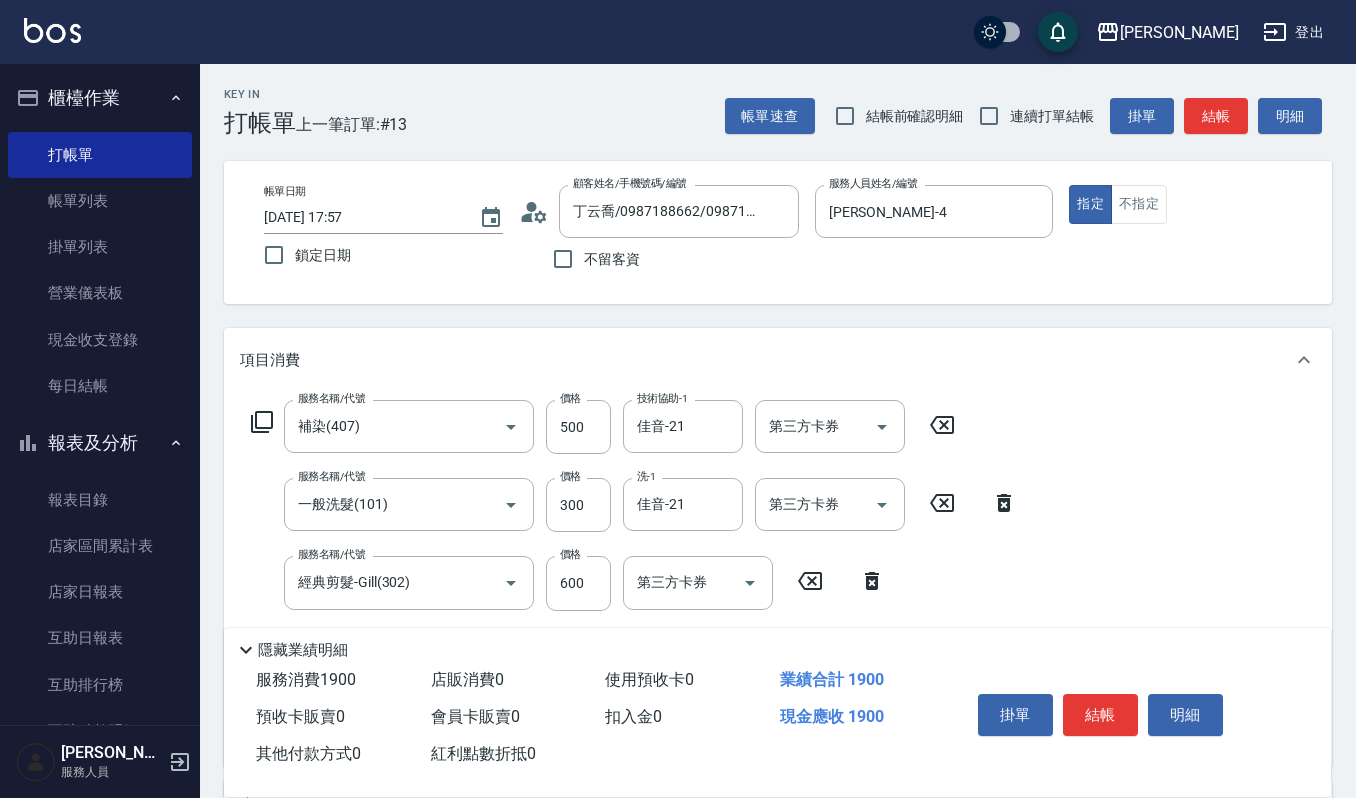 type on "(雲提)燙染前頭皮防護(518)" 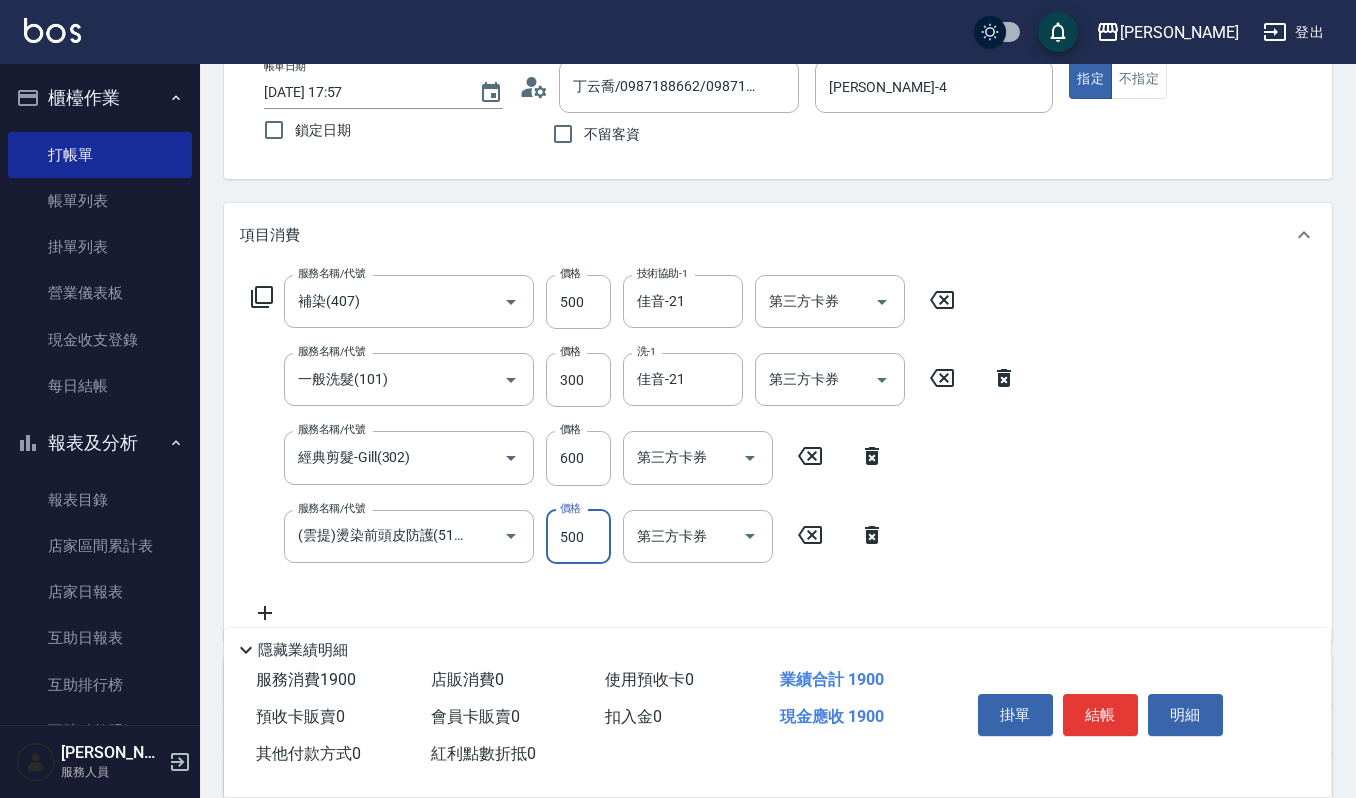 scroll, scrollTop: 266, scrollLeft: 0, axis: vertical 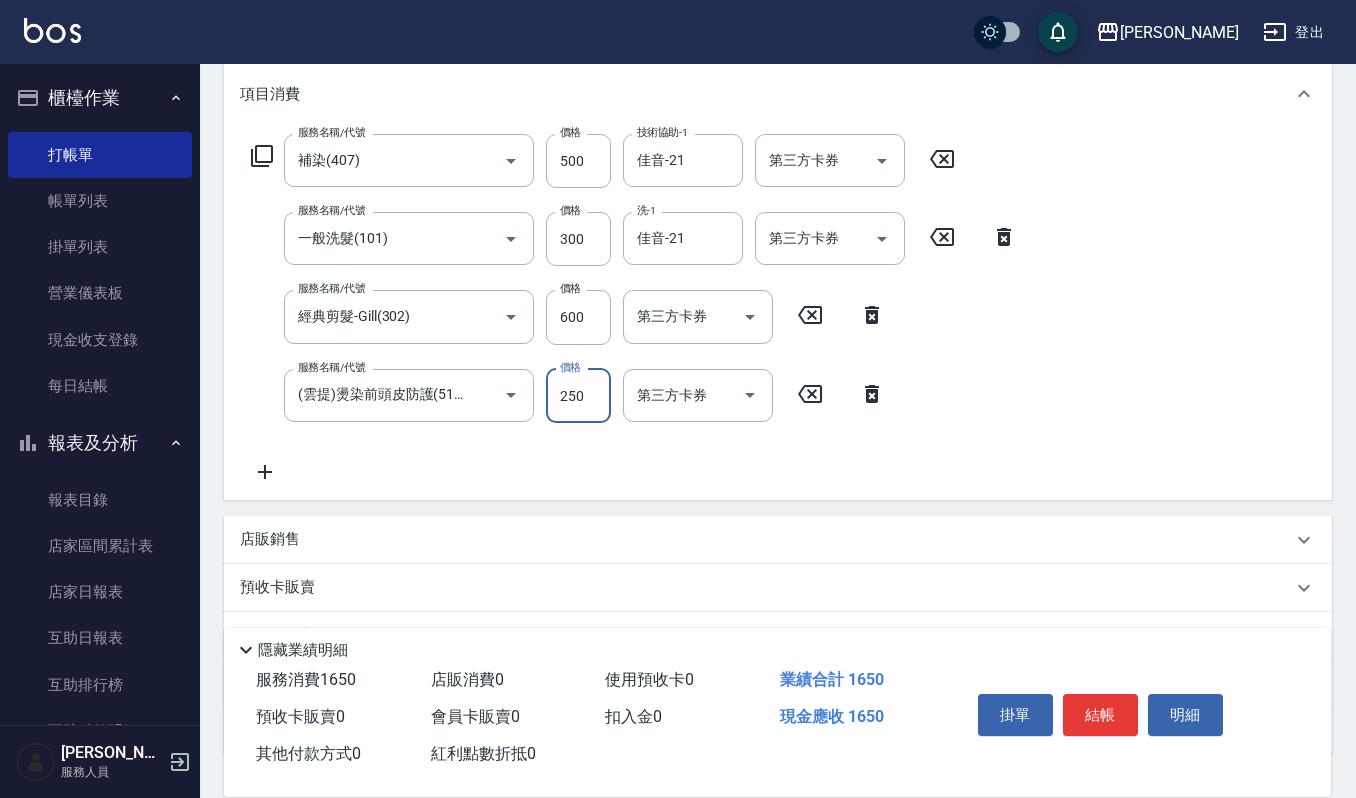 type on "250" 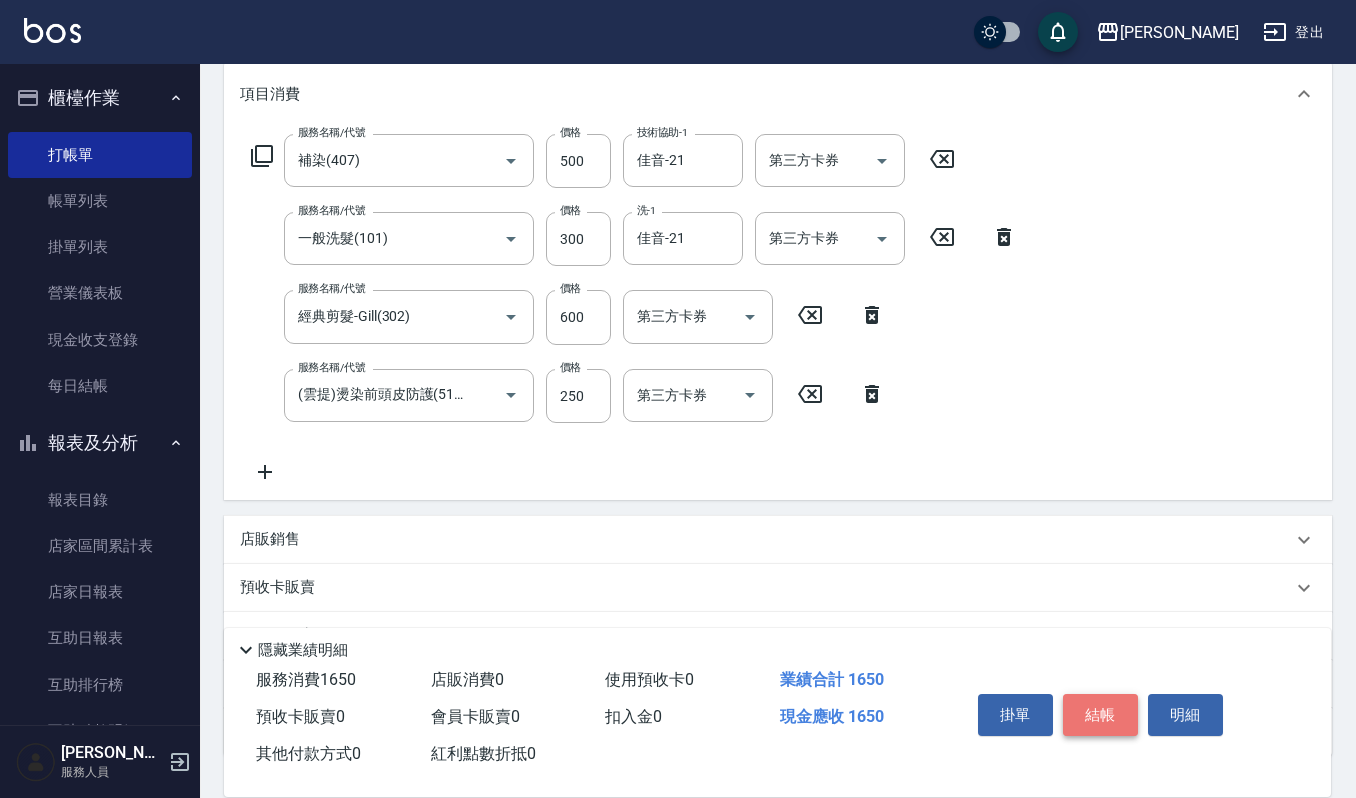 click on "結帳" at bounding box center (1100, 715) 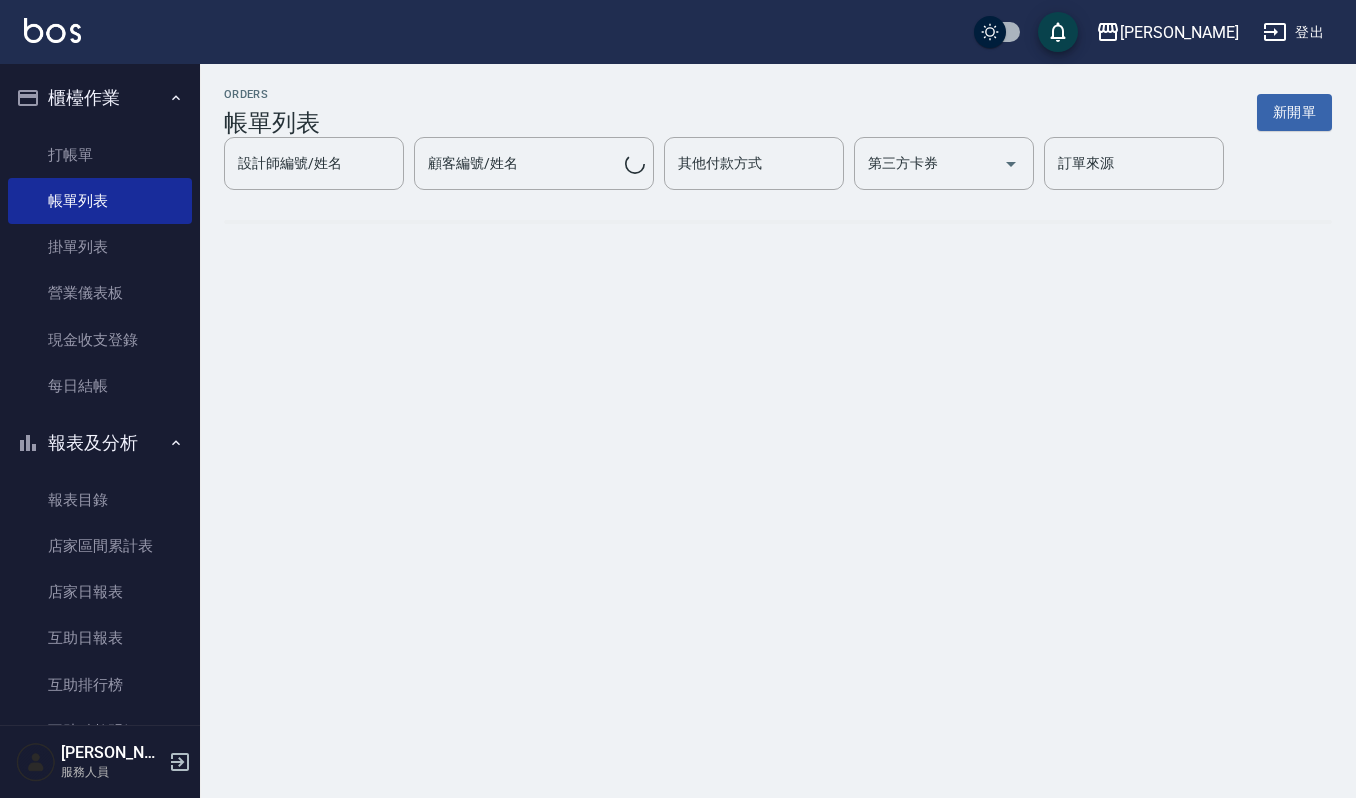 scroll, scrollTop: 0, scrollLeft: 0, axis: both 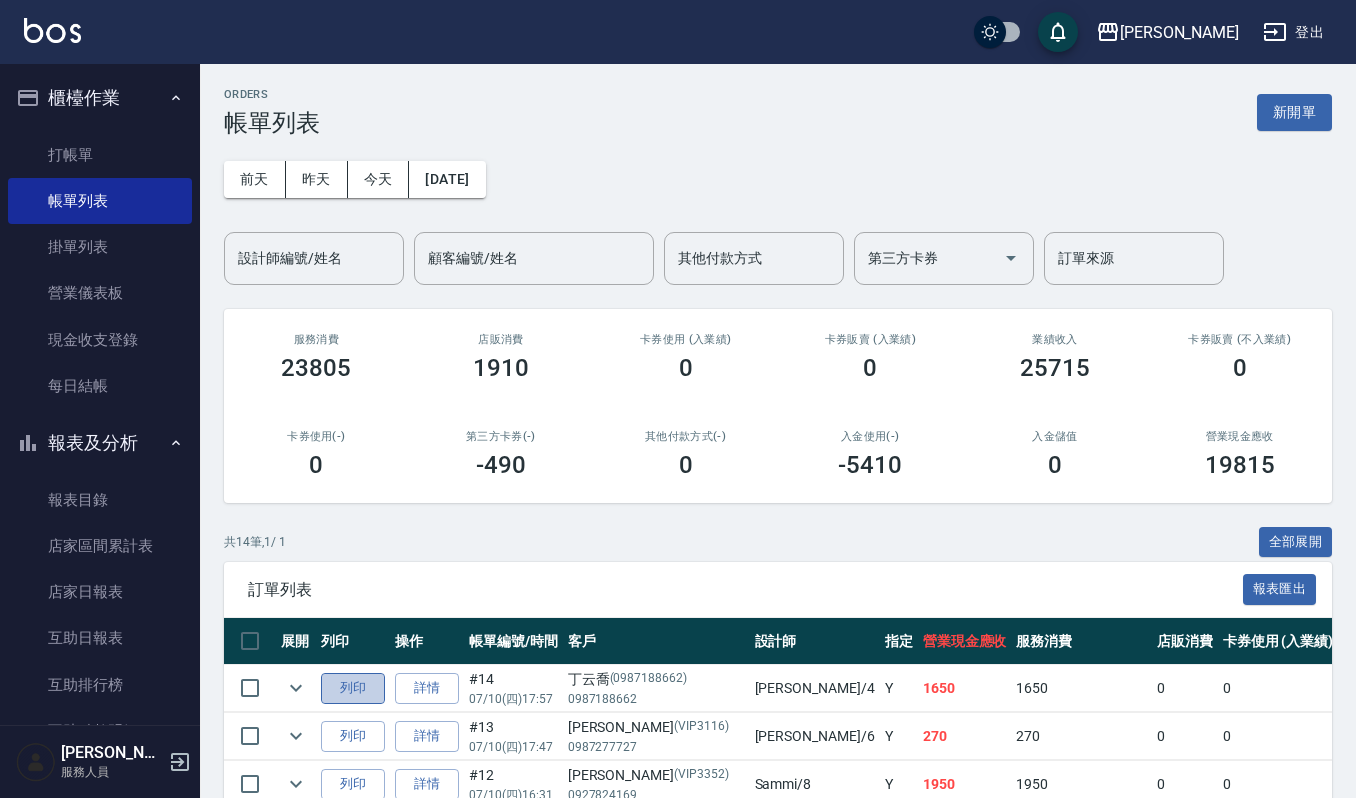 click on "列印" at bounding box center [353, 688] 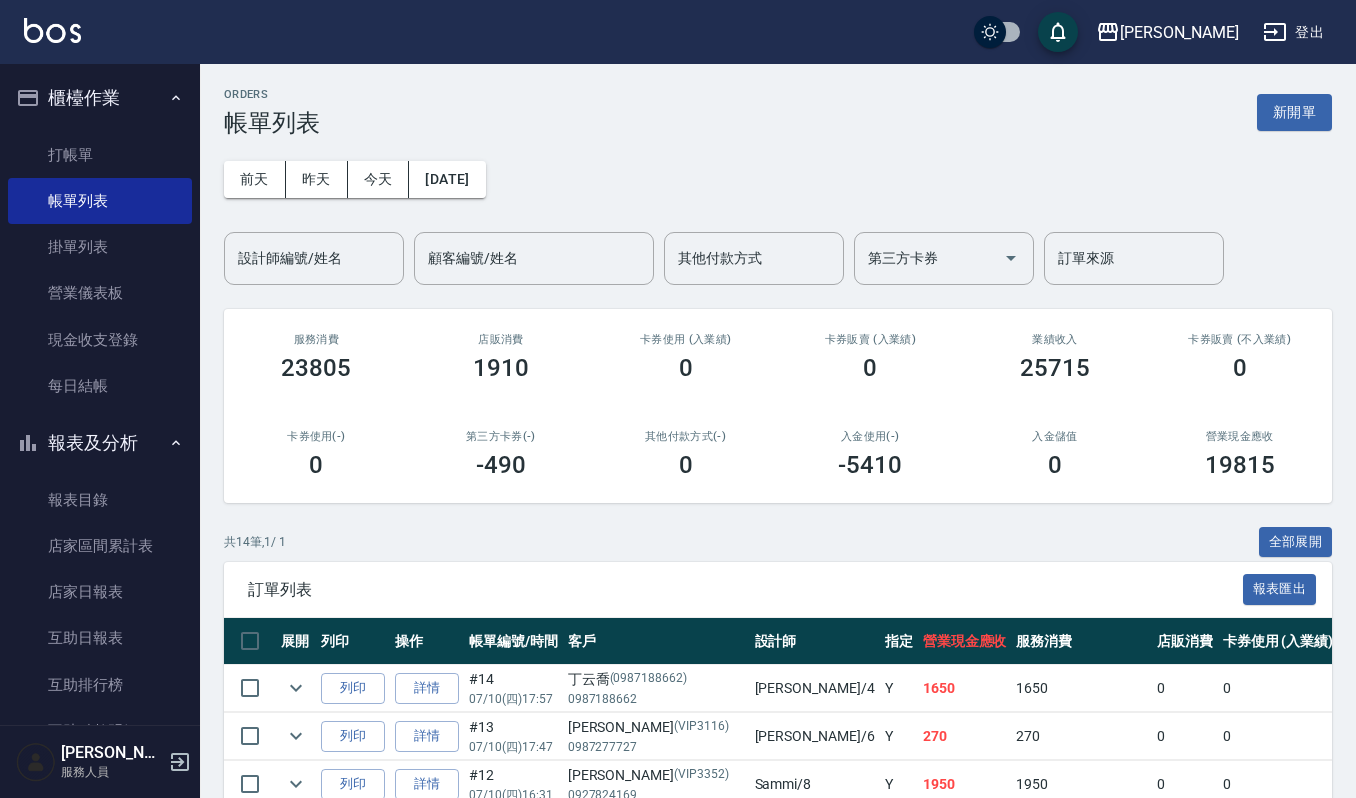 click on "共  14  筆,  1  /   1 全部展開" at bounding box center (778, 542) 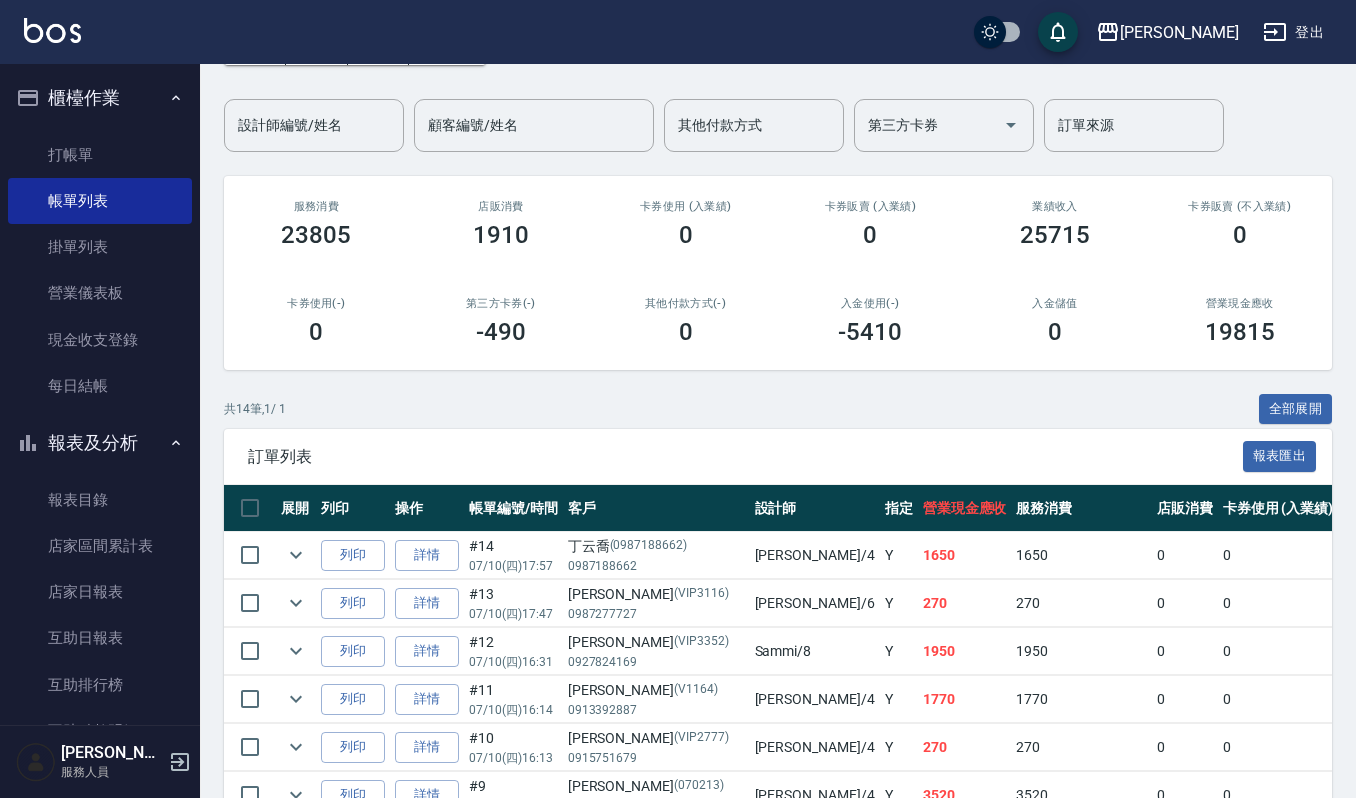 scroll, scrollTop: 266, scrollLeft: 0, axis: vertical 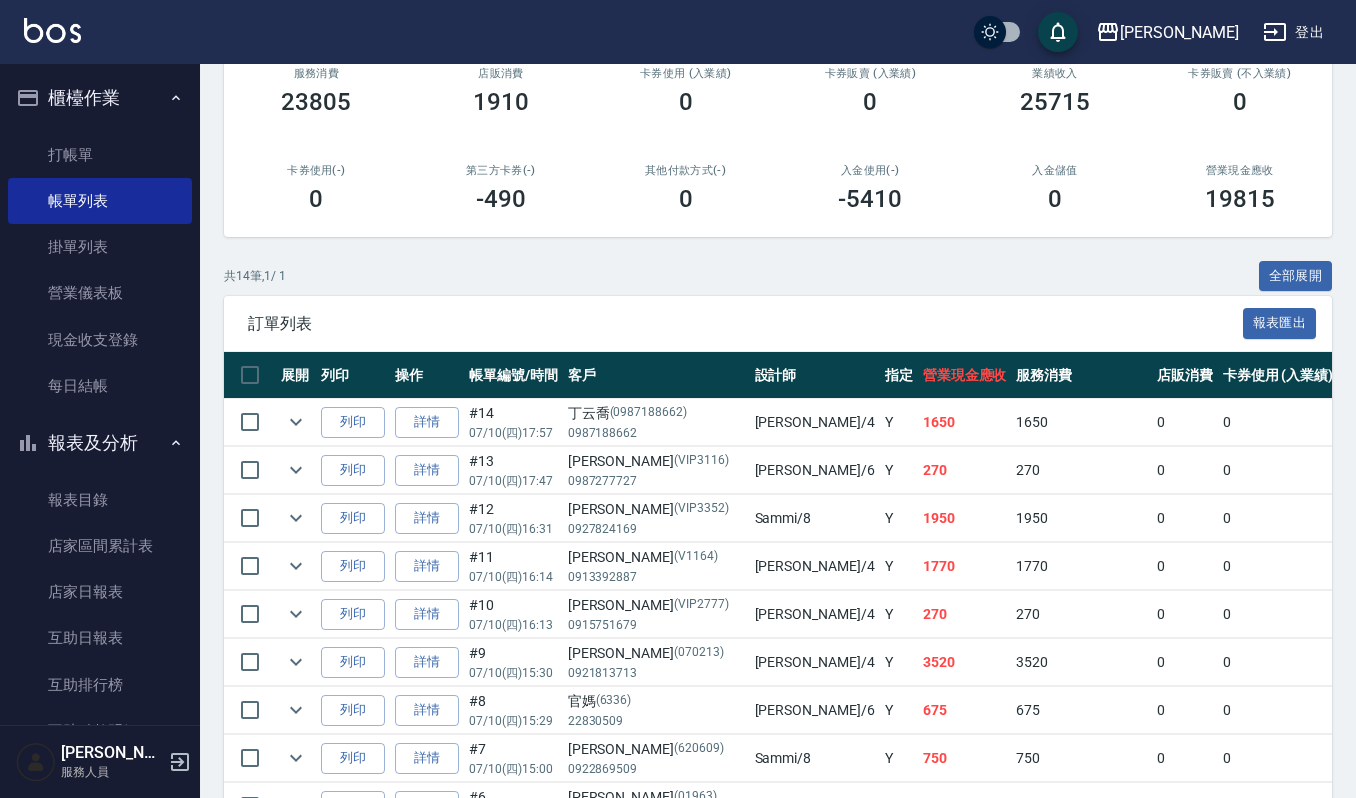 click at bounding box center (52, 30) 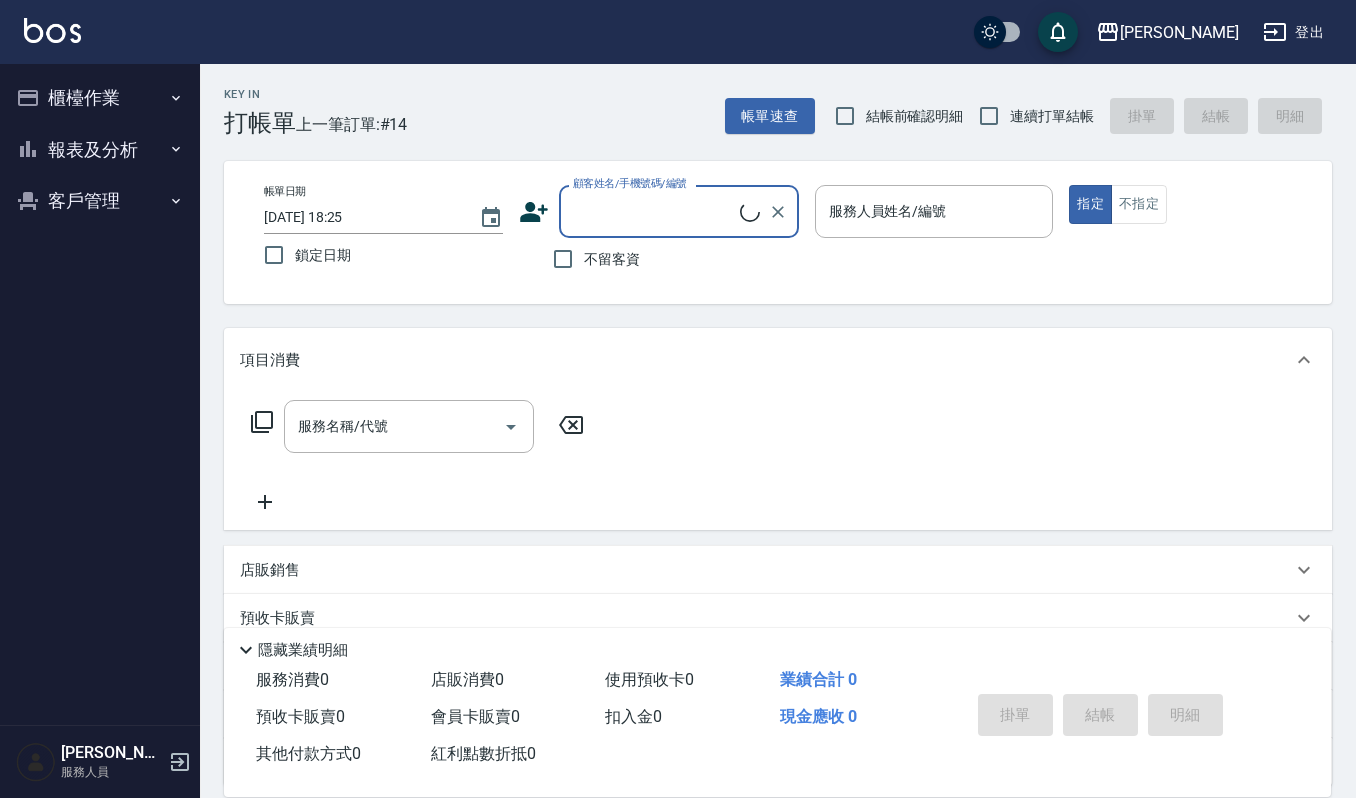 click on "顧客姓名/手機號碼/編號" at bounding box center (654, 211) 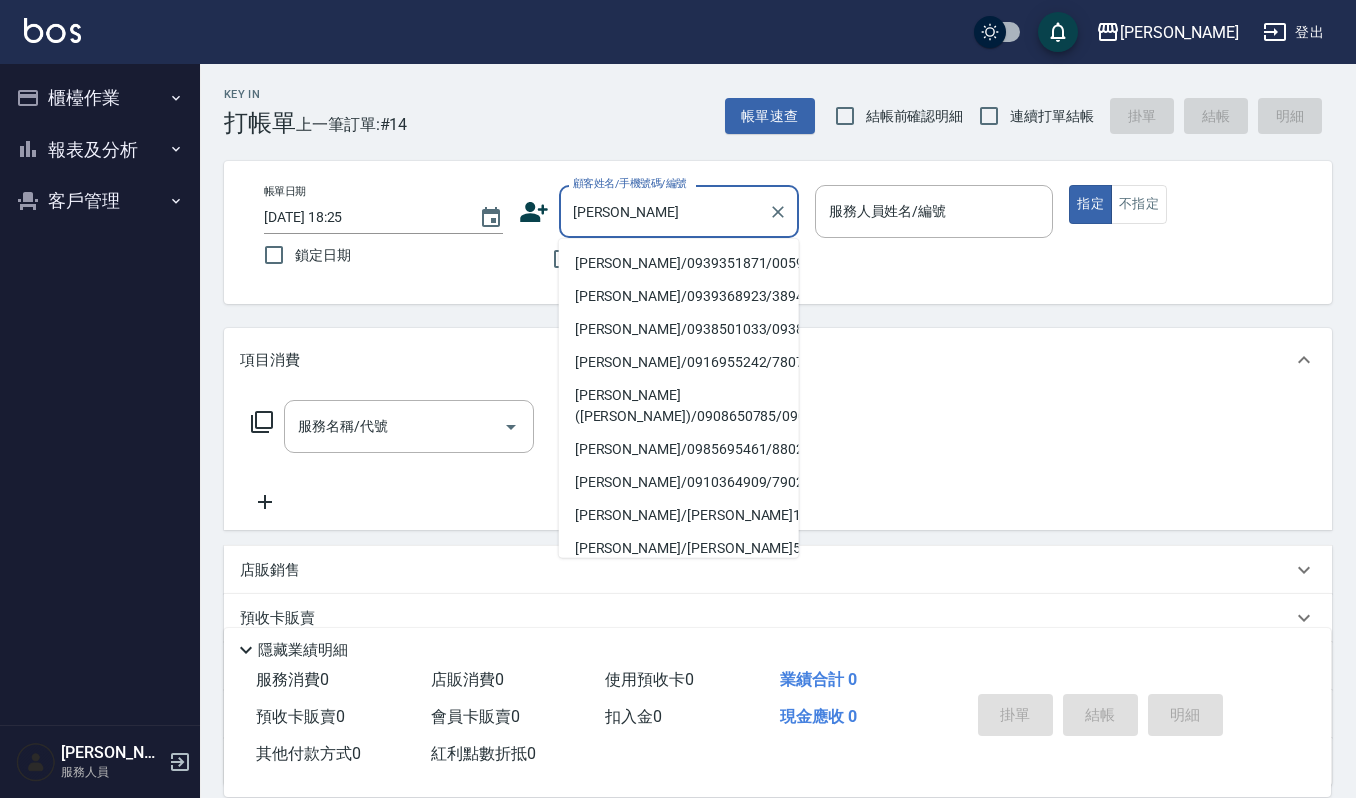 click on "陳奕帆/0939368923/389411" at bounding box center [679, 296] 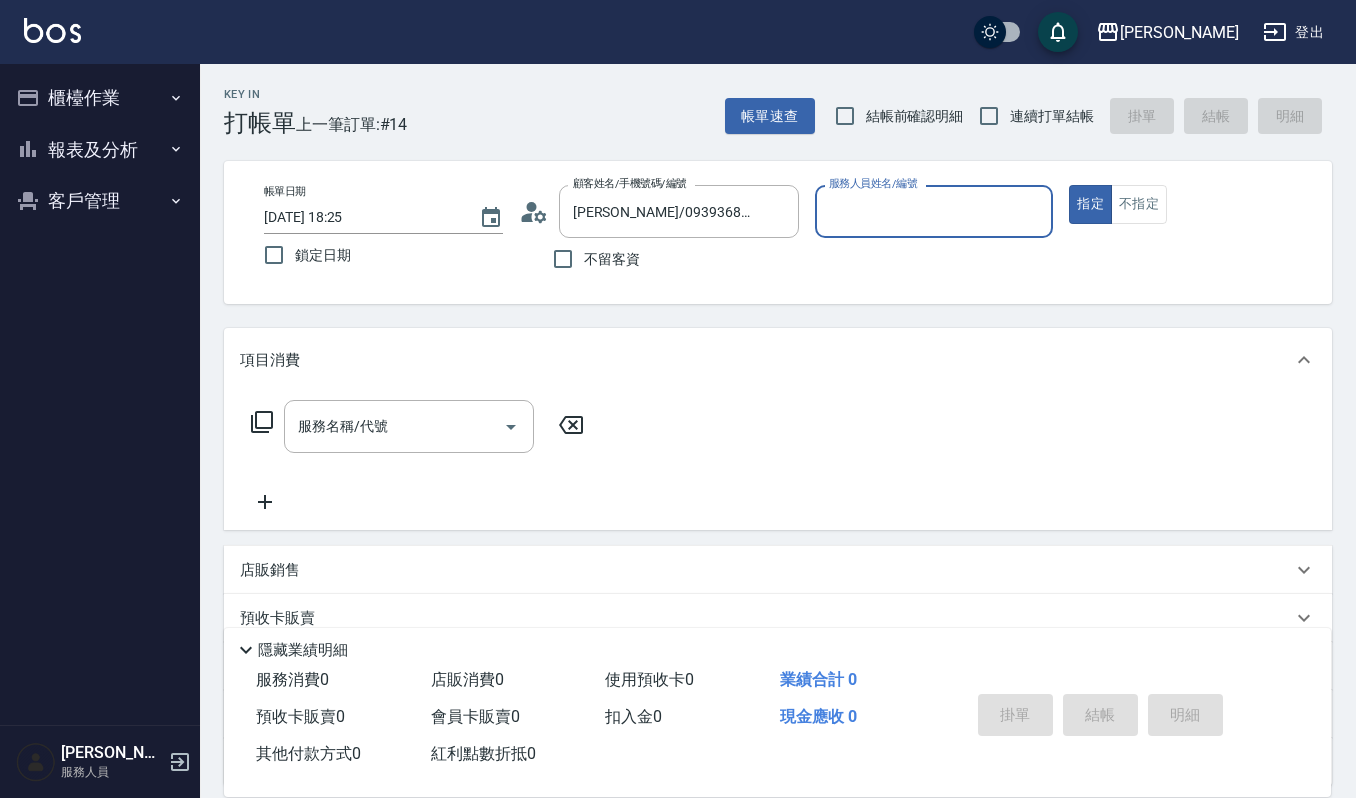 type on "陳孟婕-48" 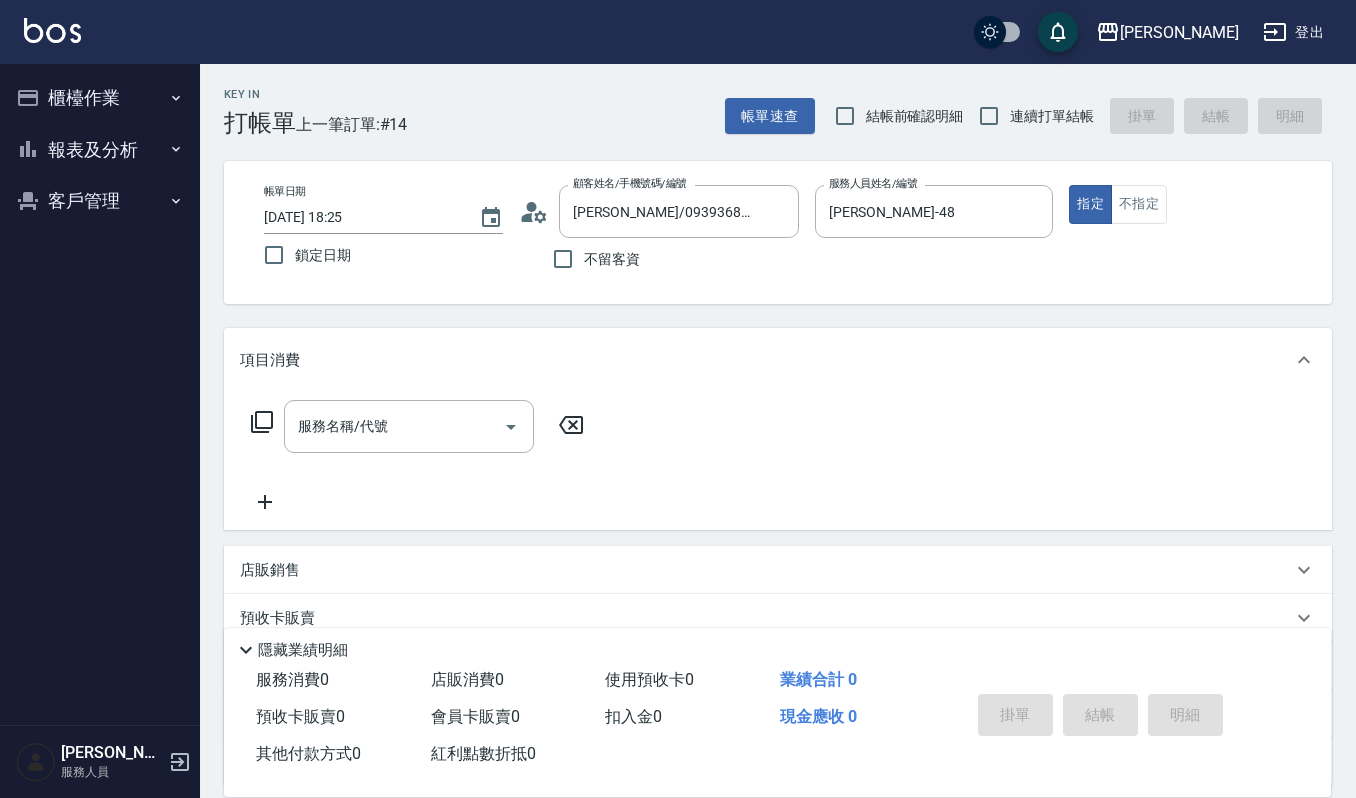 click on "帳單日期 2025/07/10 18:25 鎖定日期 顧客姓名/手機號碼/編號 陳奕帆/0939368923/389411 顧客姓名/手機號碼/編號 不留客資 服務人員姓名/編號 陳孟婕-48 服務人員姓名/編號 指定 不指定" at bounding box center [778, 232] 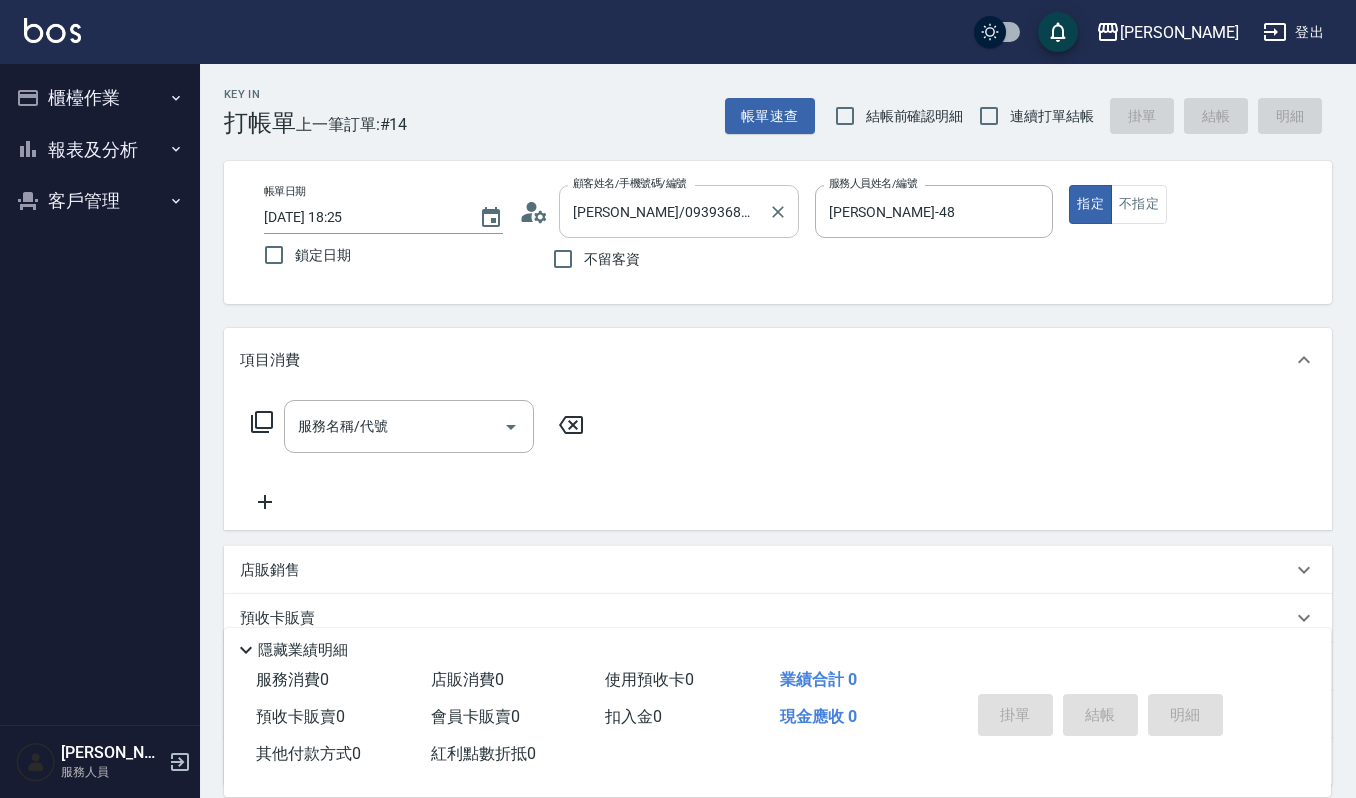 click on "陳奕帆/0939368923/389411" at bounding box center [664, 211] 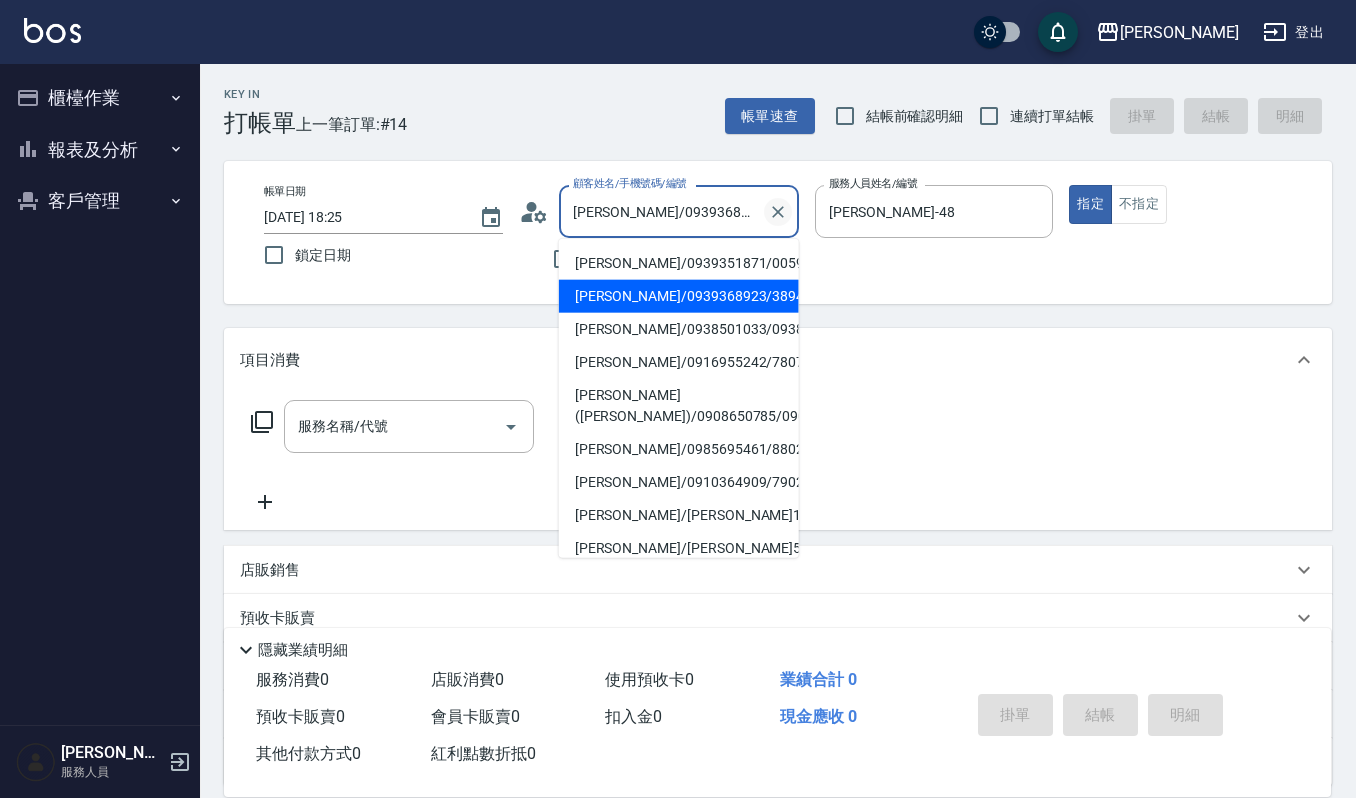 click 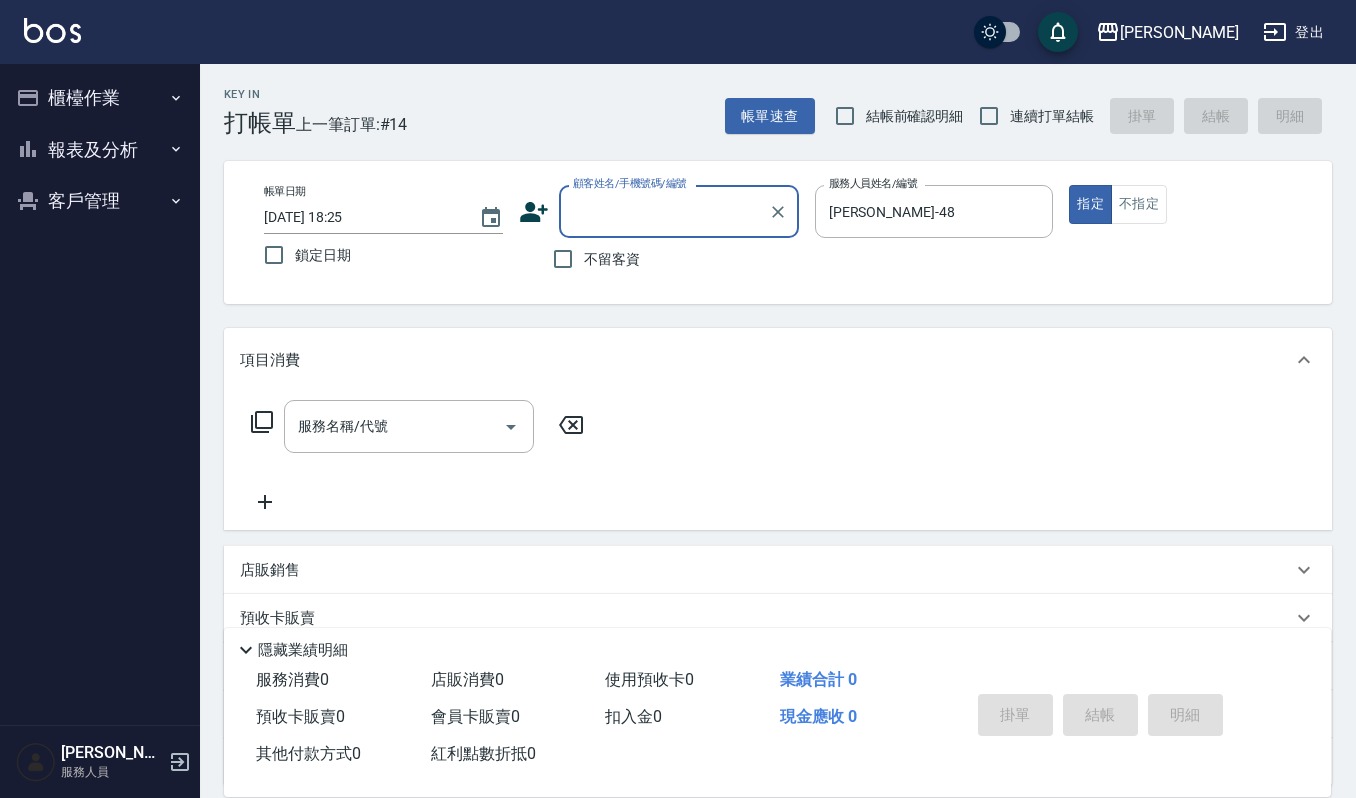 click on "顧客姓名/手機號碼/編號" at bounding box center [664, 211] 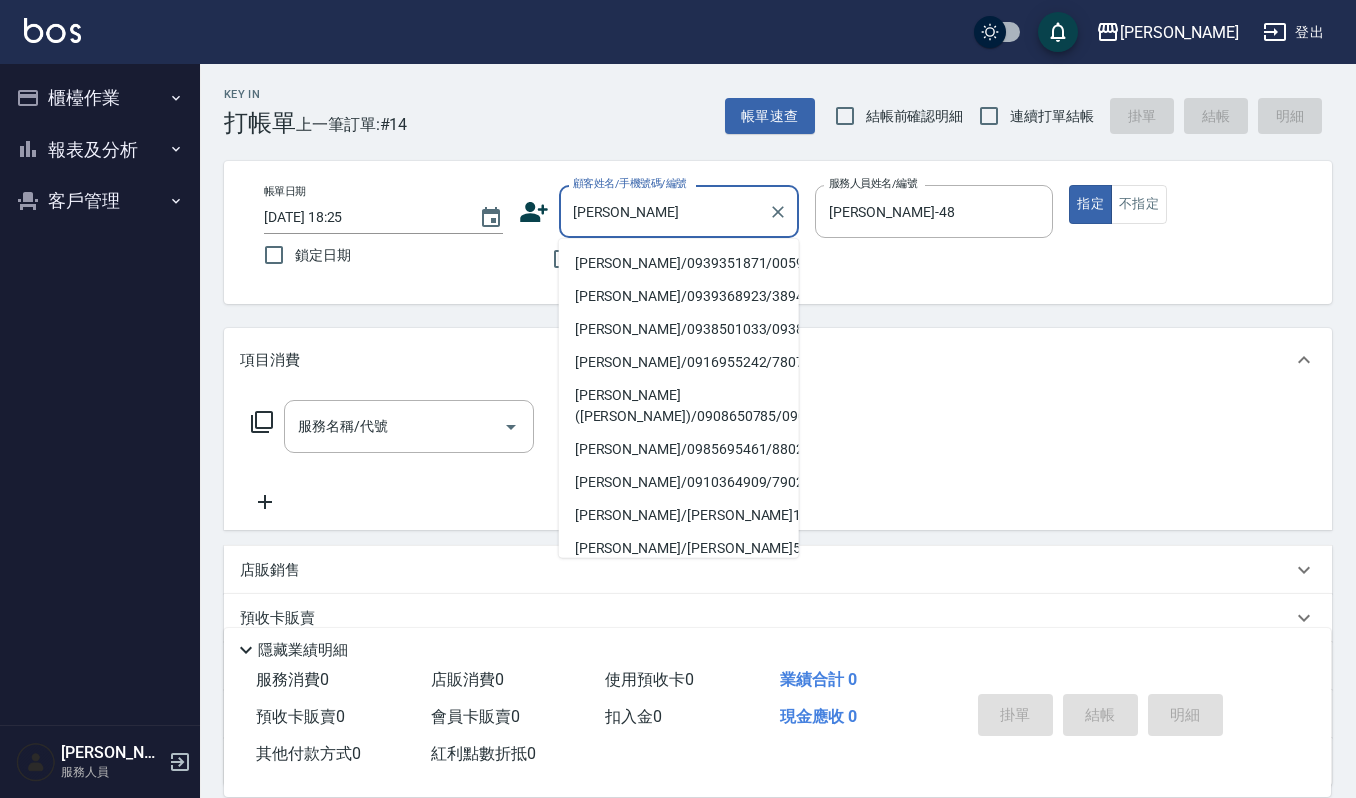 click on "陳奕翰/0939351871/00592" at bounding box center [679, 263] 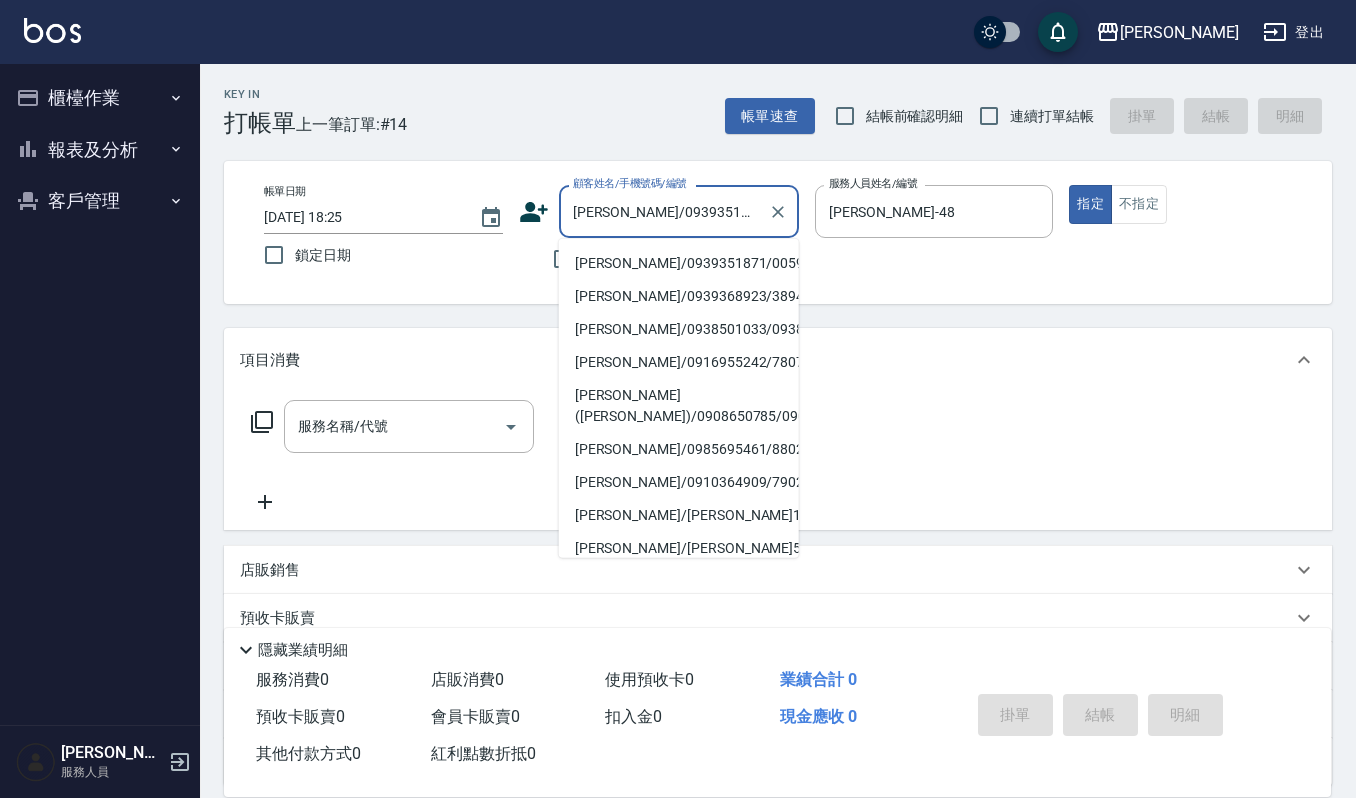 type on "吉兒-4" 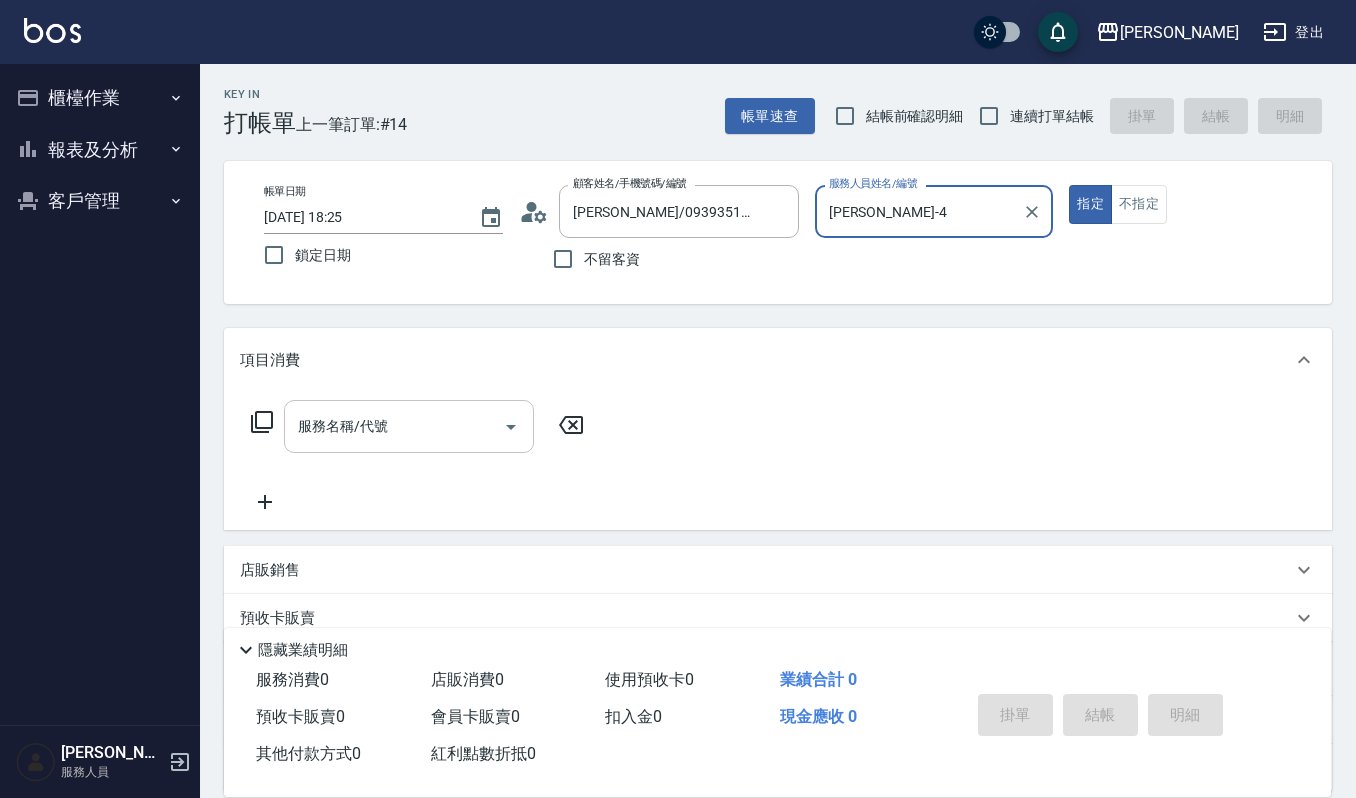 click on "服務名稱/代號" at bounding box center [409, 426] 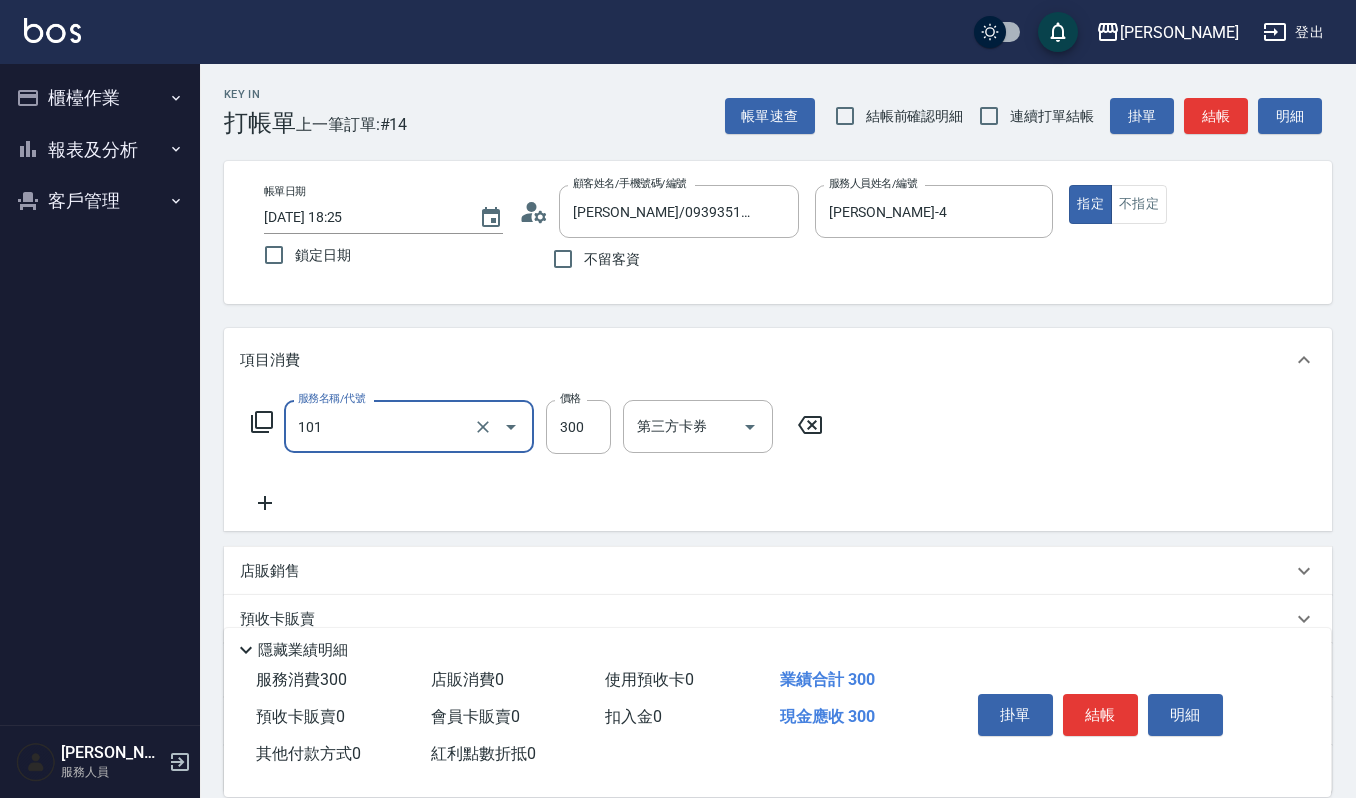 type on "一般洗髮(101)" 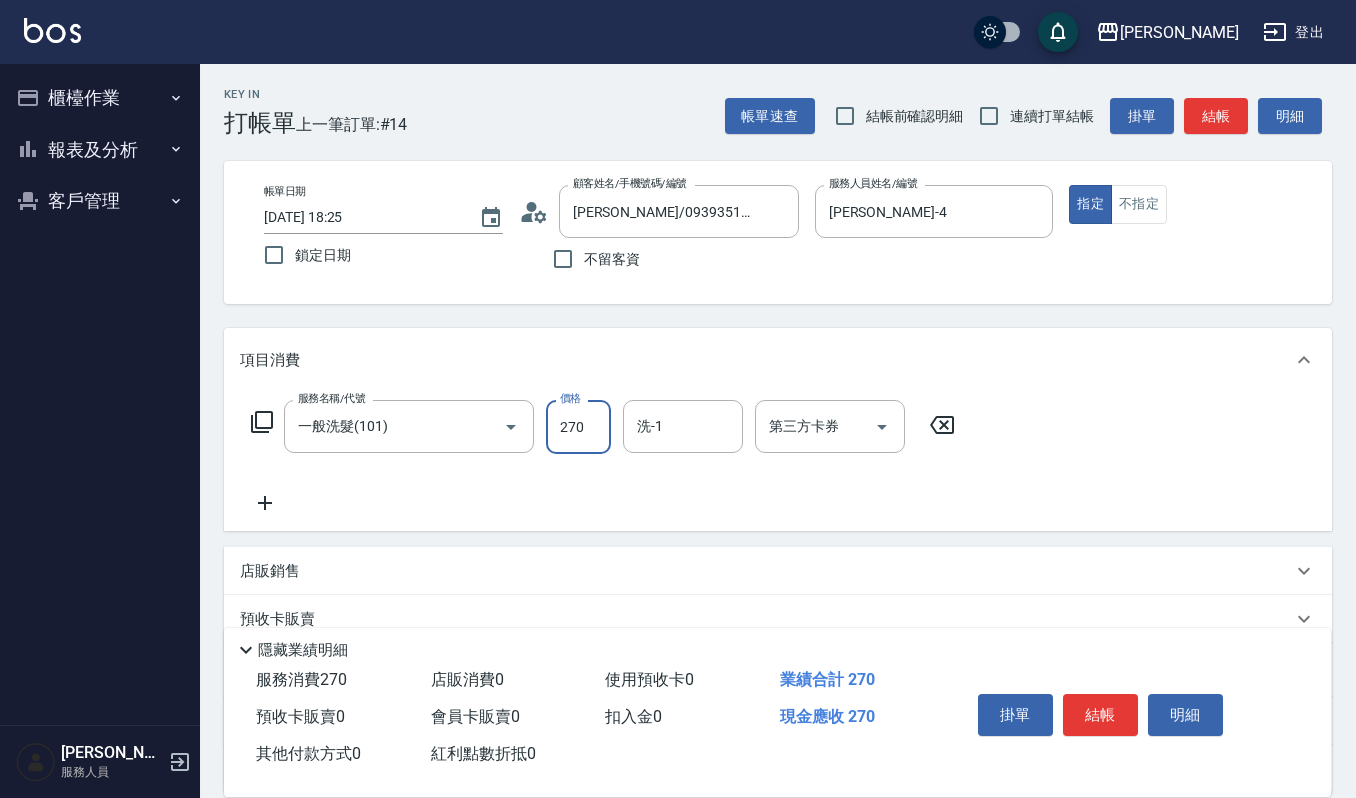 type on "270" 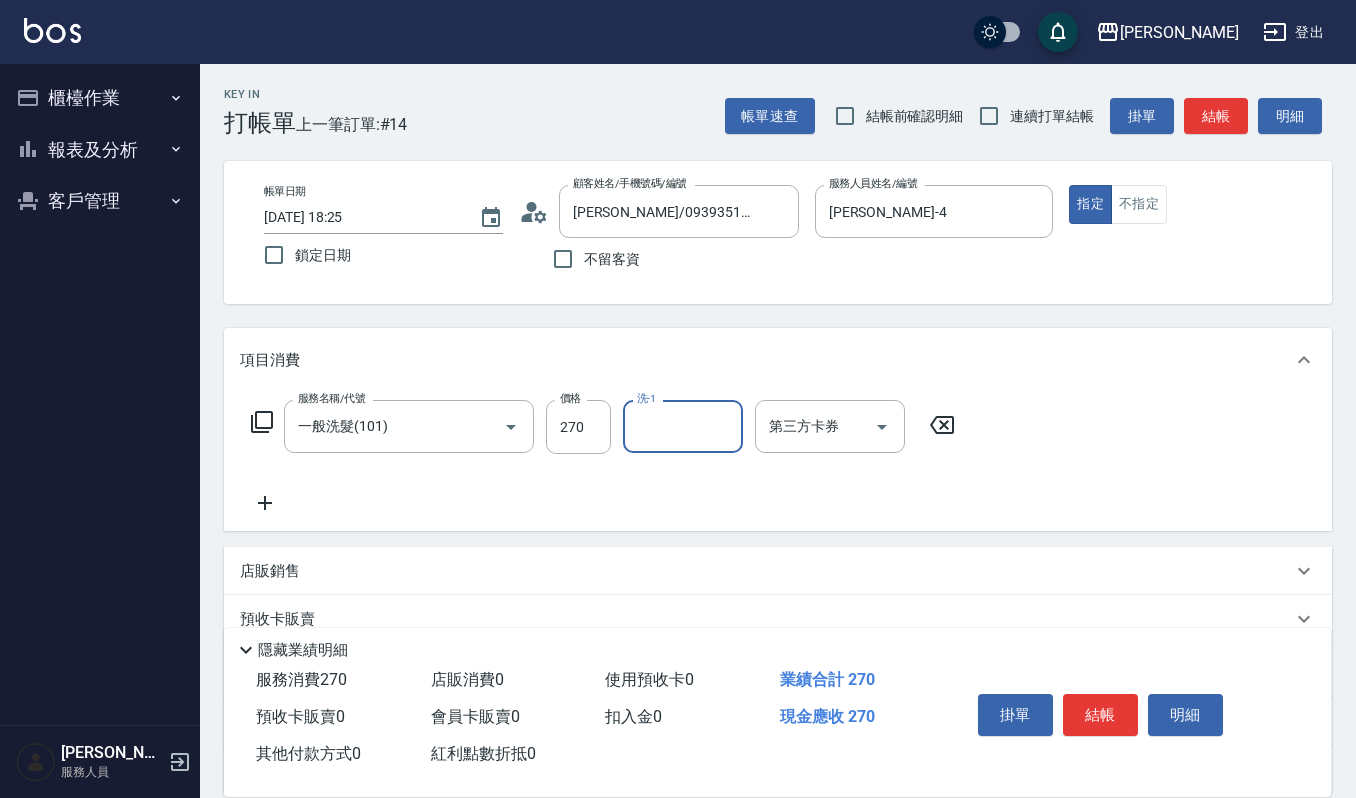 type on "1" 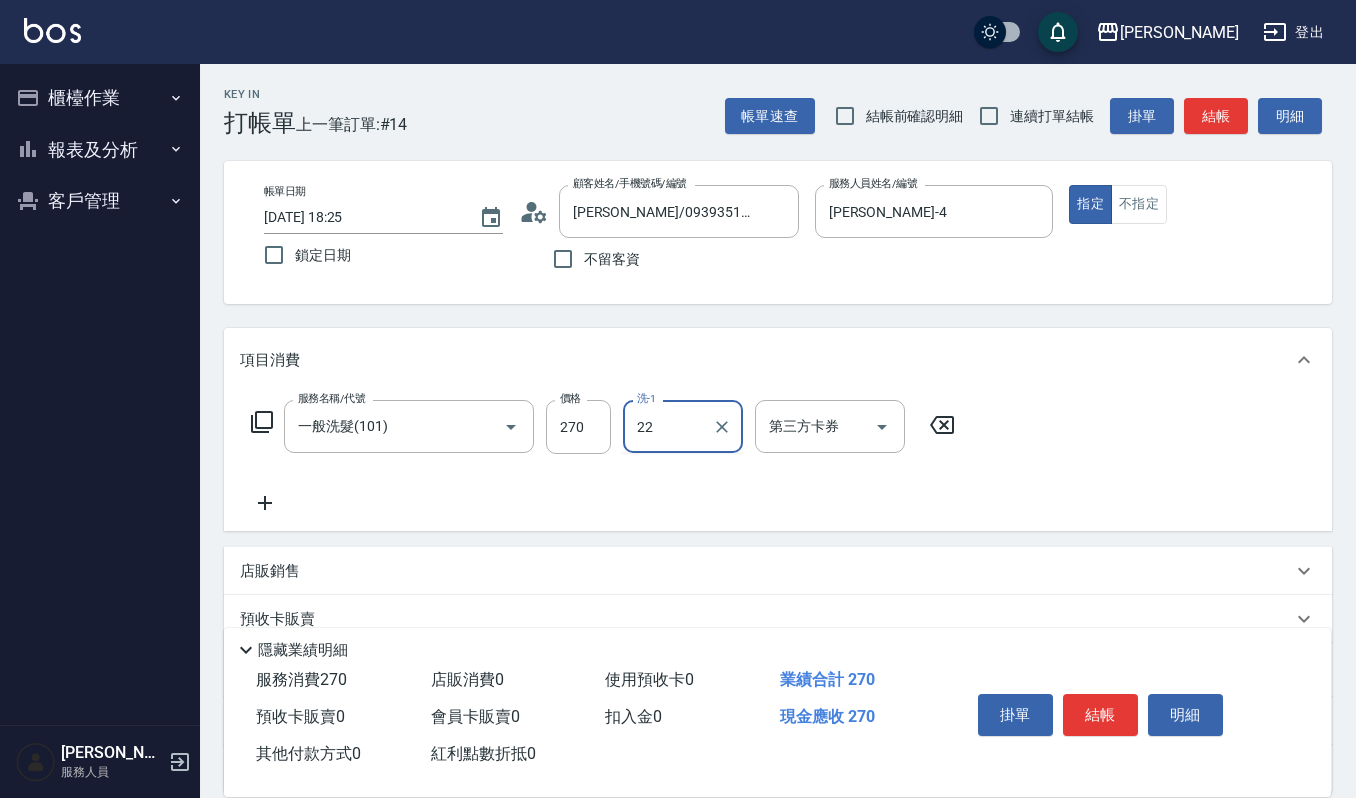 type on "宜芳-22" 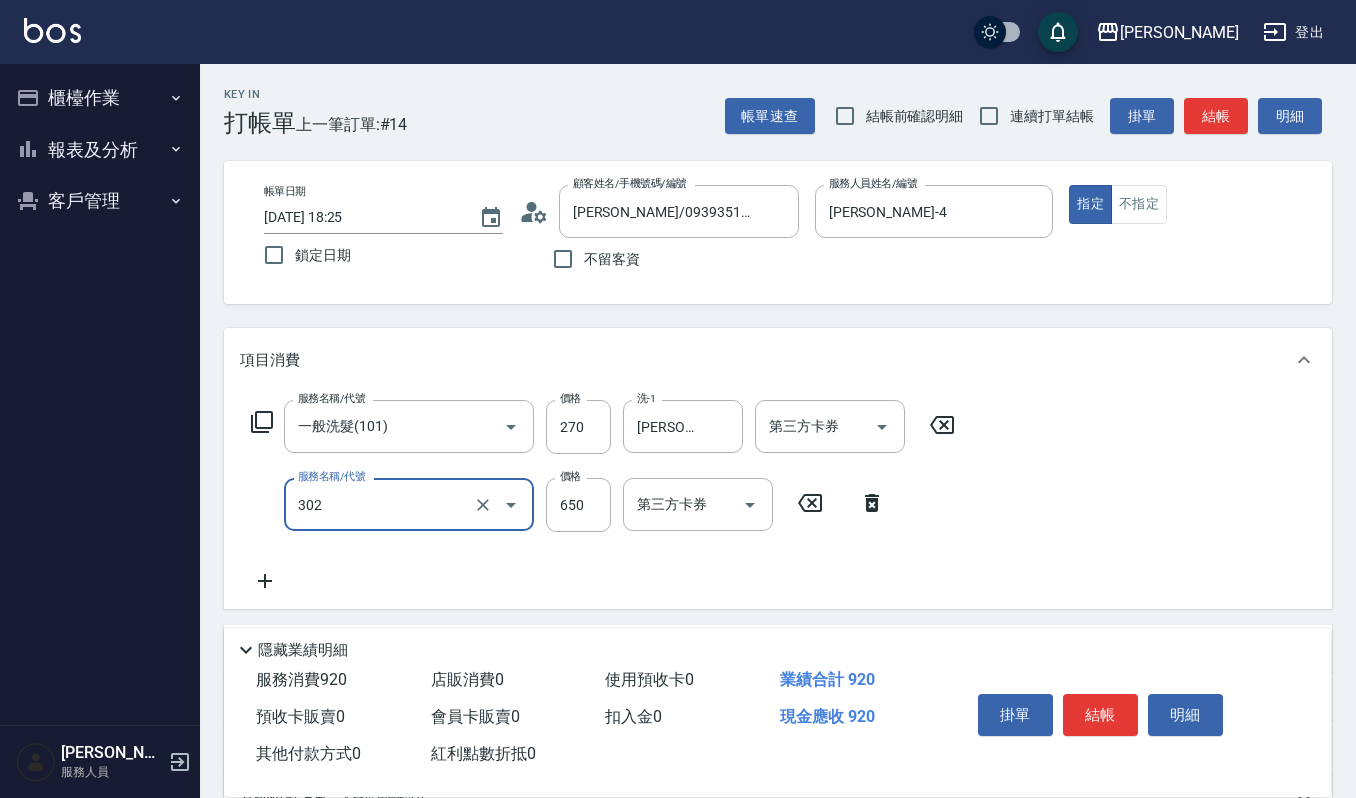 type on "經典剪髮-Gill(302)" 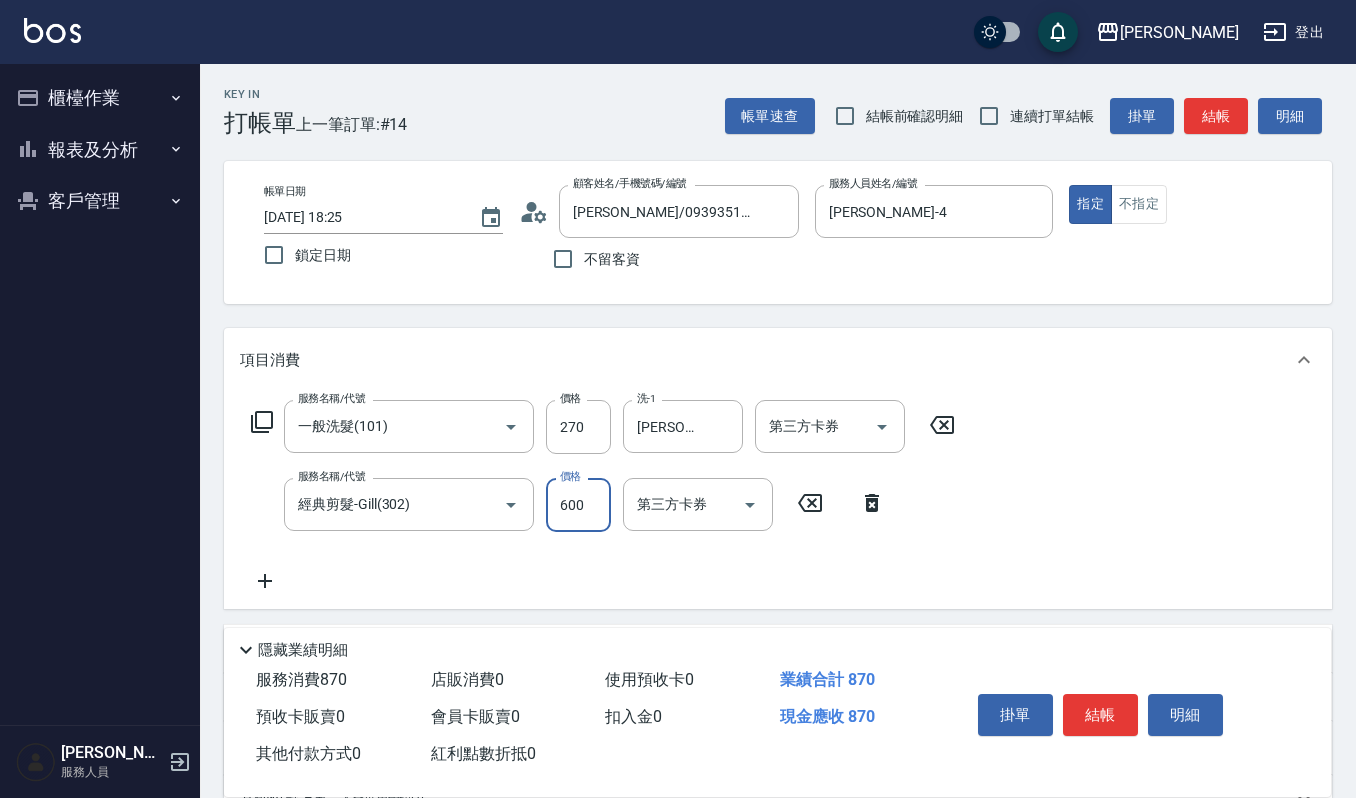type on "600" 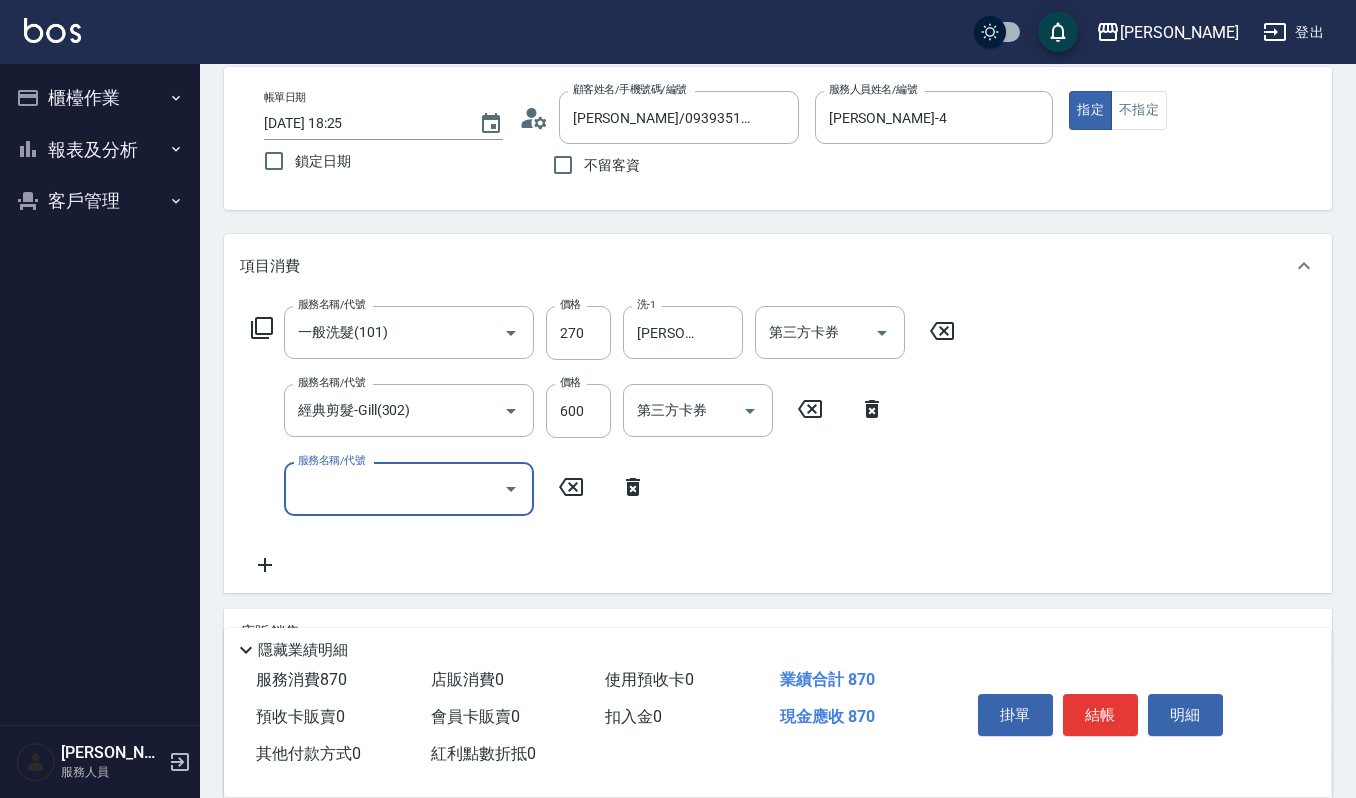 scroll, scrollTop: 133, scrollLeft: 0, axis: vertical 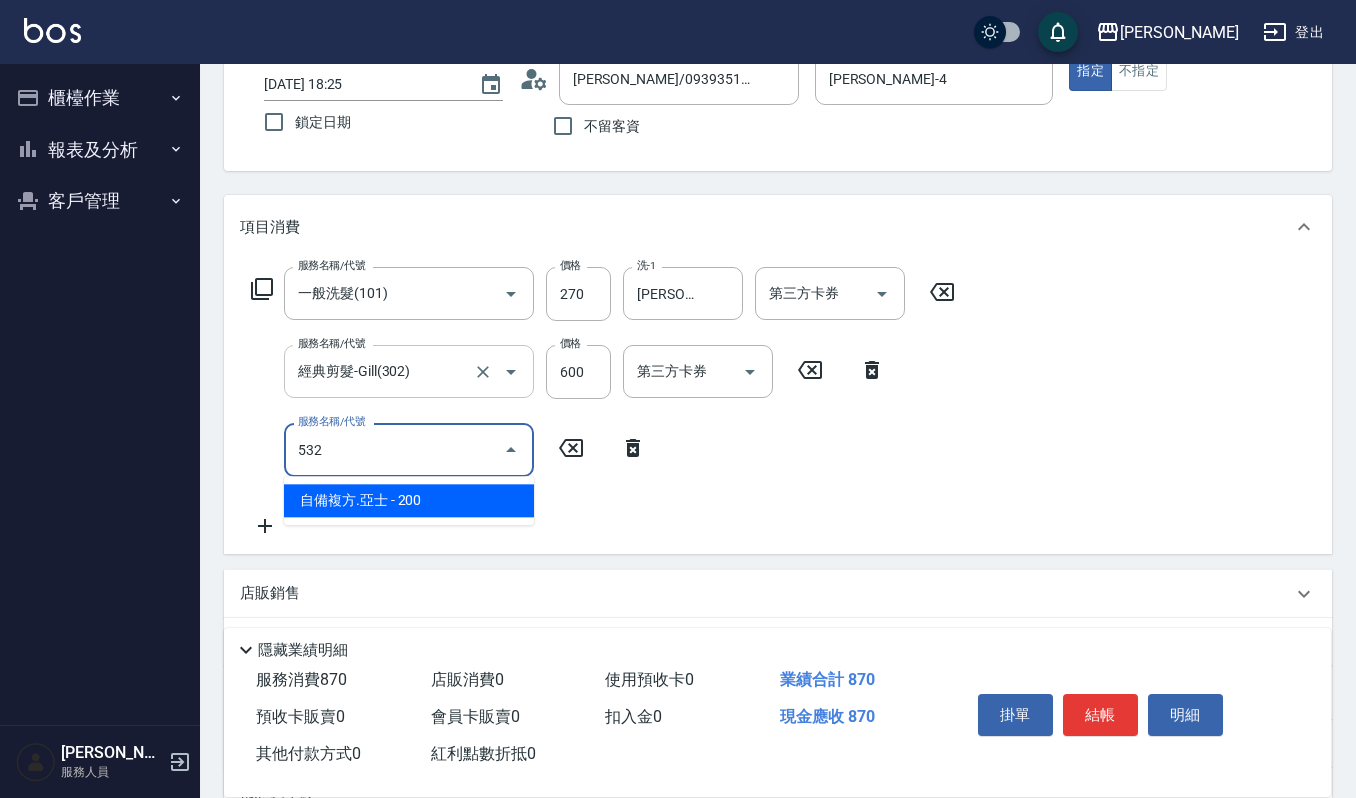 type on "自備複方.亞士(532)" 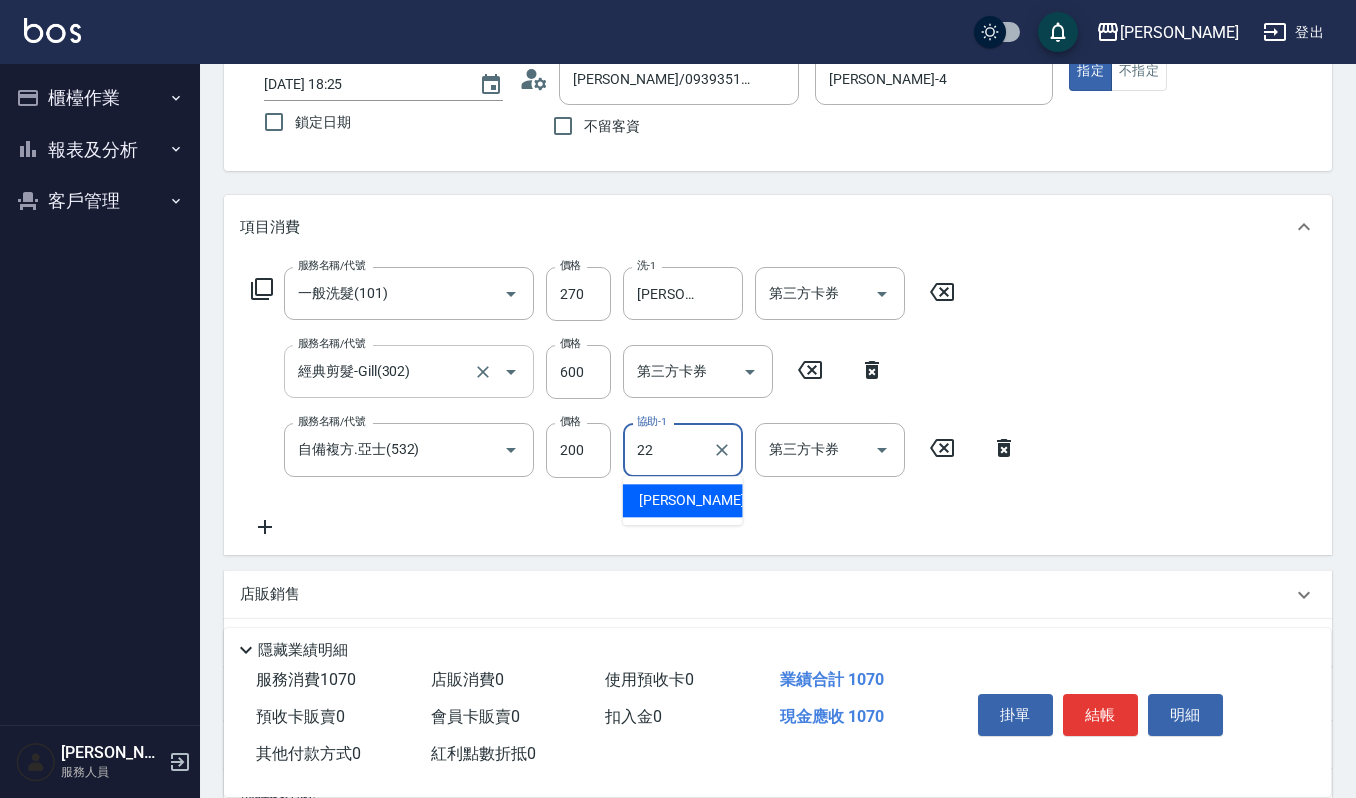 type on "宜芳-22" 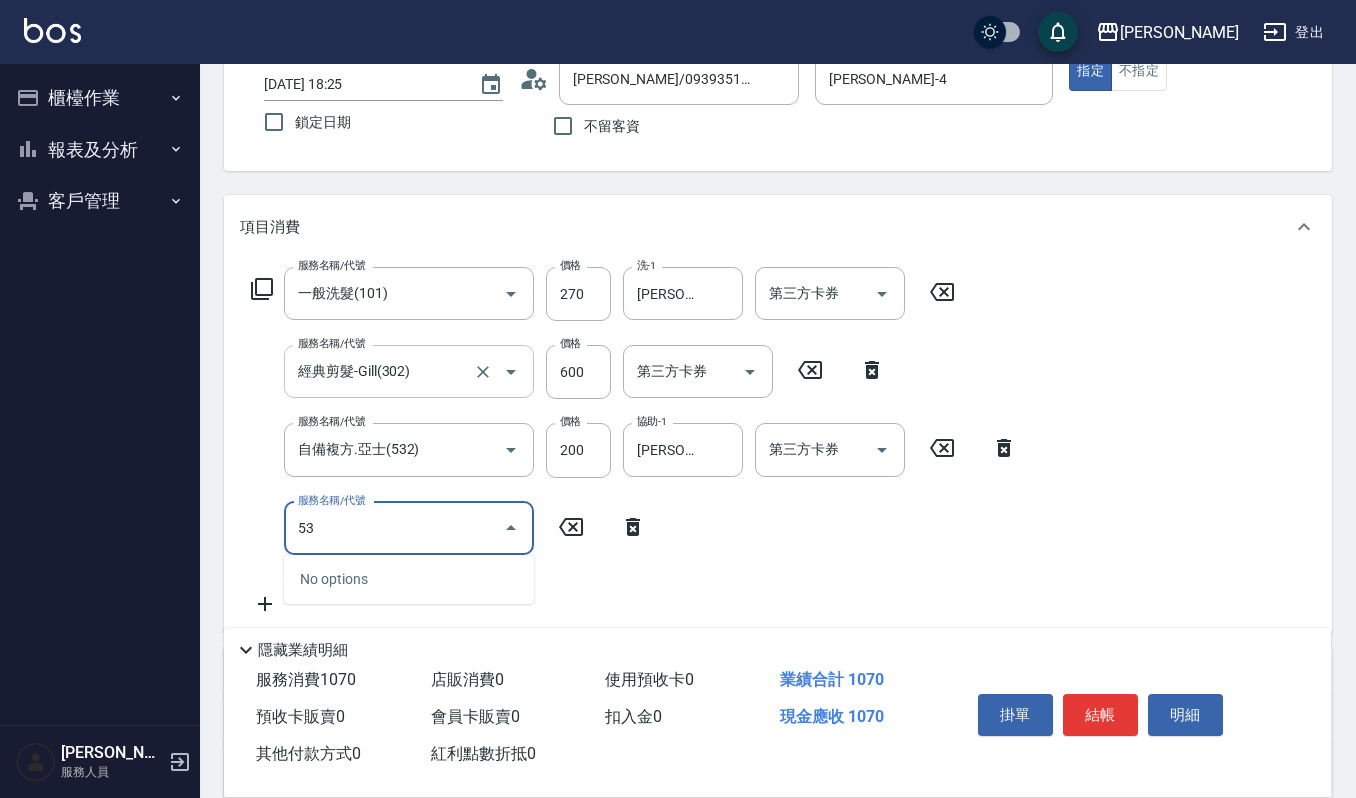 type on "531" 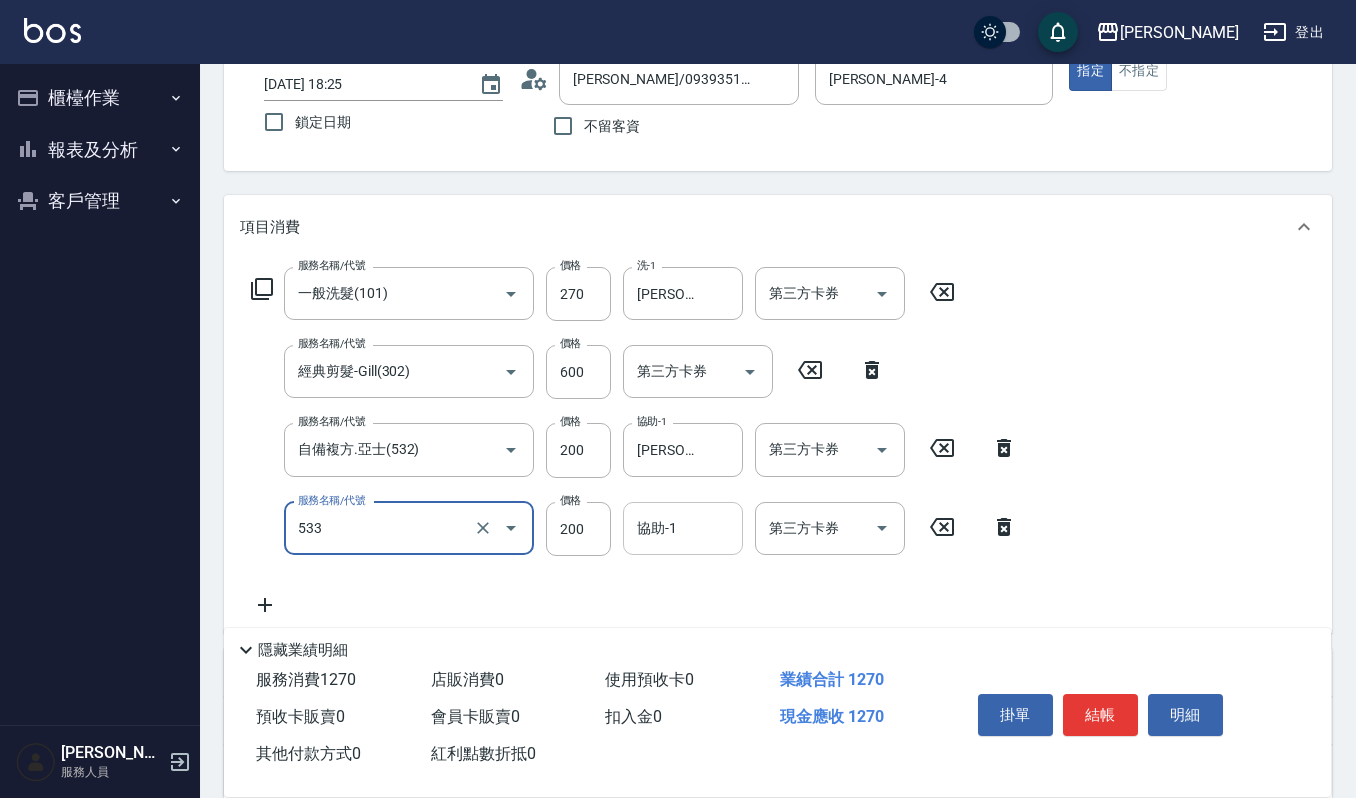 click on "協助-1" at bounding box center (683, 528) 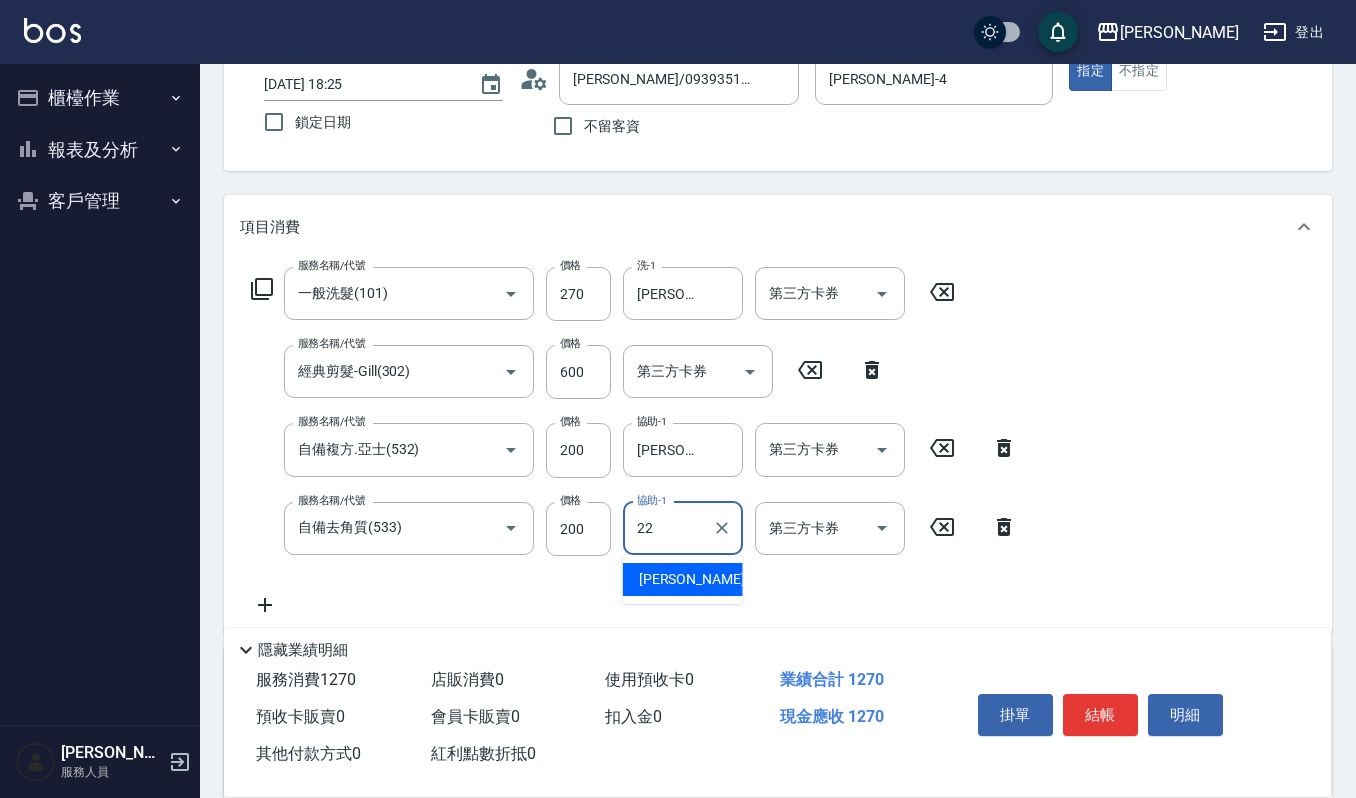 type on "宜芳-22" 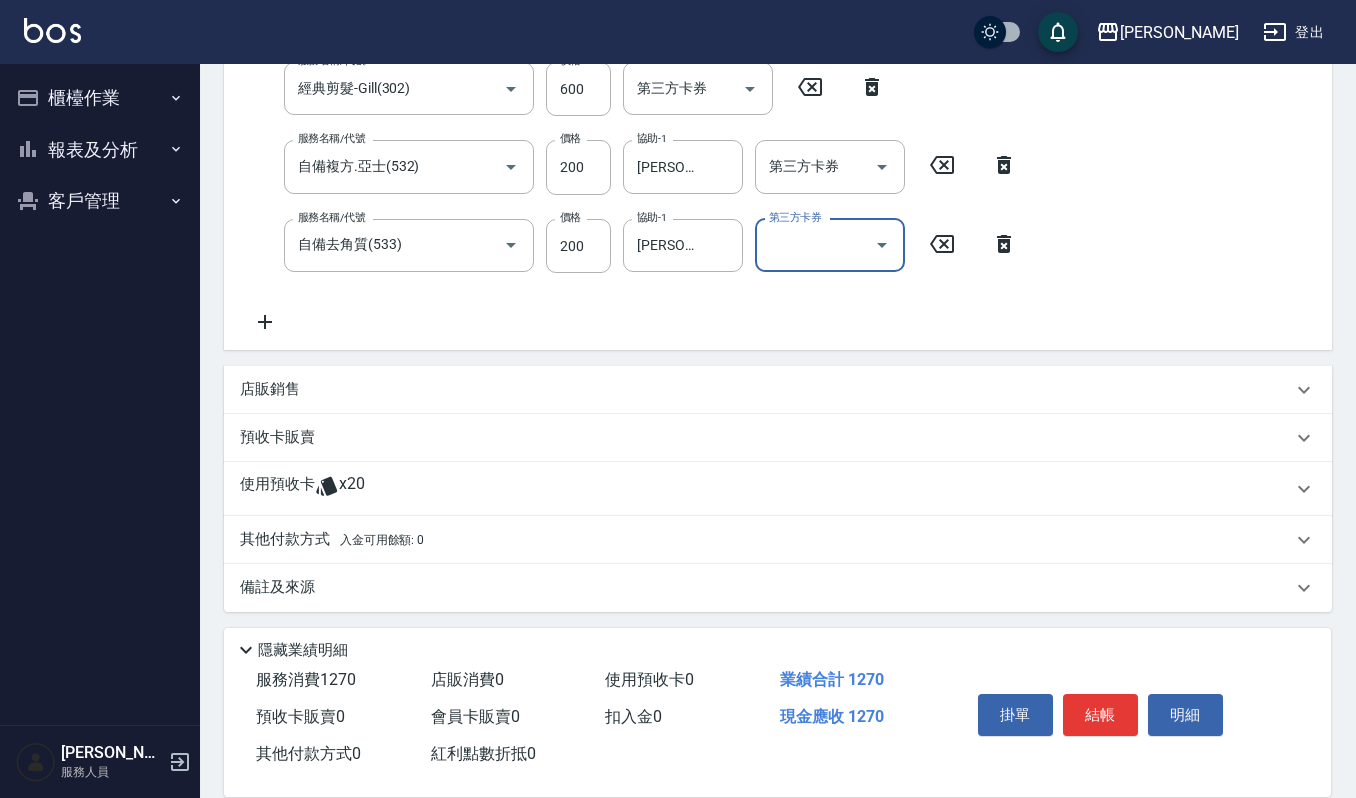 scroll, scrollTop: 417, scrollLeft: 0, axis: vertical 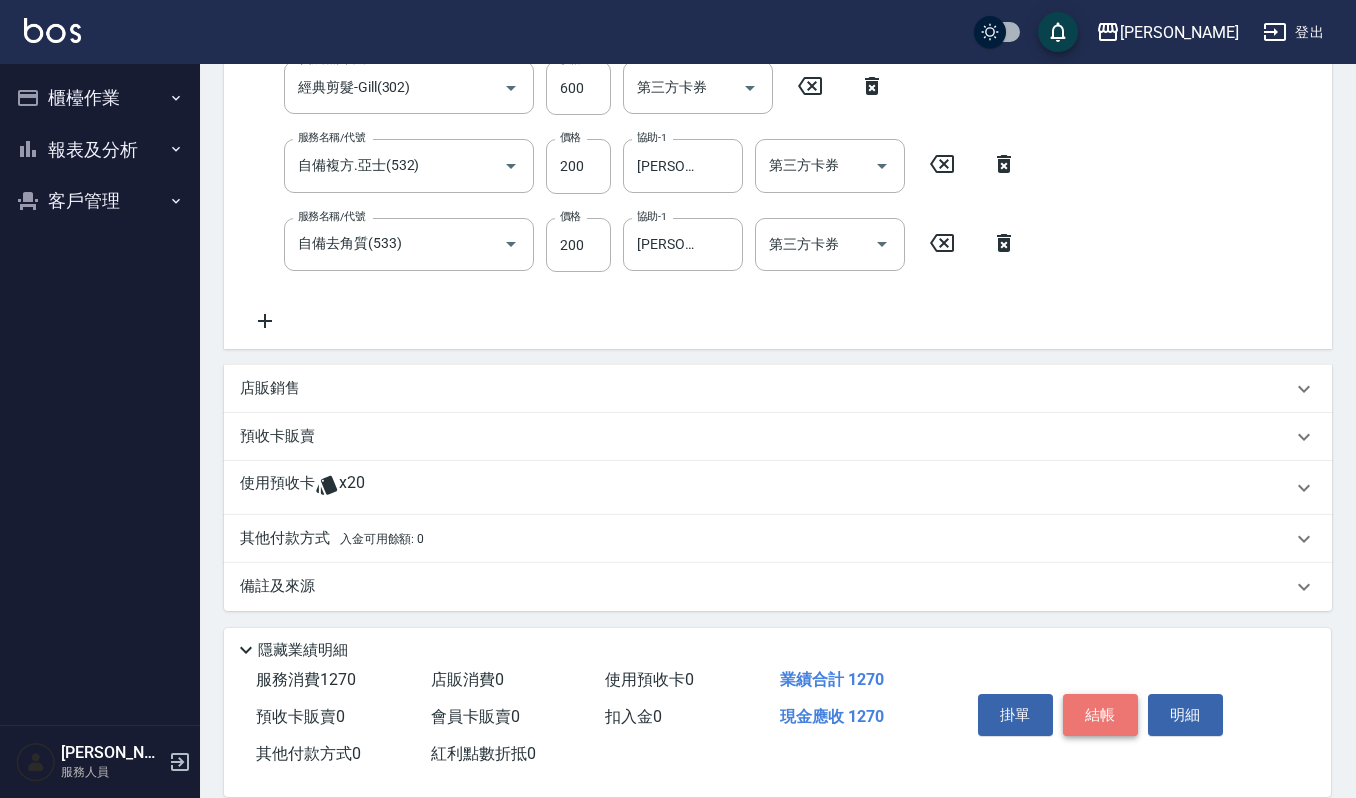 click on "結帳" at bounding box center [1100, 715] 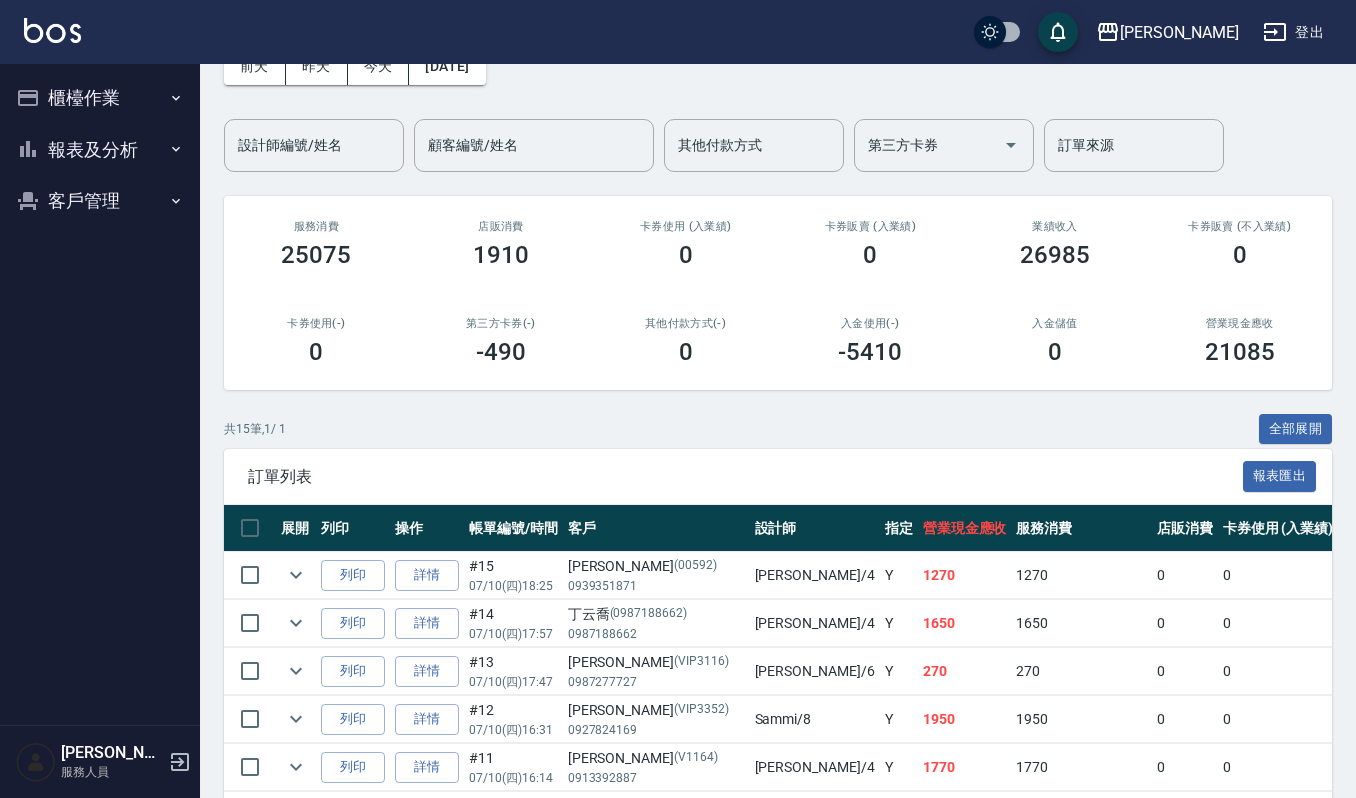 scroll, scrollTop: 266, scrollLeft: 0, axis: vertical 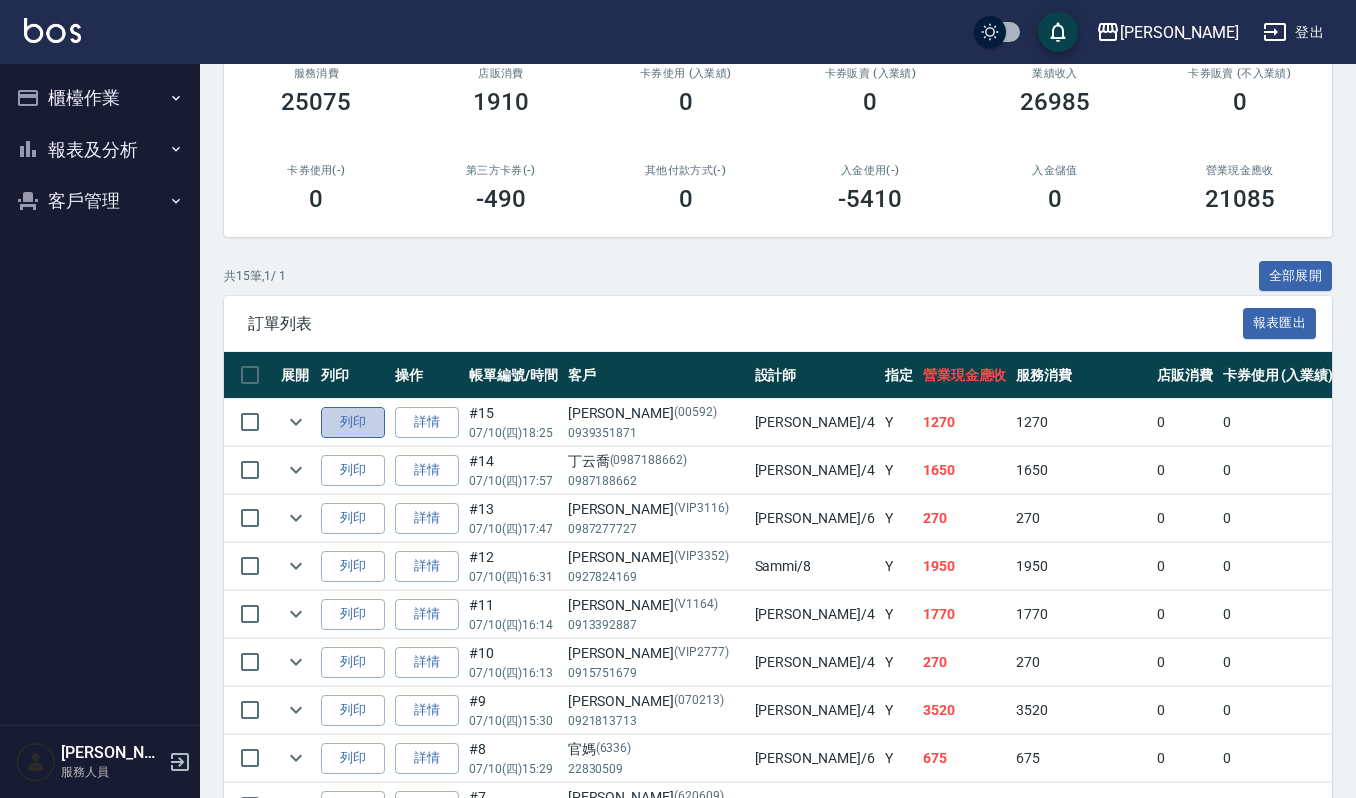 click on "列印" at bounding box center (353, 422) 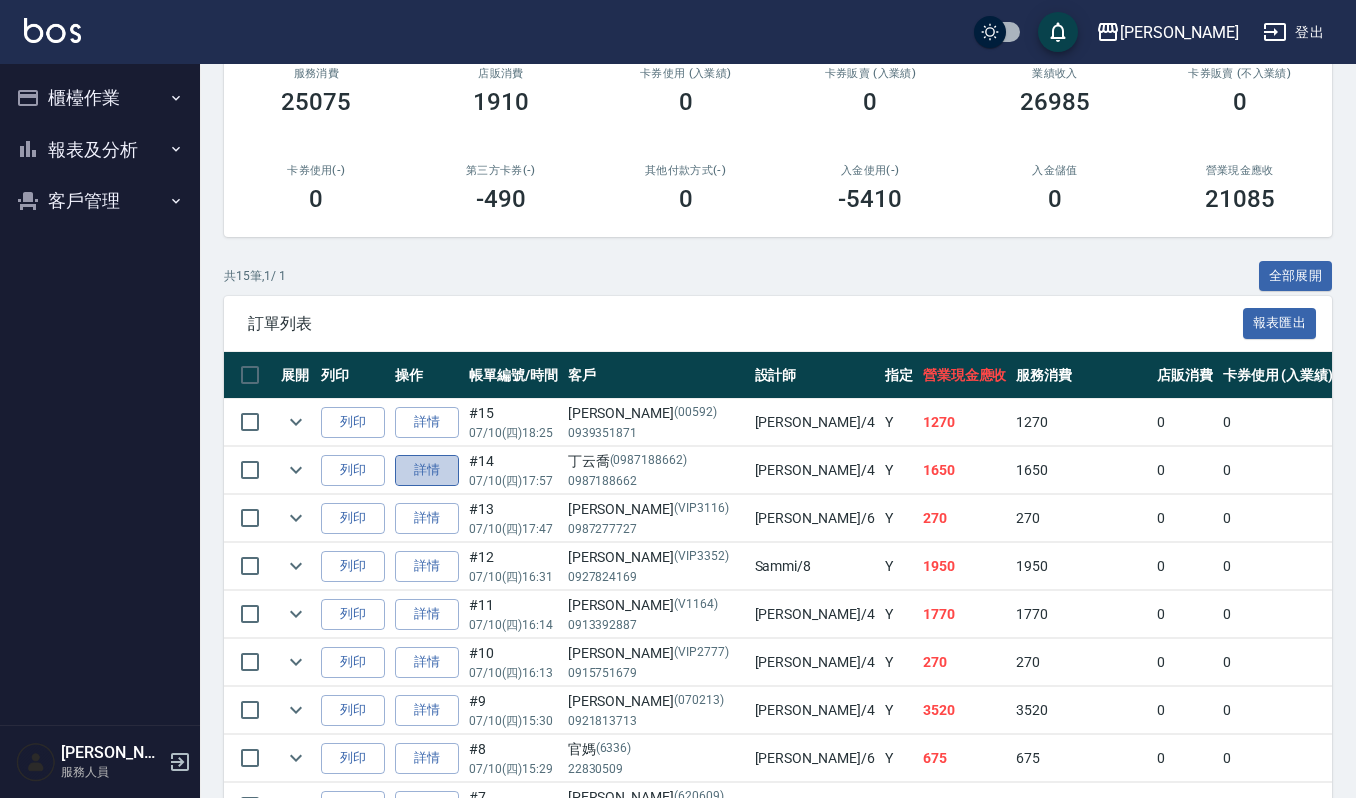 click on "詳情" at bounding box center [427, 470] 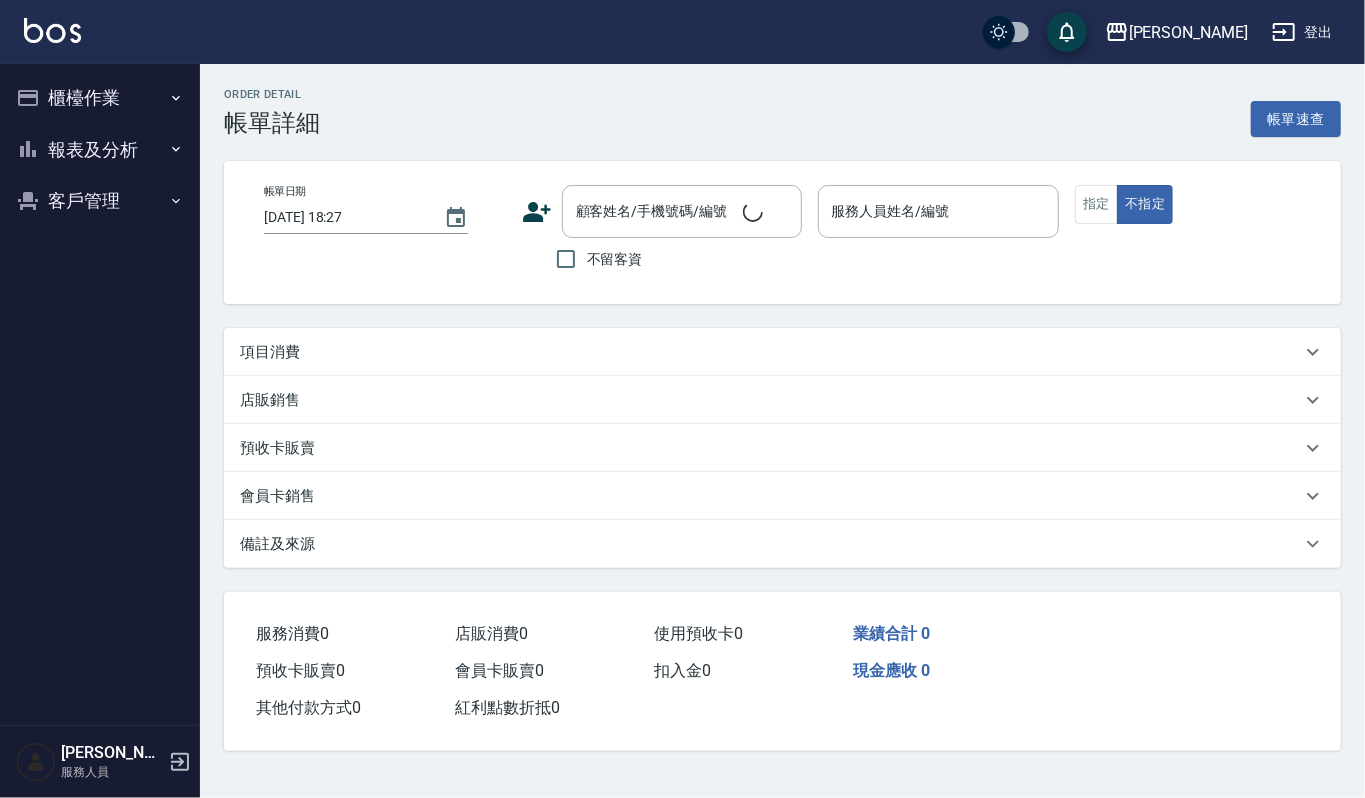 type on "2025/07/10 17:57" 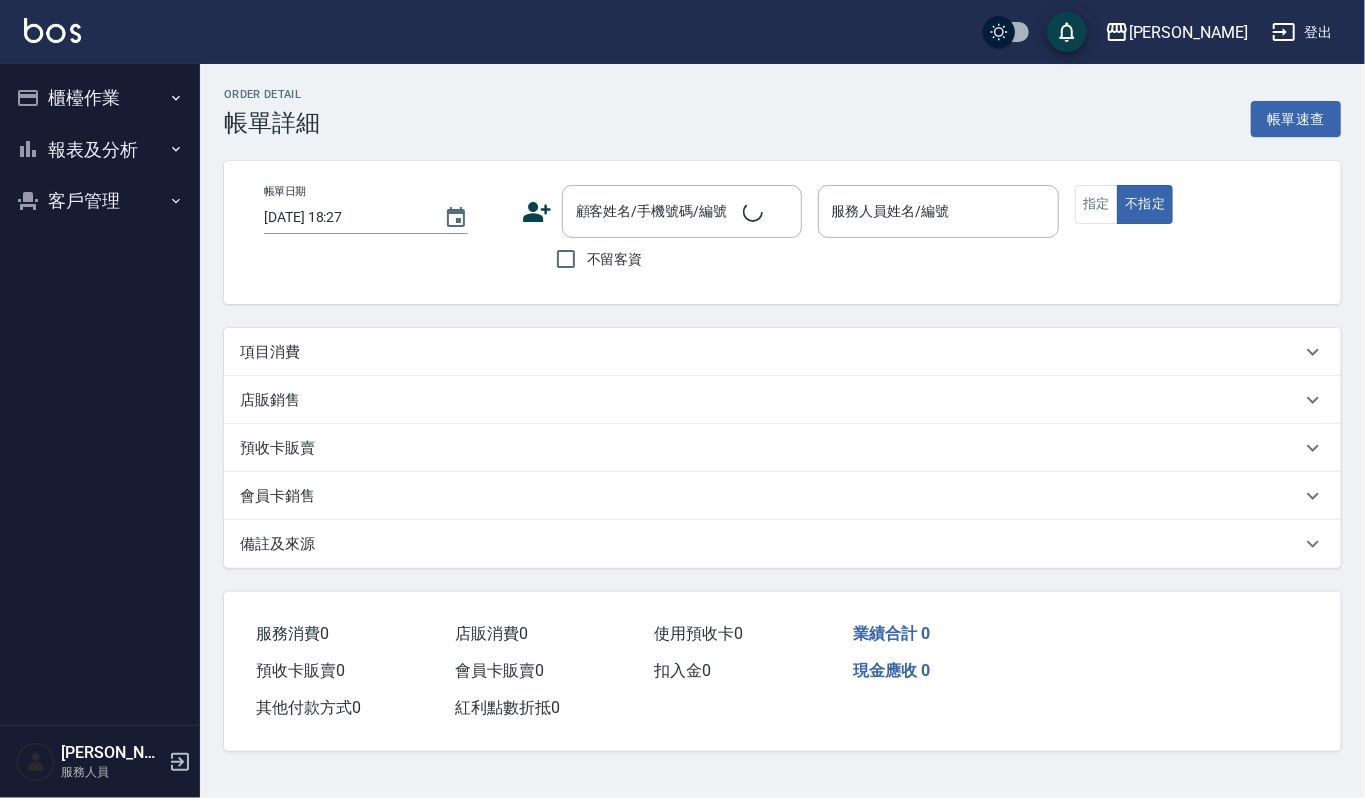type on "吉兒-4" 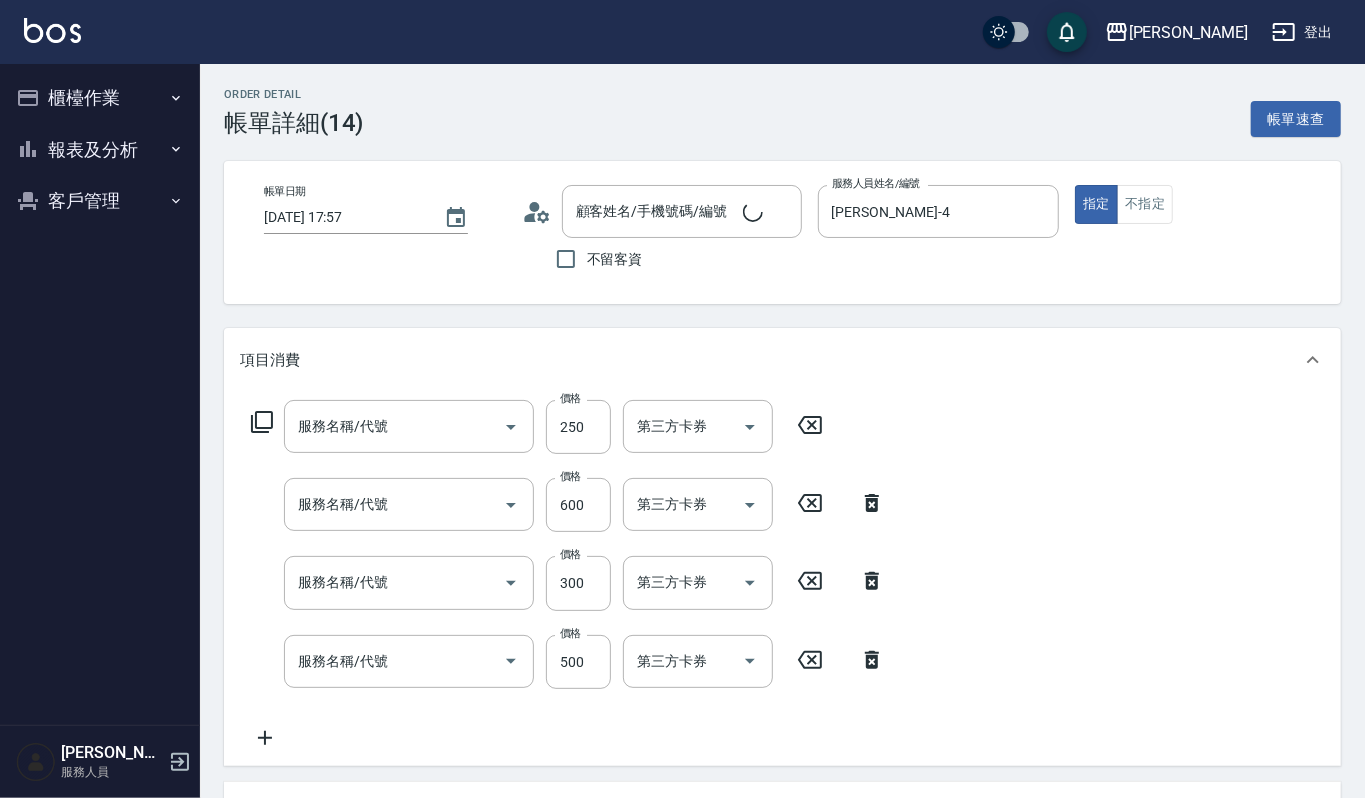 type on "(雲提)燙染前頭皮防護(518)" 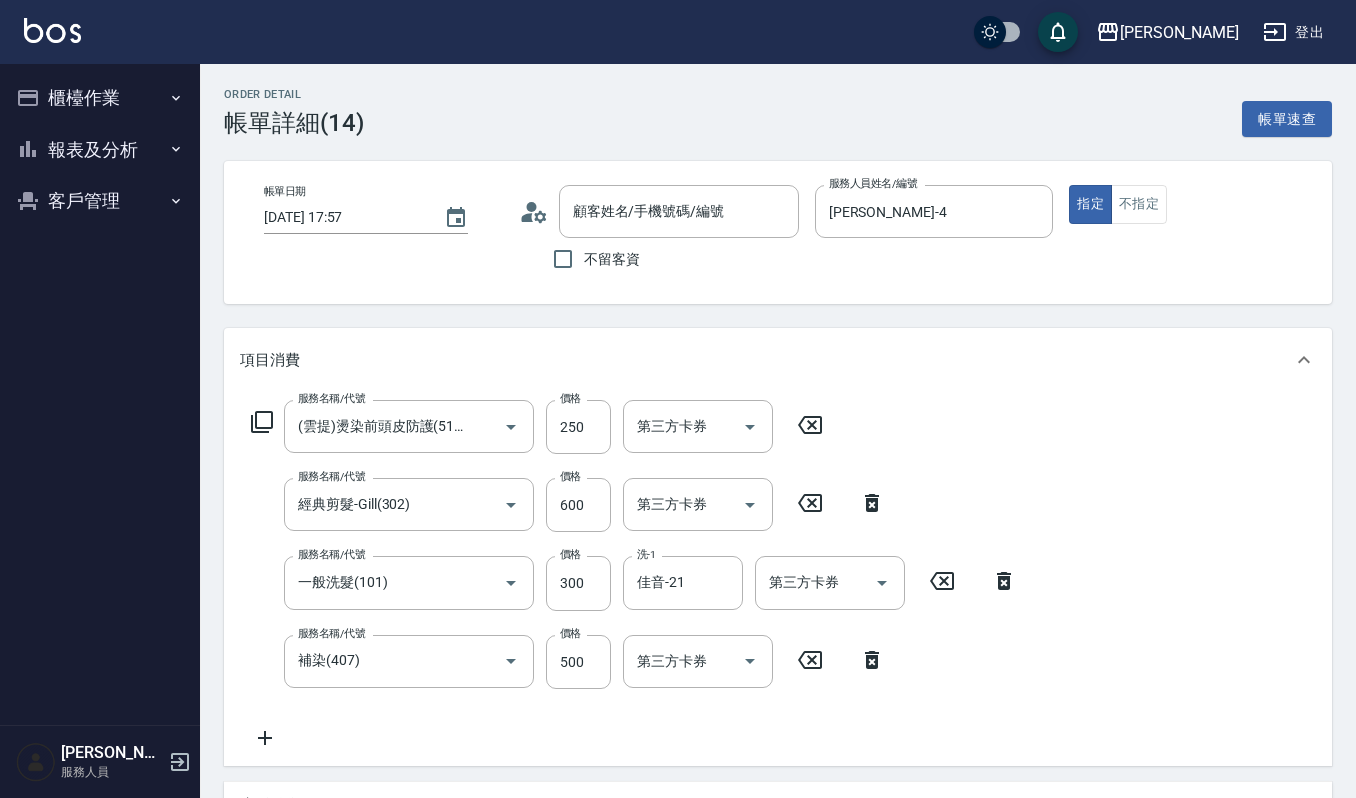 type on "丁云喬/0987188662/0987188662" 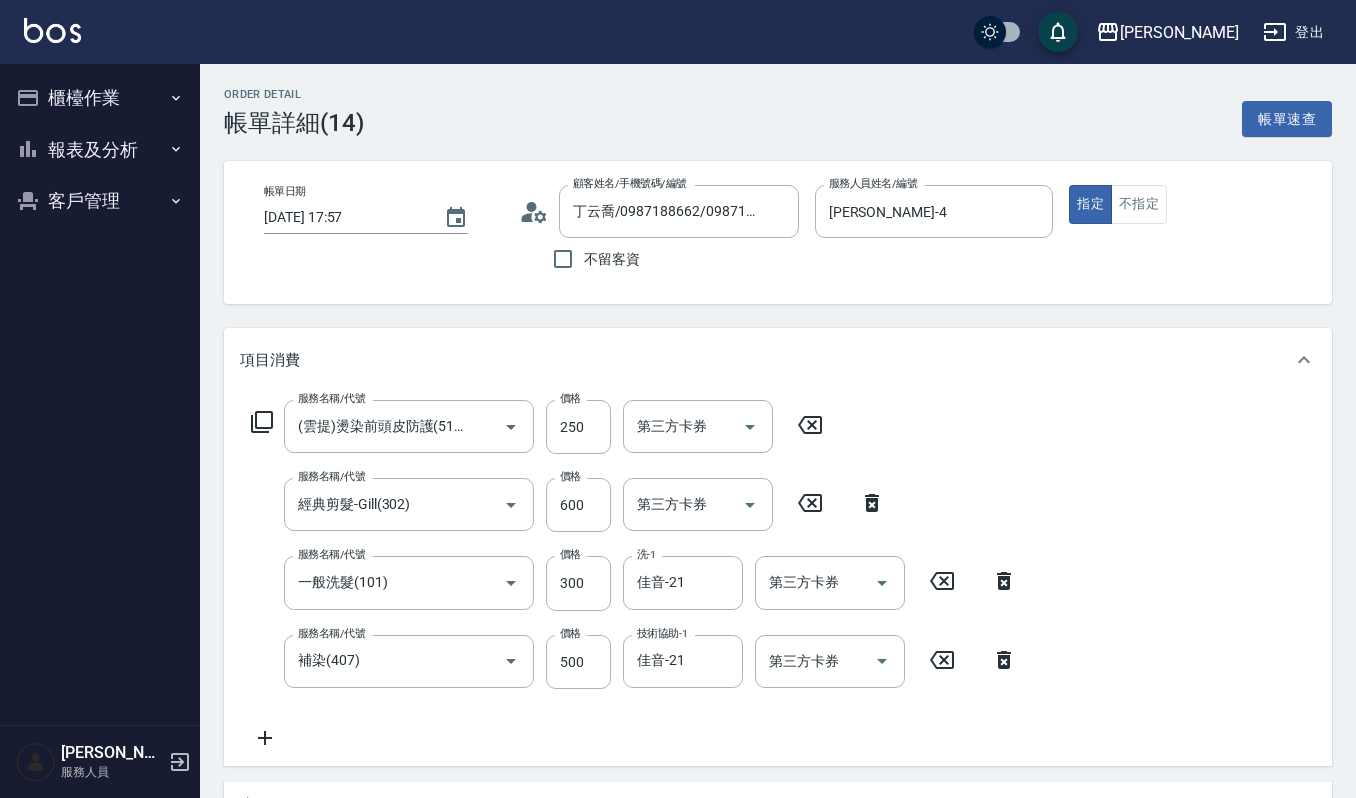 click 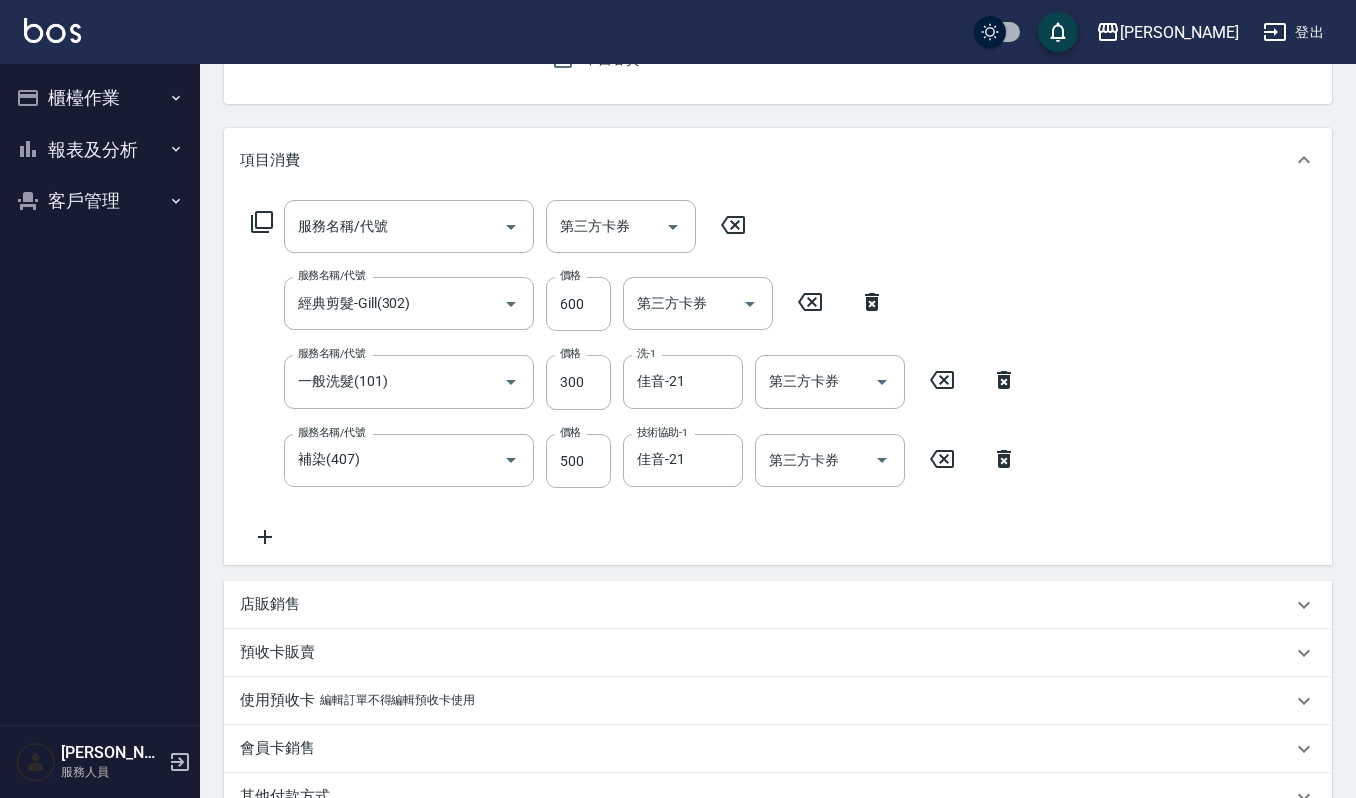scroll, scrollTop: 481, scrollLeft: 0, axis: vertical 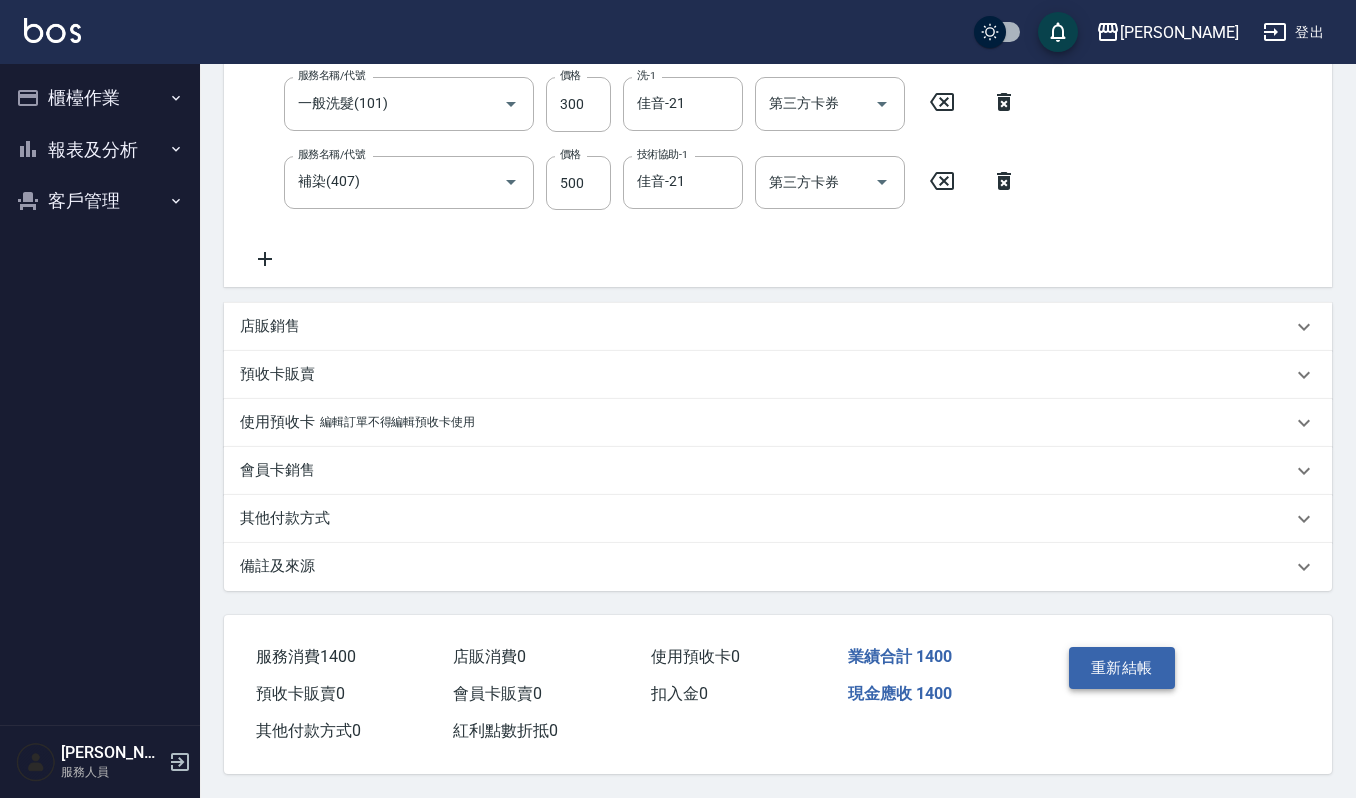 click on "重新結帳" at bounding box center [1122, 668] 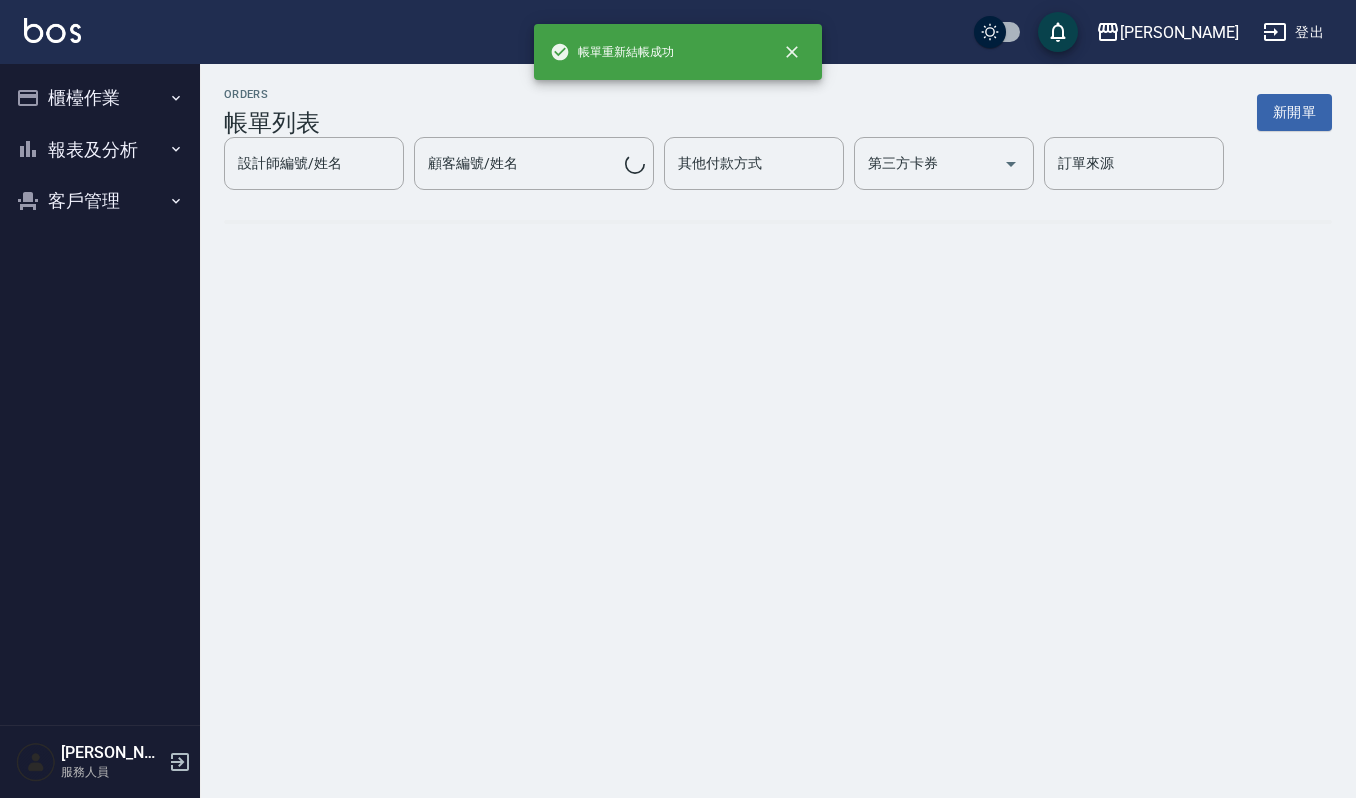 scroll, scrollTop: 0, scrollLeft: 0, axis: both 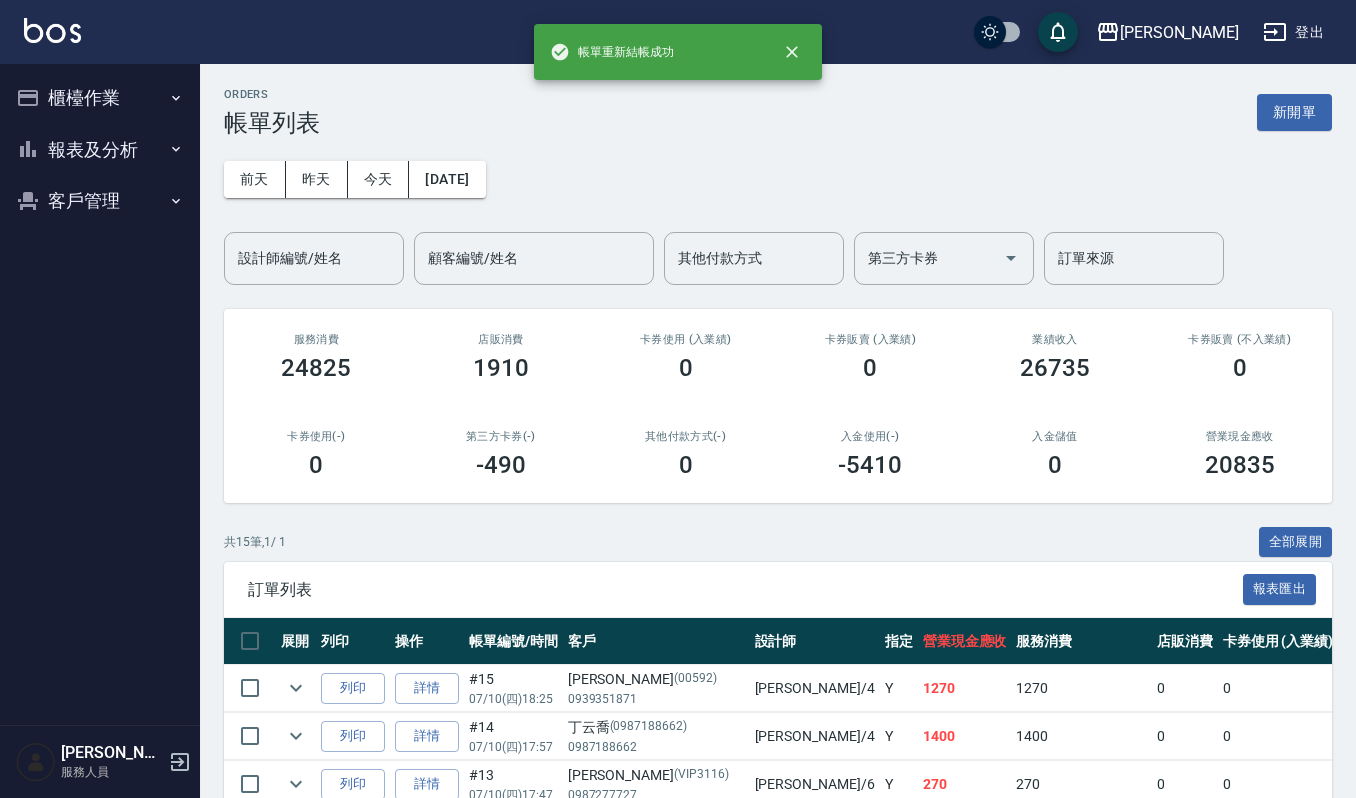 click on "入金使用(-) -5410" at bounding box center (870, 454) 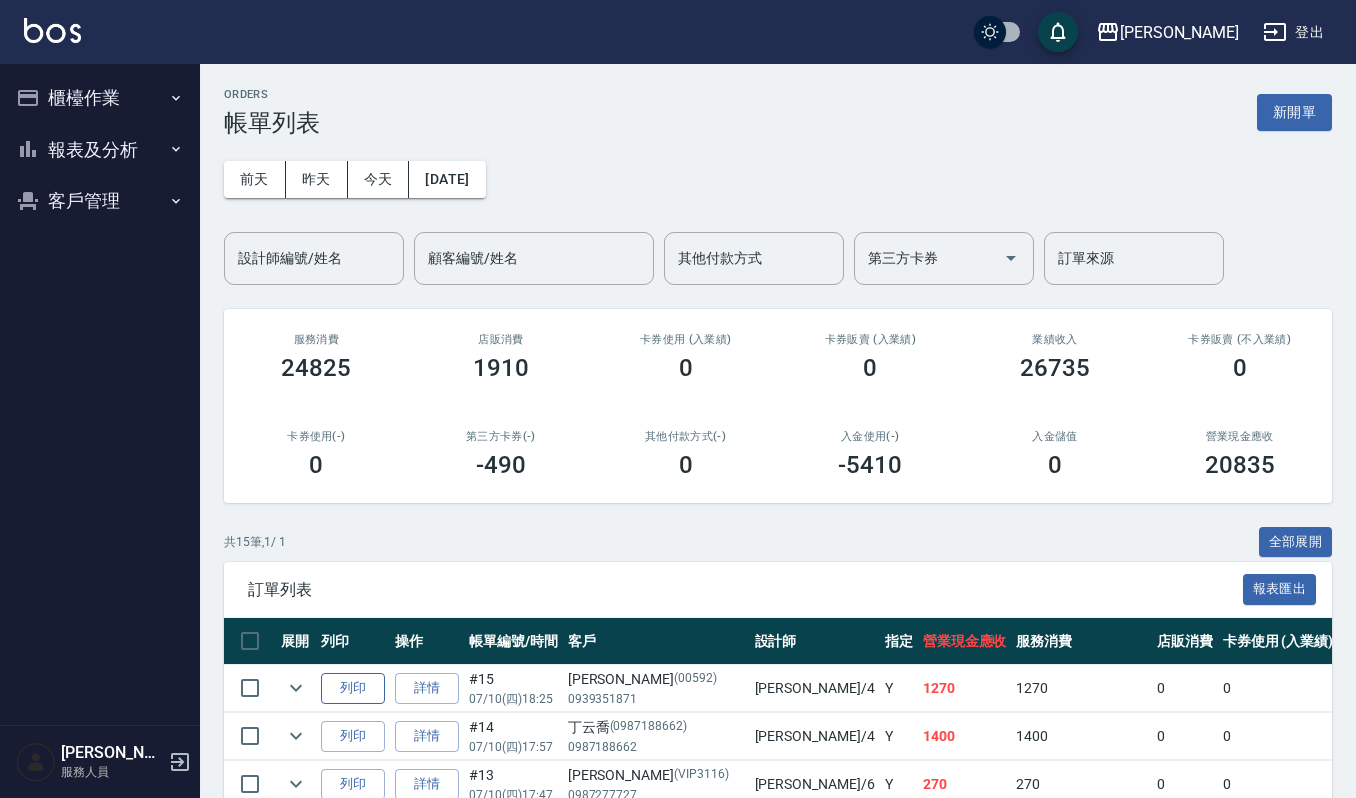 click on "列印" at bounding box center [353, 688] 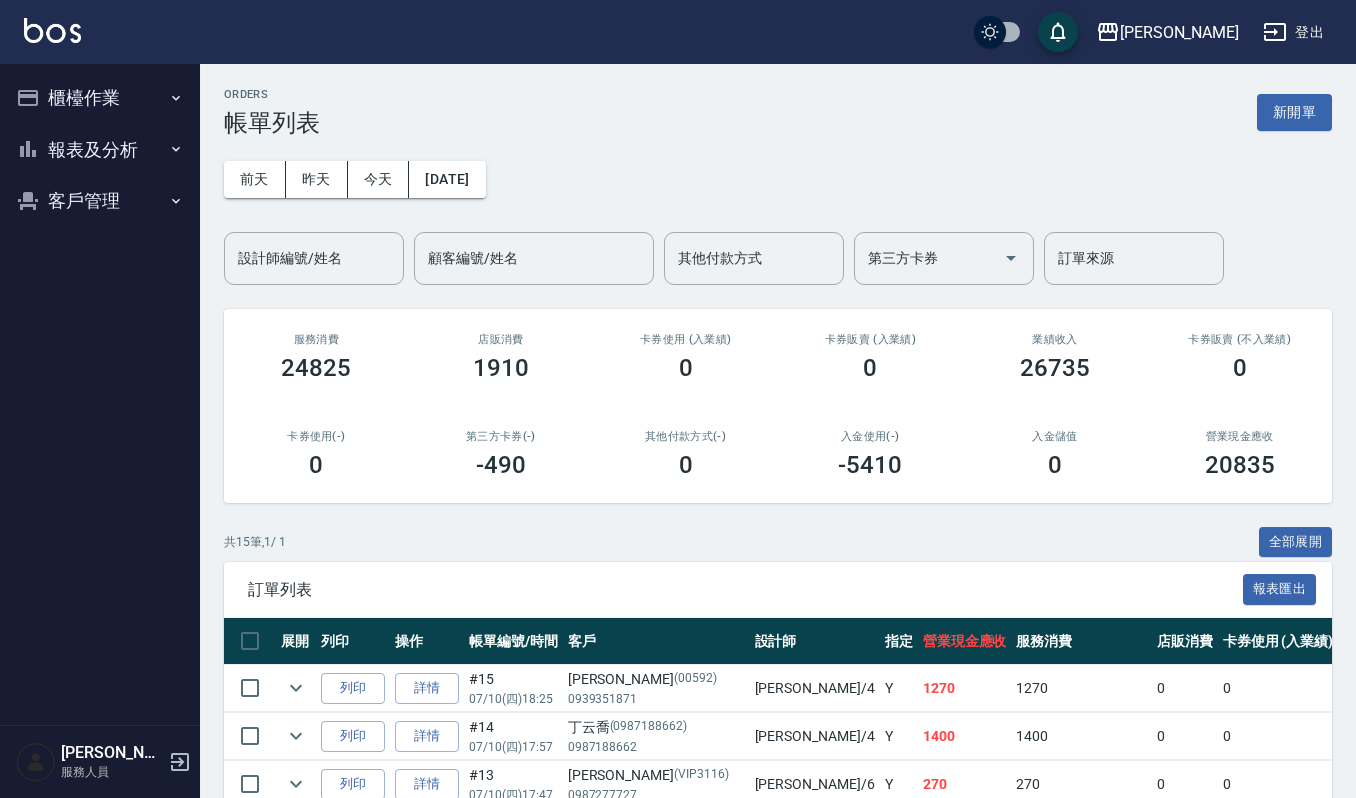 scroll, scrollTop: 133, scrollLeft: 0, axis: vertical 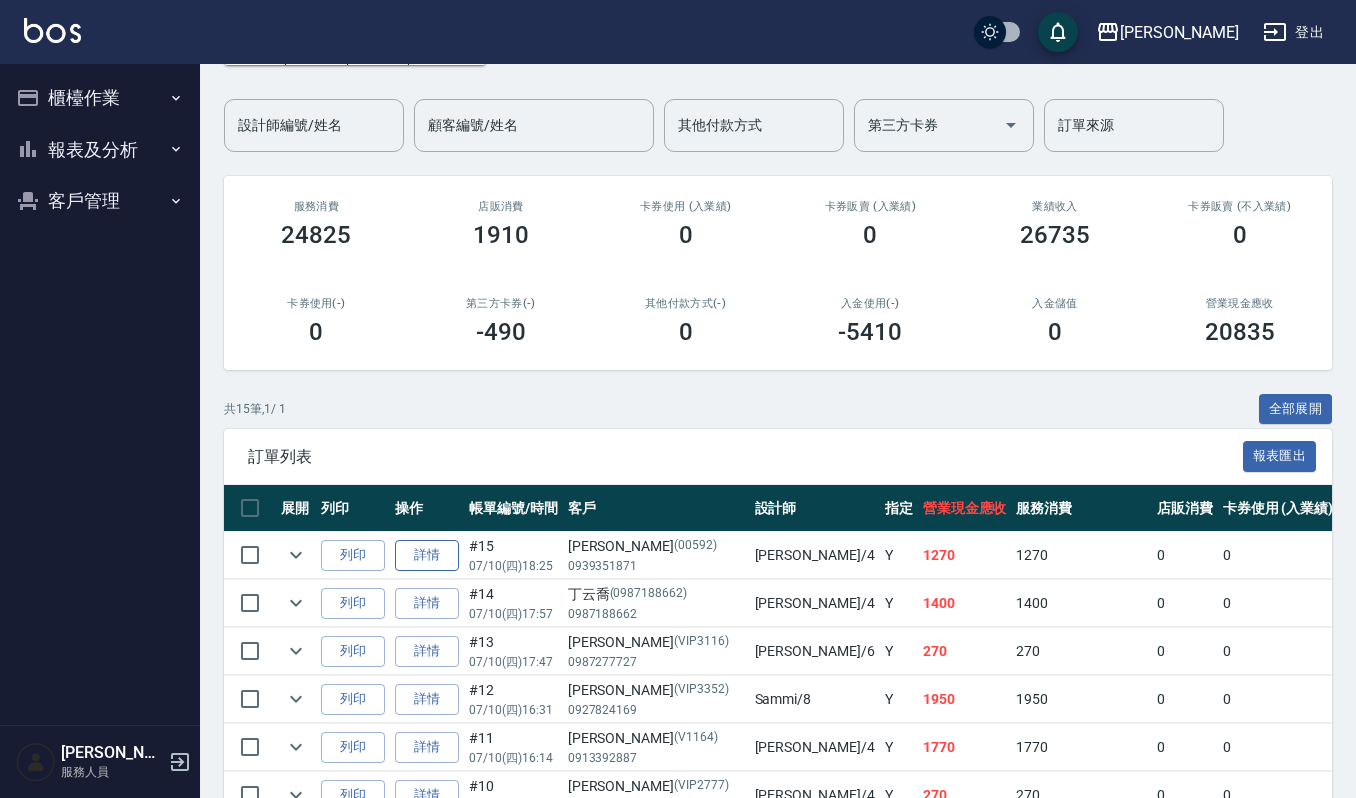click on "詳情" at bounding box center [427, 555] 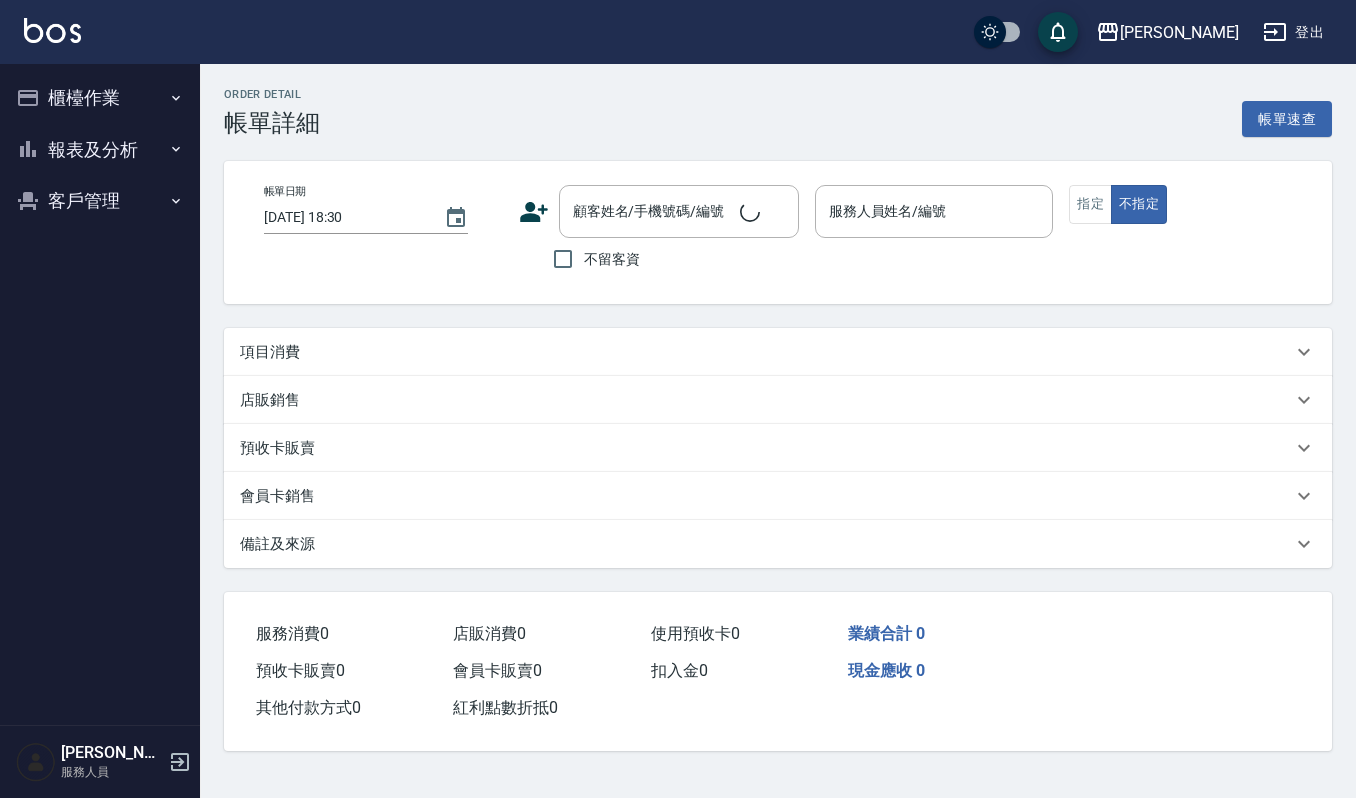 scroll, scrollTop: 0, scrollLeft: 0, axis: both 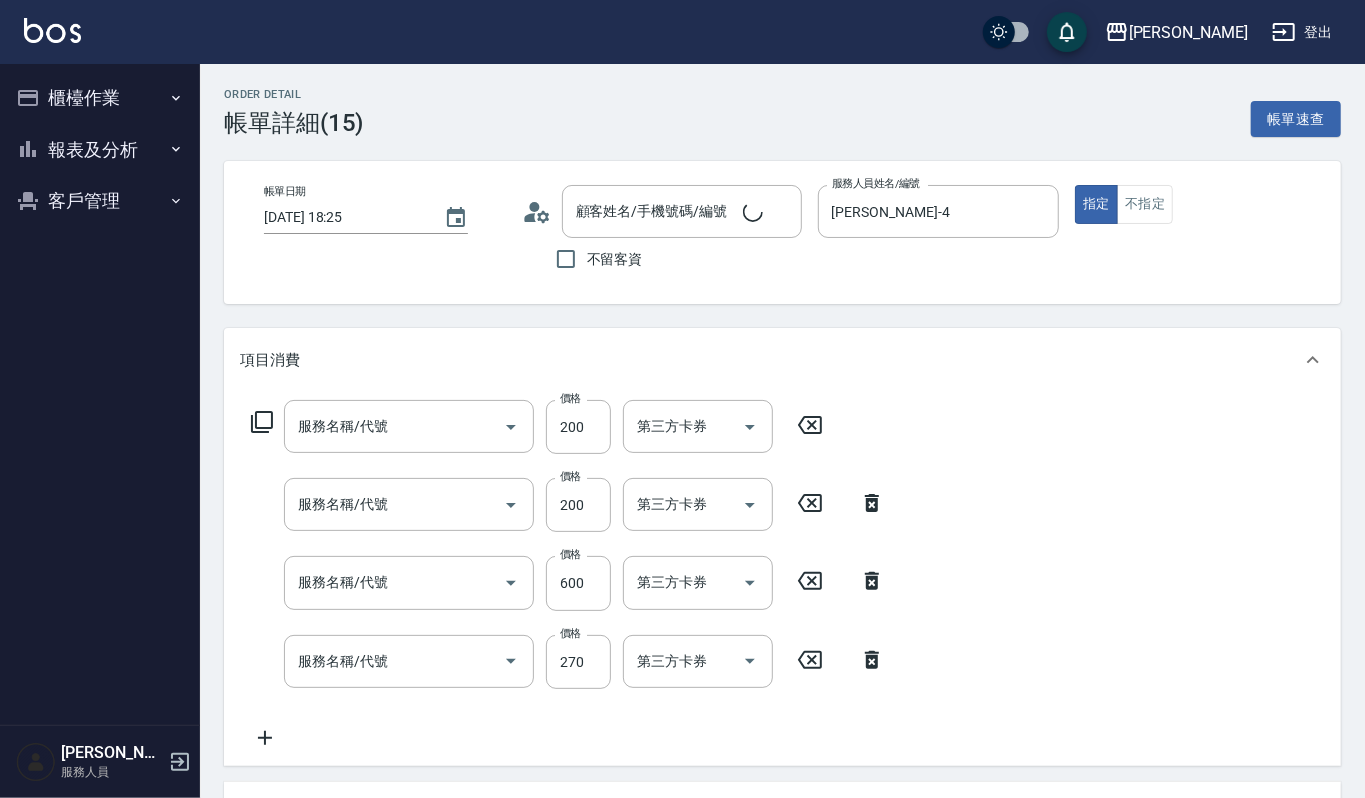 type on "2025/07/10 18:25" 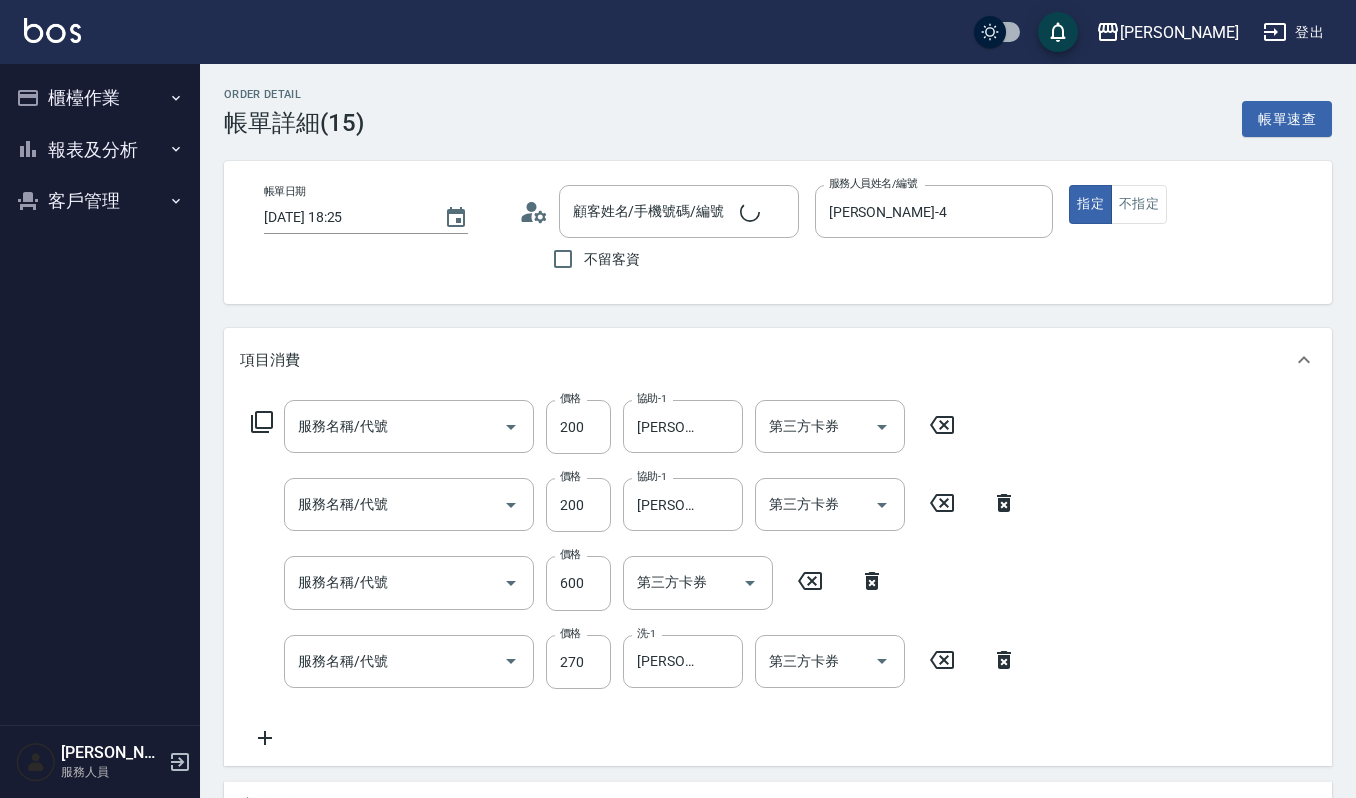 type on "陳奕翰/0939351871/00592" 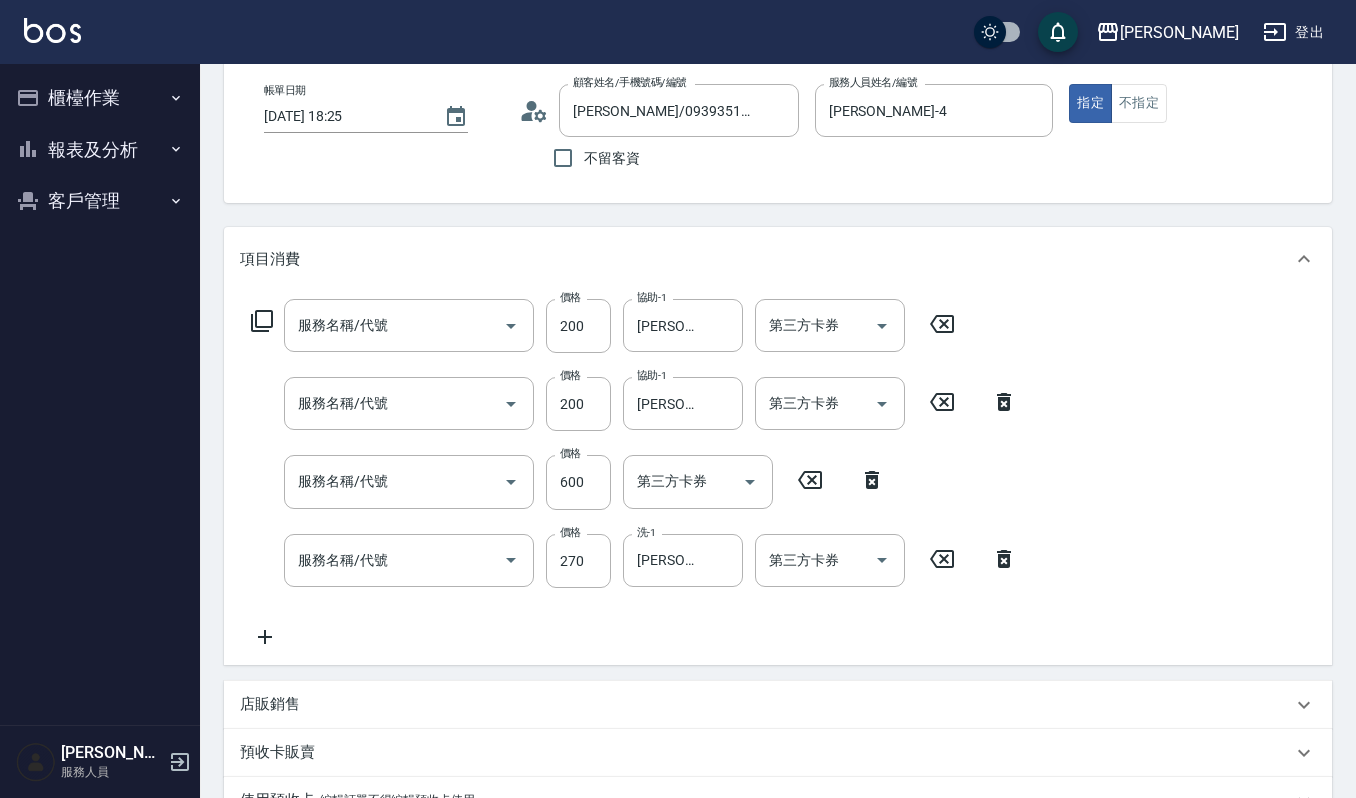 scroll, scrollTop: 266, scrollLeft: 0, axis: vertical 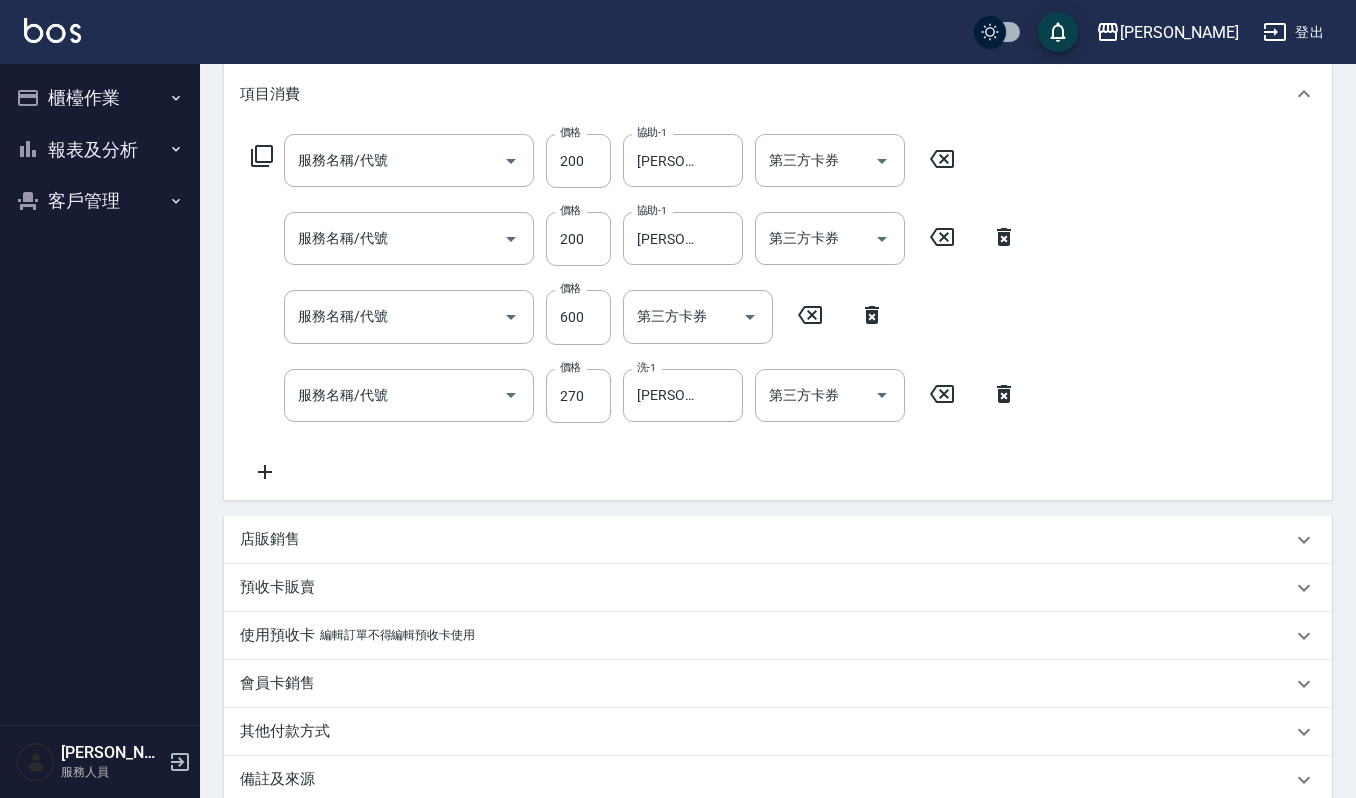 type on "自備去角質(533)" 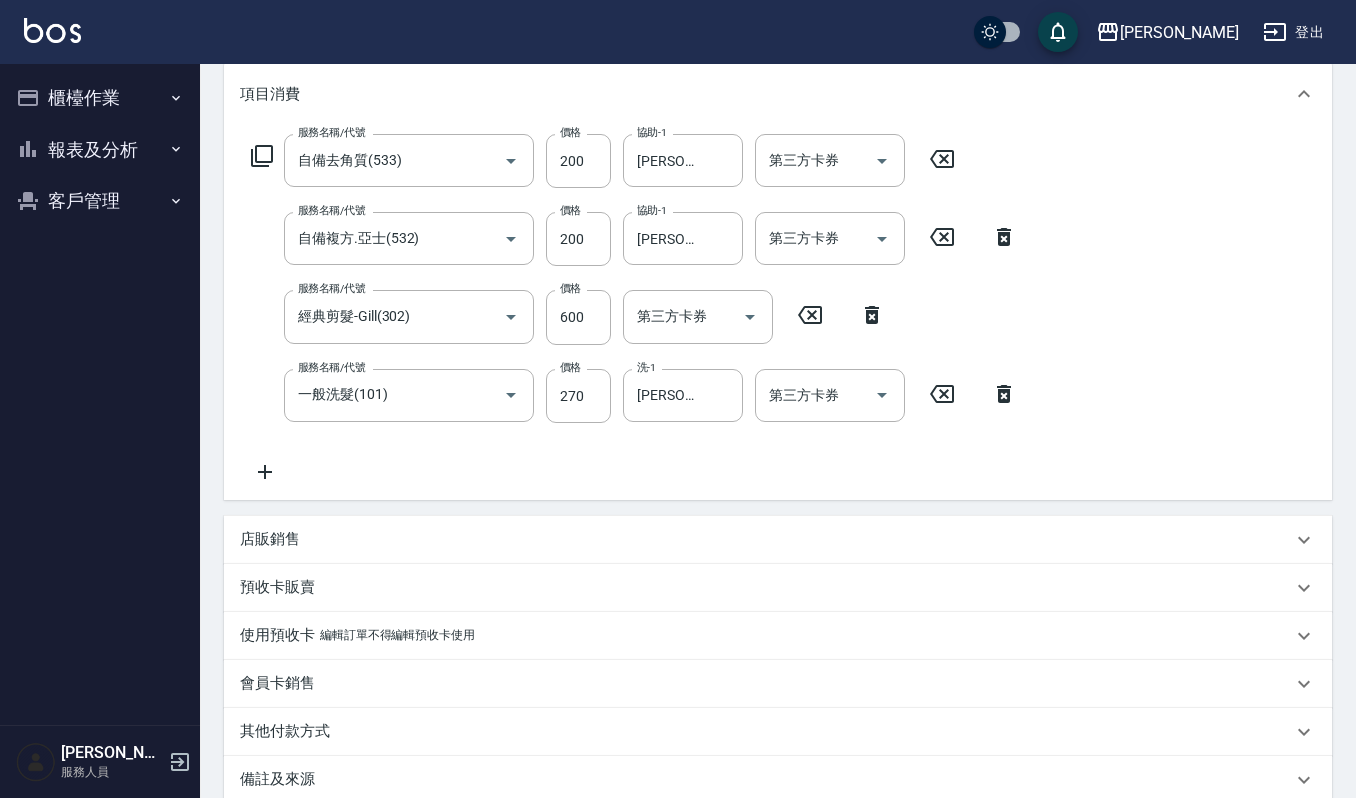 click on "店販銷售" at bounding box center (270, 539) 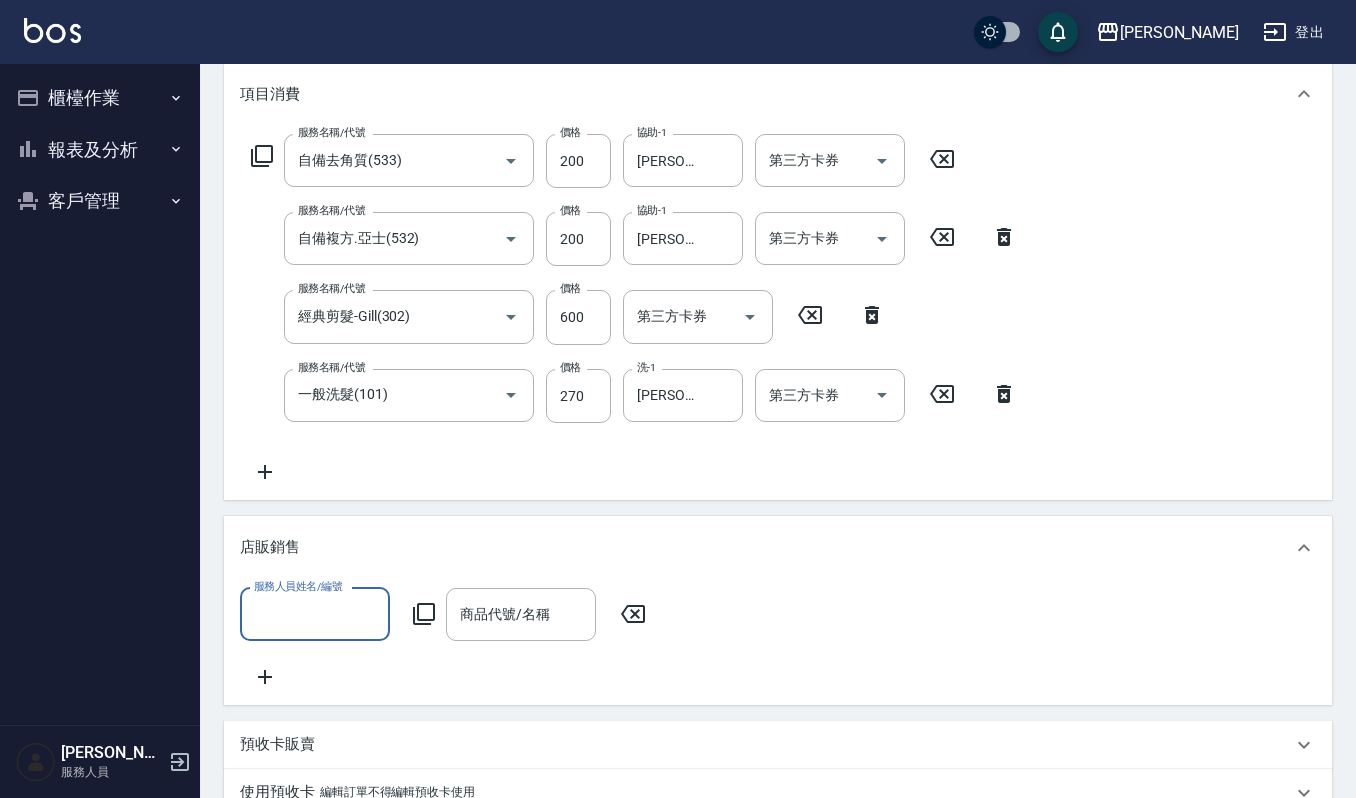 scroll, scrollTop: 0, scrollLeft: 0, axis: both 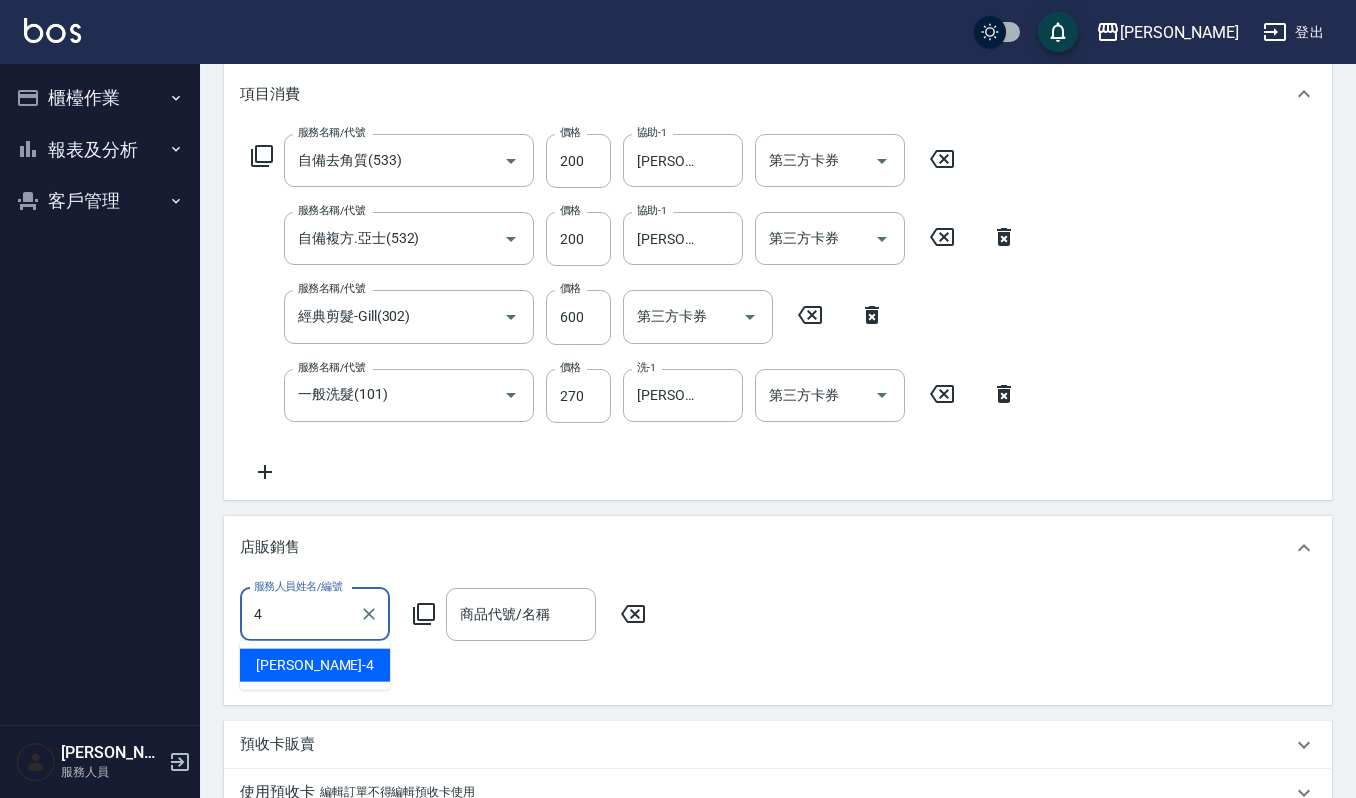 type on "吉兒-4" 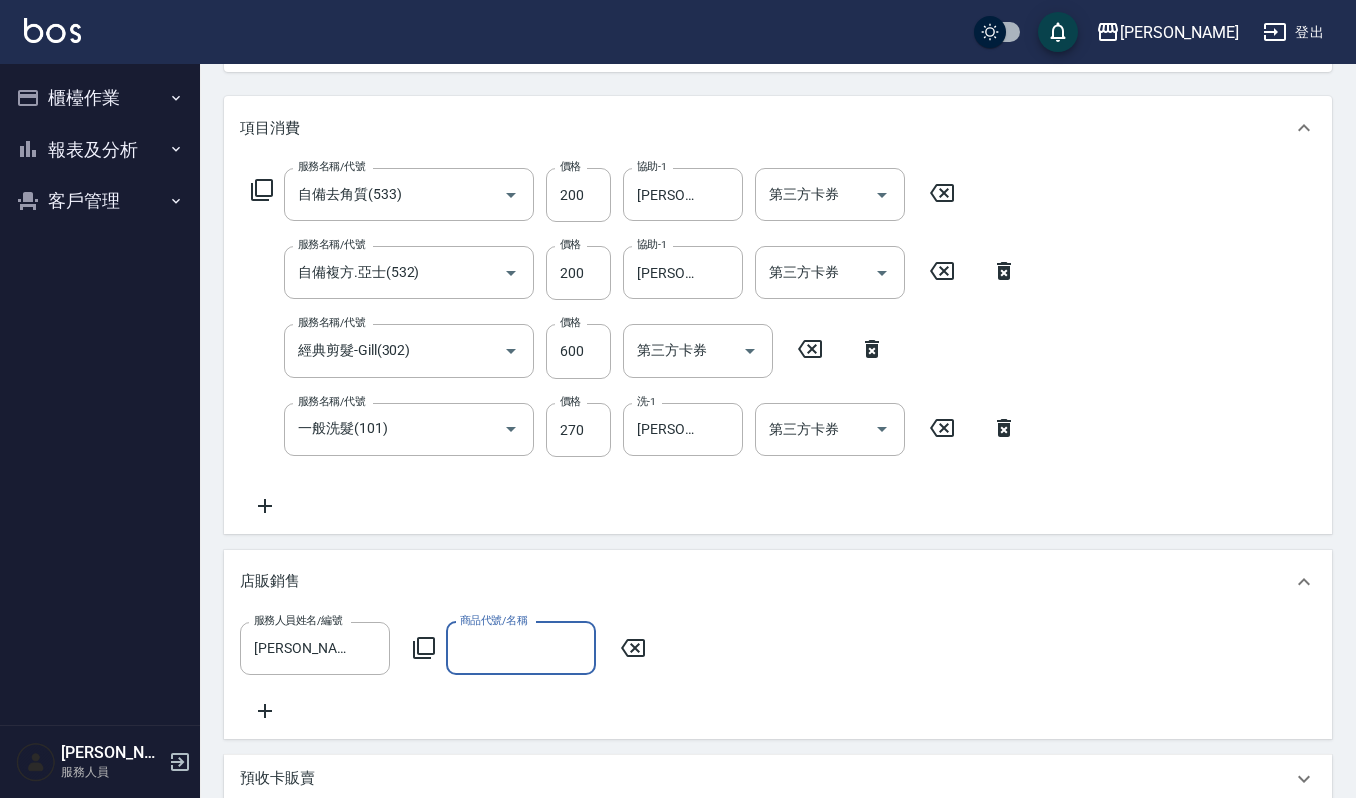 scroll, scrollTop: 660, scrollLeft: 0, axis: vertical 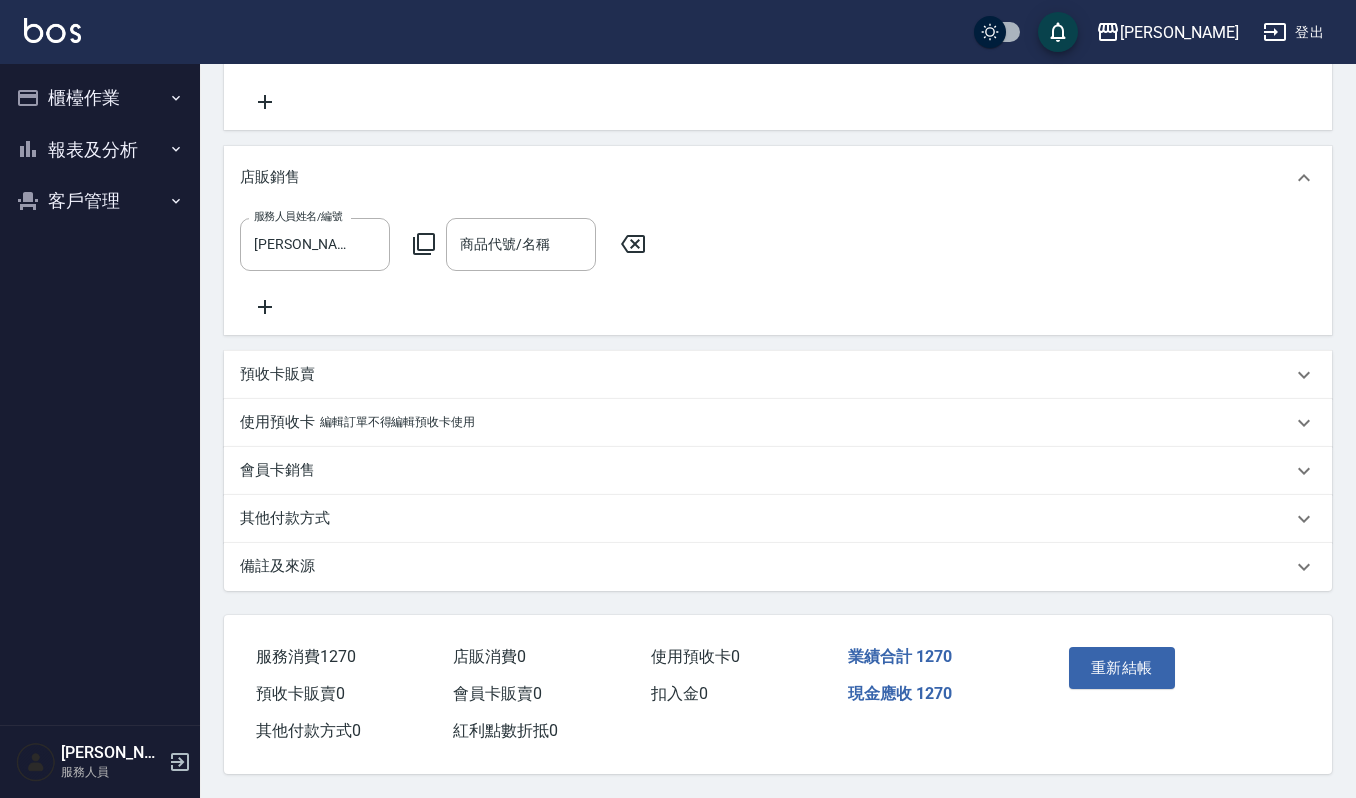 click 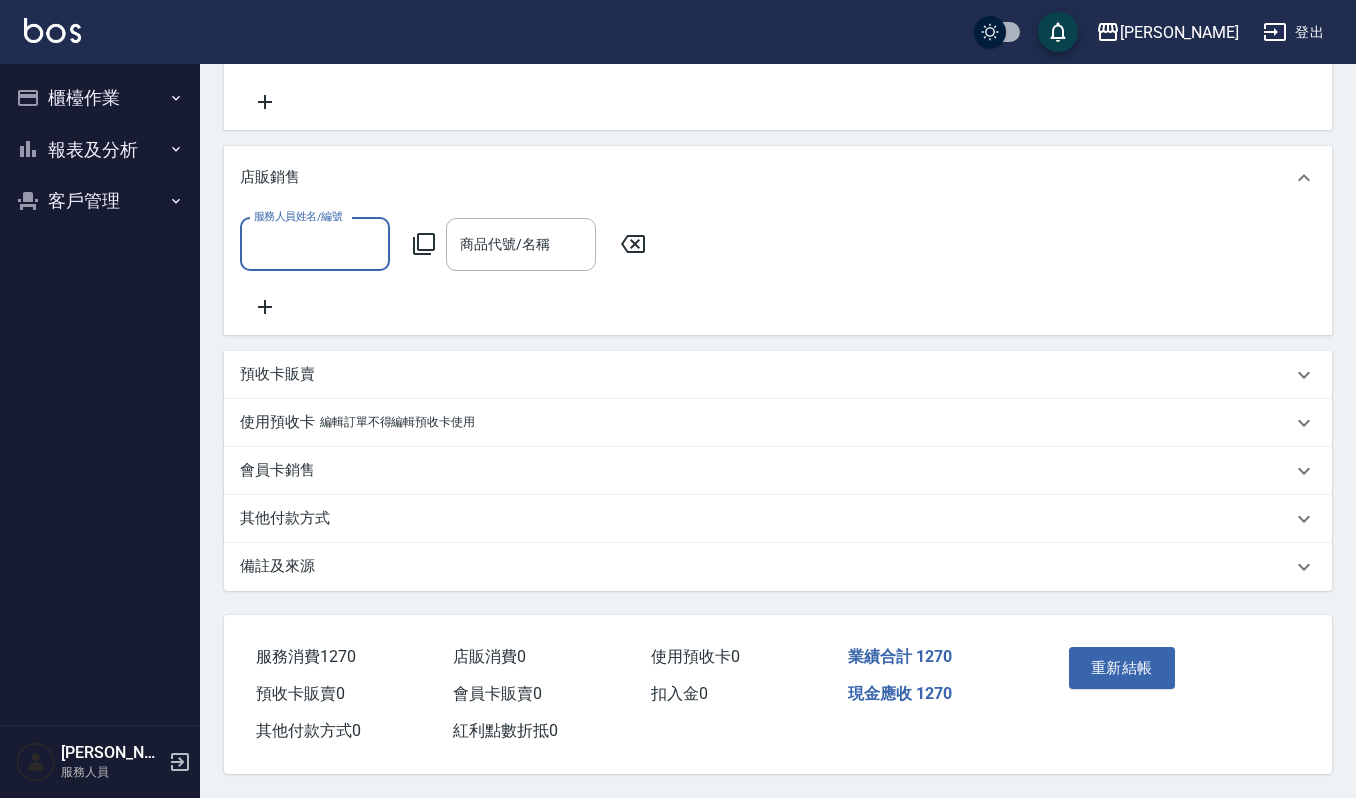 click on "預收卡販賣" at bounding box center (766, 374) 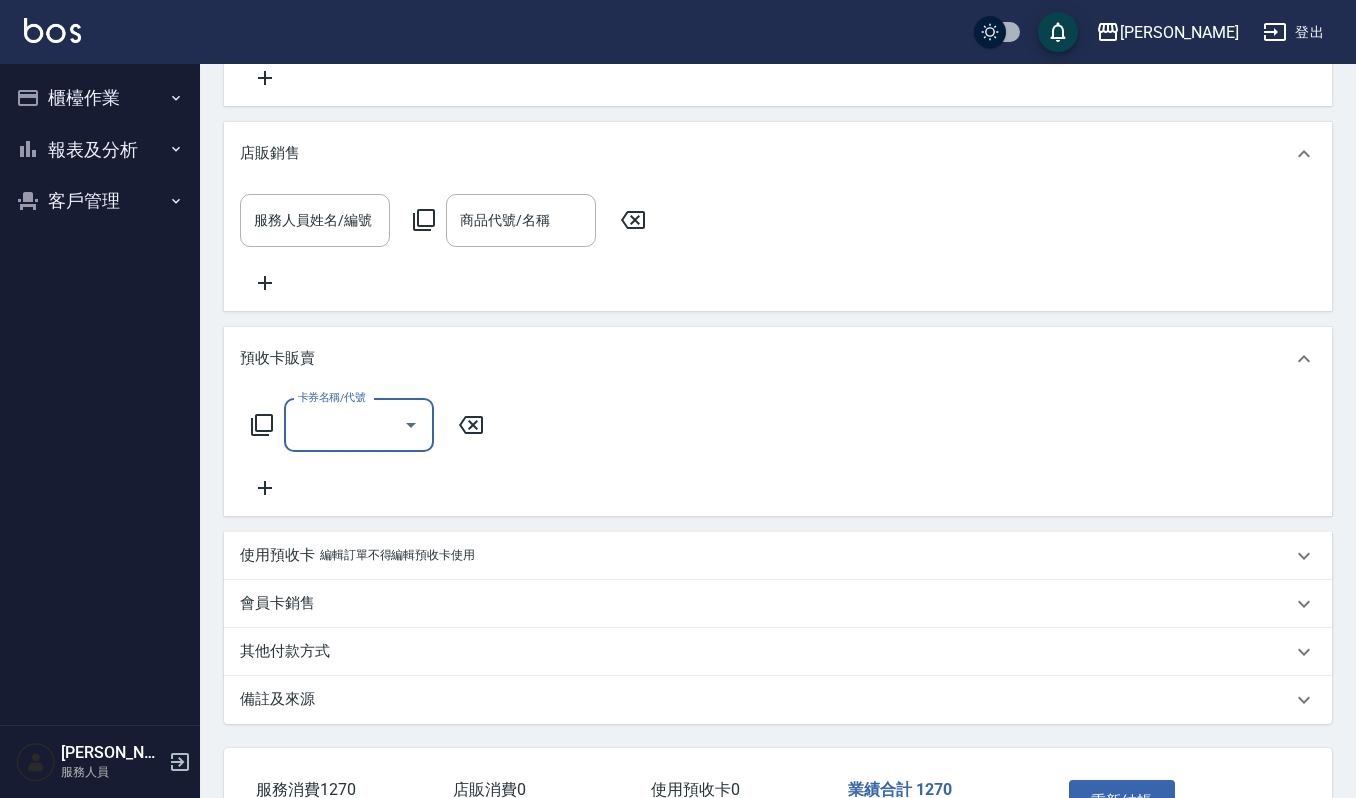 scroll, scrollTop: 0, scrollLeft: 0, axis: both 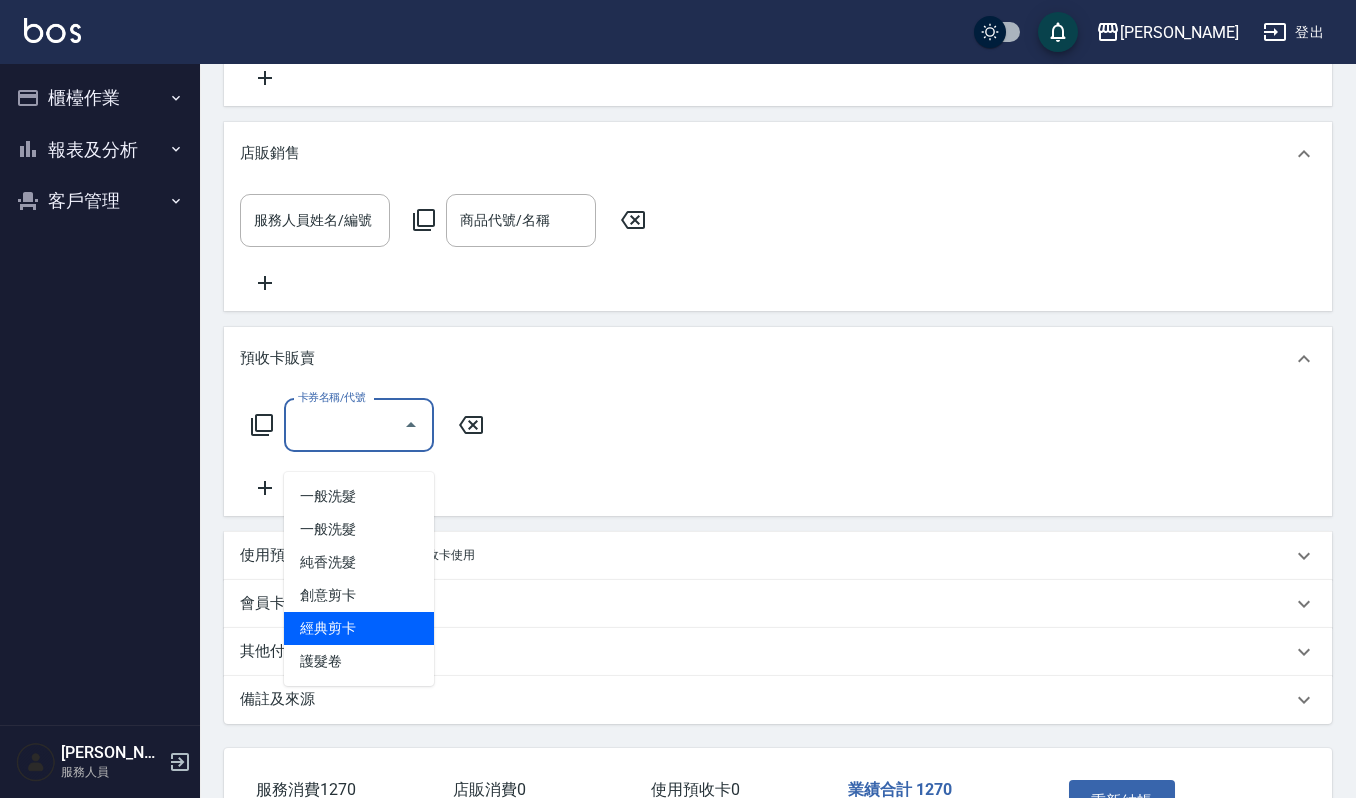 click on "經典剪卡" at bounding box center [359, 628] 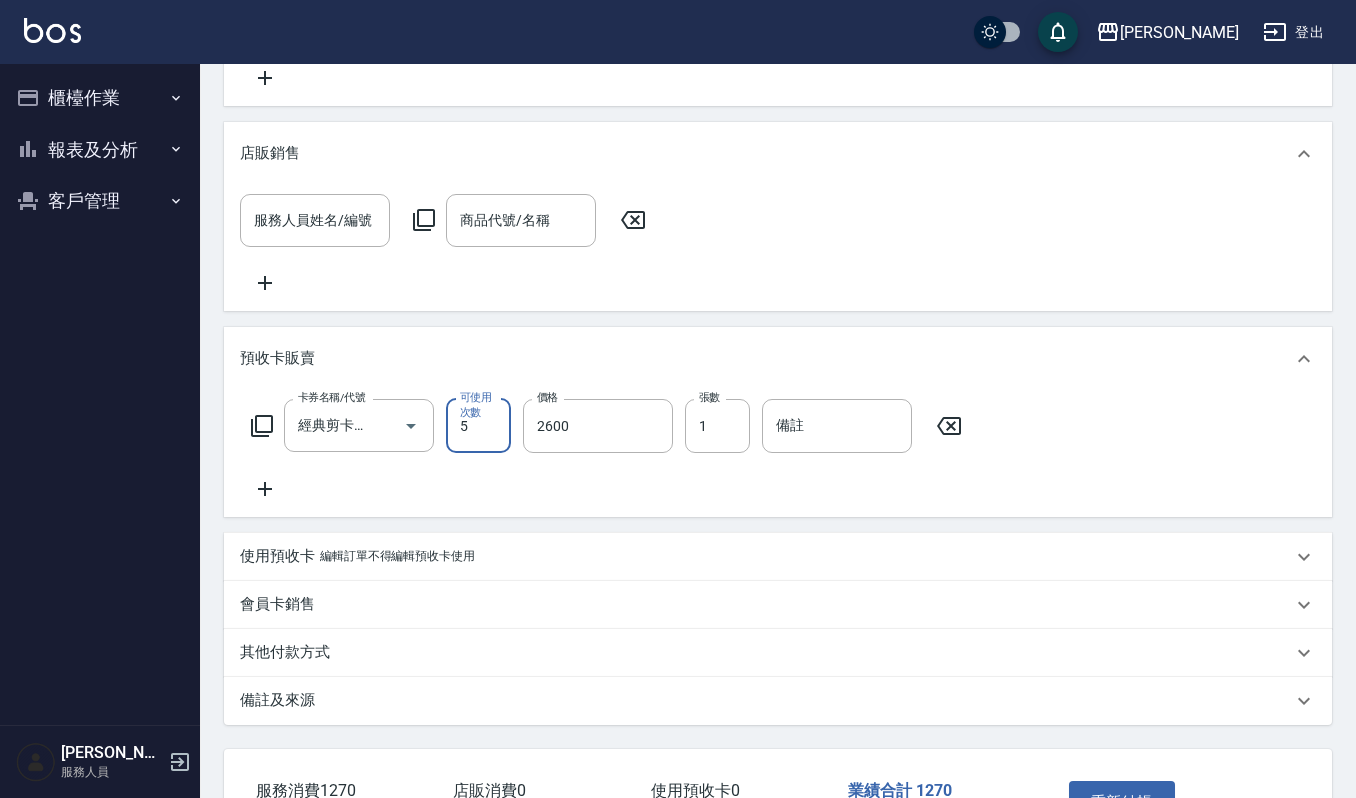 click on "服務人員姓名/編號 服務人員姓名/編號 商品代號/名稱 商品代號/名稱" at bounding box center (778, 248) 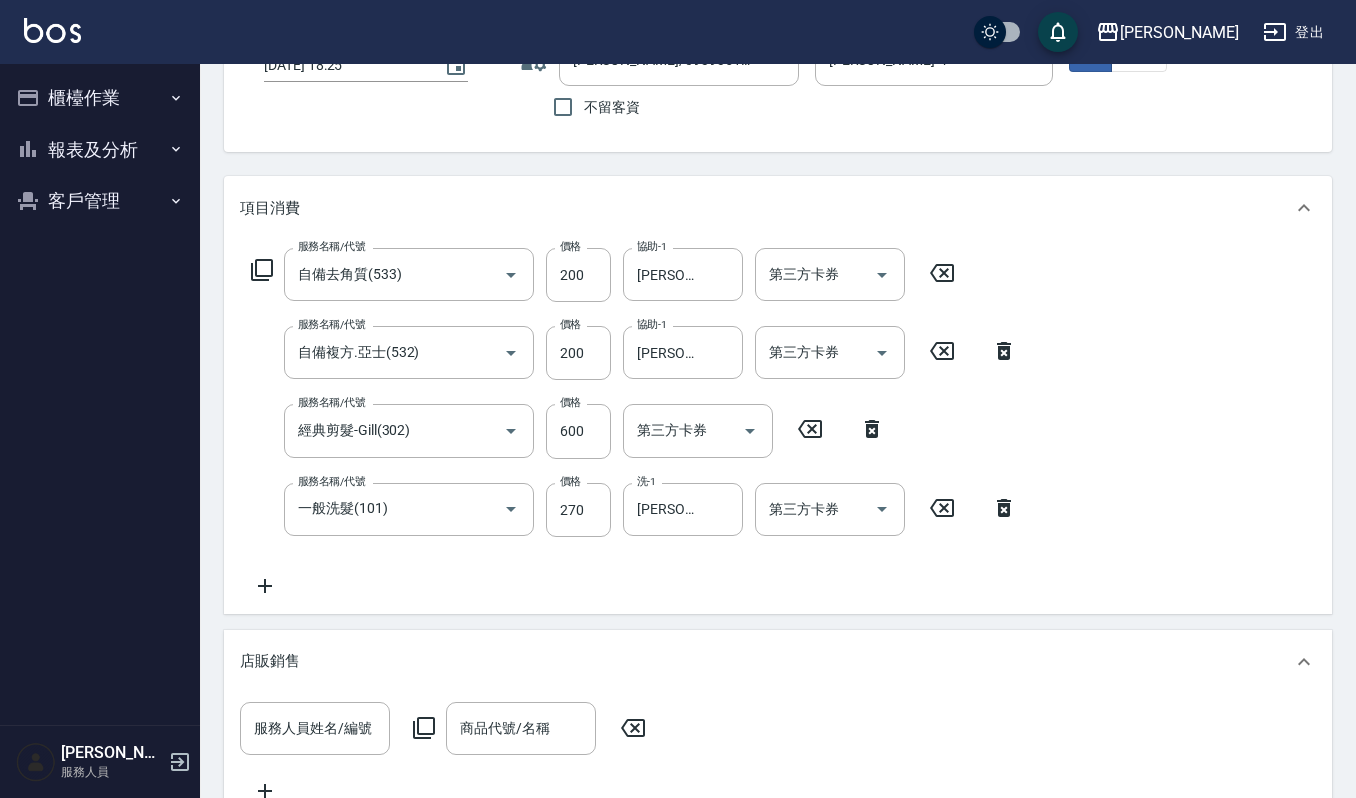 scroll, scrollTop: 285, scrollLeft: 0, axis: vertical 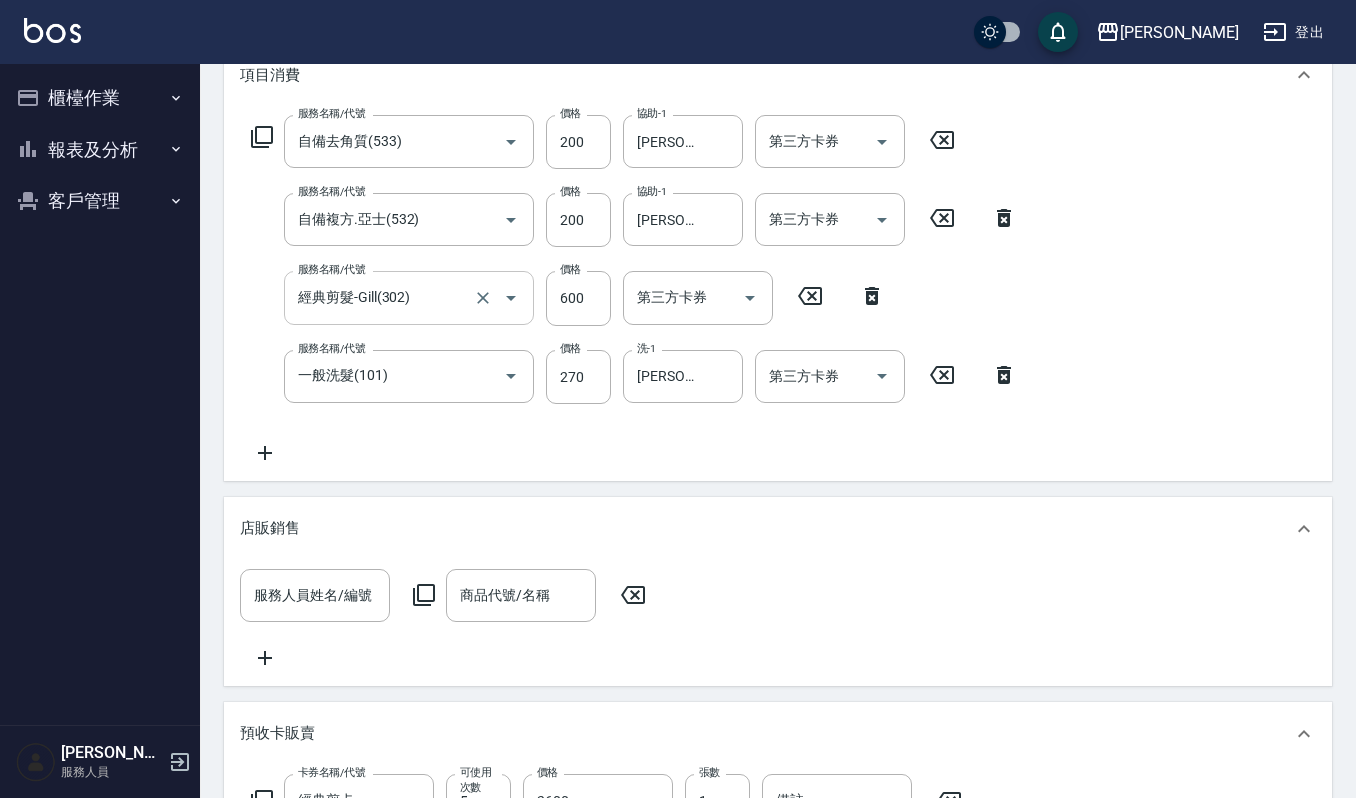 click at bounding box center (497, 297) 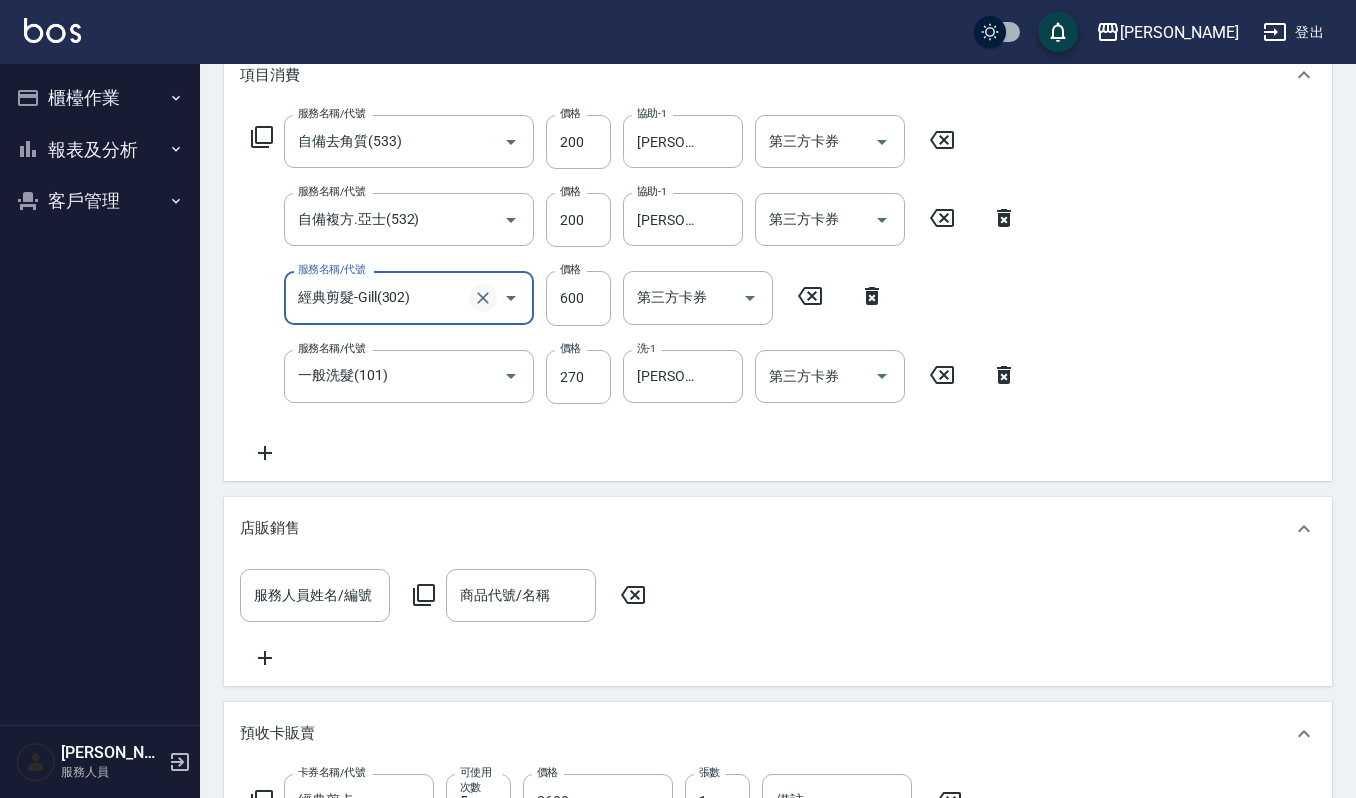 click 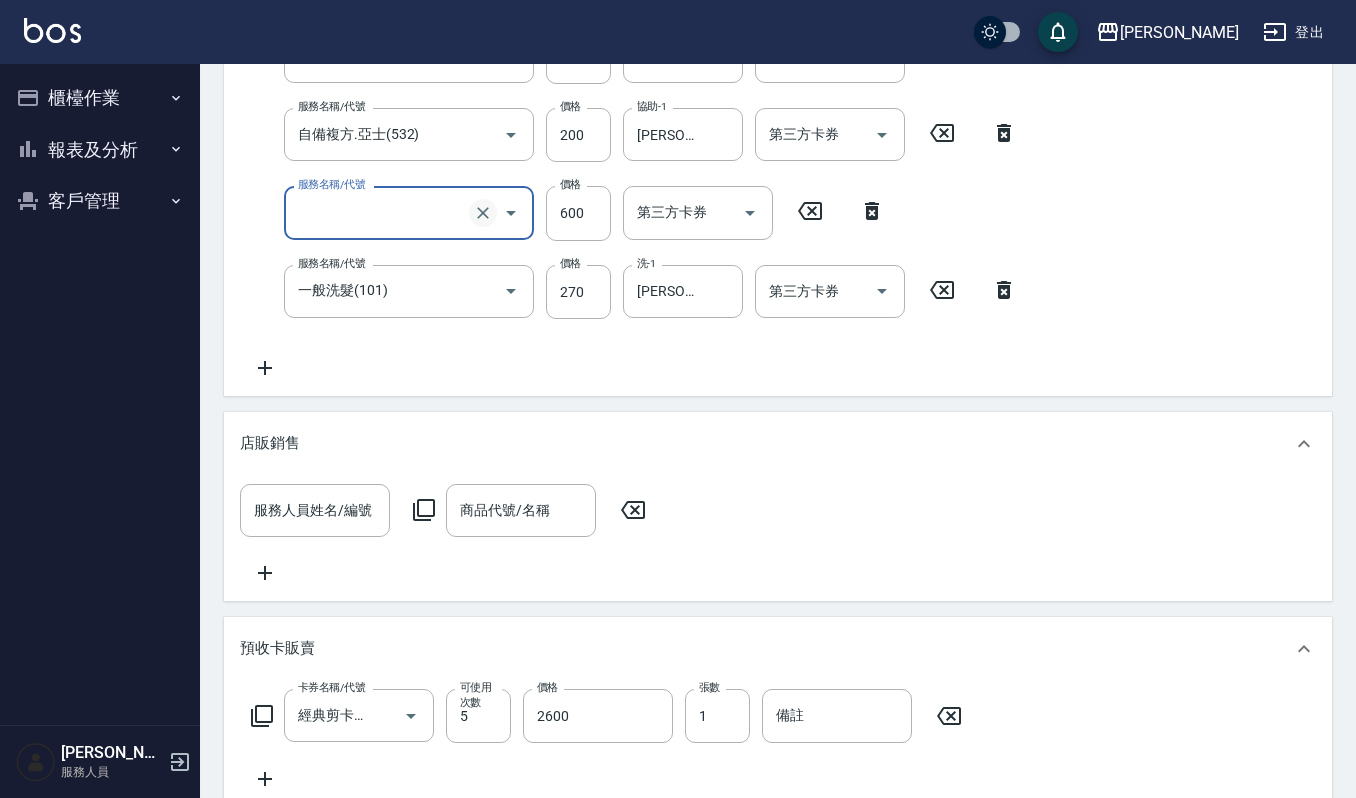 scroll, scrollTop: 418, scrollLeft: 0, axis: vertical 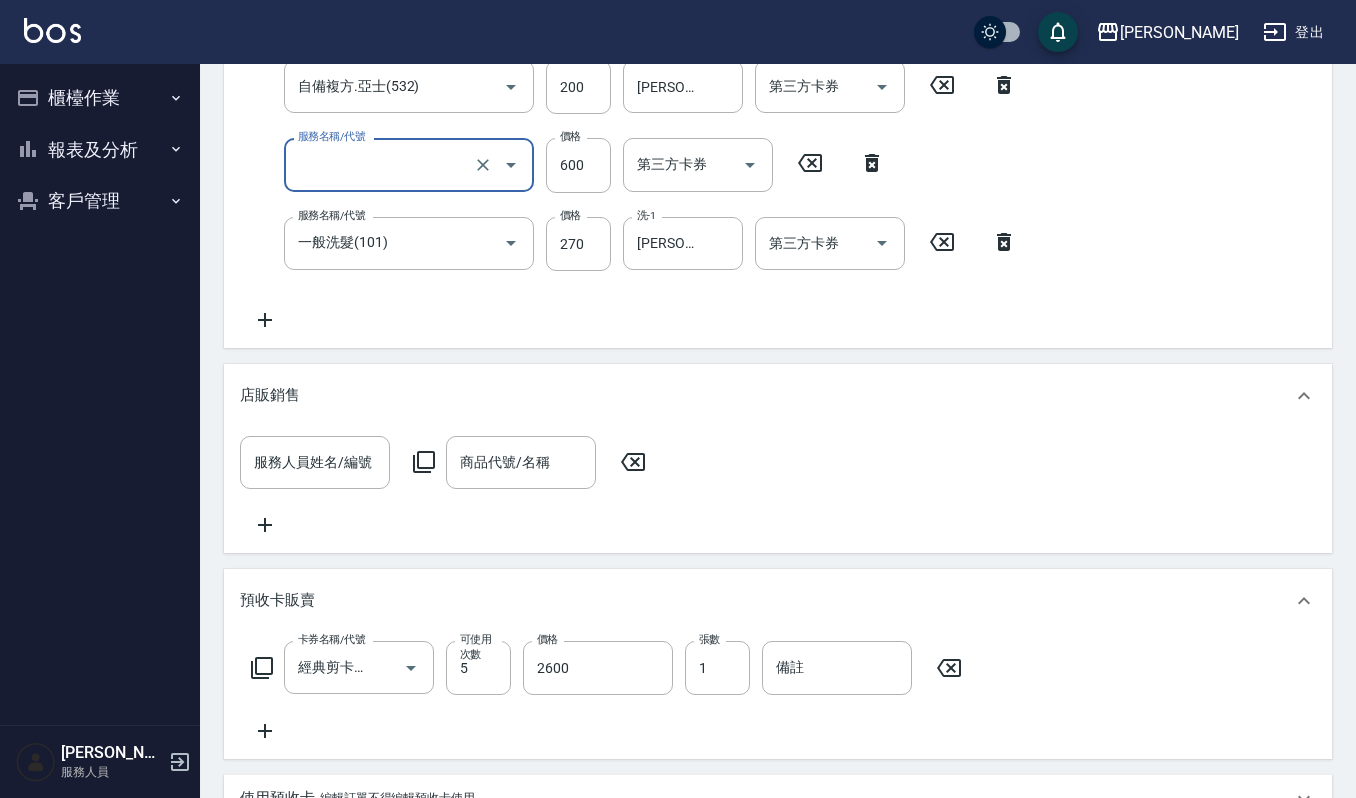 type on "經典剪髮-Gill(302)" 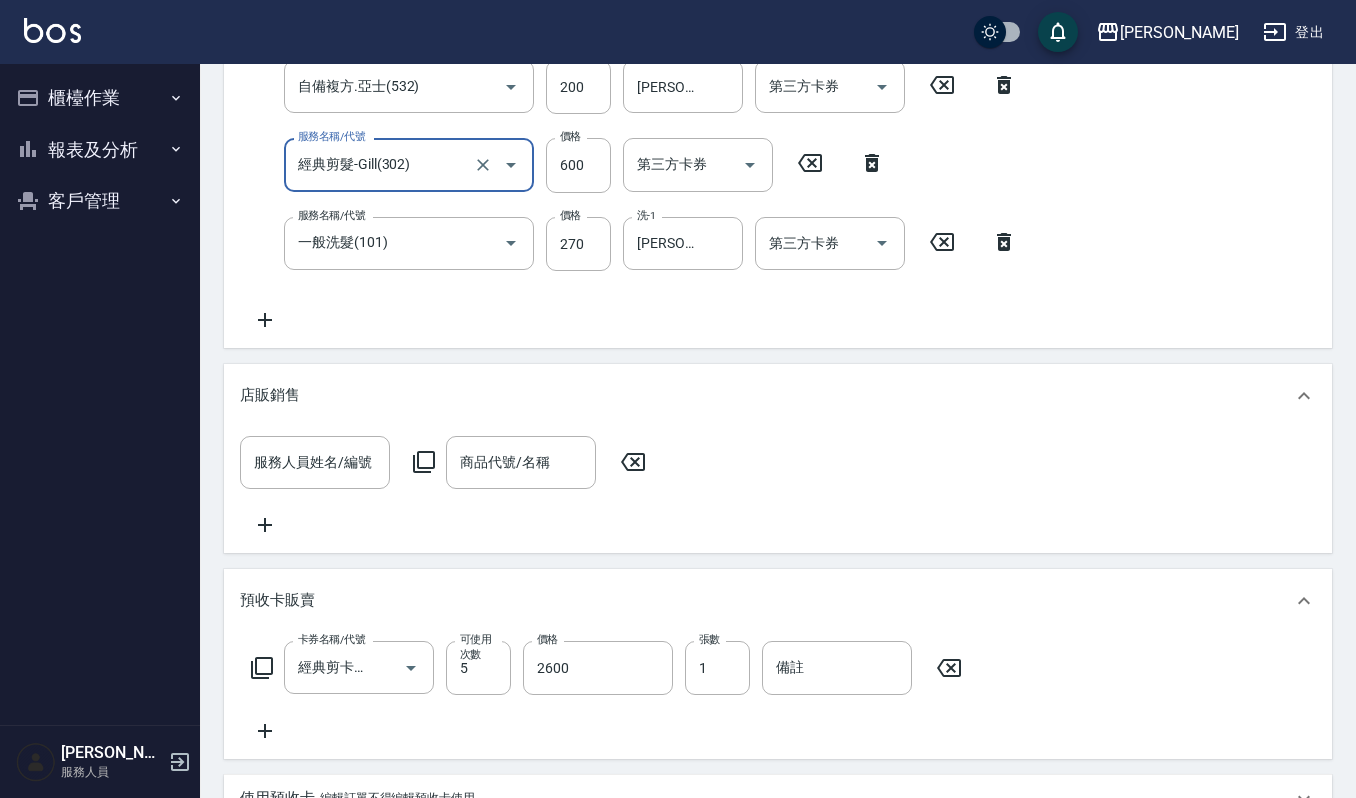 click on "店販銷售" at bounding box center [766, 395] 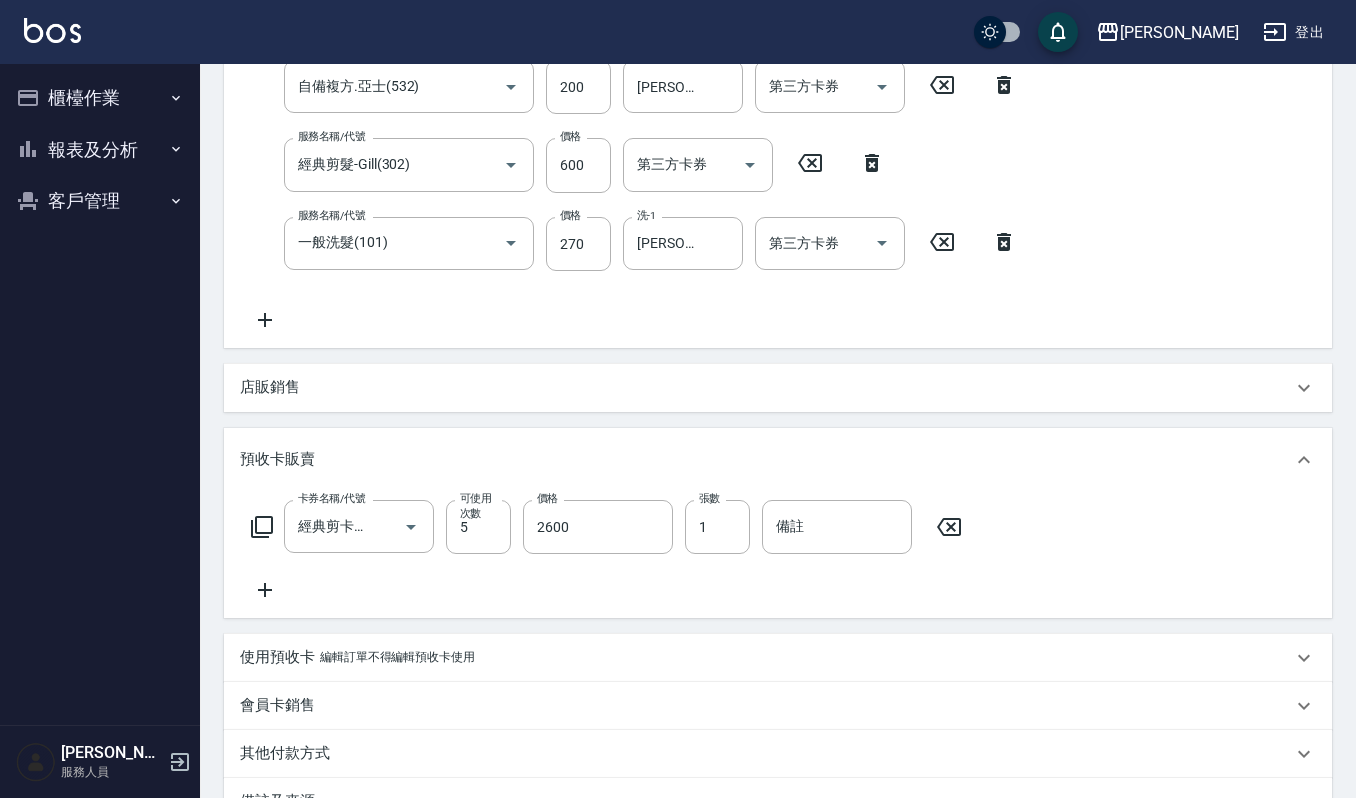 click 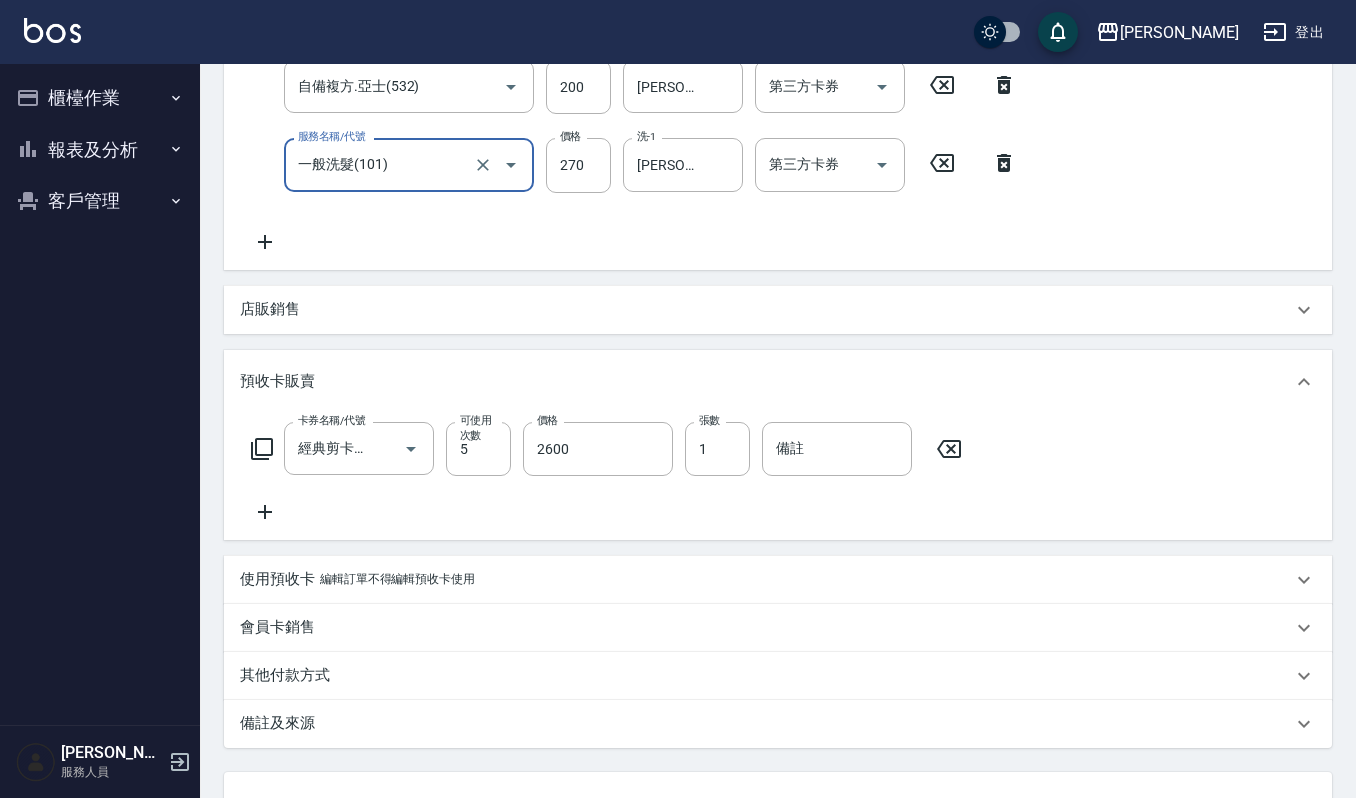 click 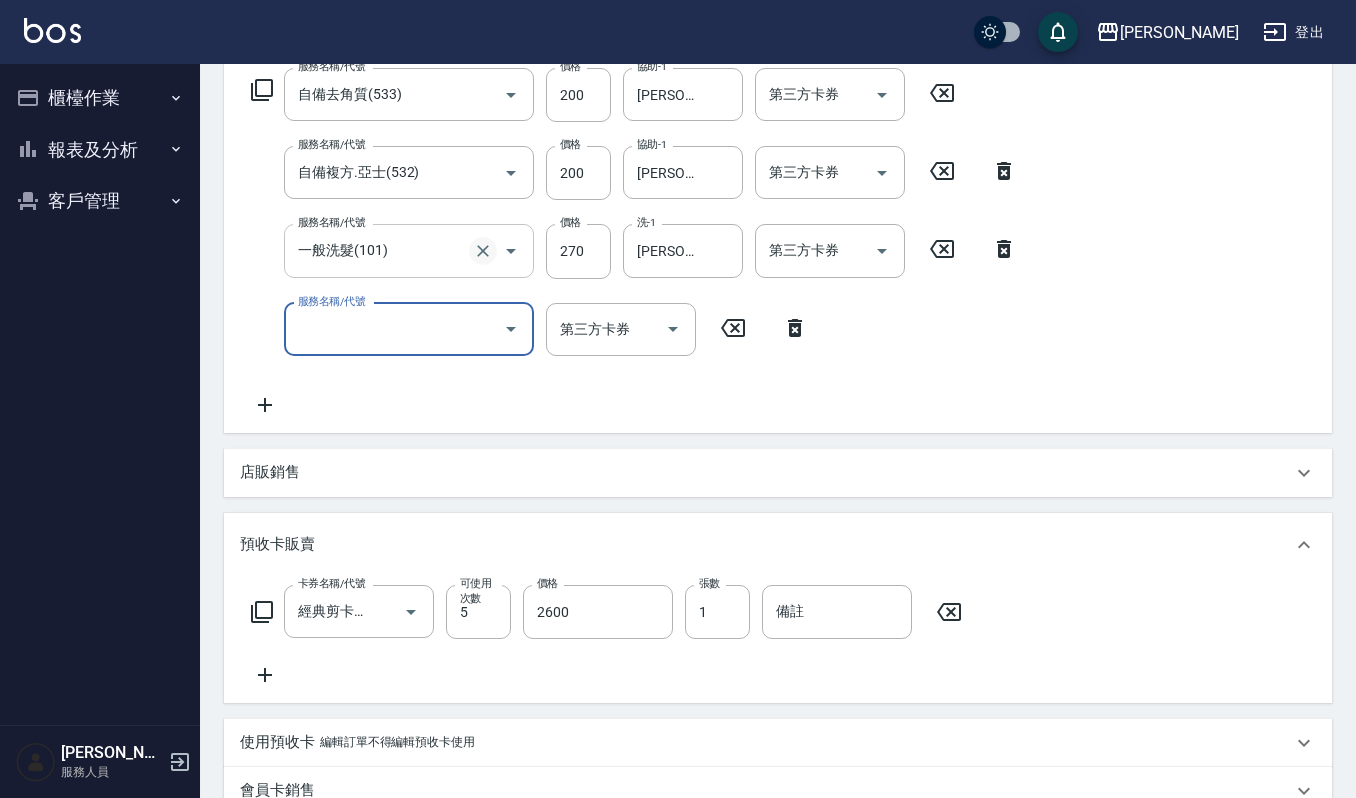 scroll, scrollTop: 285, scrollLeft: 0, axis: vertical 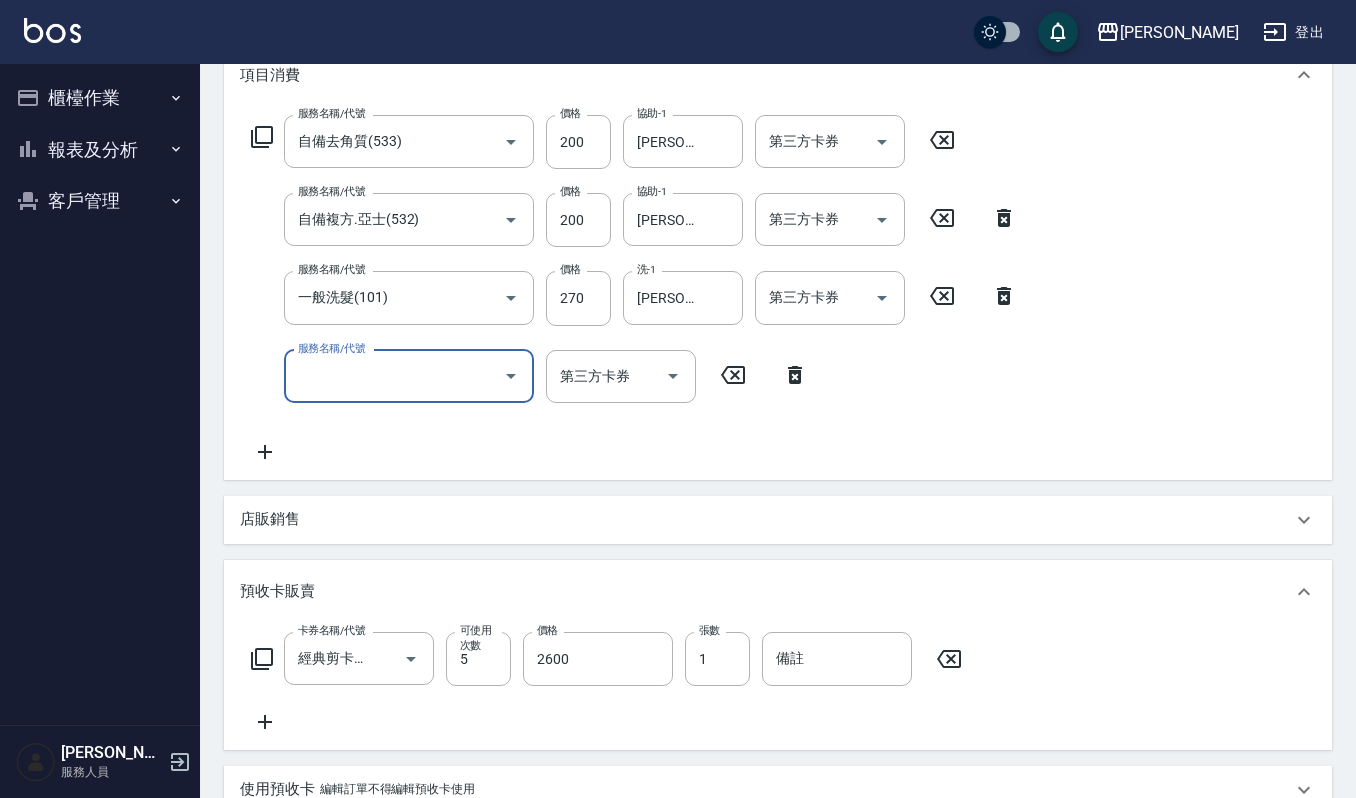 click on "服務名稱/代號" at bounding box center (394, 376) 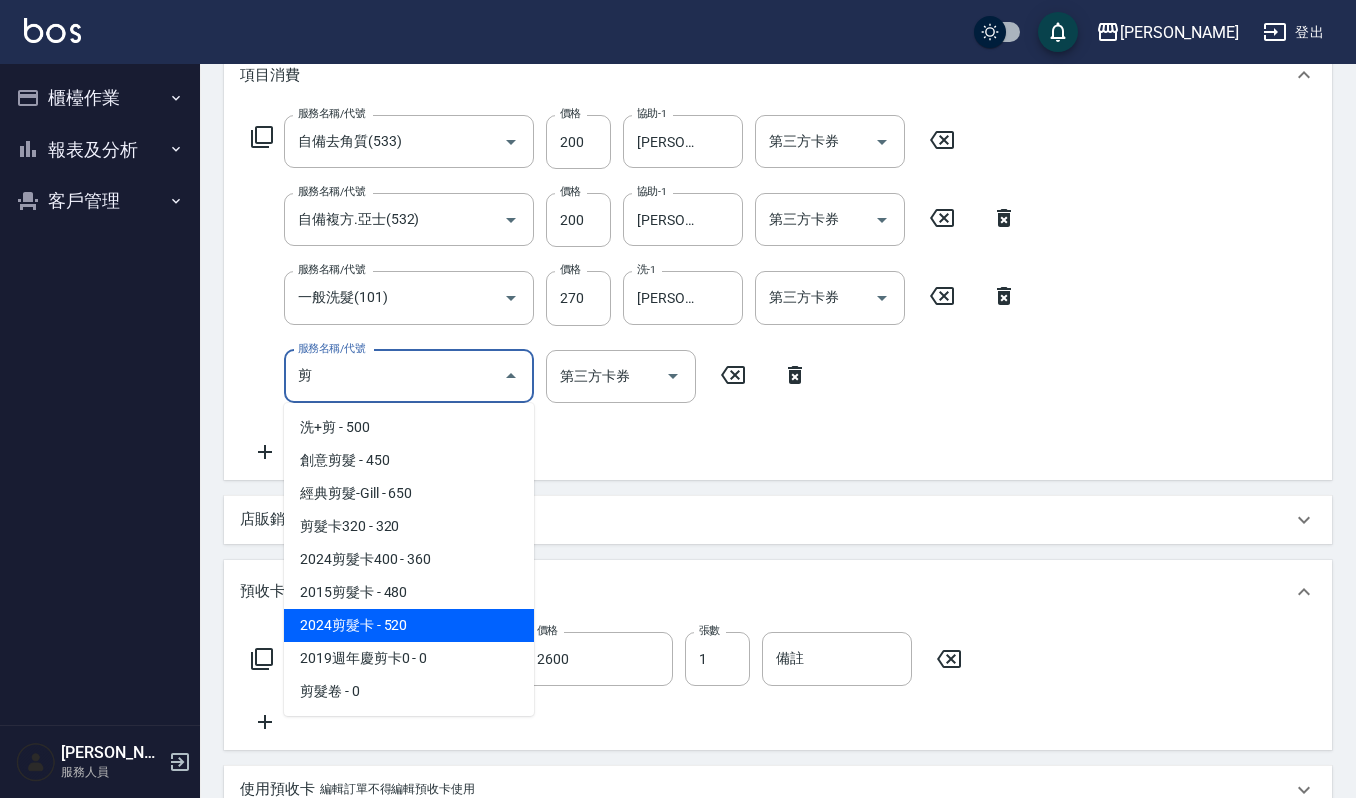 click on "2024剪髮卡 - 520" at bounding box center [409, 625] 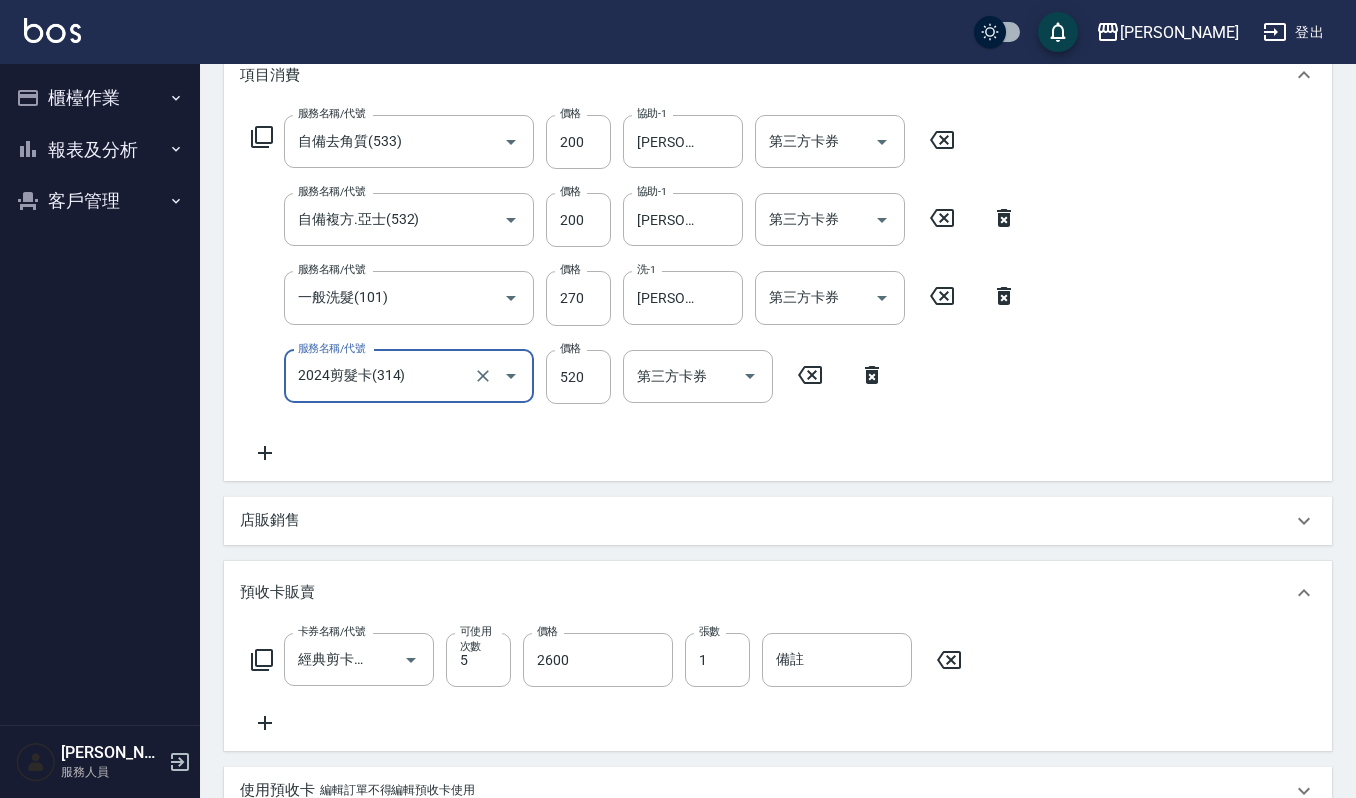 type on "2024剪髮卡(314)" 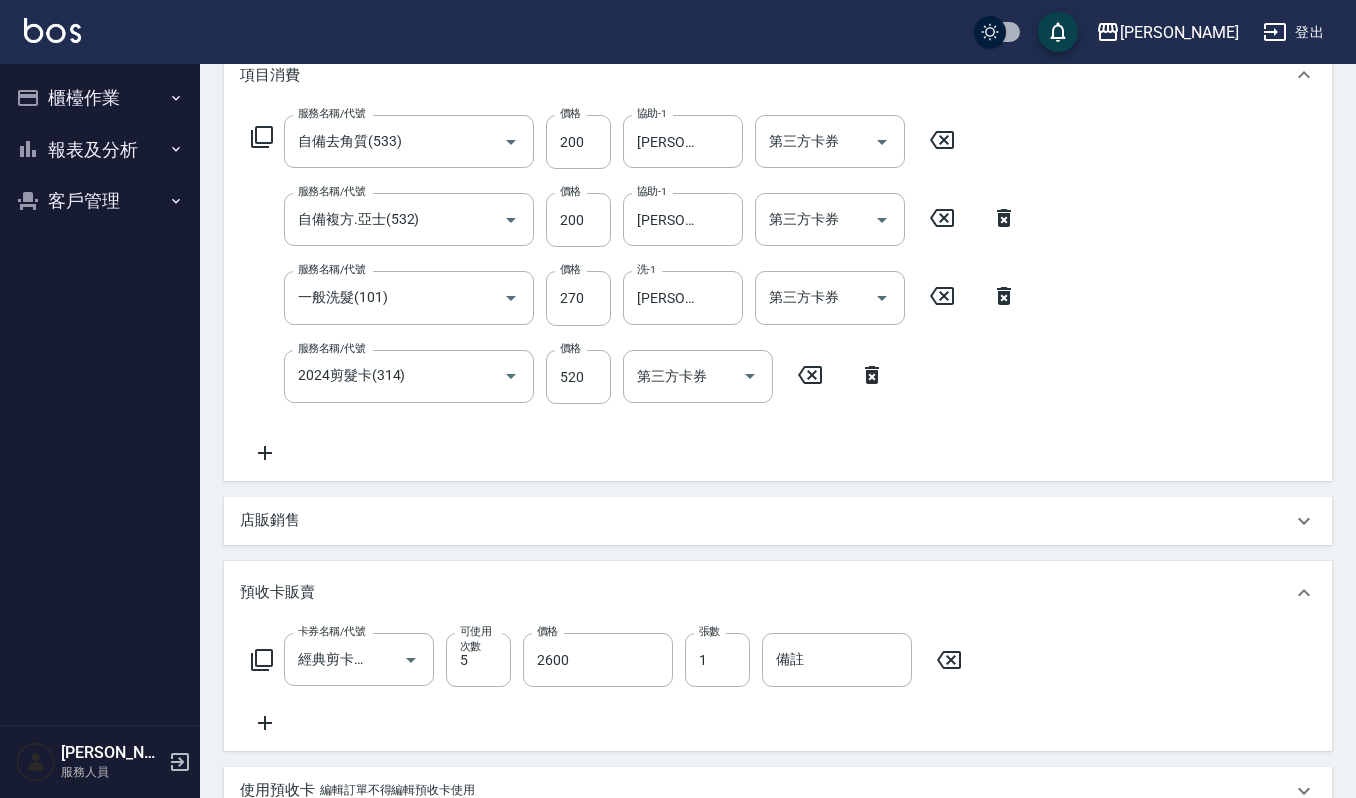 click 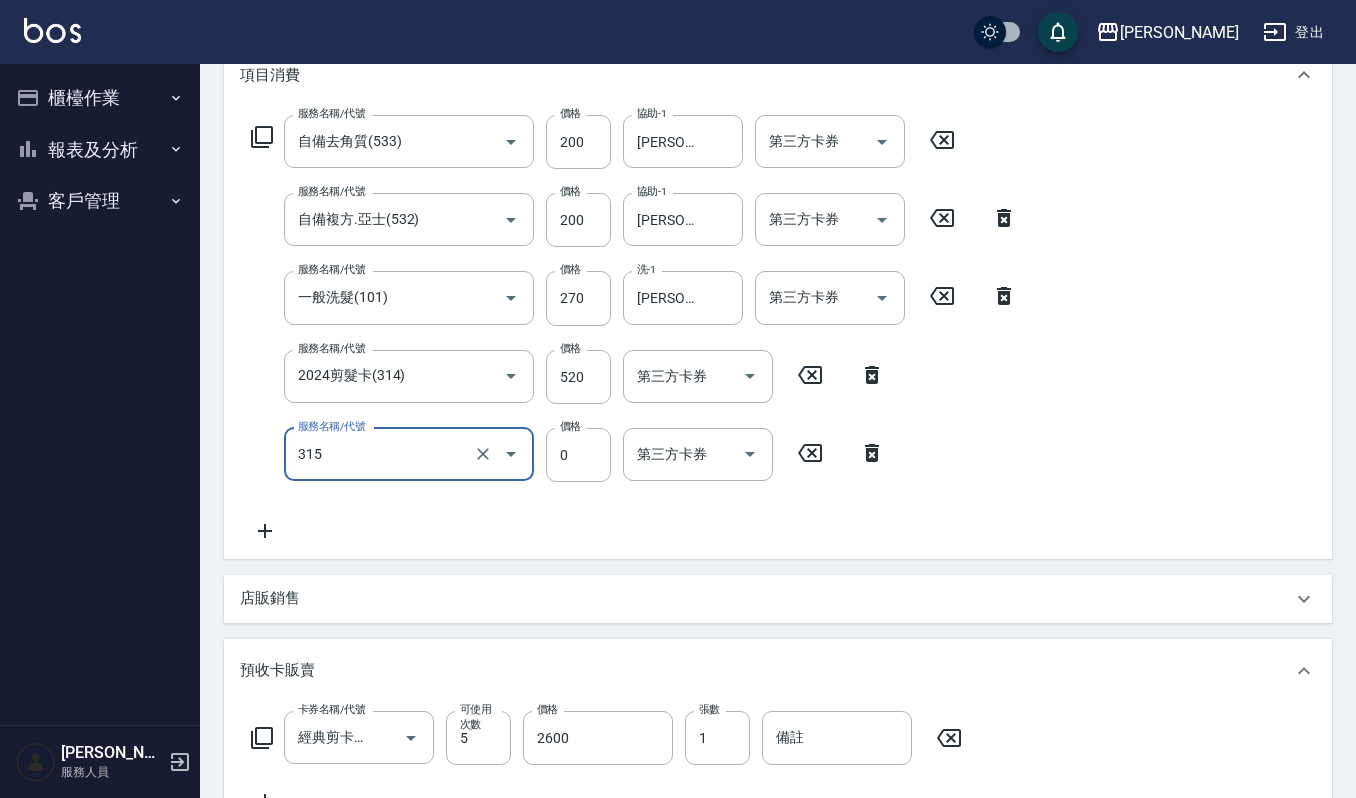 type on "2019週年慶剪卡0(315)" 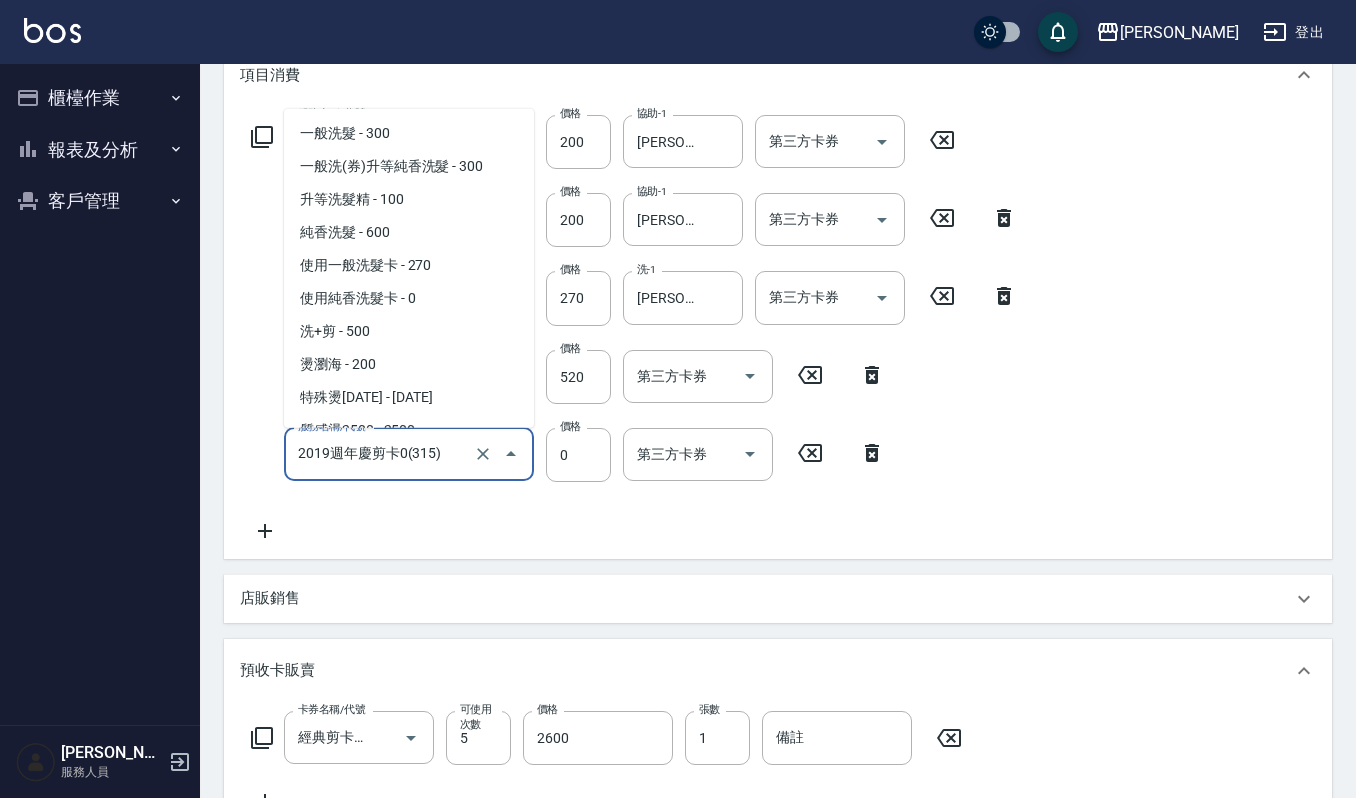click on "2019週年慶剪卡0(315)" at bounding box center [381, 454] 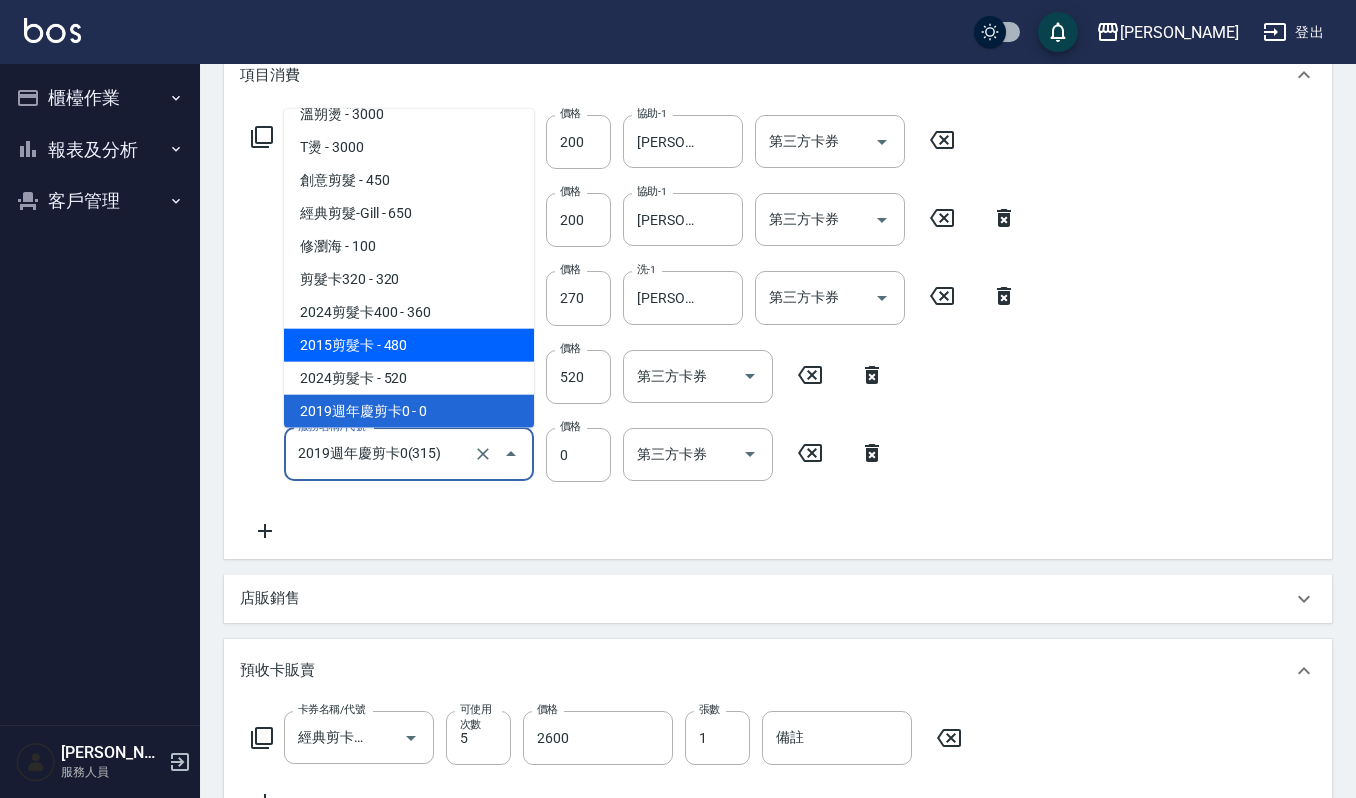 click 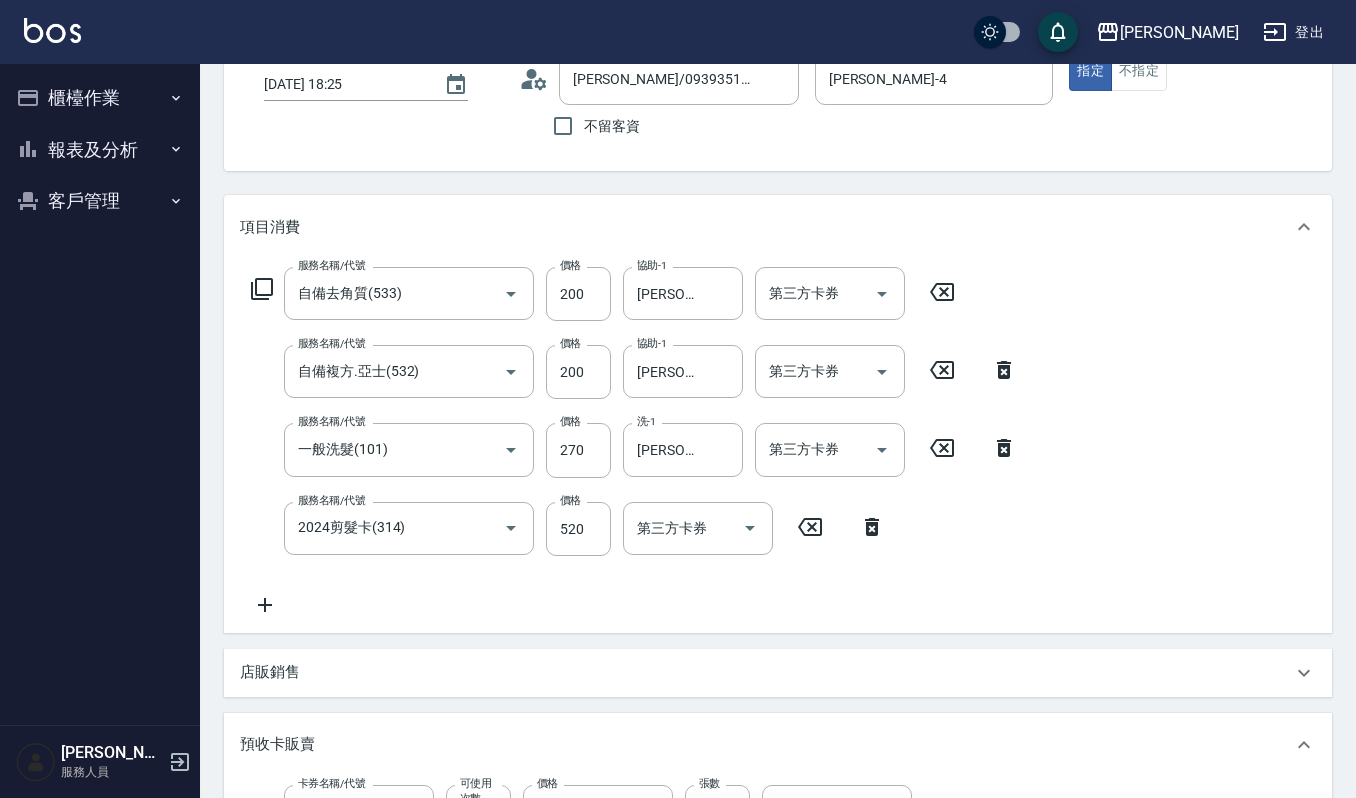 scroll, scrollTop: 124, scrollLeft: 0, axis: vertical 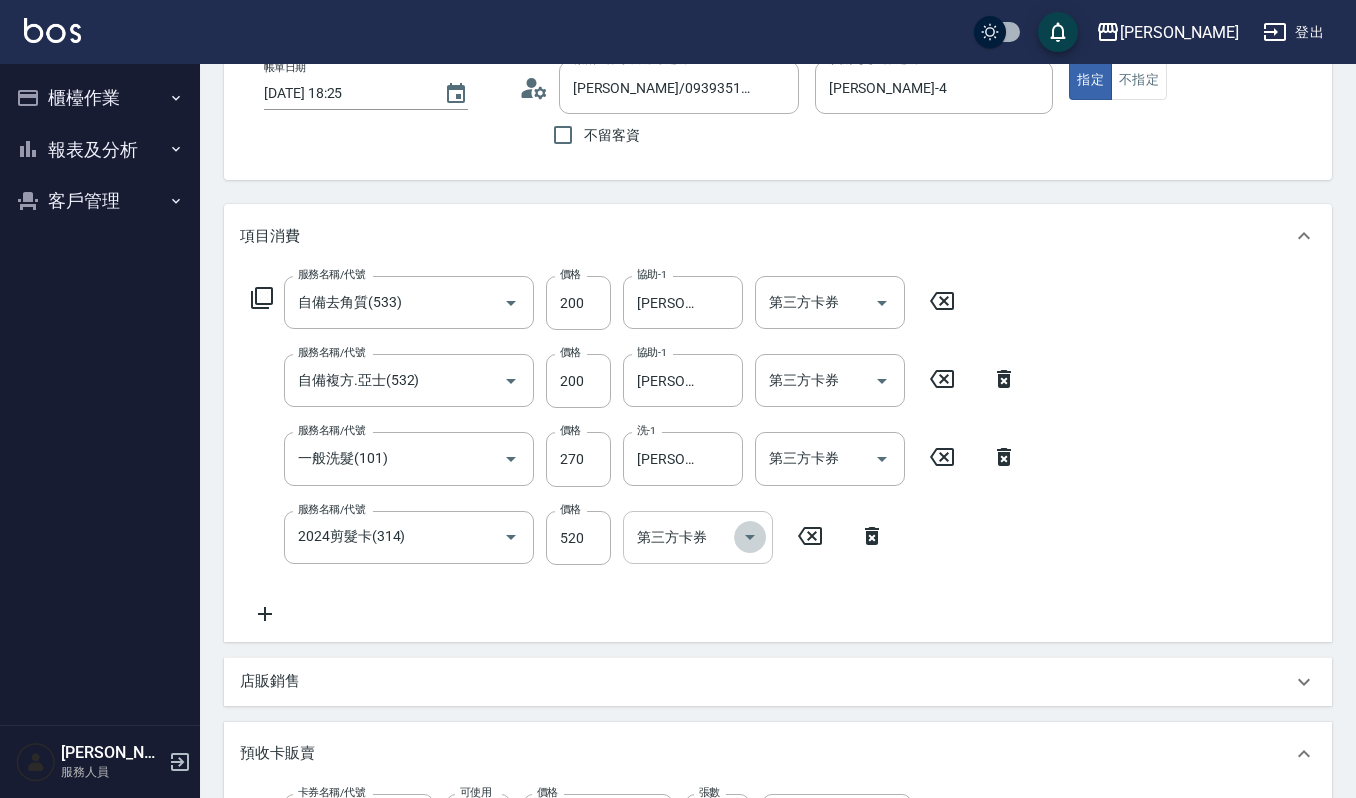 click 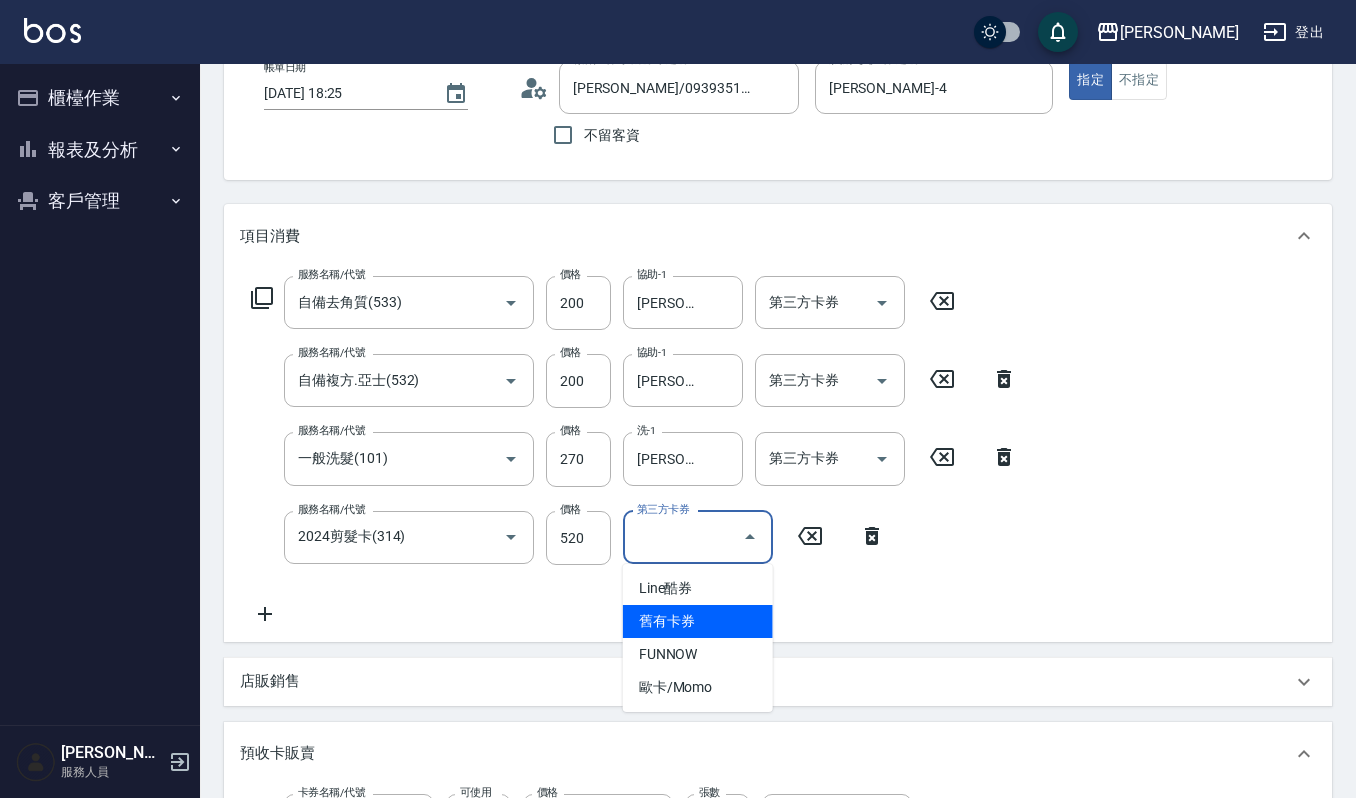 click on "舊有卡券" at bounding box center [698, 621] 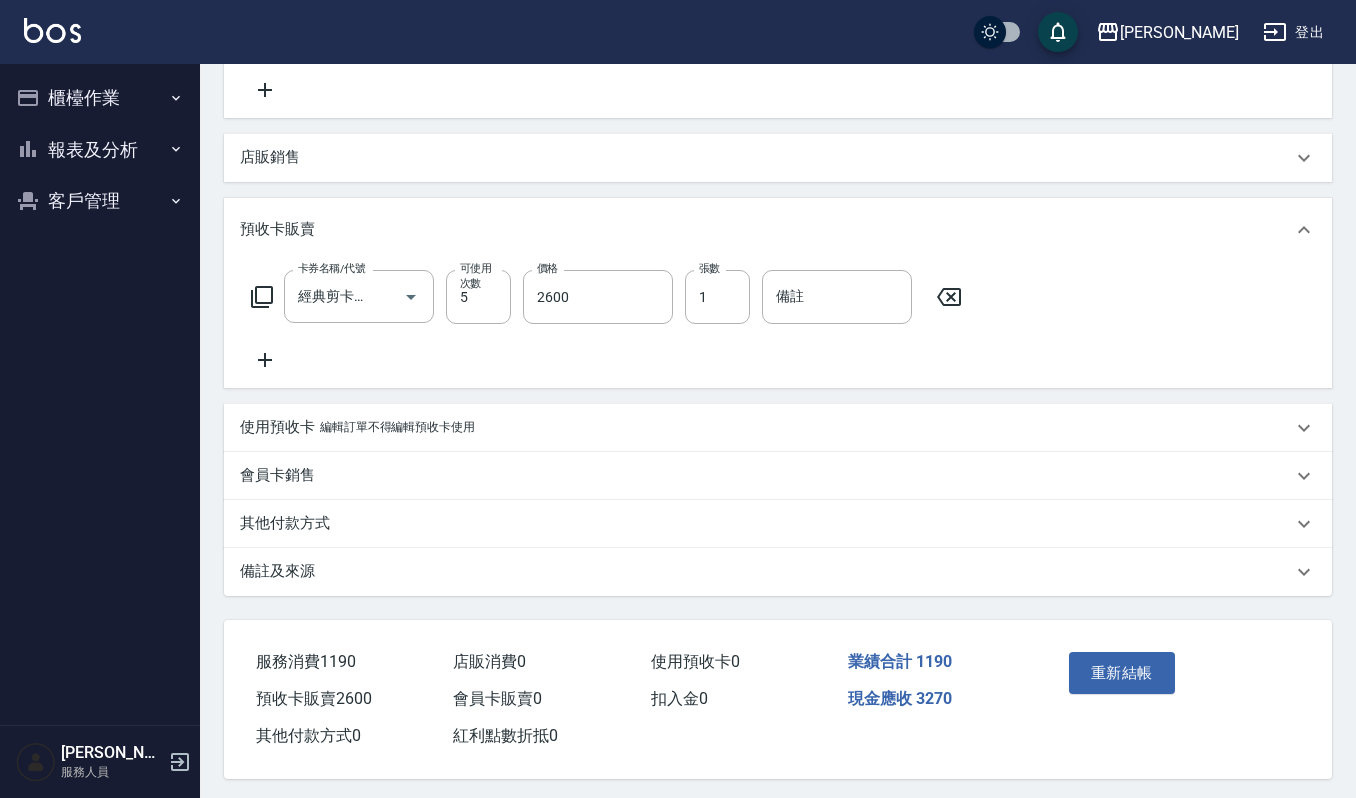 scroll, scrollTop: 677, scrollLeft: 0, axis: vertical 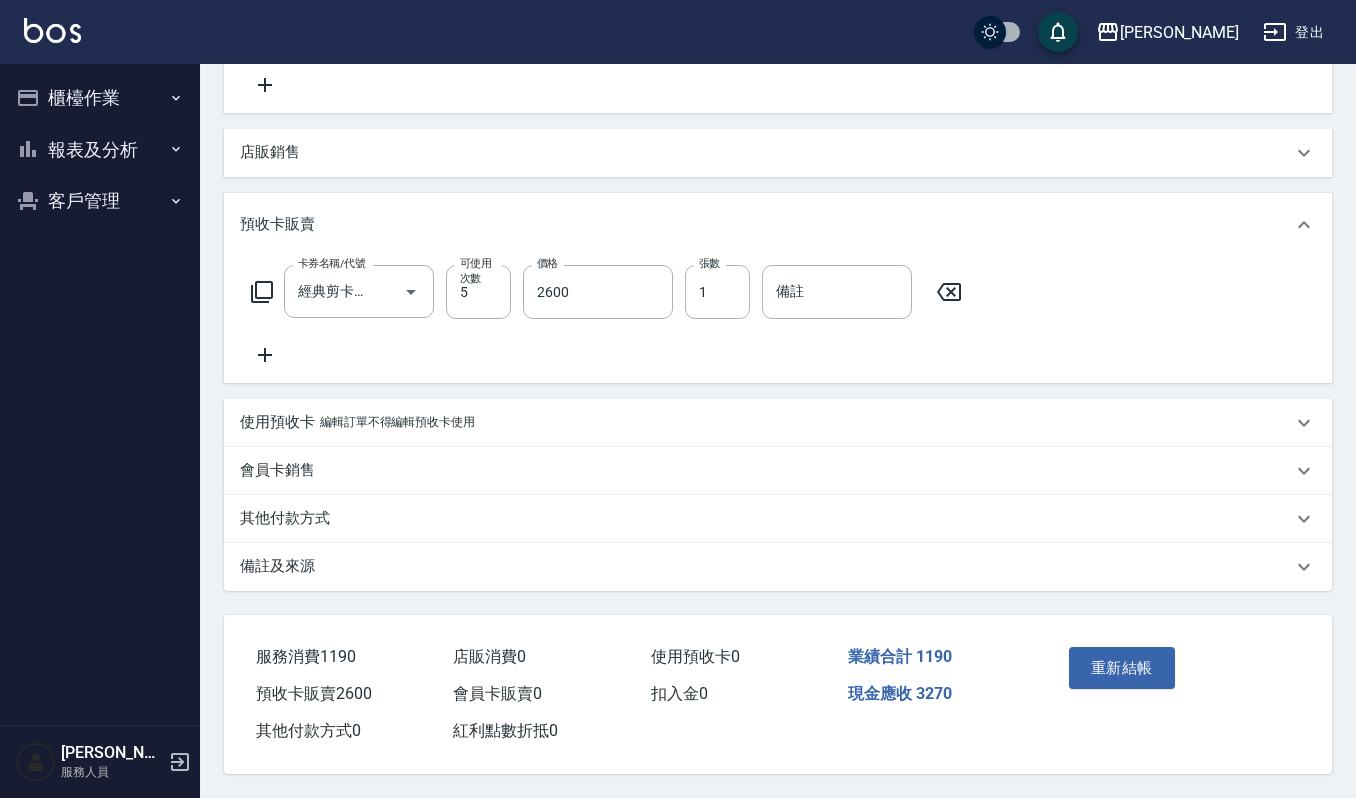 click on "重新結帳" at bounding box center [1117, 682] 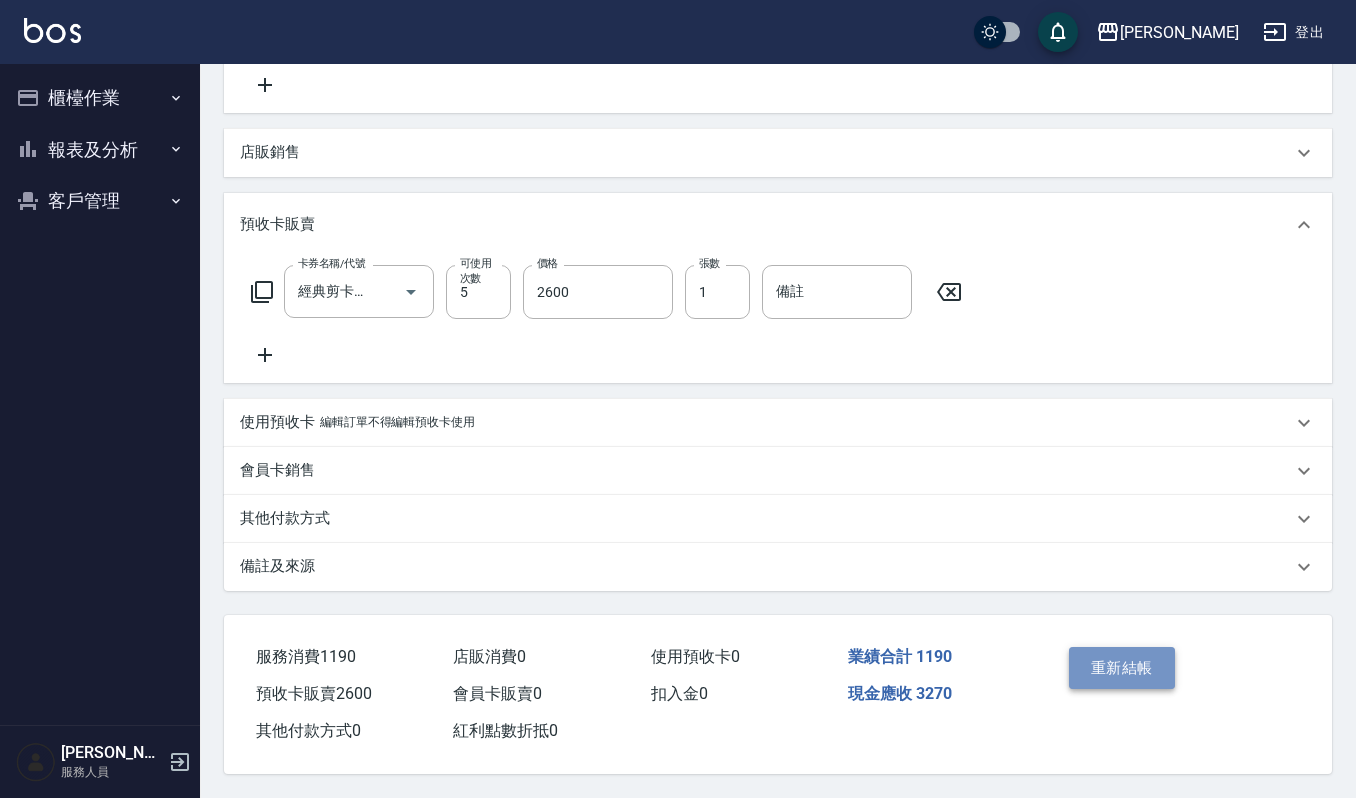 click on "重新結帳" at bounding box center [1122, 668] 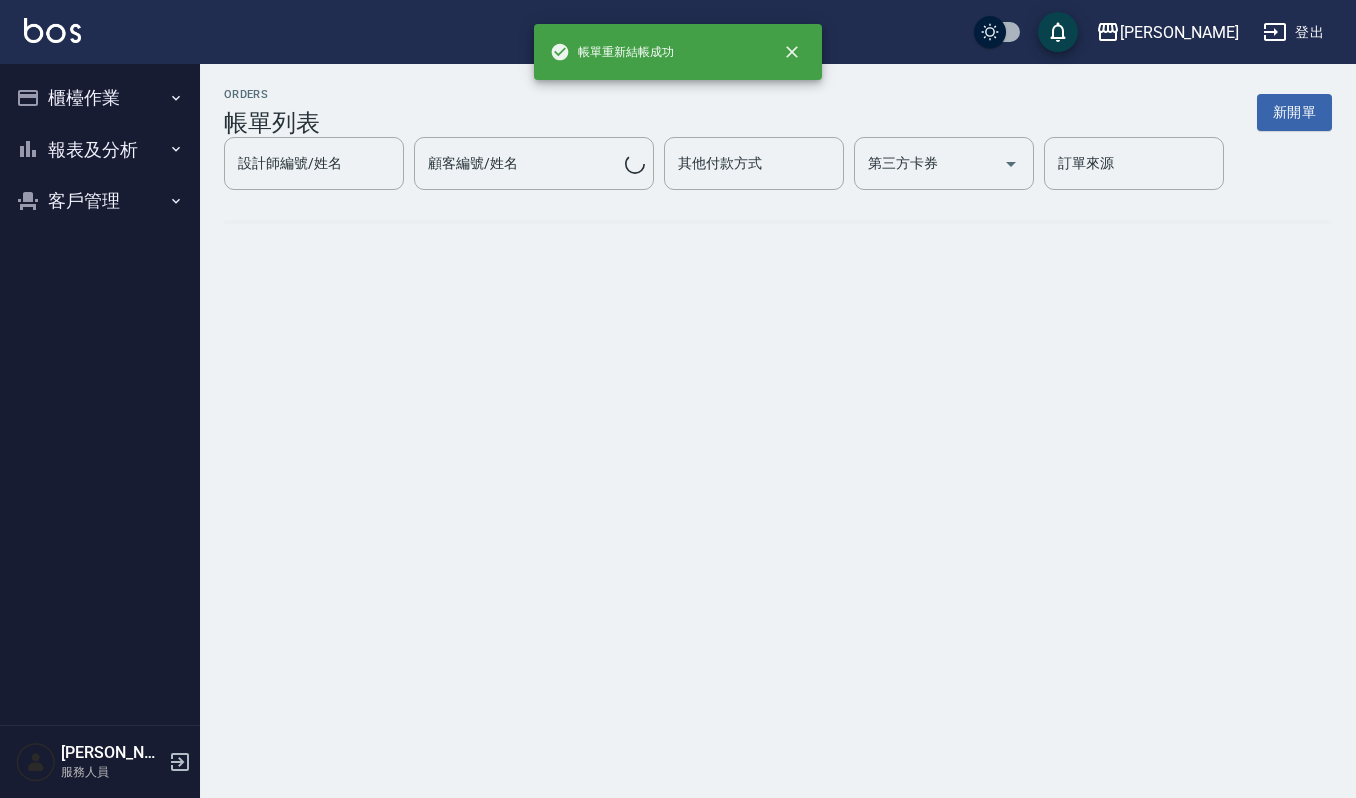 scroll, scrollTop: 0, scrollLeft: 0, axis: both 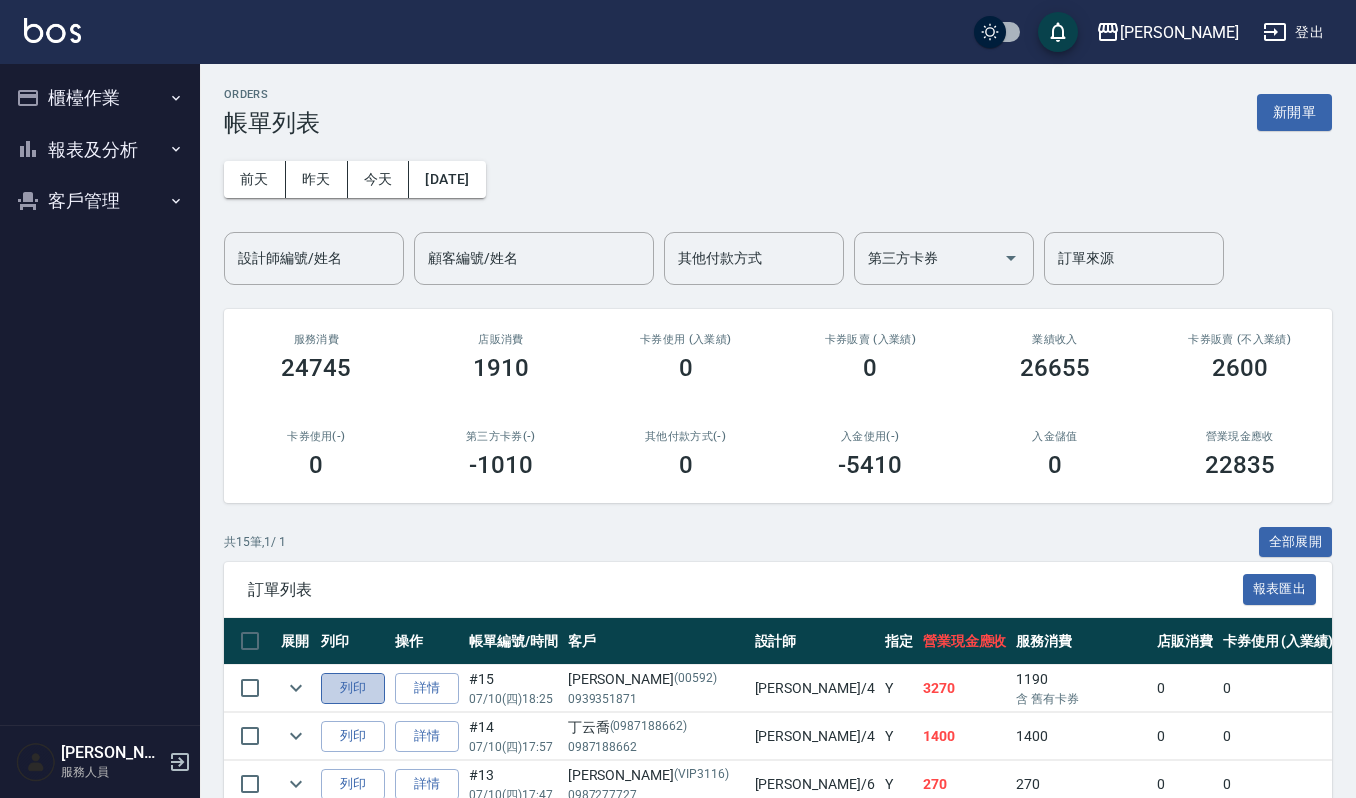 click on "列印" at bounding box center [353, 688] 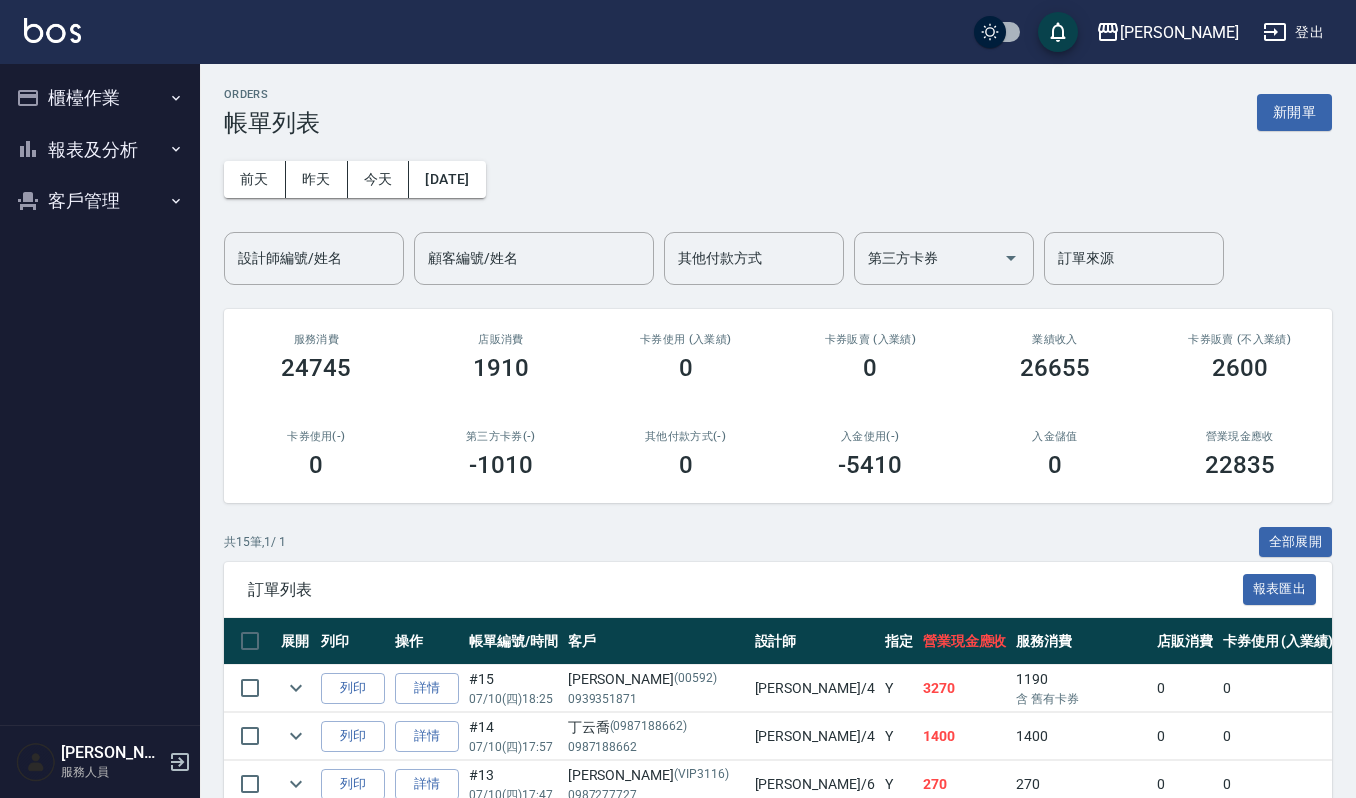 click on "列印" at bounding box center (353, 688) 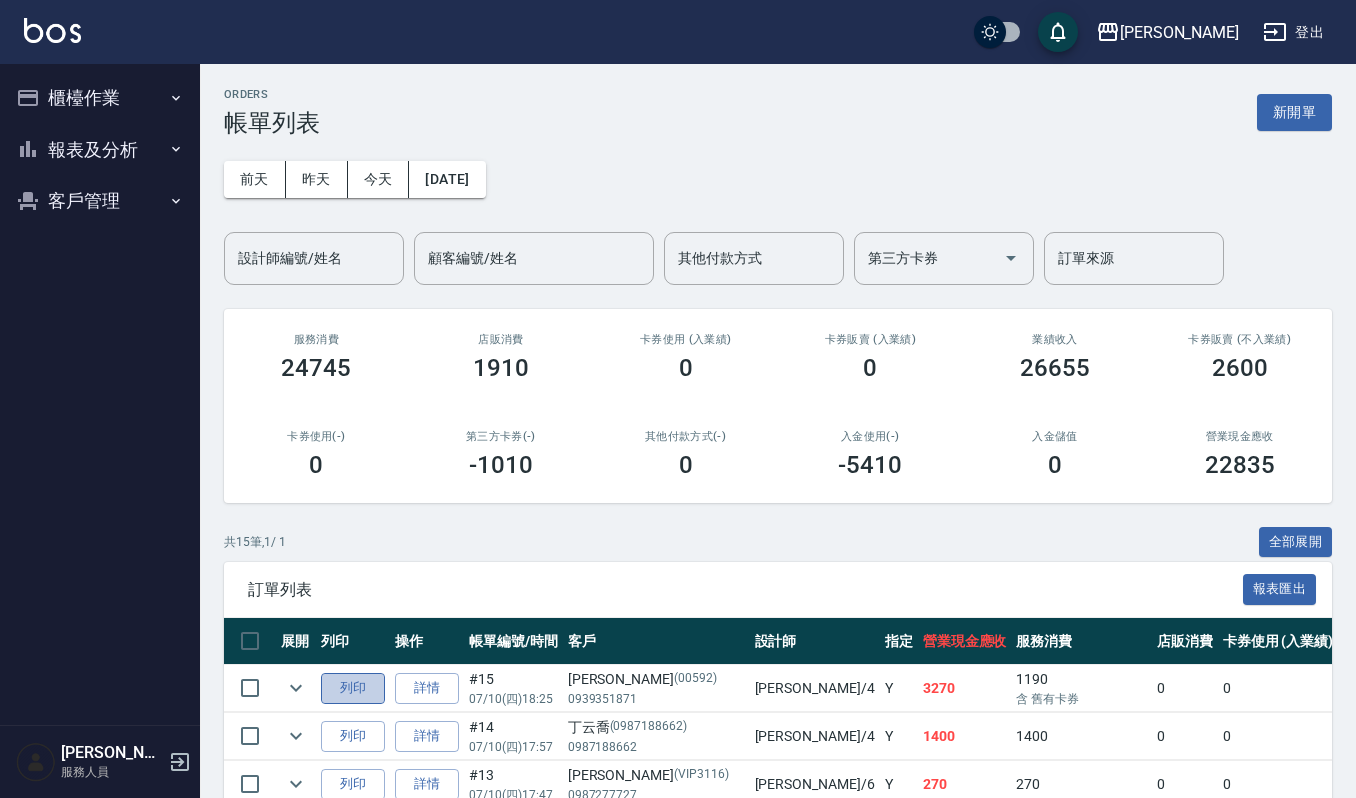 click on "列印" at bounding box center [353, 688] 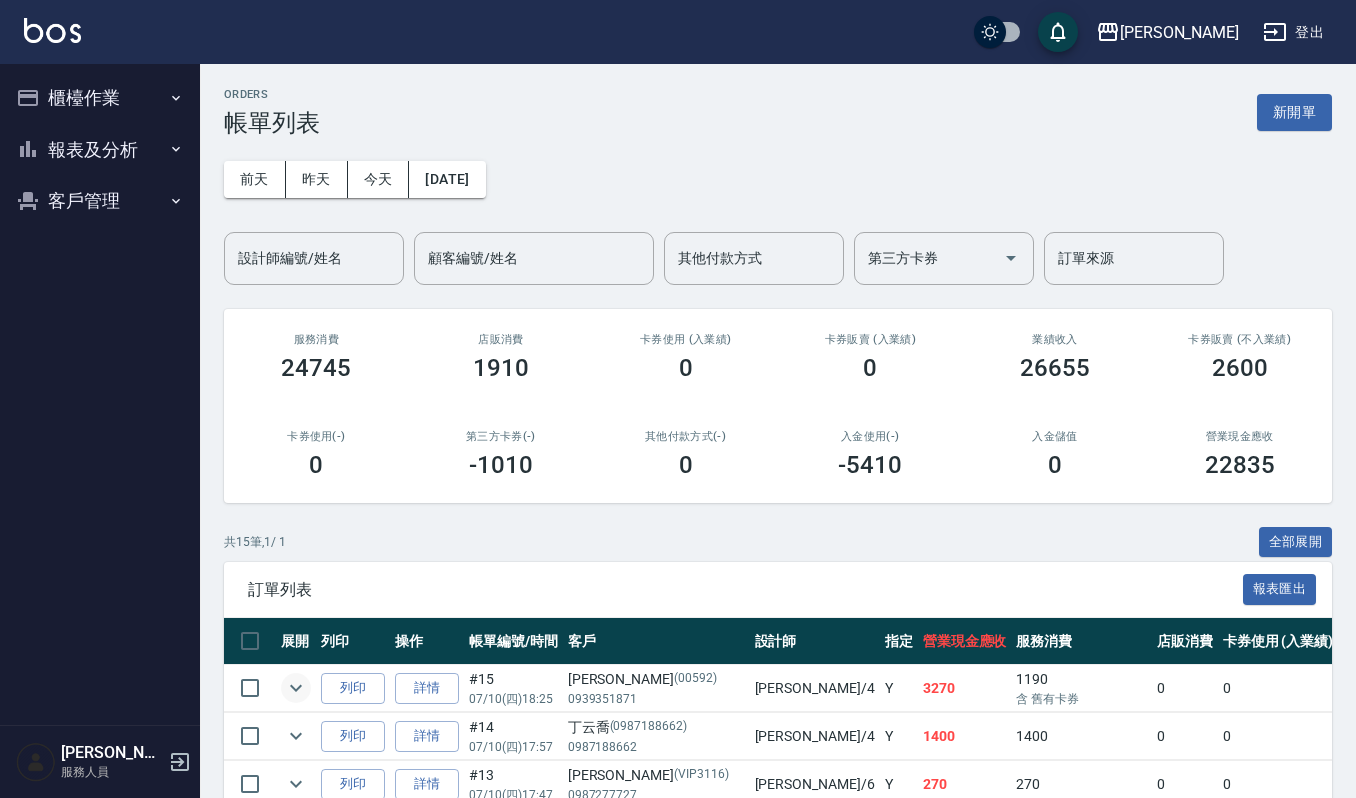 click 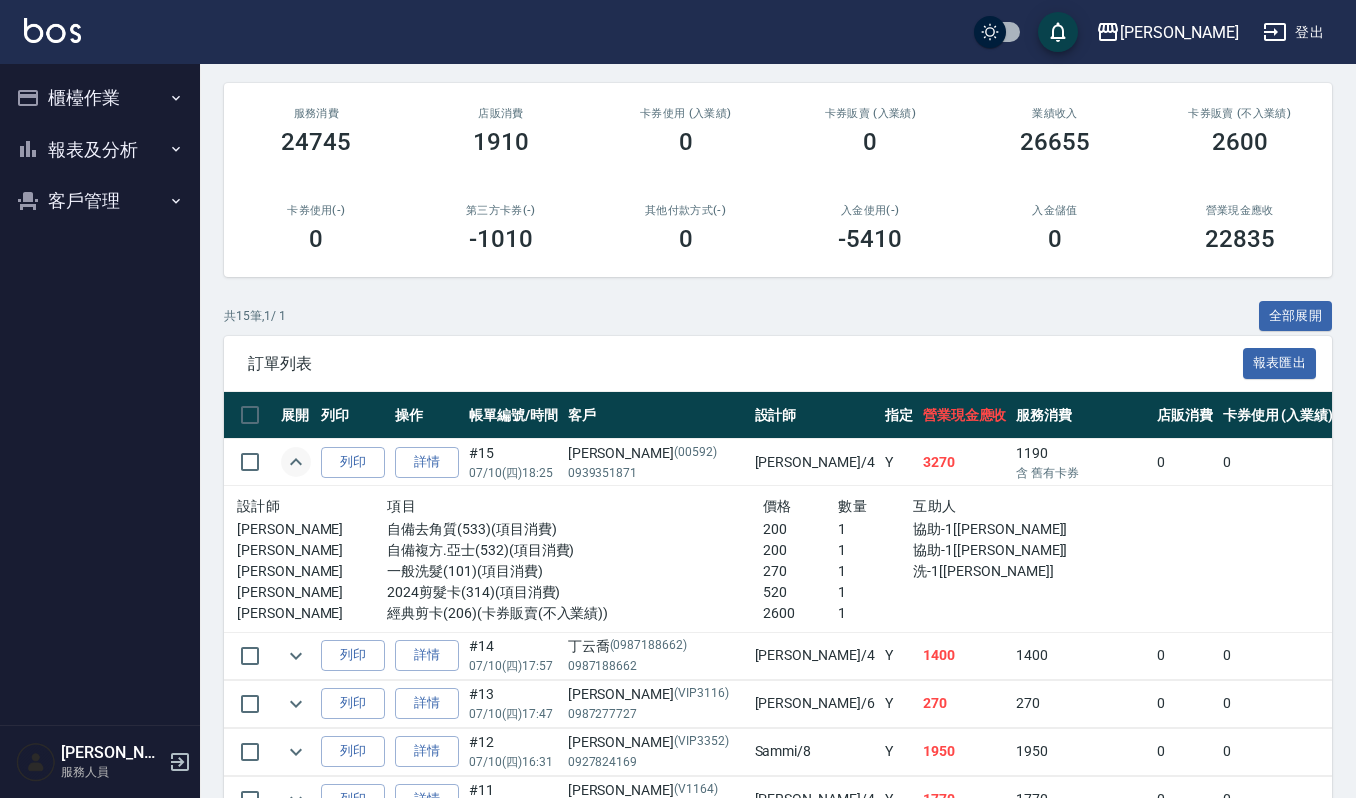 scroll, scrollTop: 266, scrollLeft: 0, axis: vertical 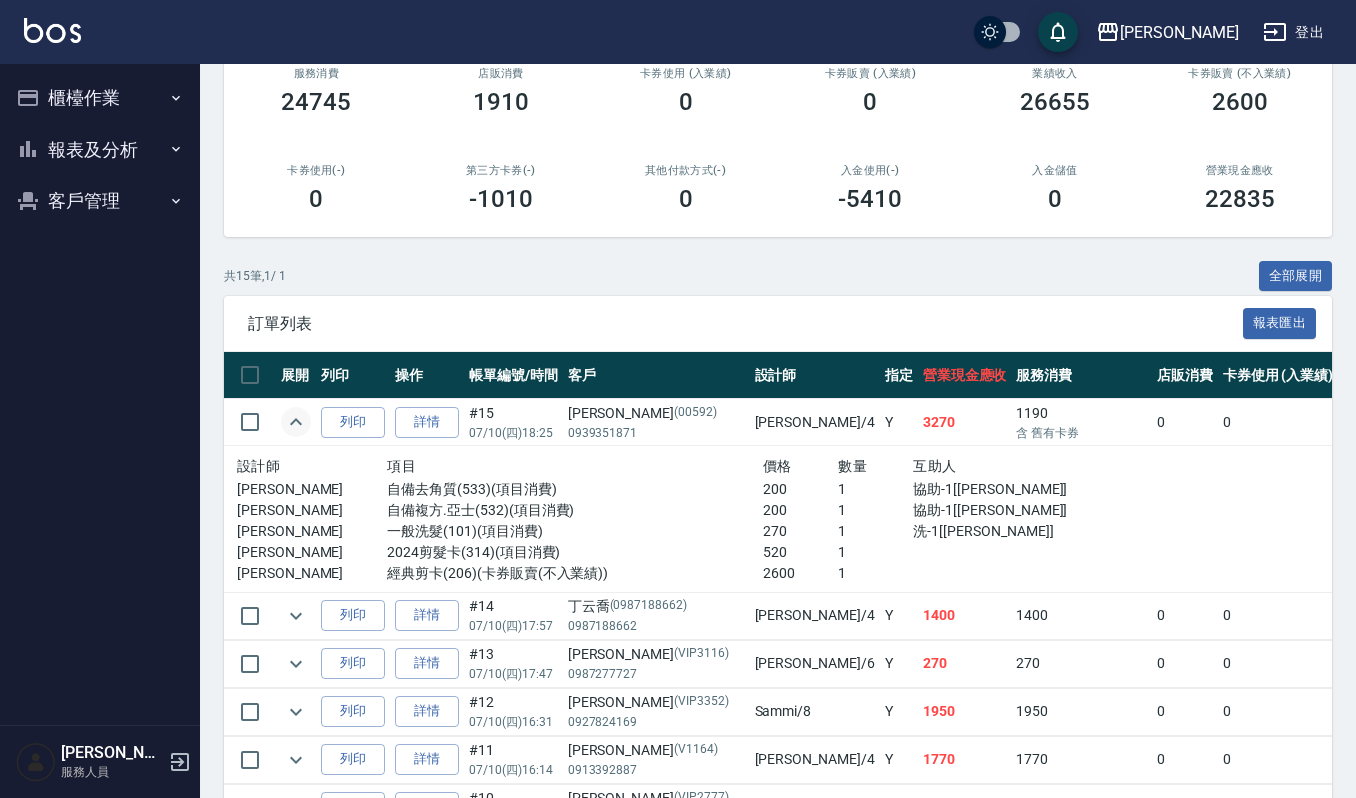 click on "櫃檯作業" at bounding box center [100, 98] 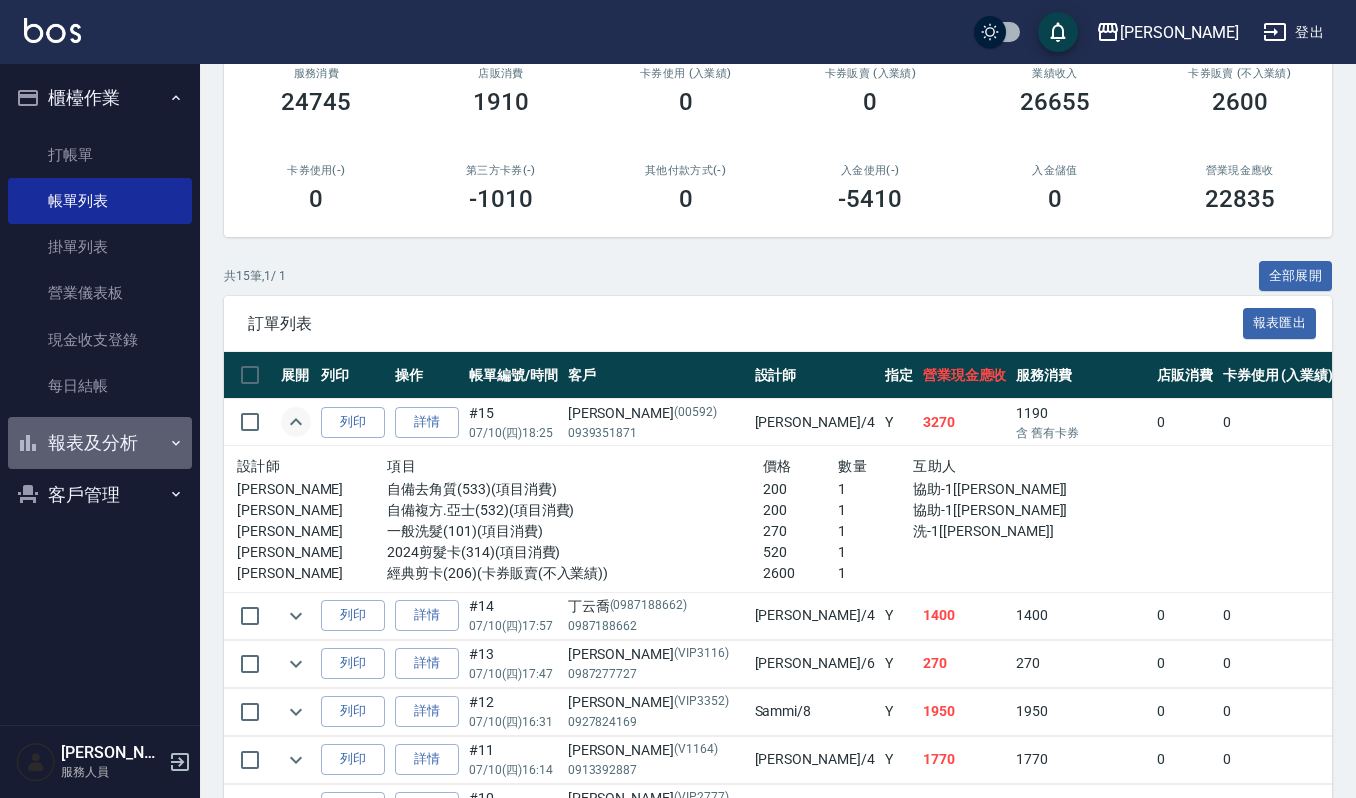 click on "報表及分析" at bounding box center [100, 443] 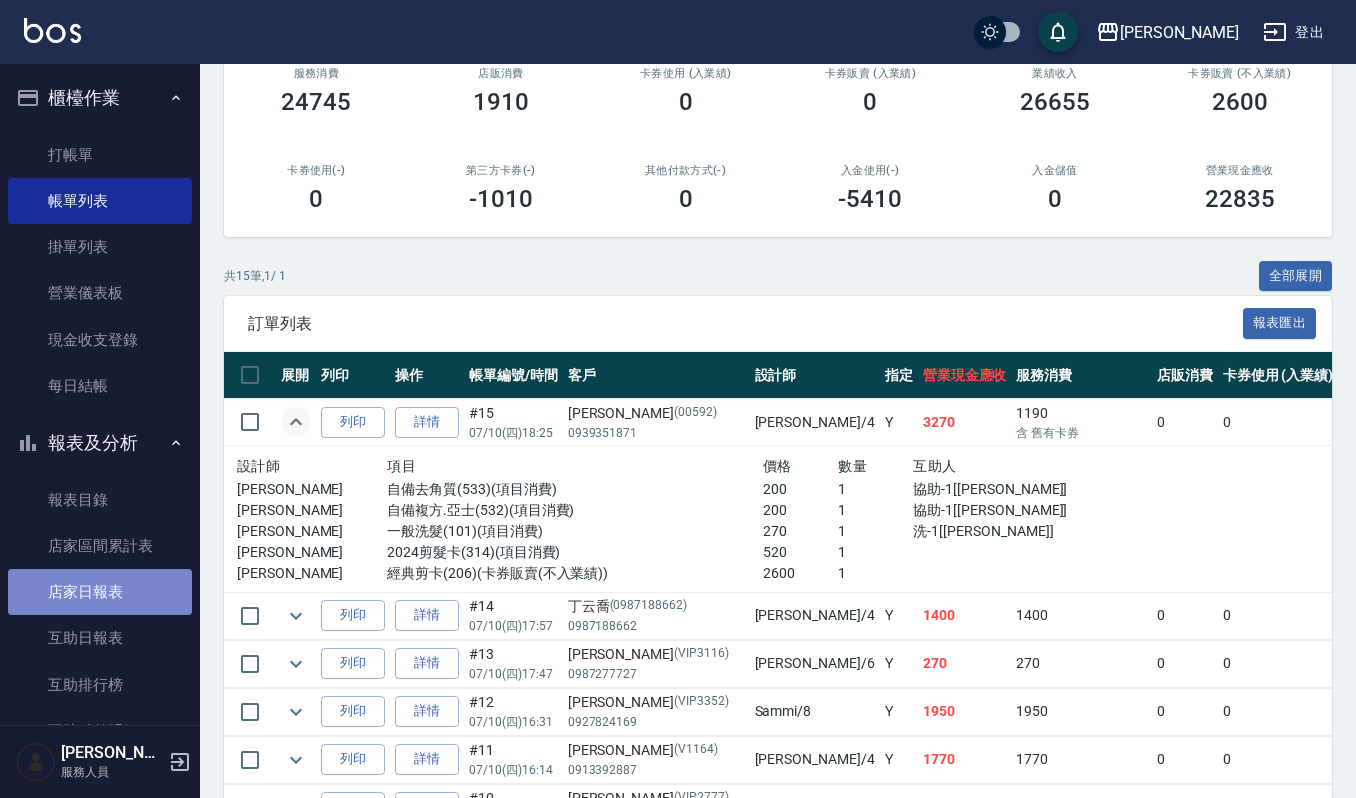 click on "店家日報表" at bounding box center [100, 592] 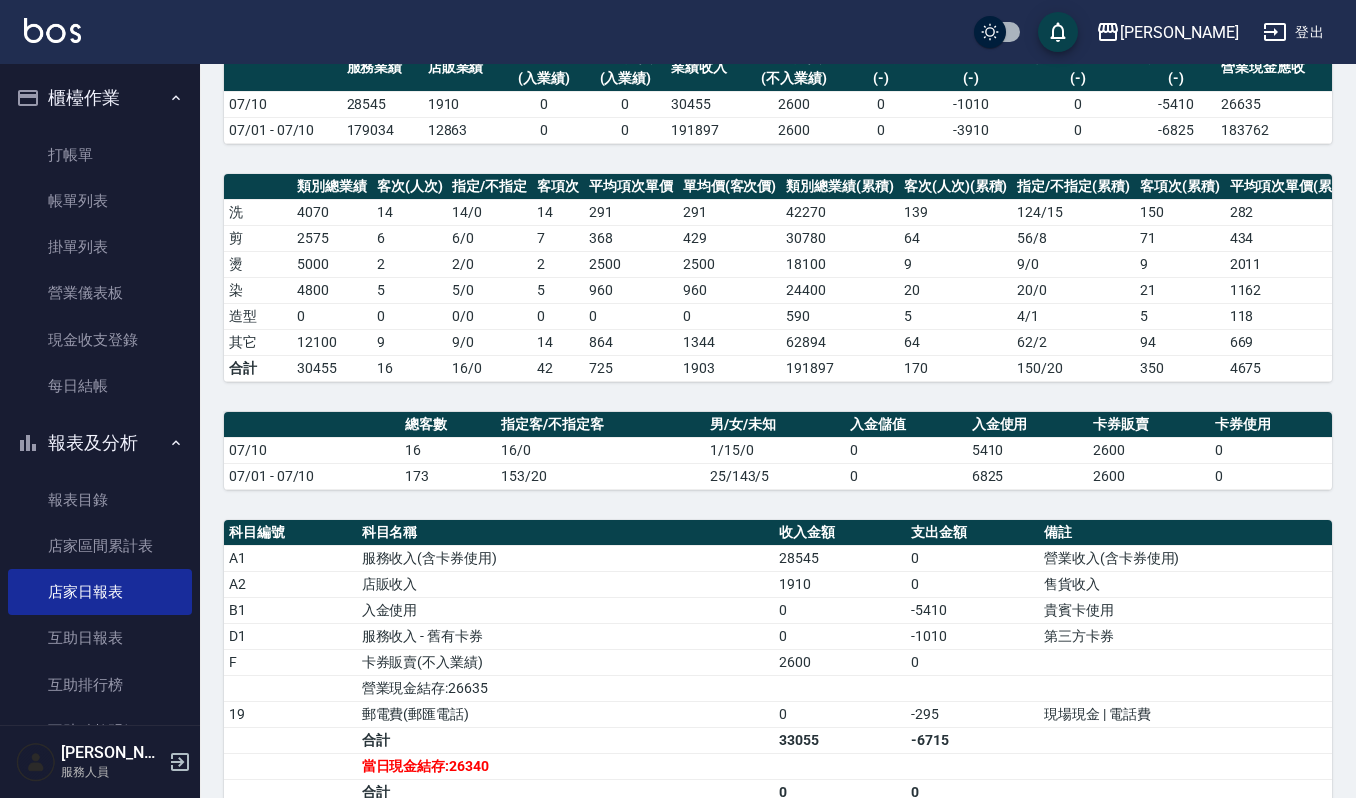 scroll, scrollTop: 501, scrollLeft: 0, axis: vertical 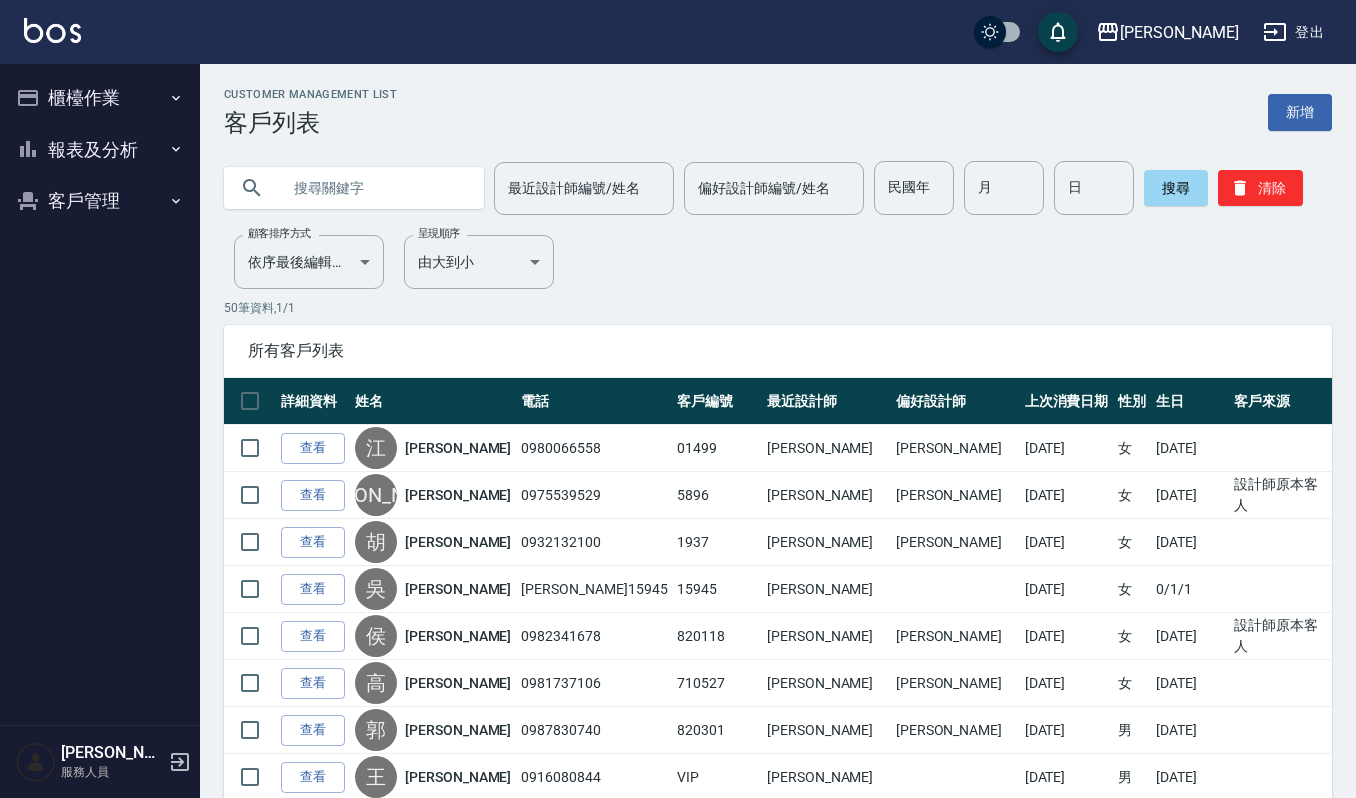 click on "最近設計師編號/姓名 最近設計師編號/姓名 偏好設計師編號/姓名 偏好設計師編號/姓名 民國年 民國年 月 月 日 日 搜尋 清除" 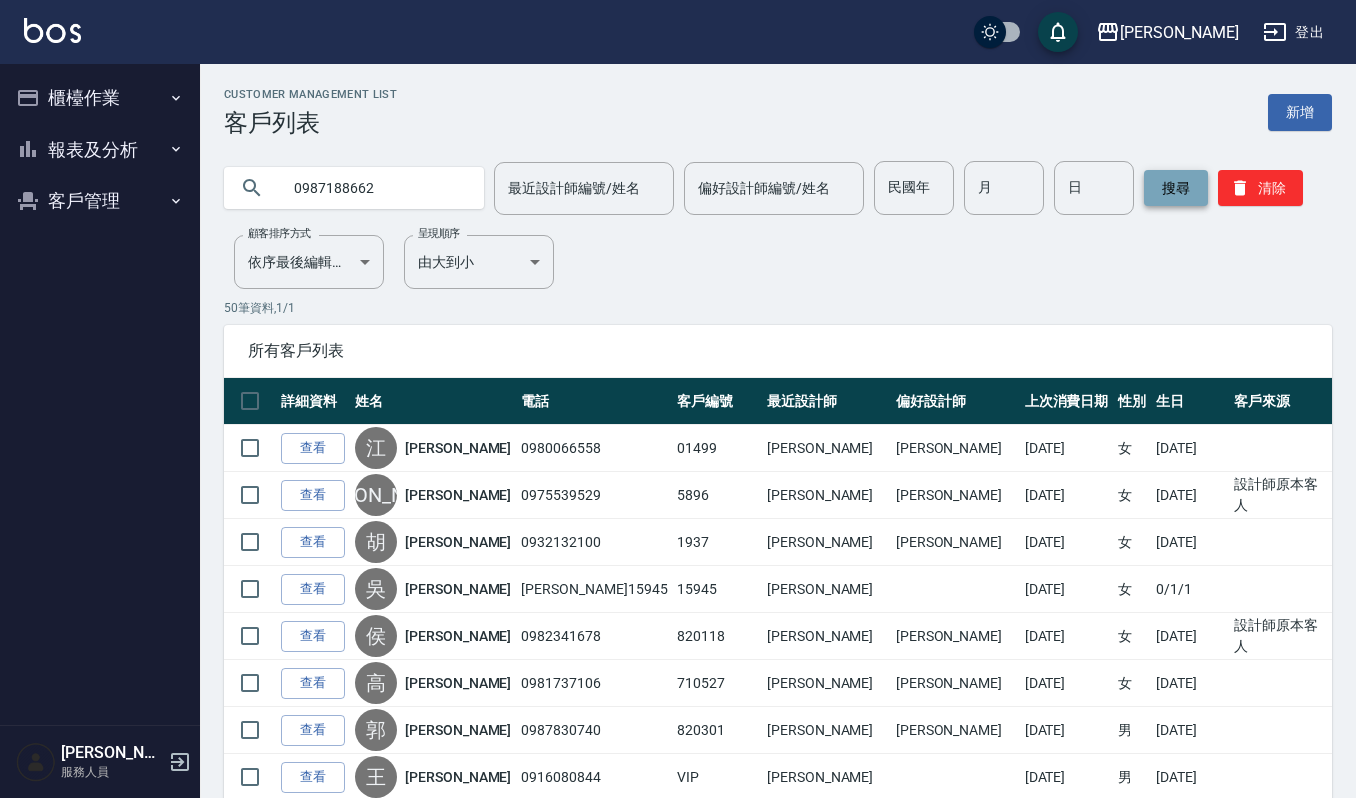 type on "0987188662" 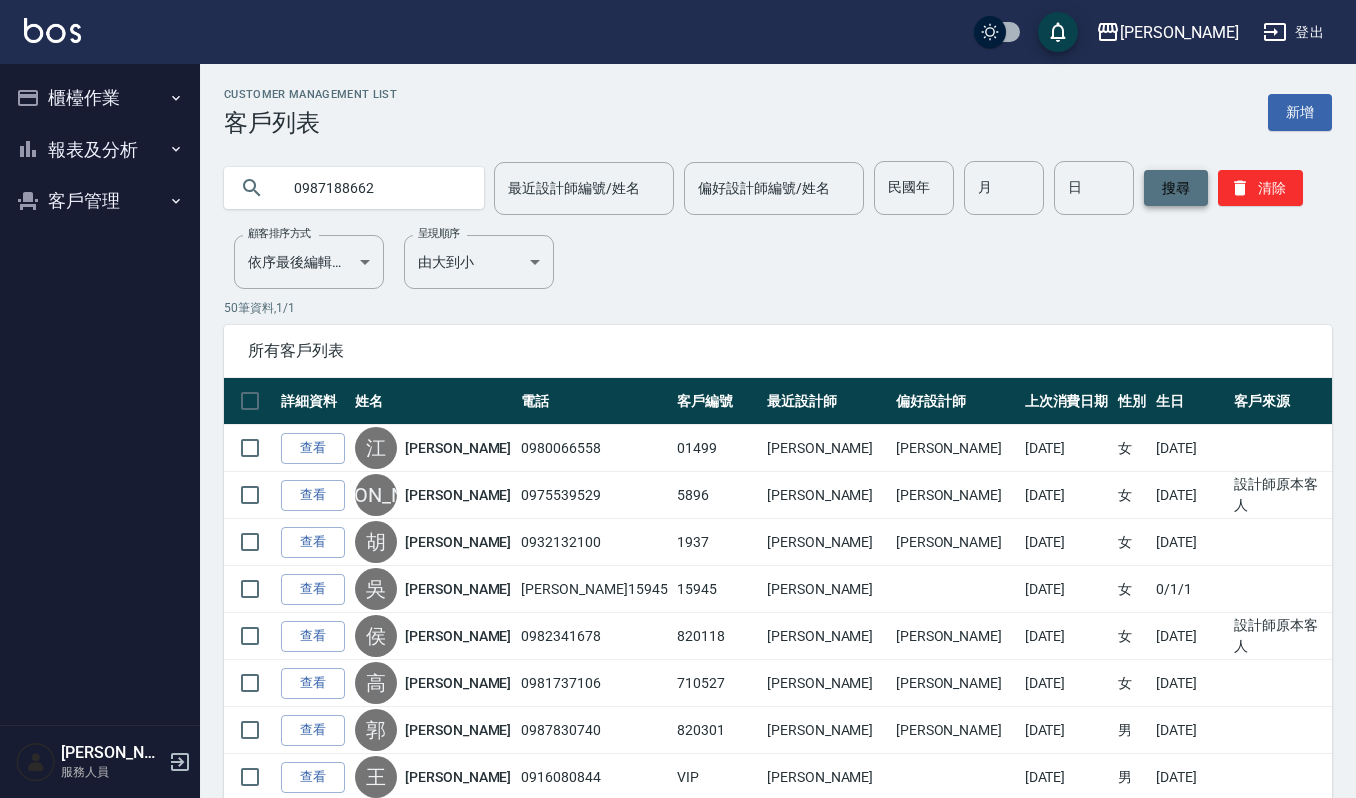 click on "搜尋" at bounding box center [1176, 188] 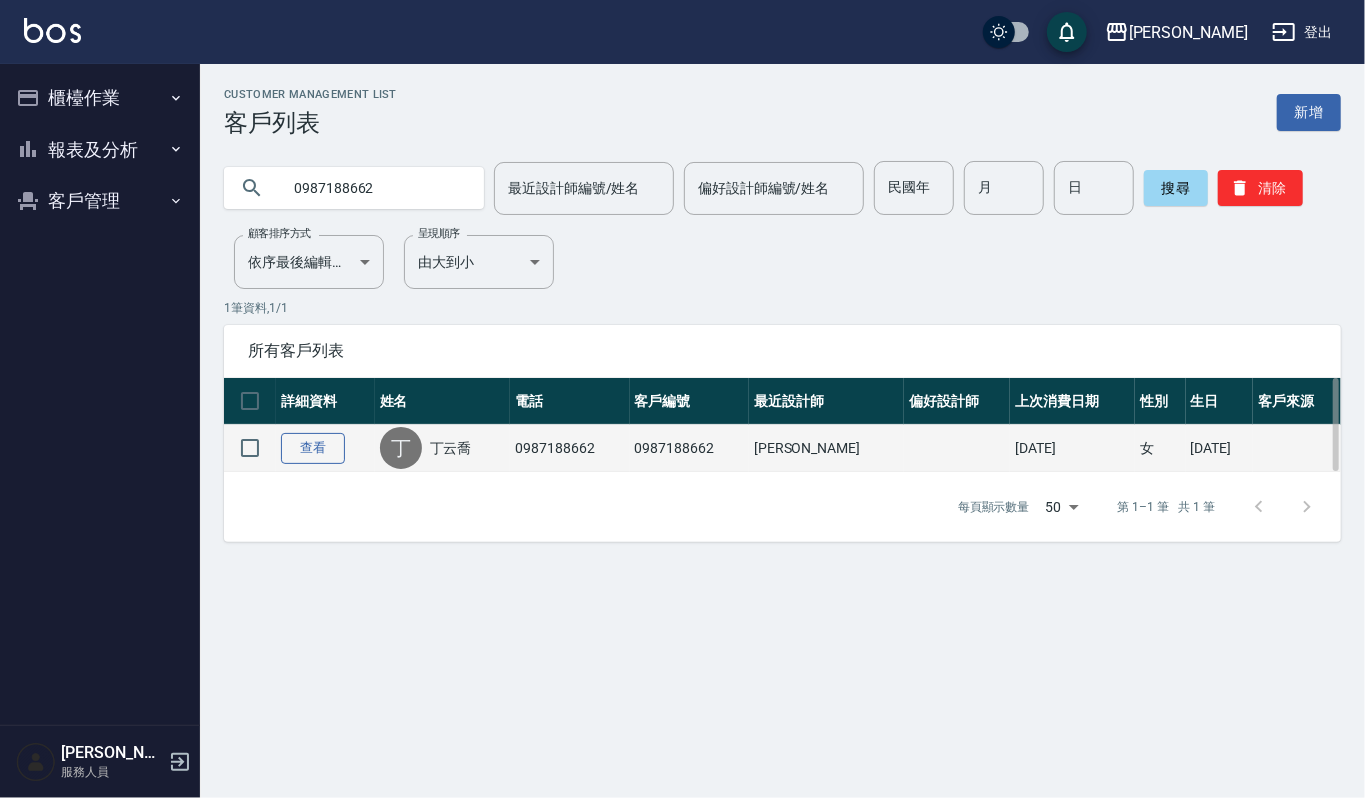 click on "查看" at bounding box center (313, 448) 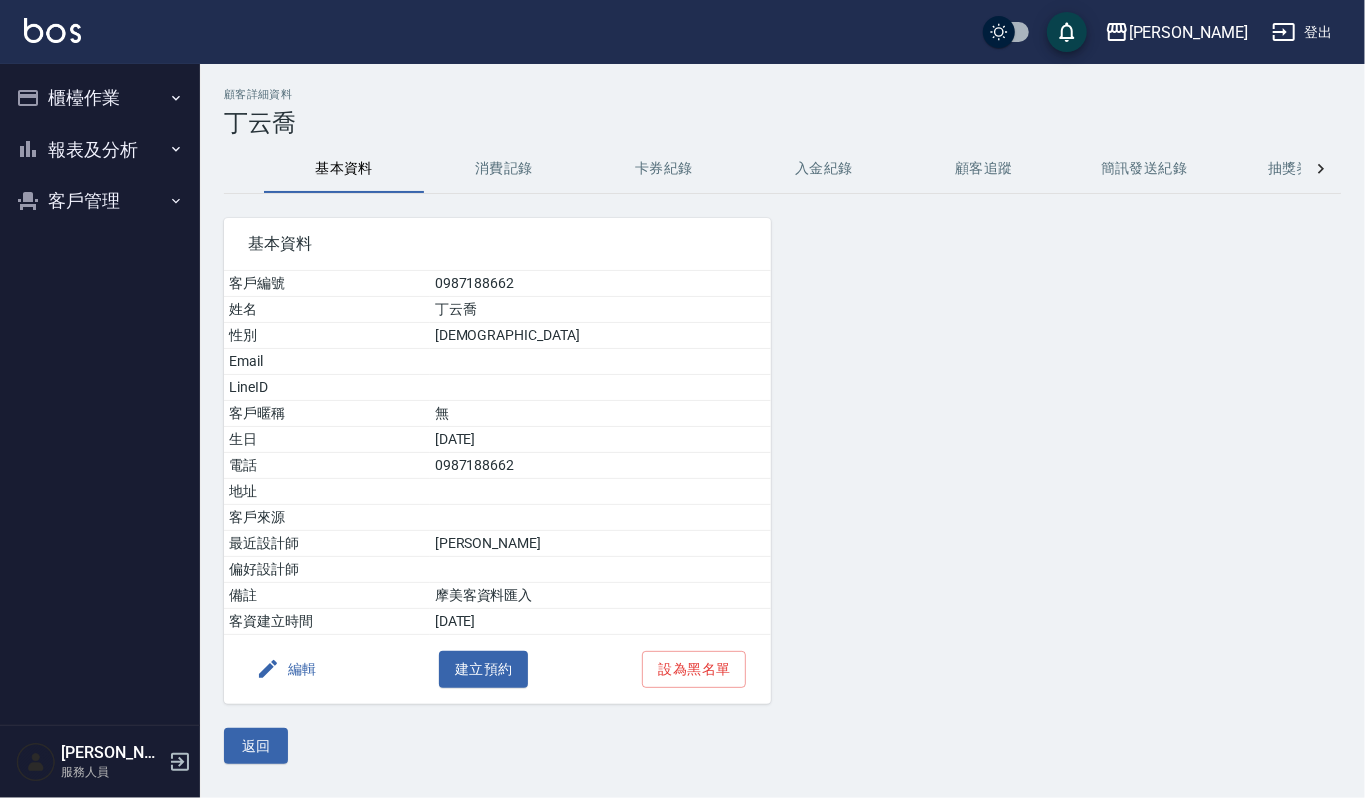 click on "消費記錄" at bounding box center [504, 169] 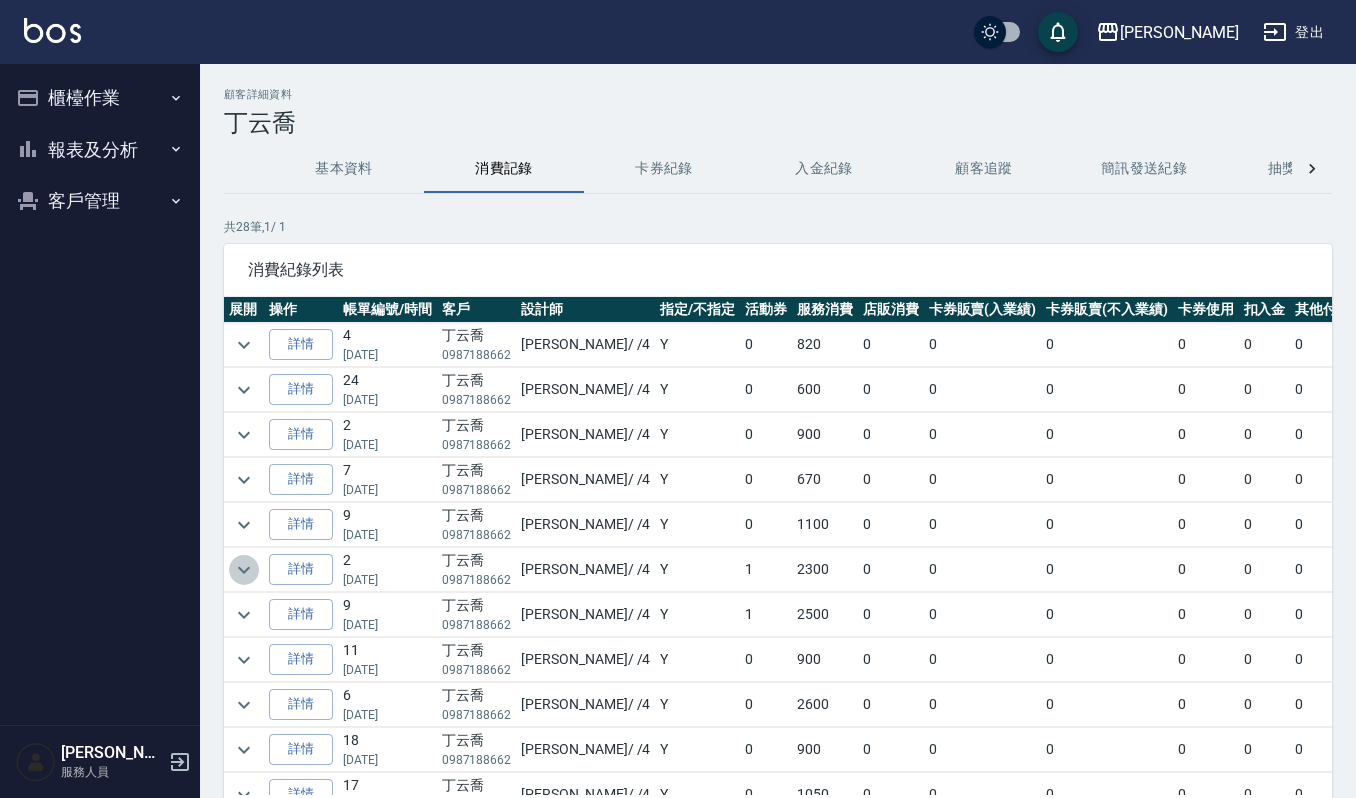 click 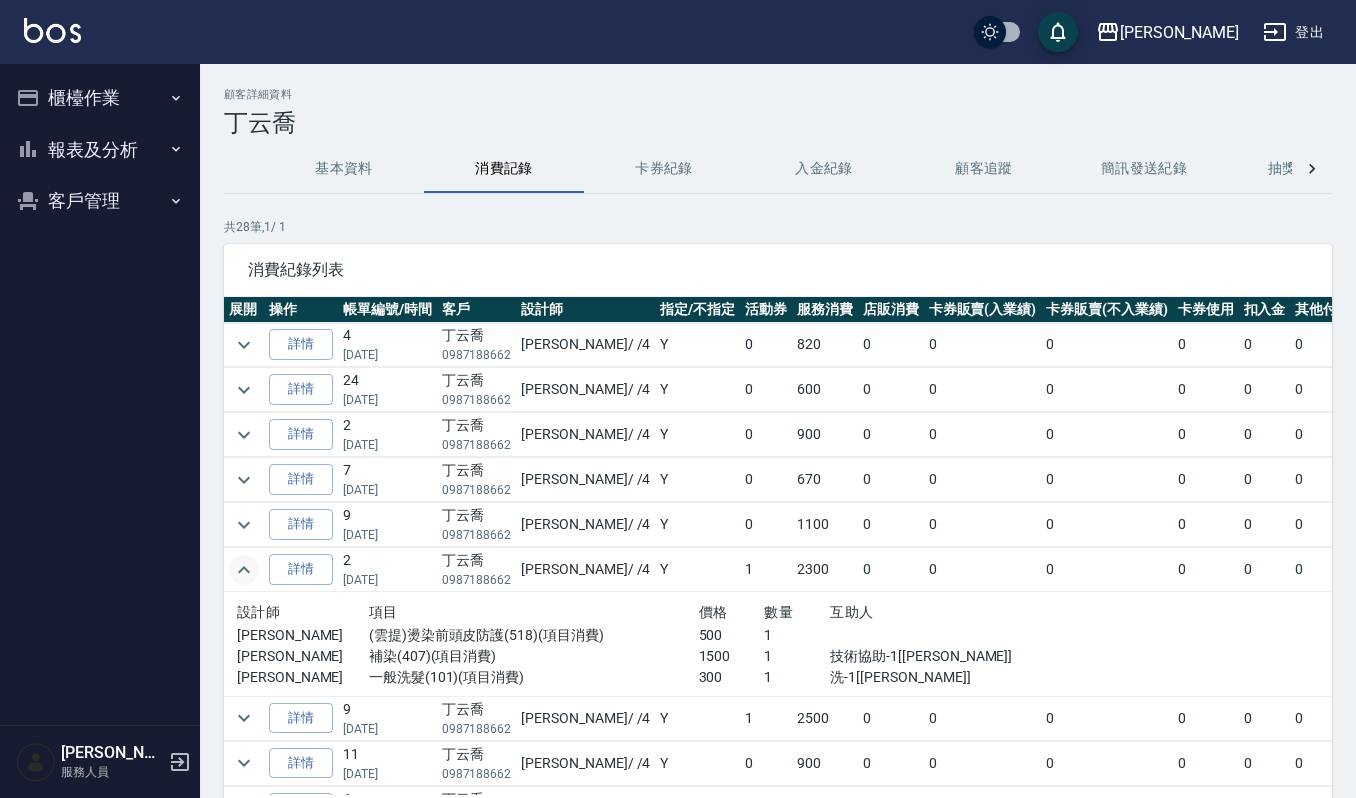 click 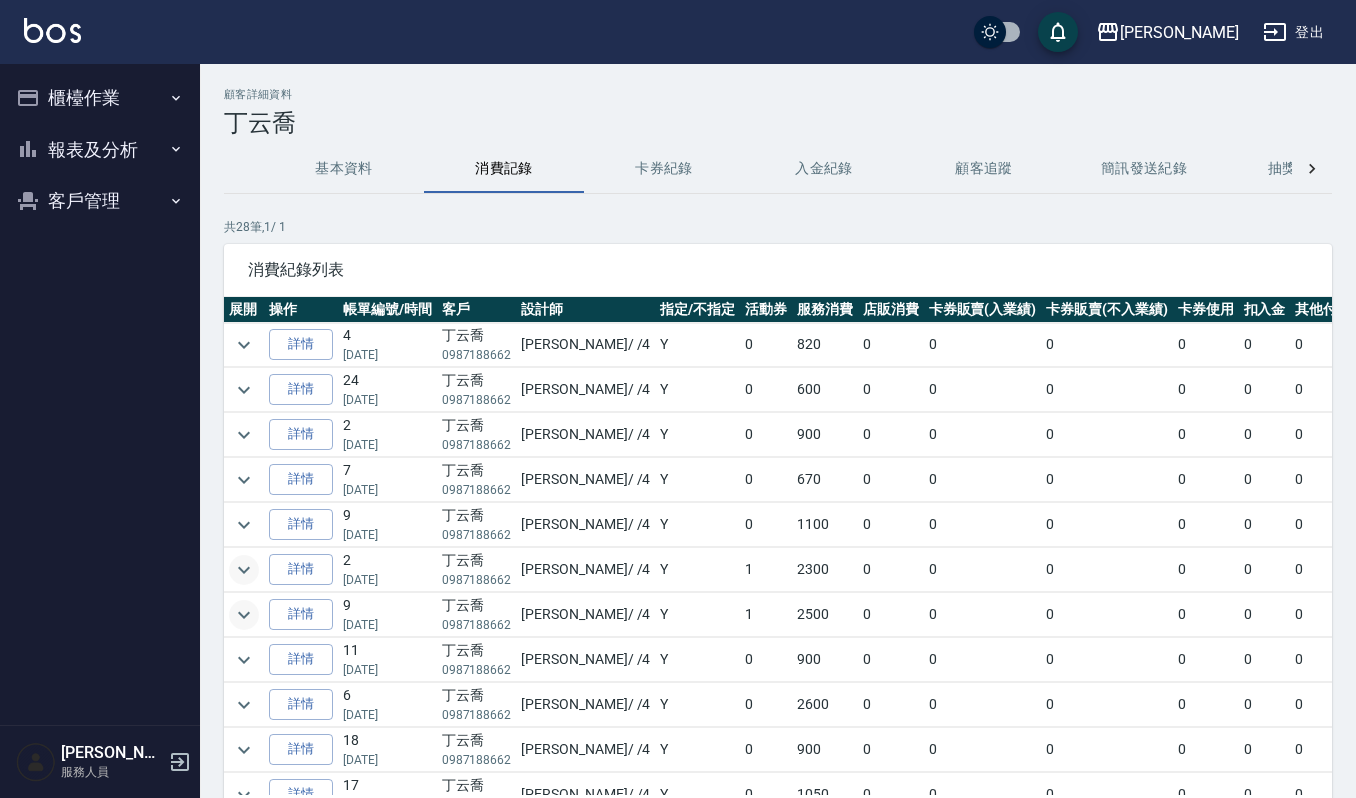 click 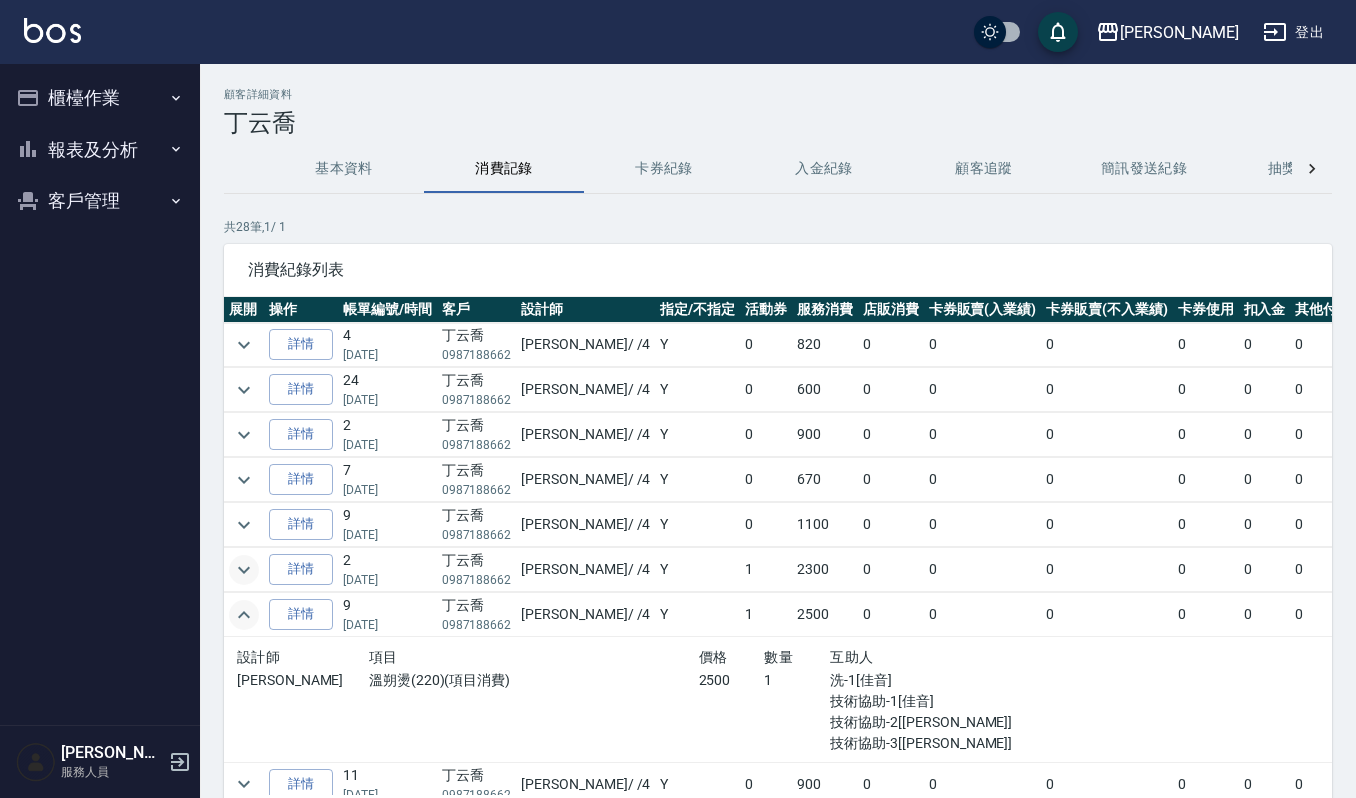 scroll, scrollTop: 133, scrollLeft: 0, axis: vertical 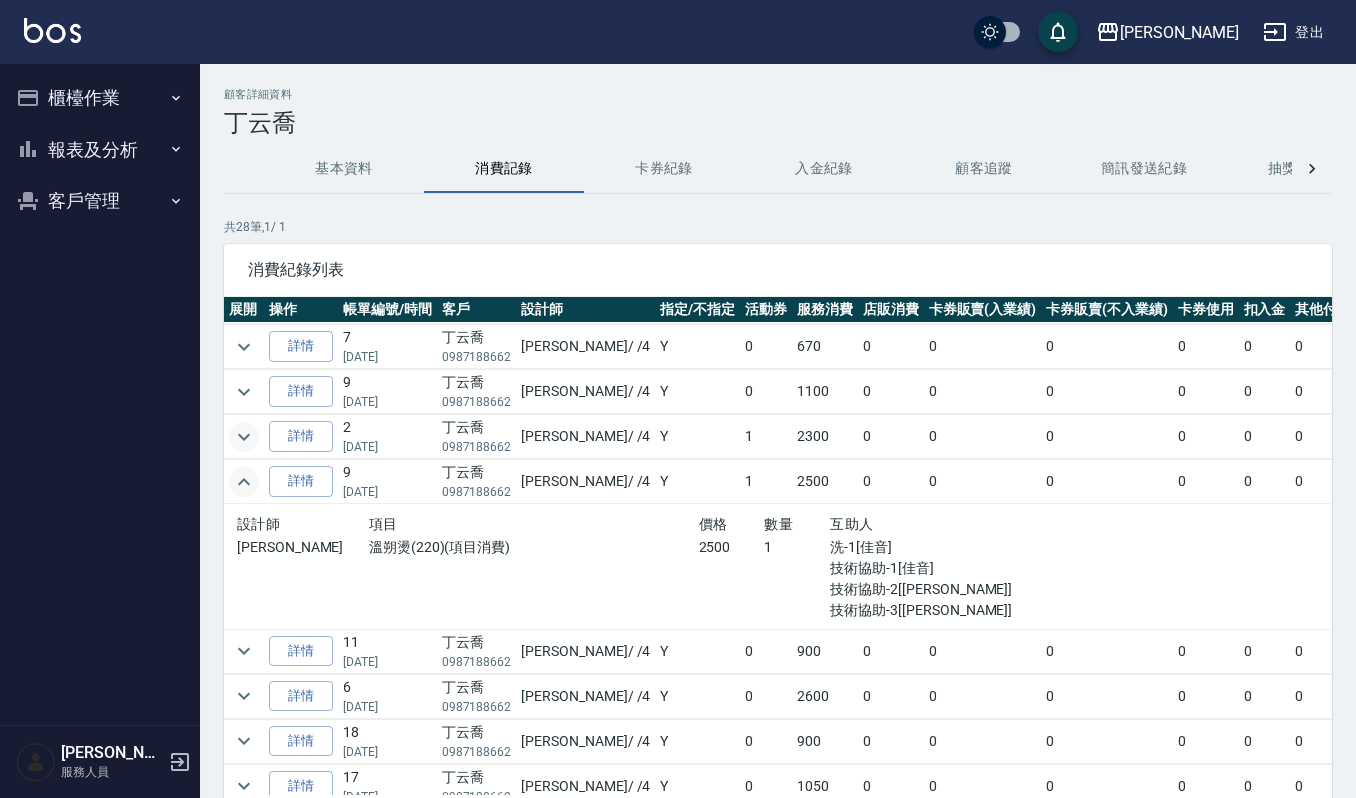click 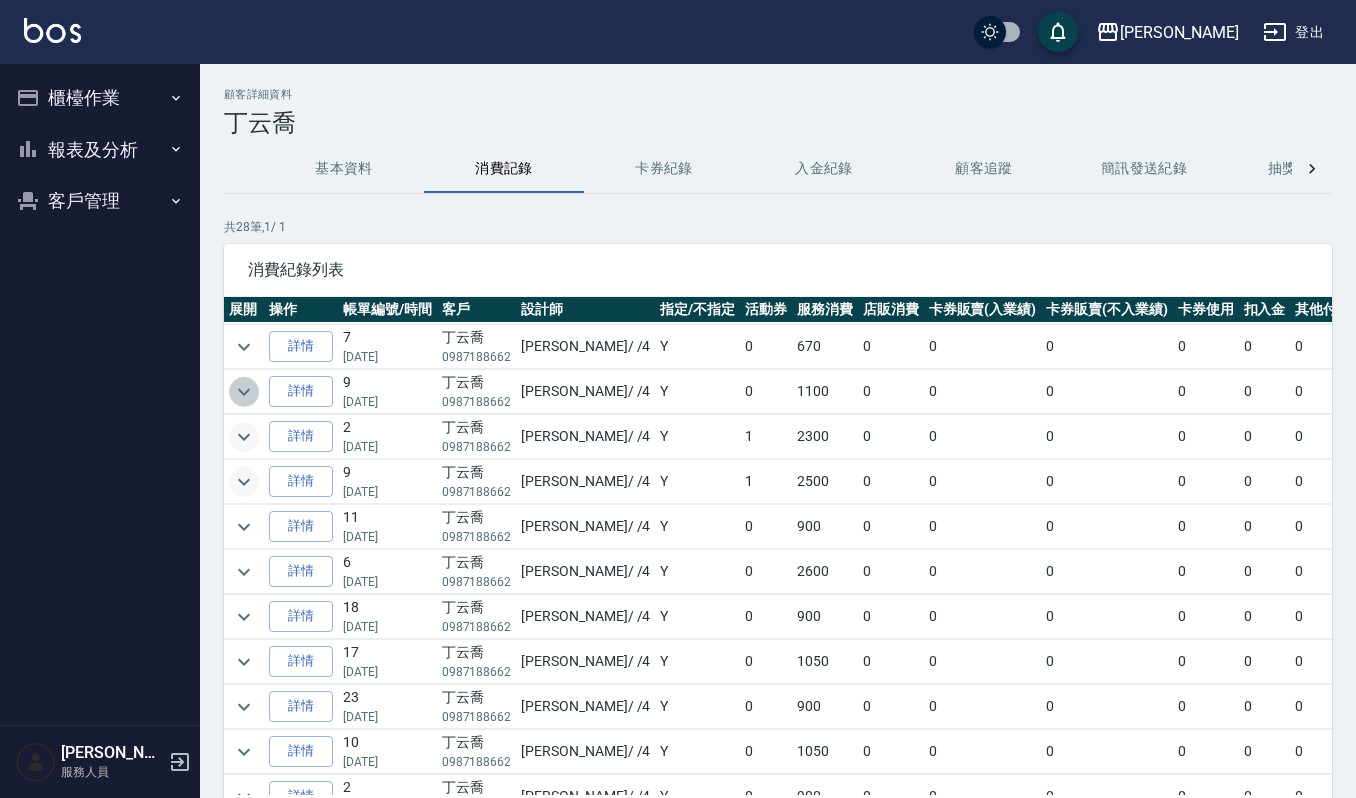 click at bounding box center [244, 392] 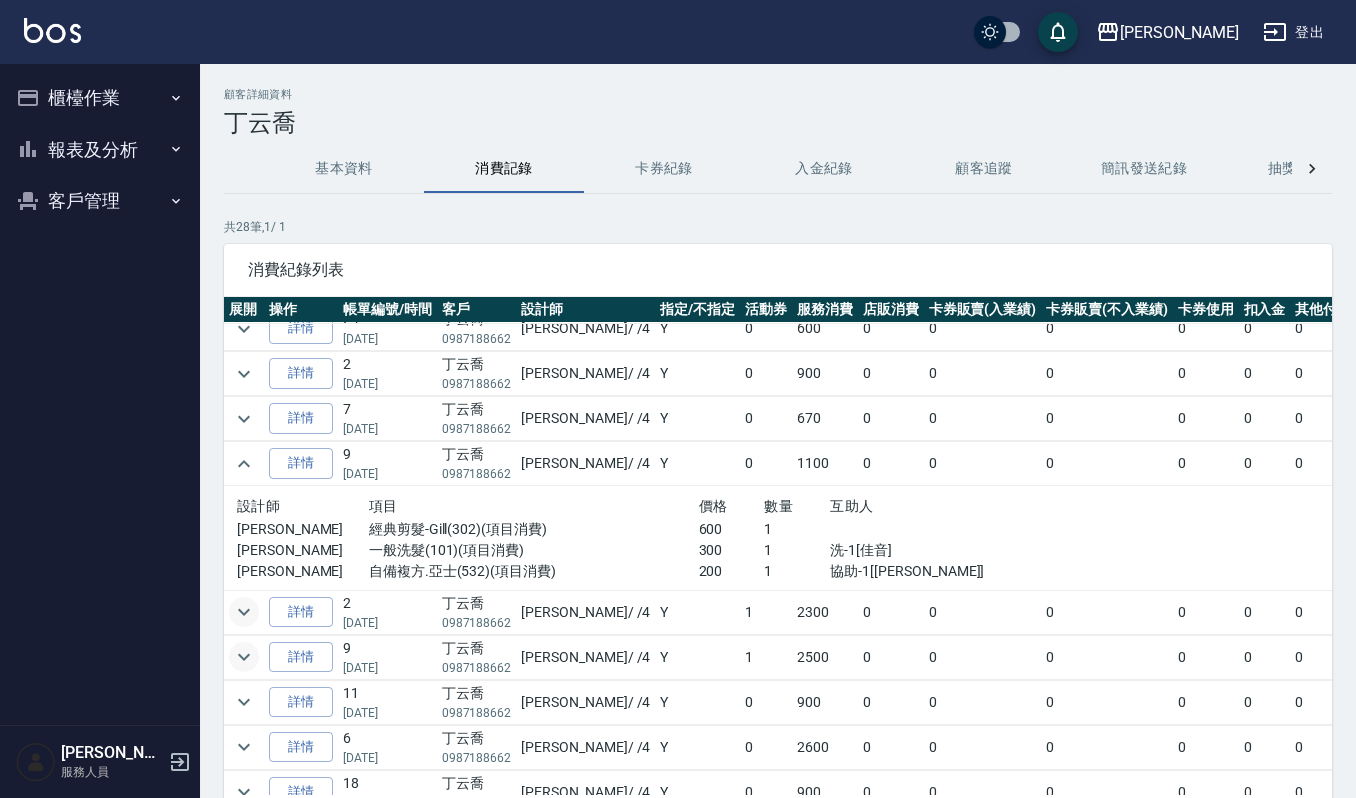 scroll, scrollTop: 0, scrollLeft: 0, axis: both 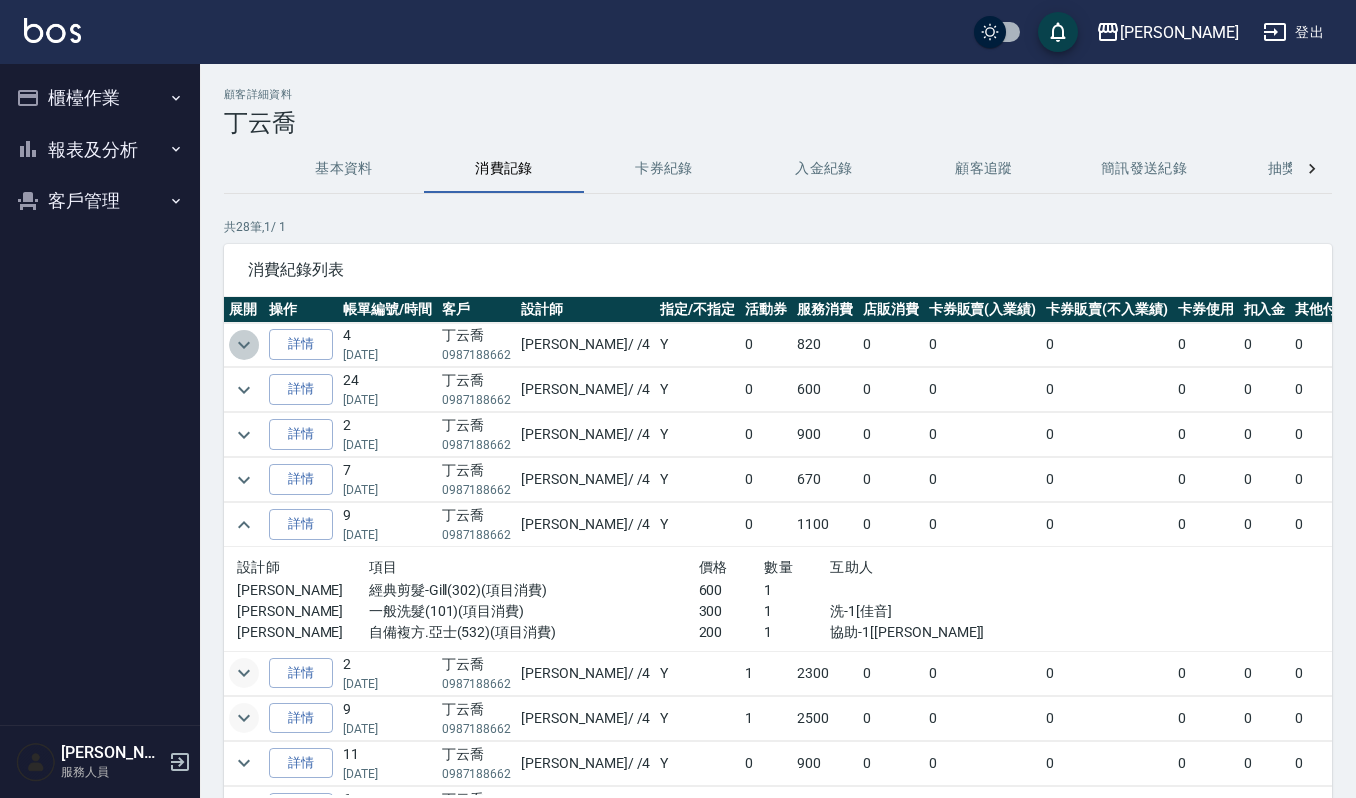 click 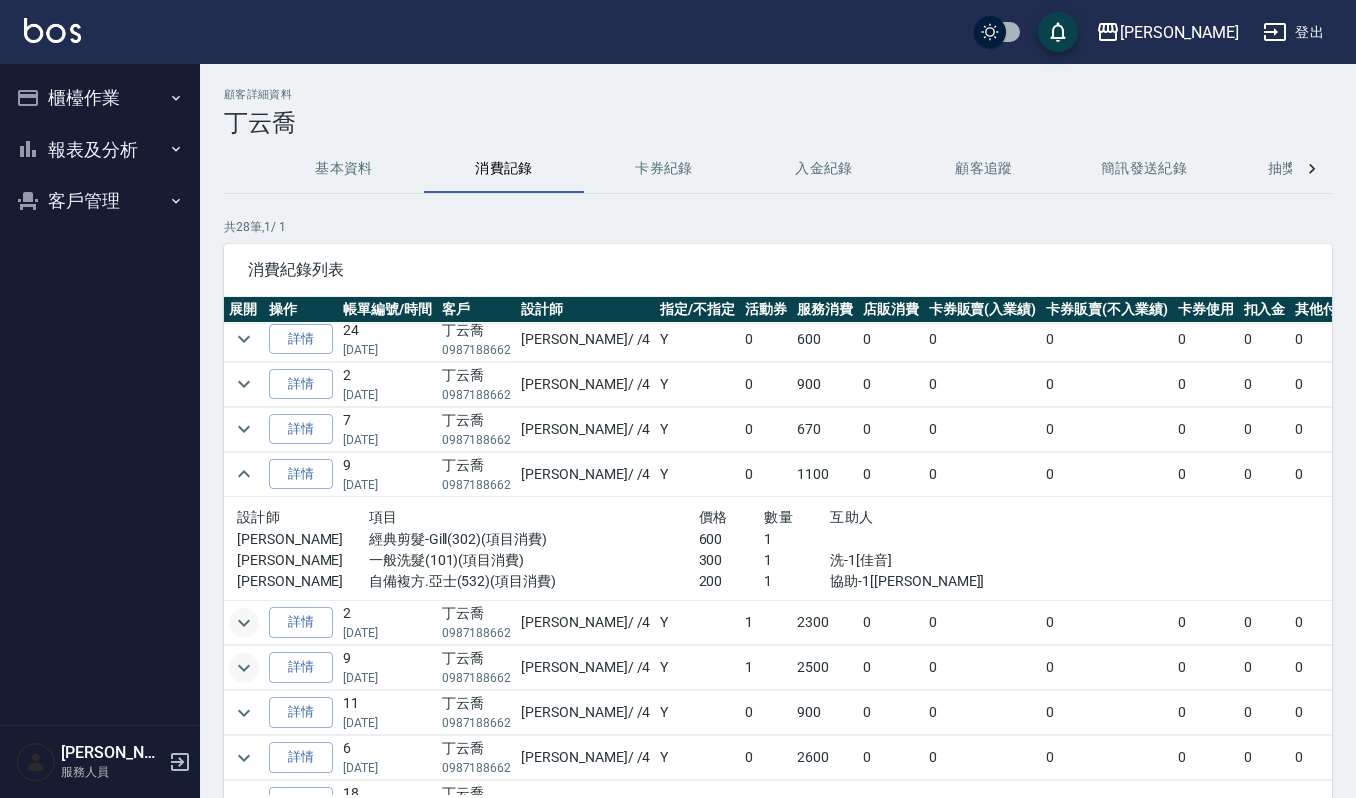 scroll, scrollTop: 400, scrollLeft: 0, axis: vertical 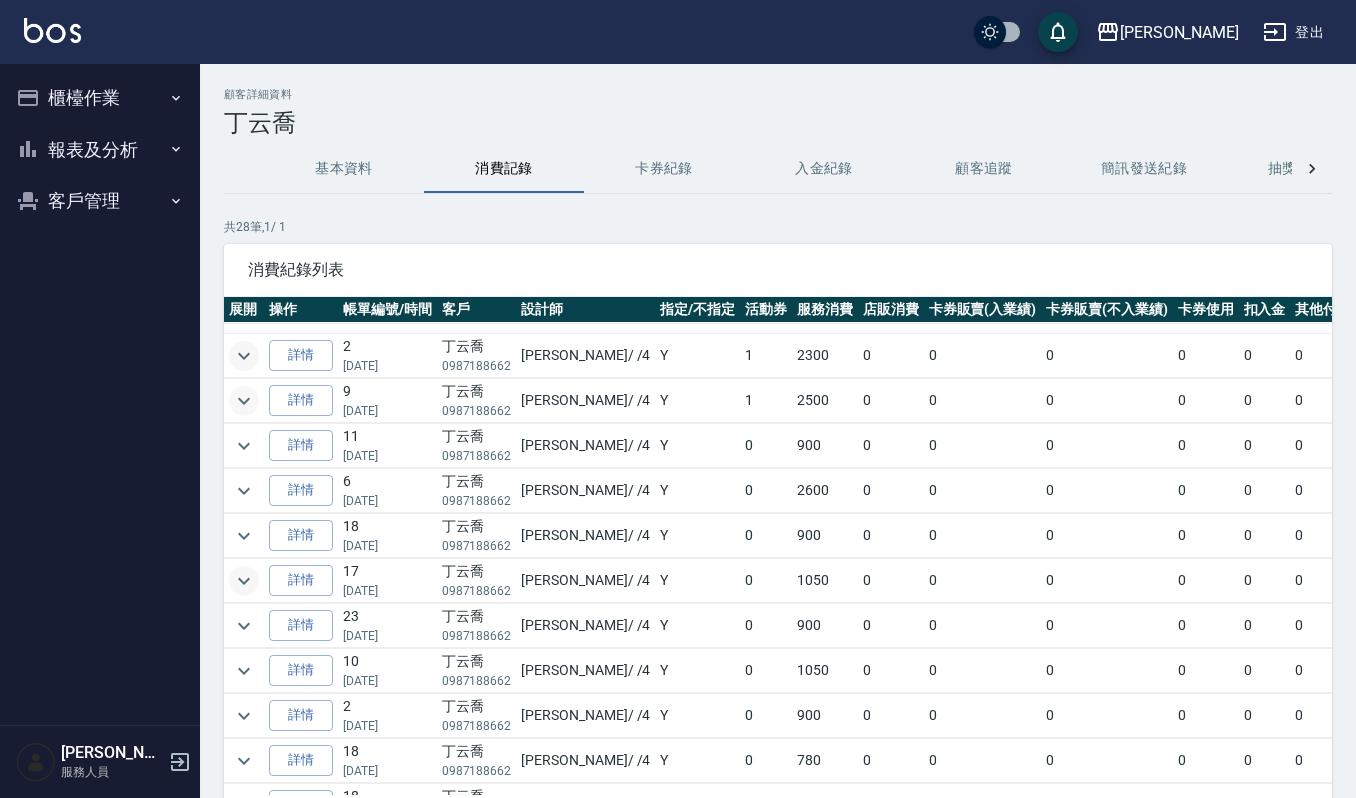 click 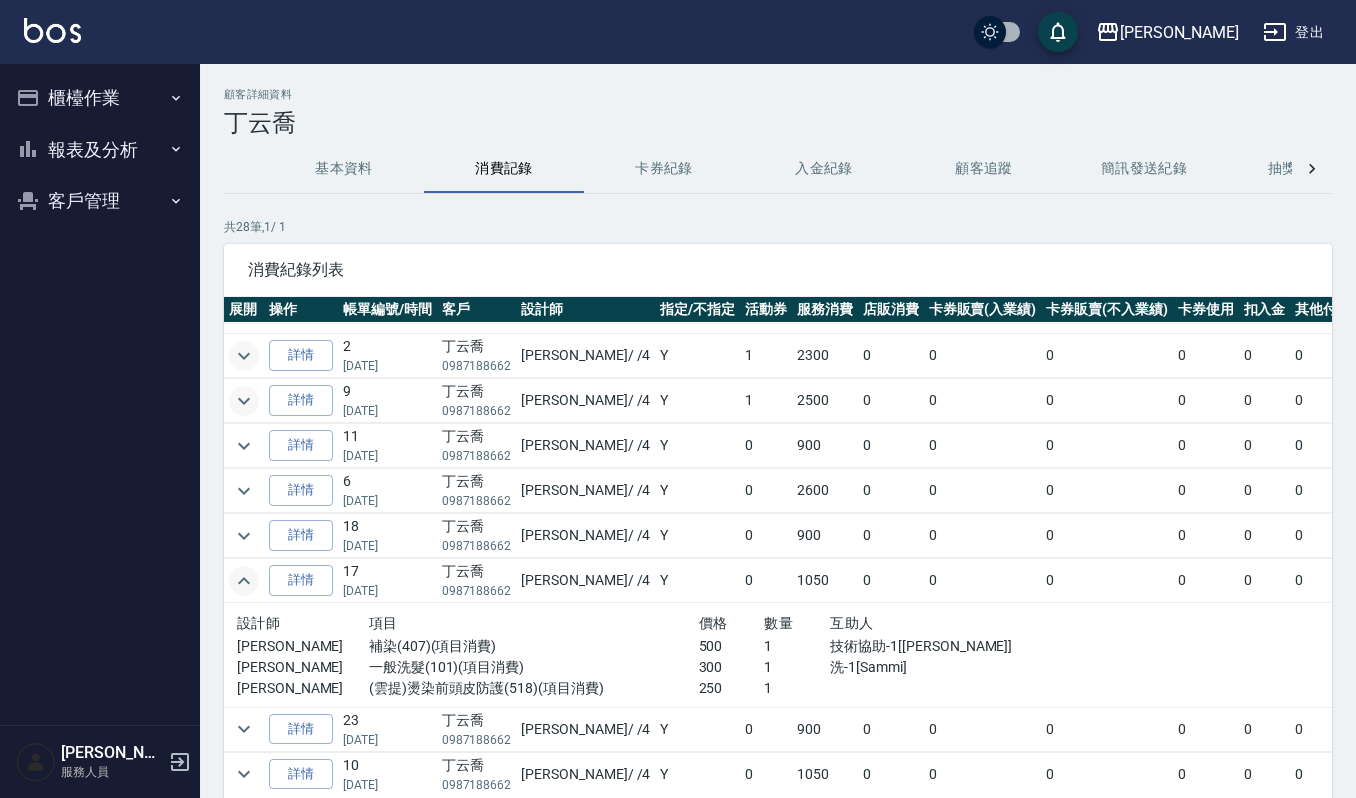 click at bounding box center (244, 536) 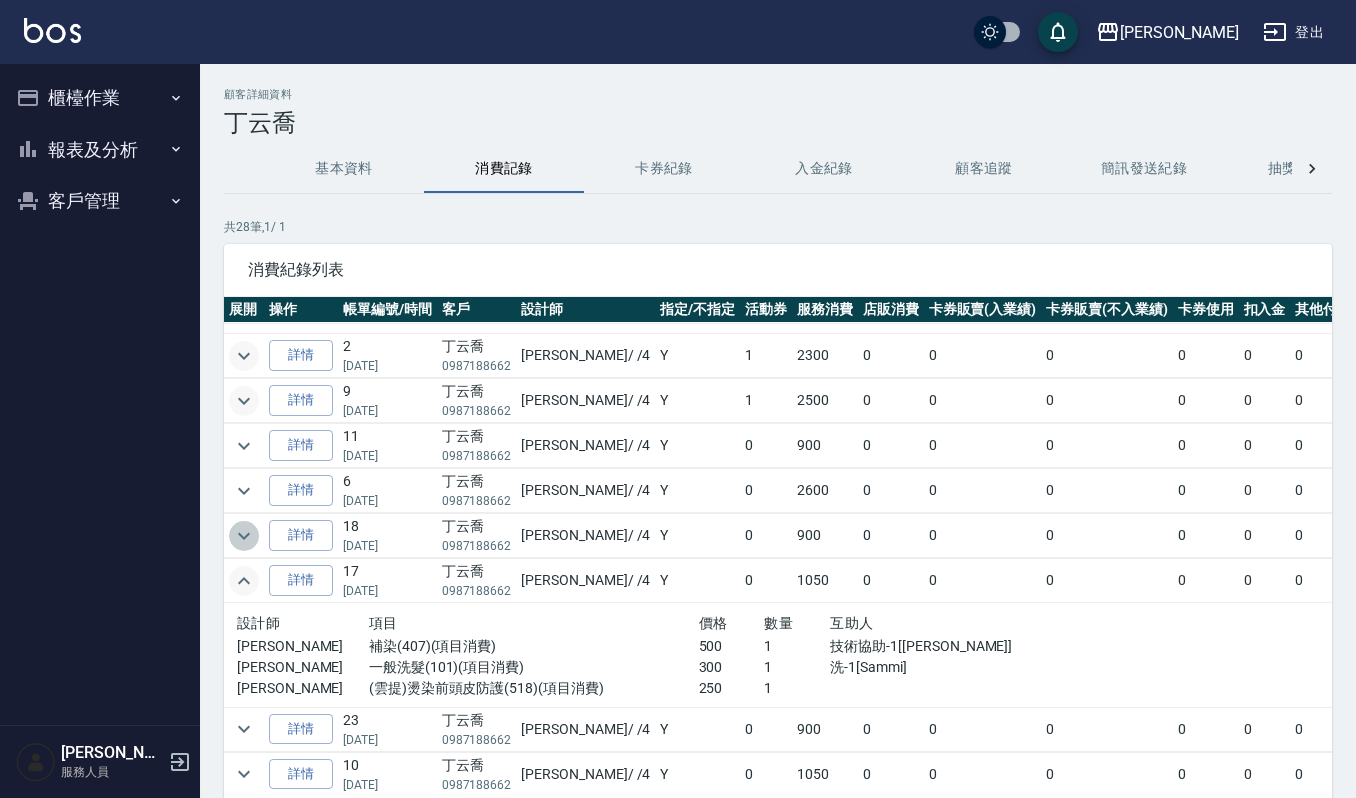 click 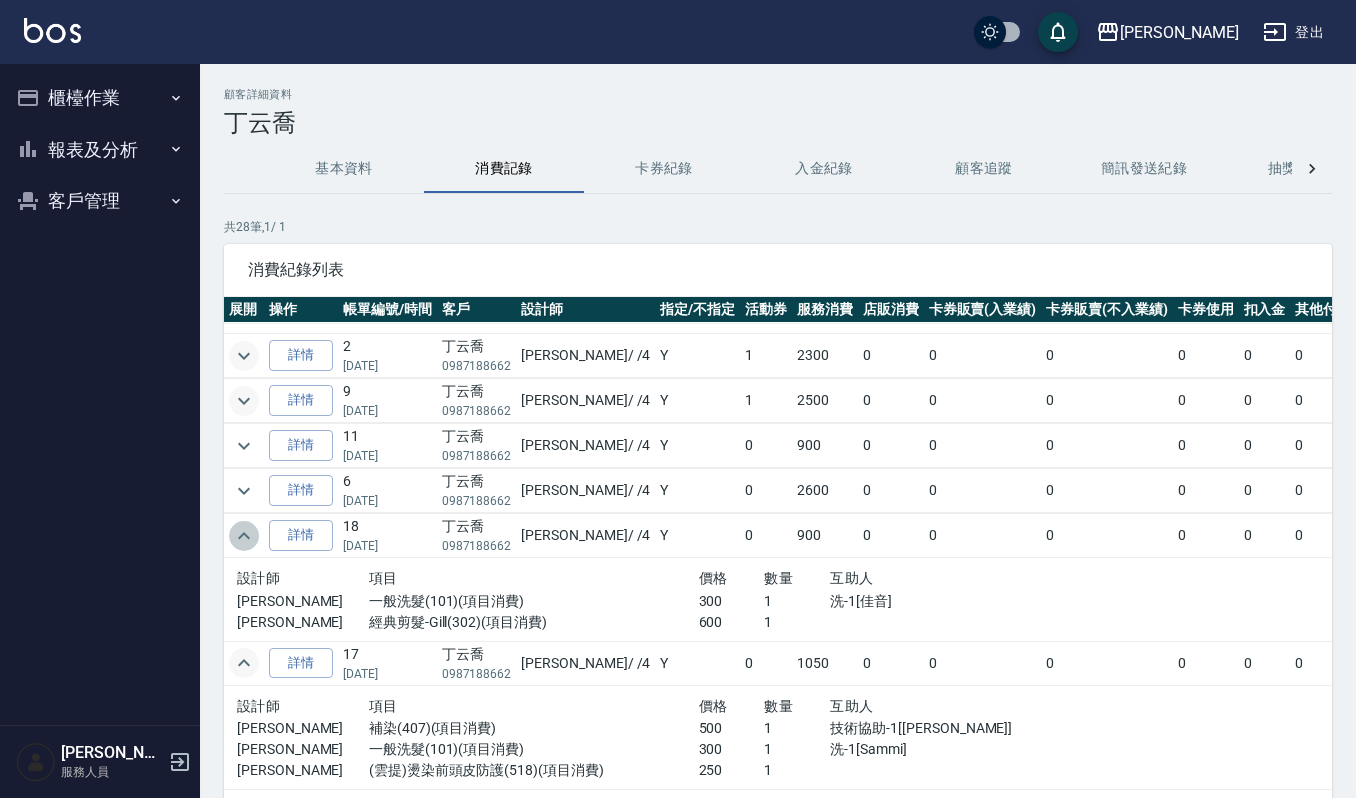 click 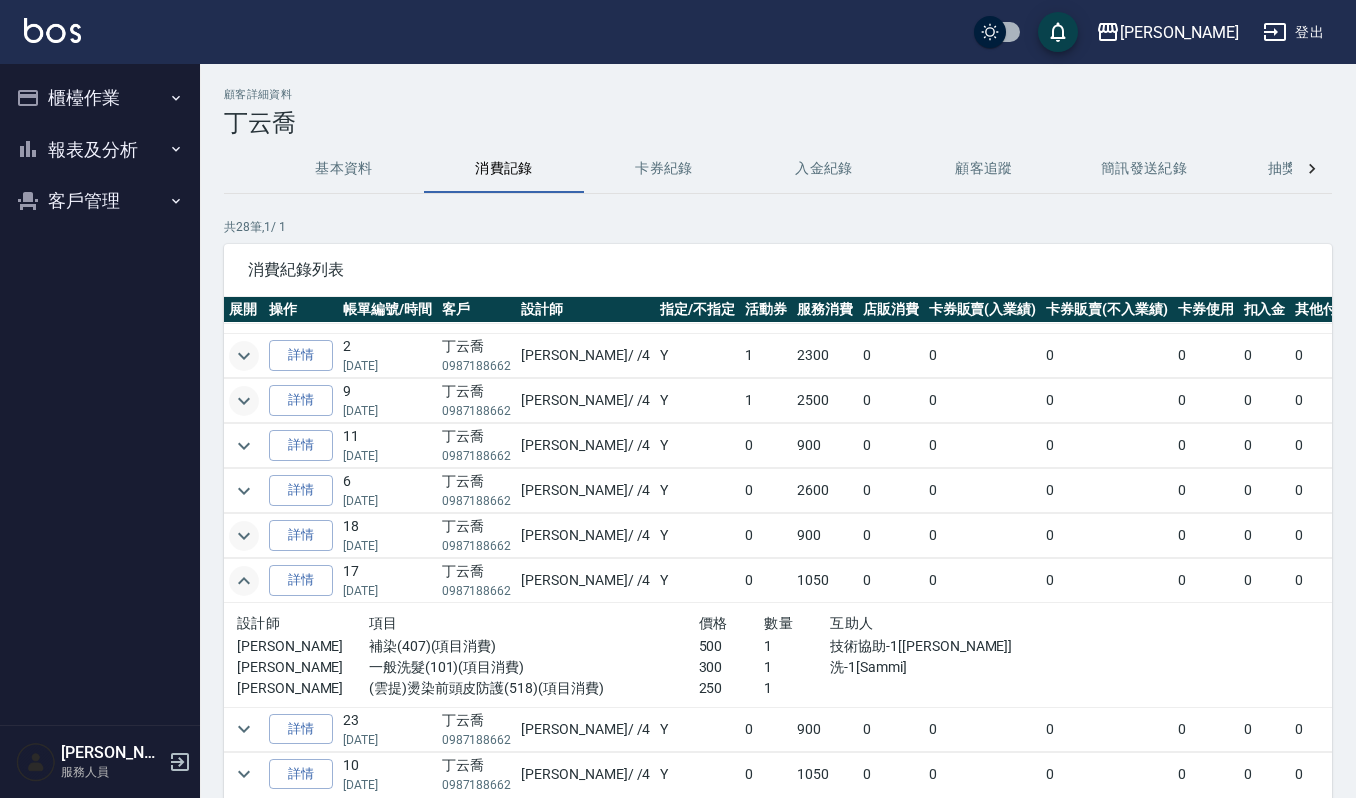 click on "客戶管理" at bounding box center (100, 201) 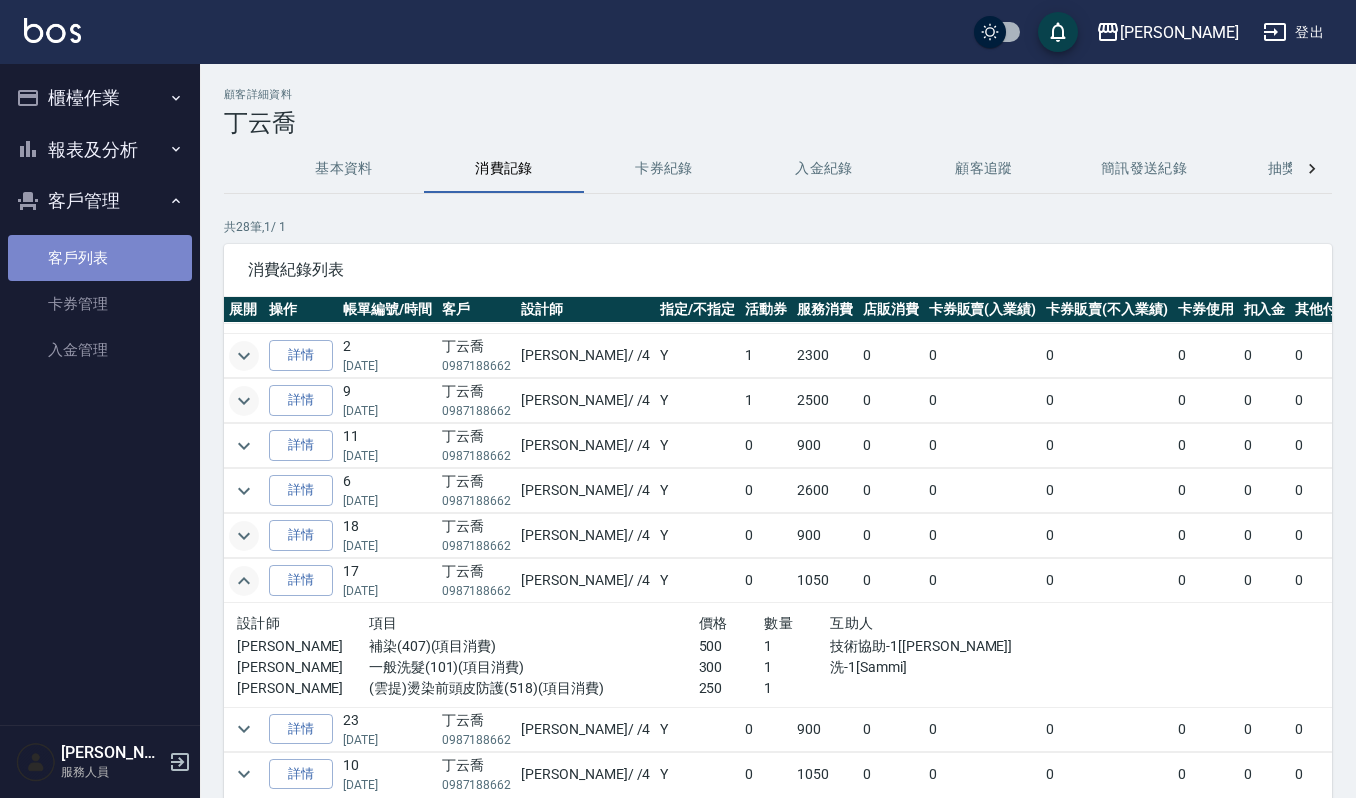click on "客戶列表" at bounding box center (100, 258) 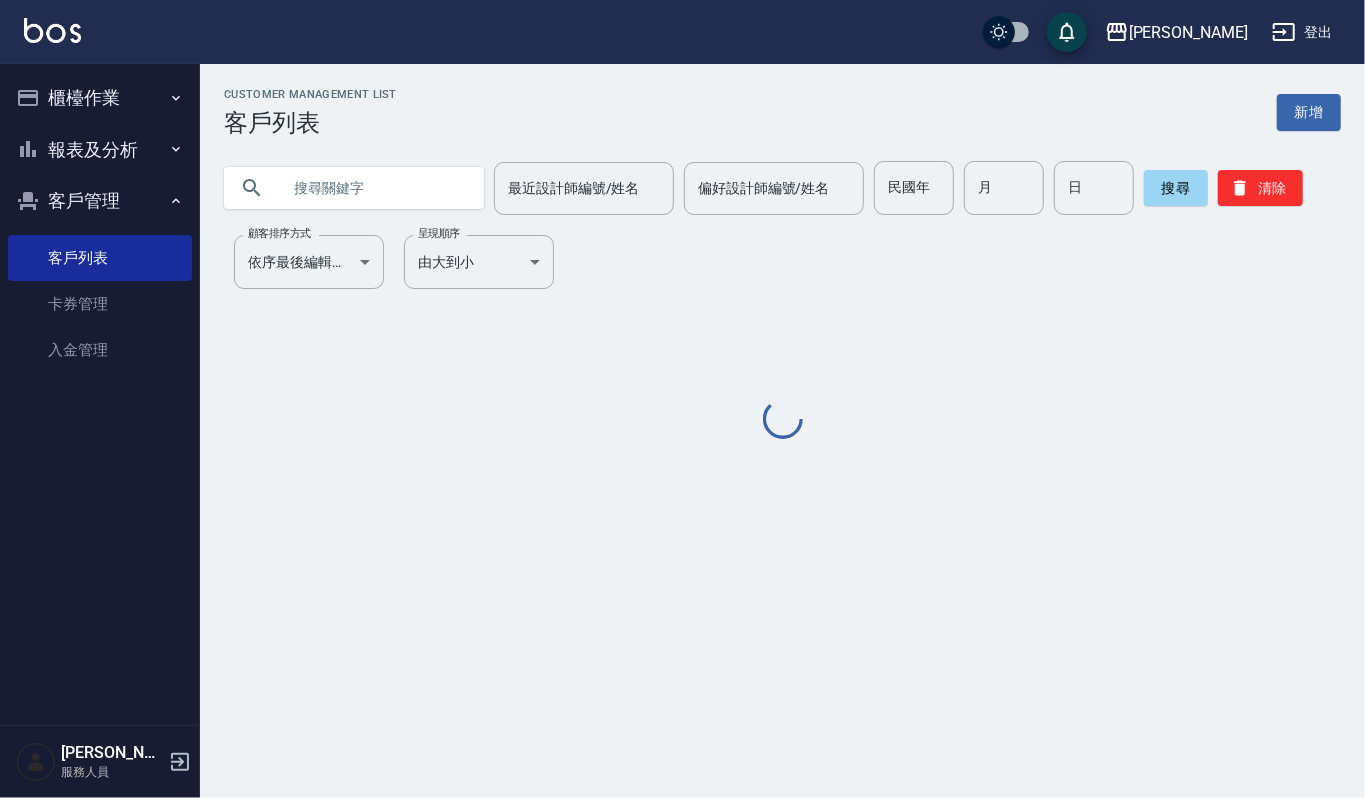 click at bounding box center (374, 188) 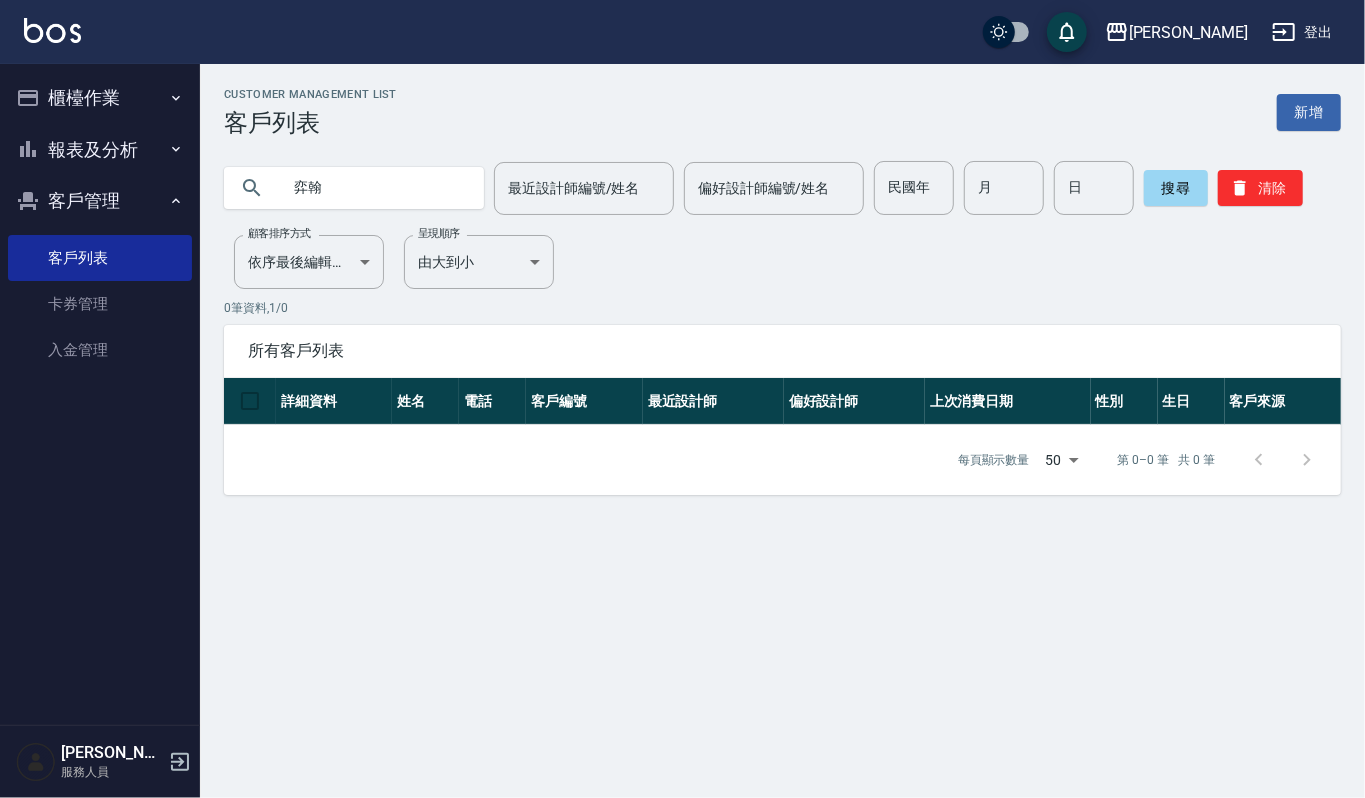 type on "弈" 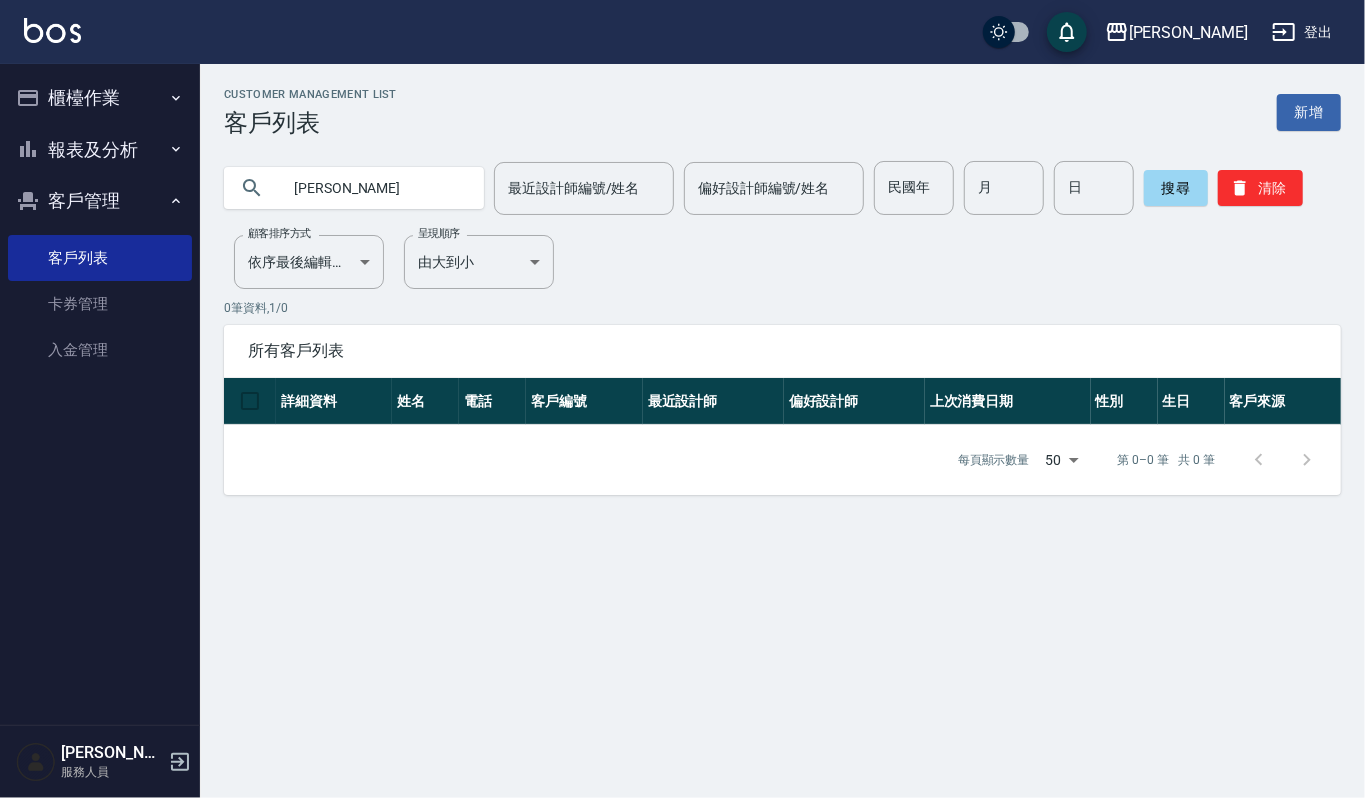 type on "陳奕" 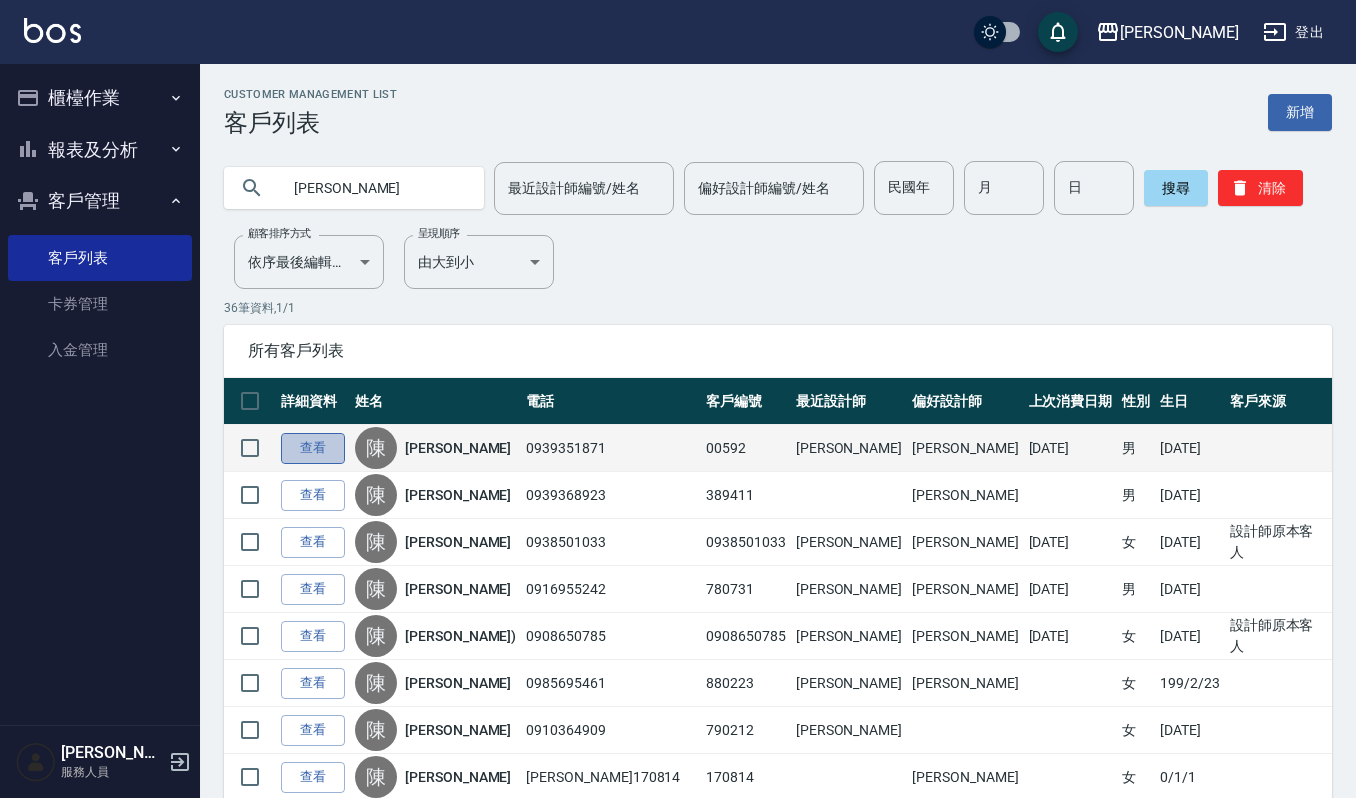 click on "查看" at bounding box center (313, 448) 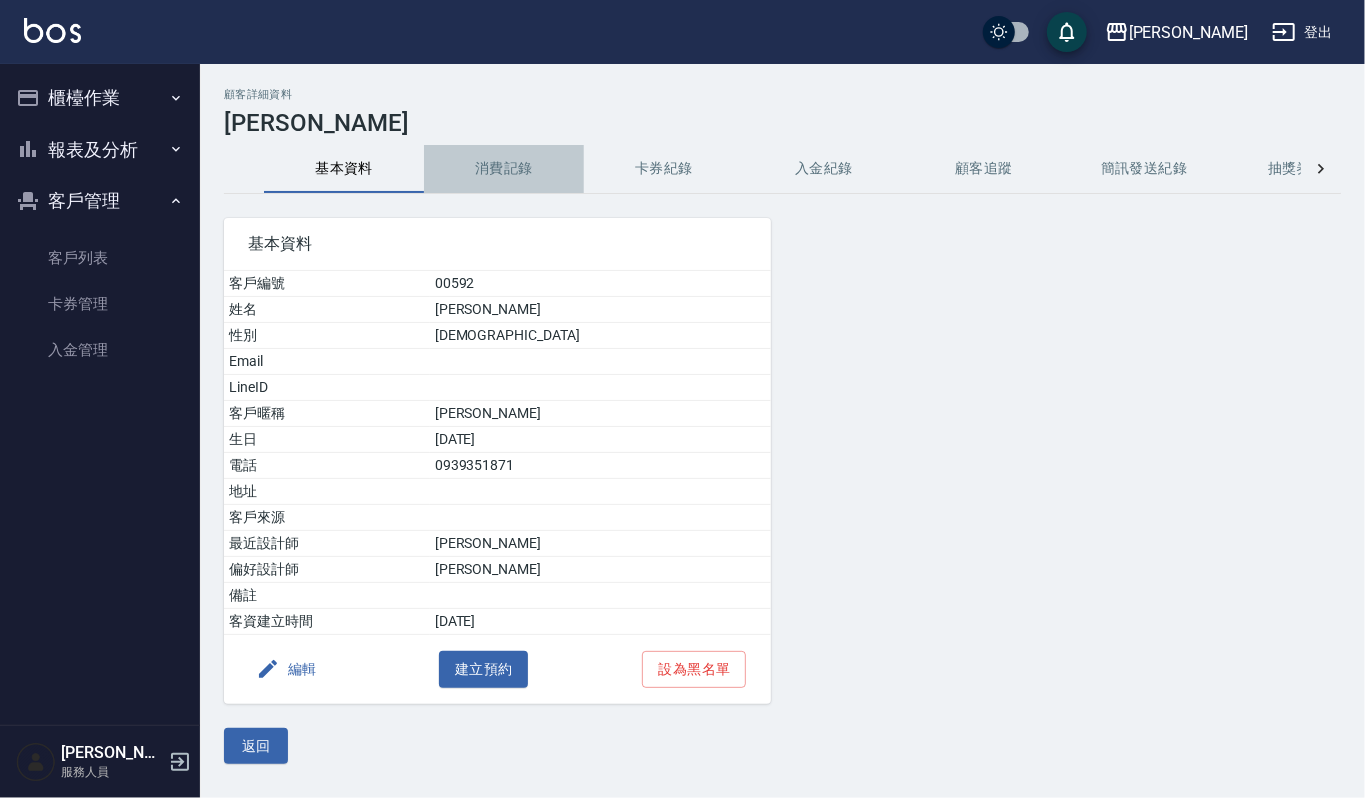 click on "消費記錄" at bounding box center [504, 169] 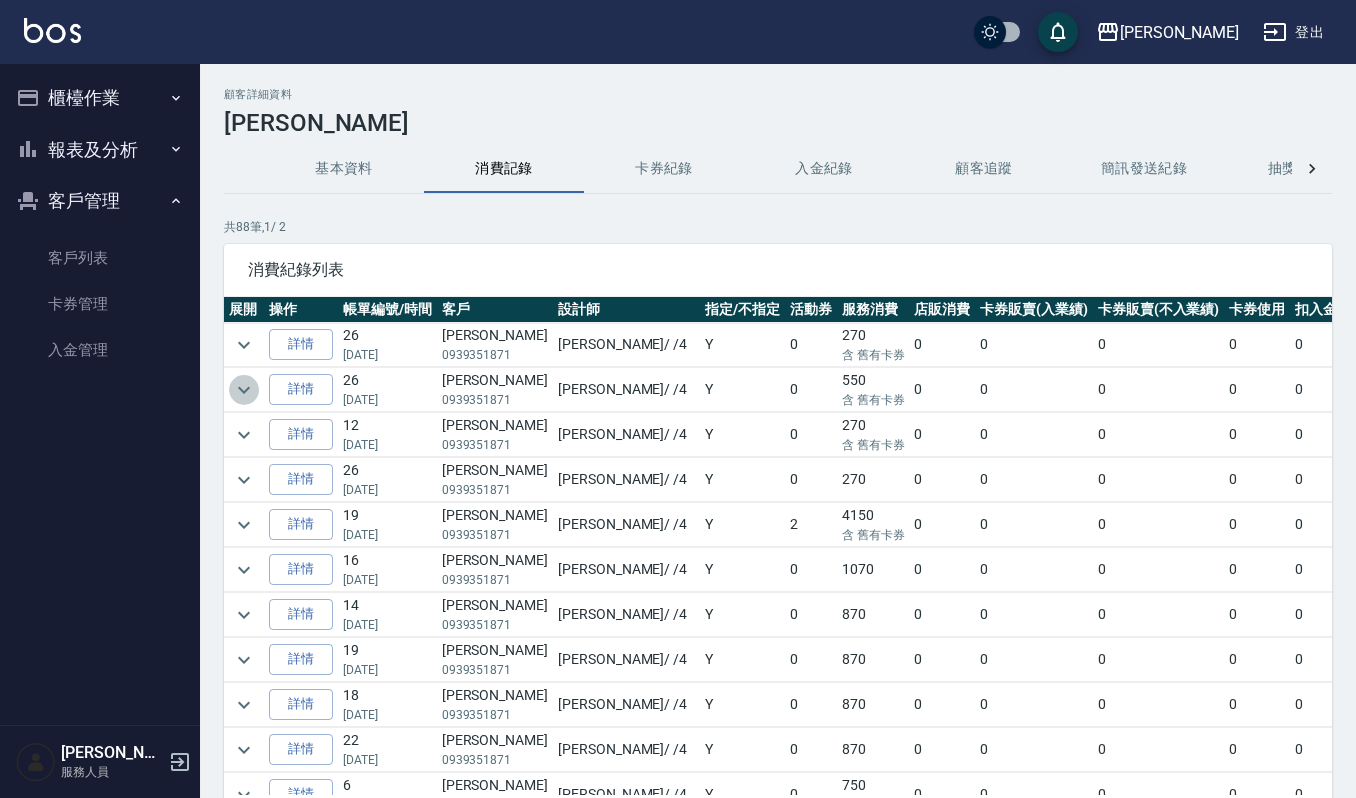 click 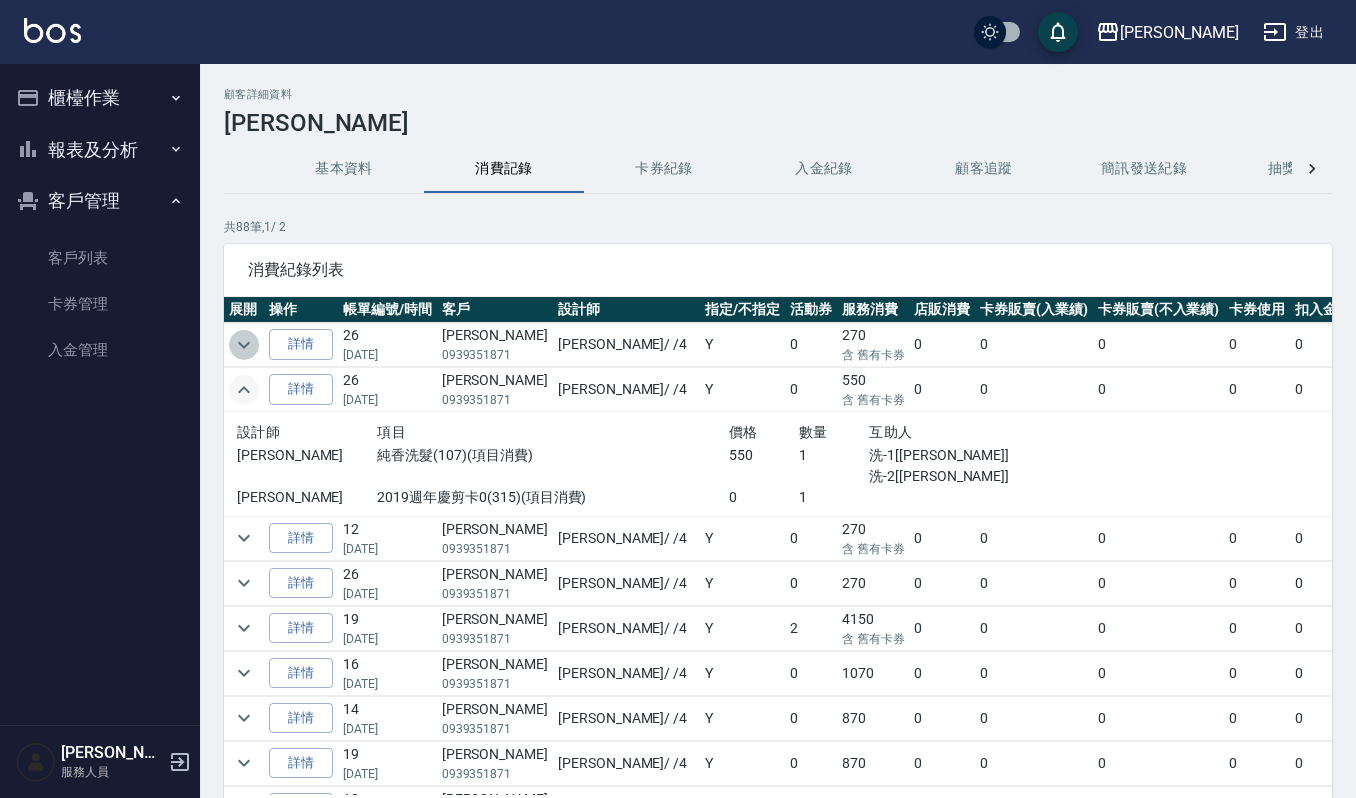 click 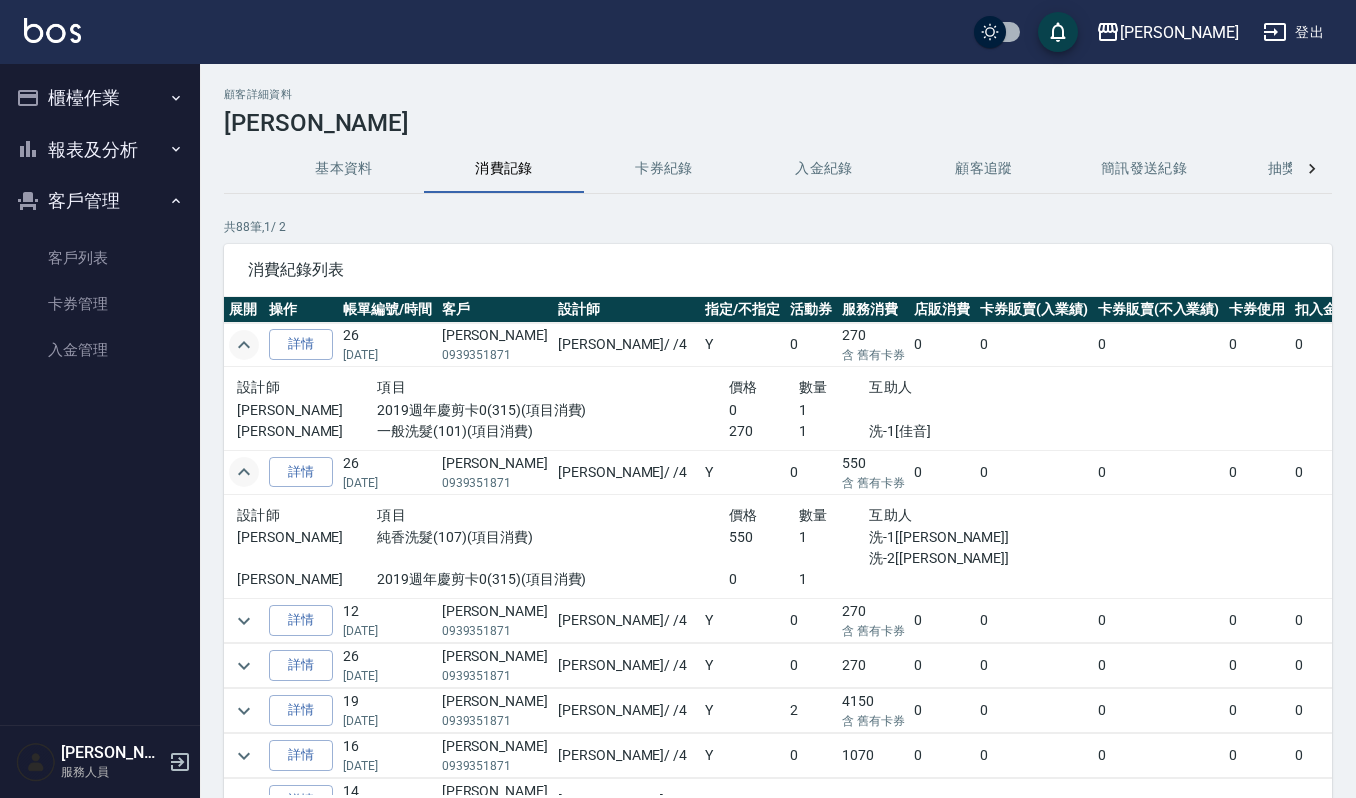 scroll, scrollTop: 133, scrollLeft: 0, axis: vertical 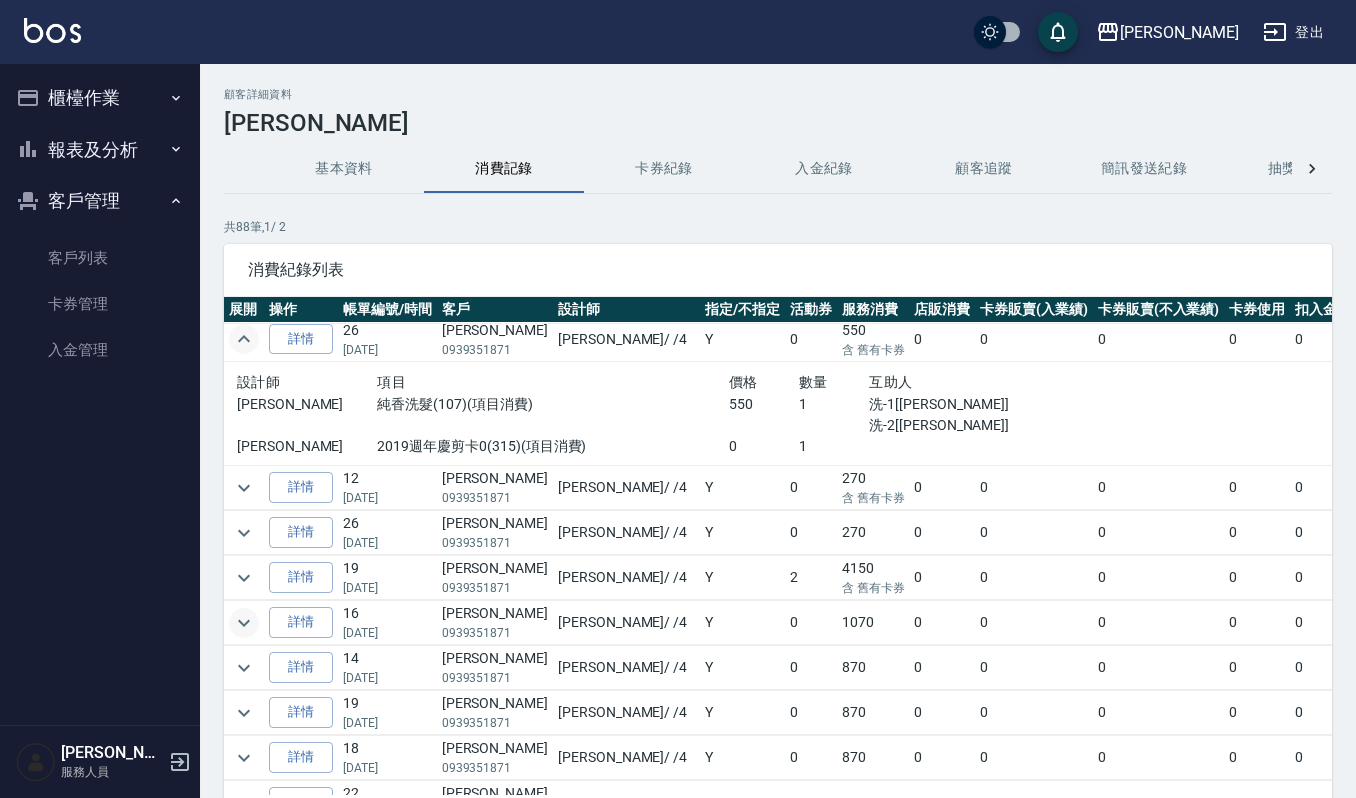 click 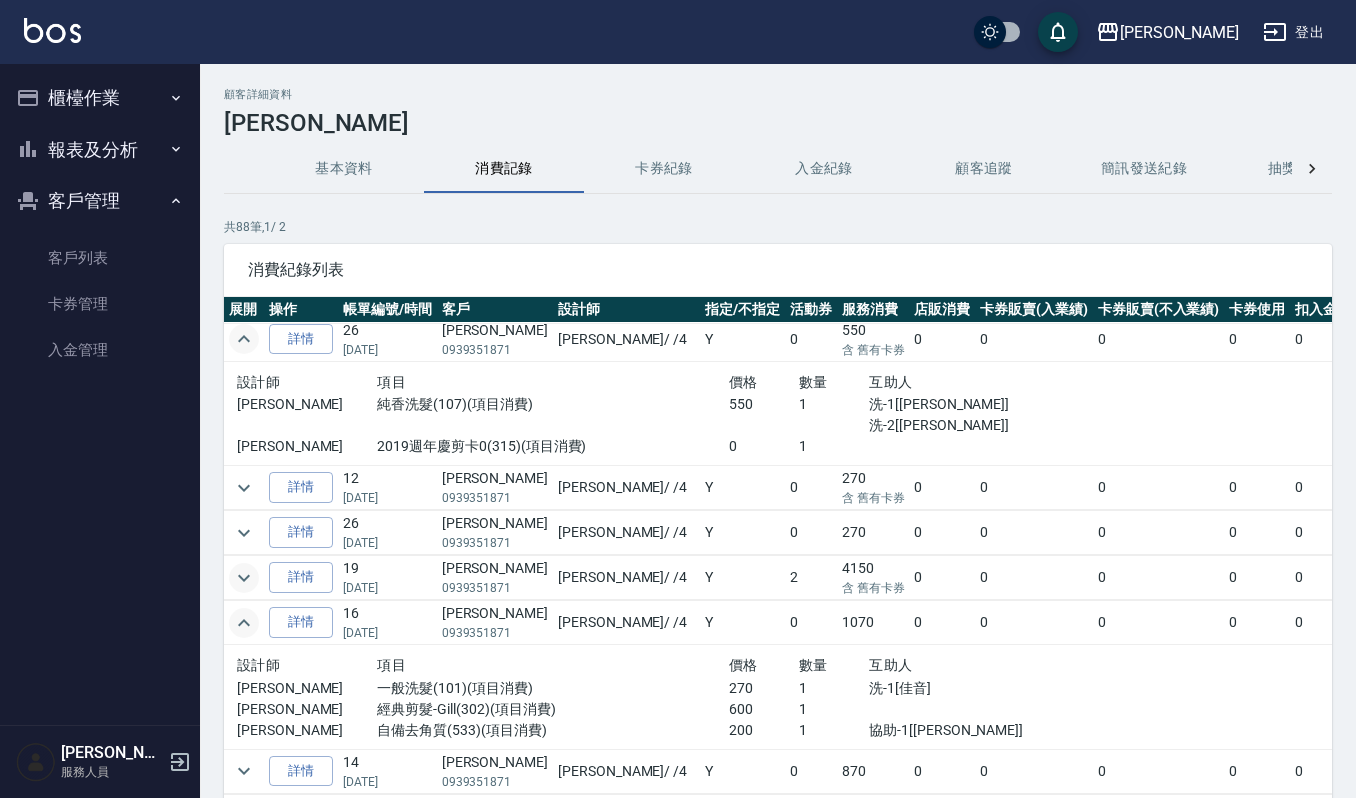 click 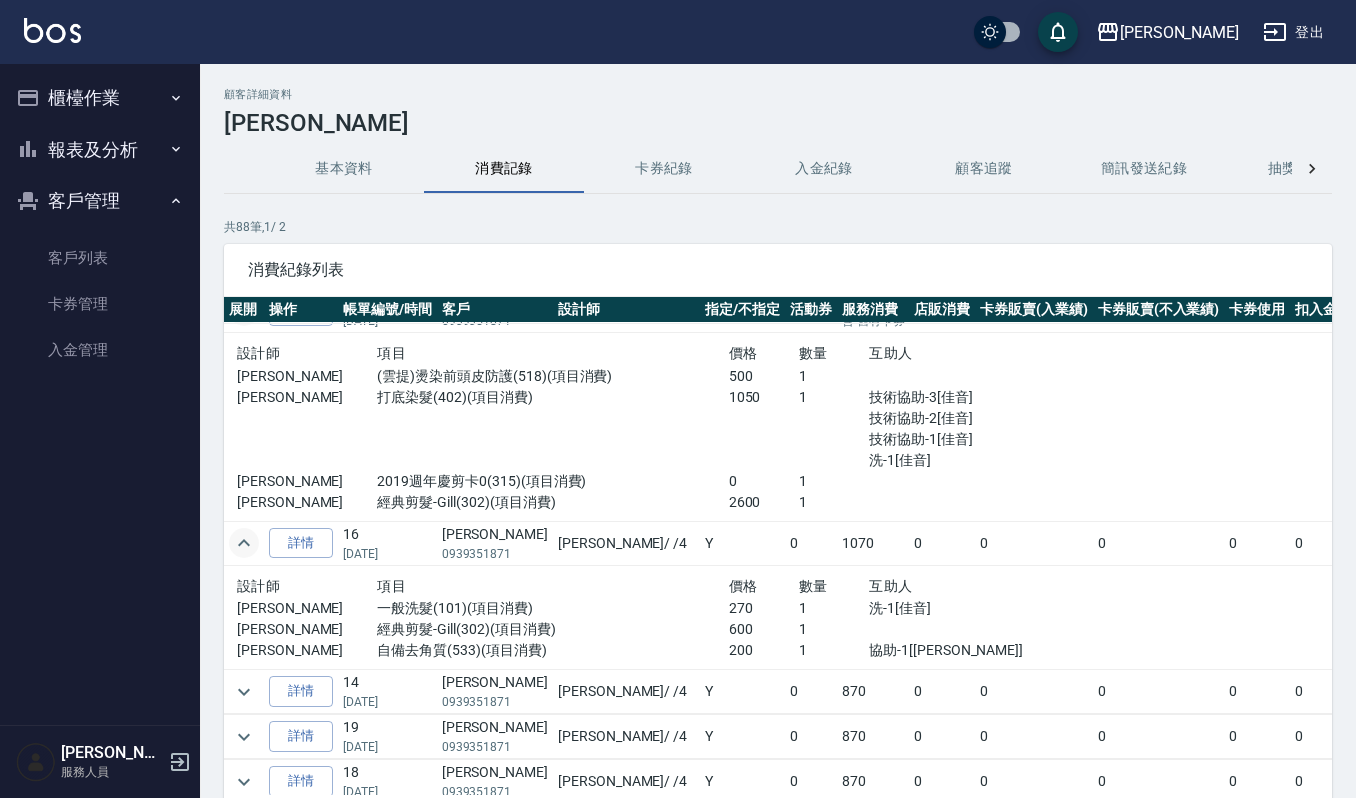 scroll, scrollTop: 266, scrollLeft: 0, axis: vertical 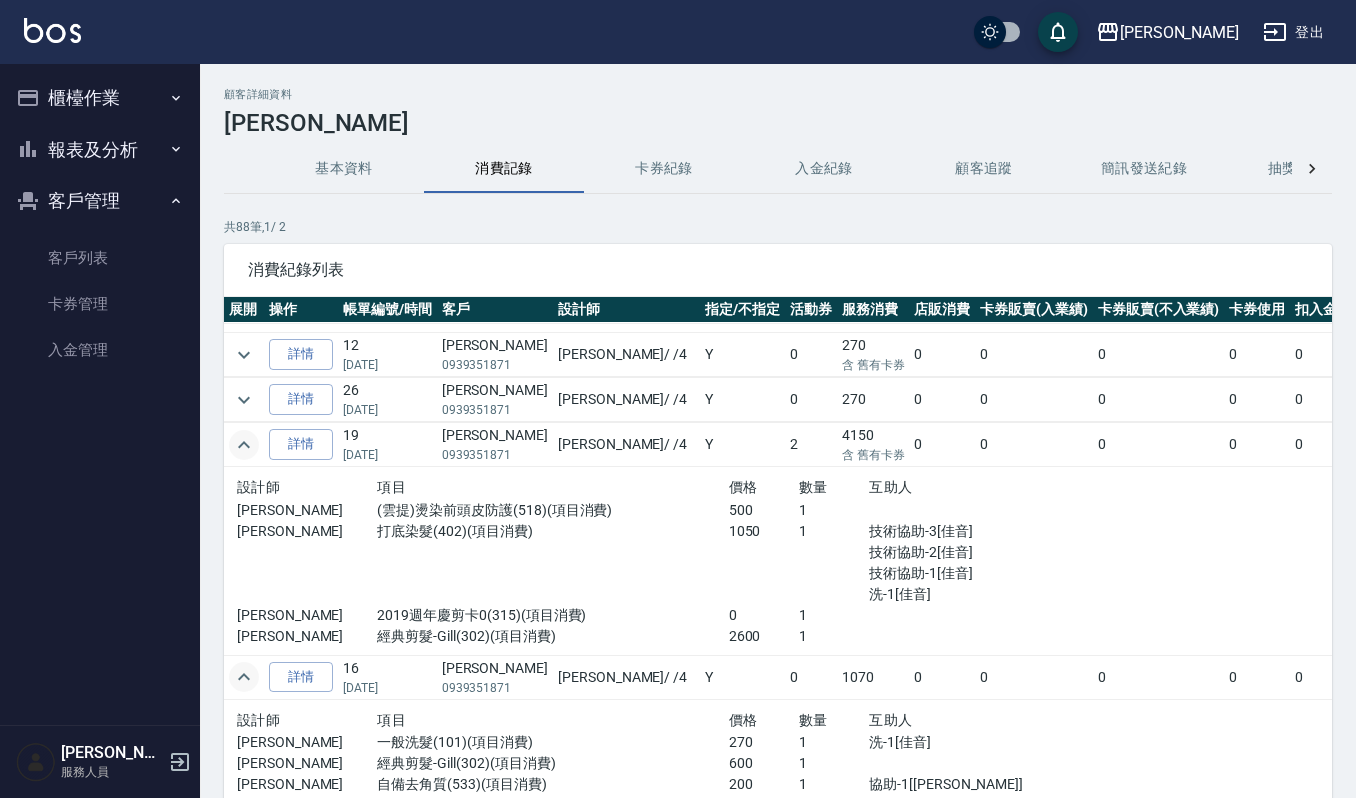click on "打底染髮(402)(項目消費)" at bounding box center [552, 563] 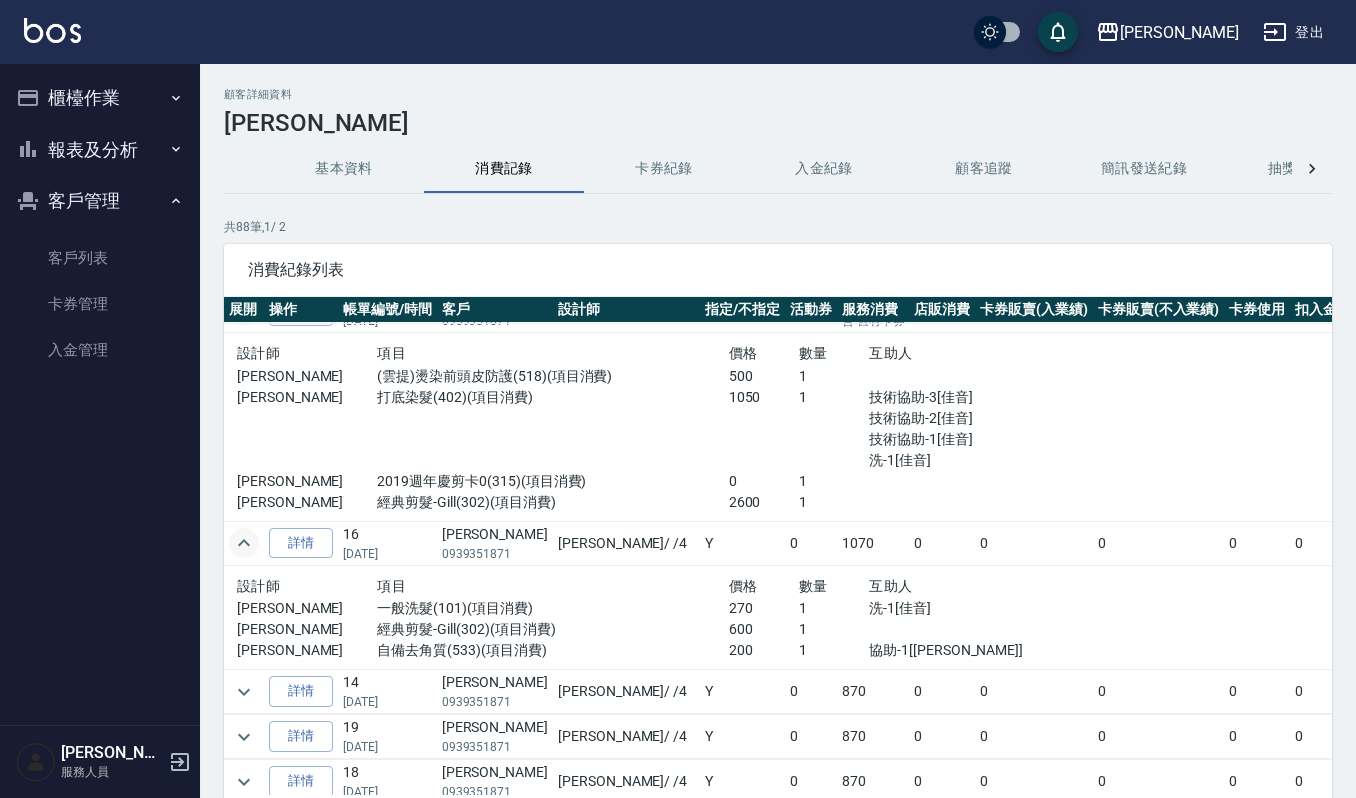 scroll, scrollTop: 533, scrollLeft: 0, axis: vertical 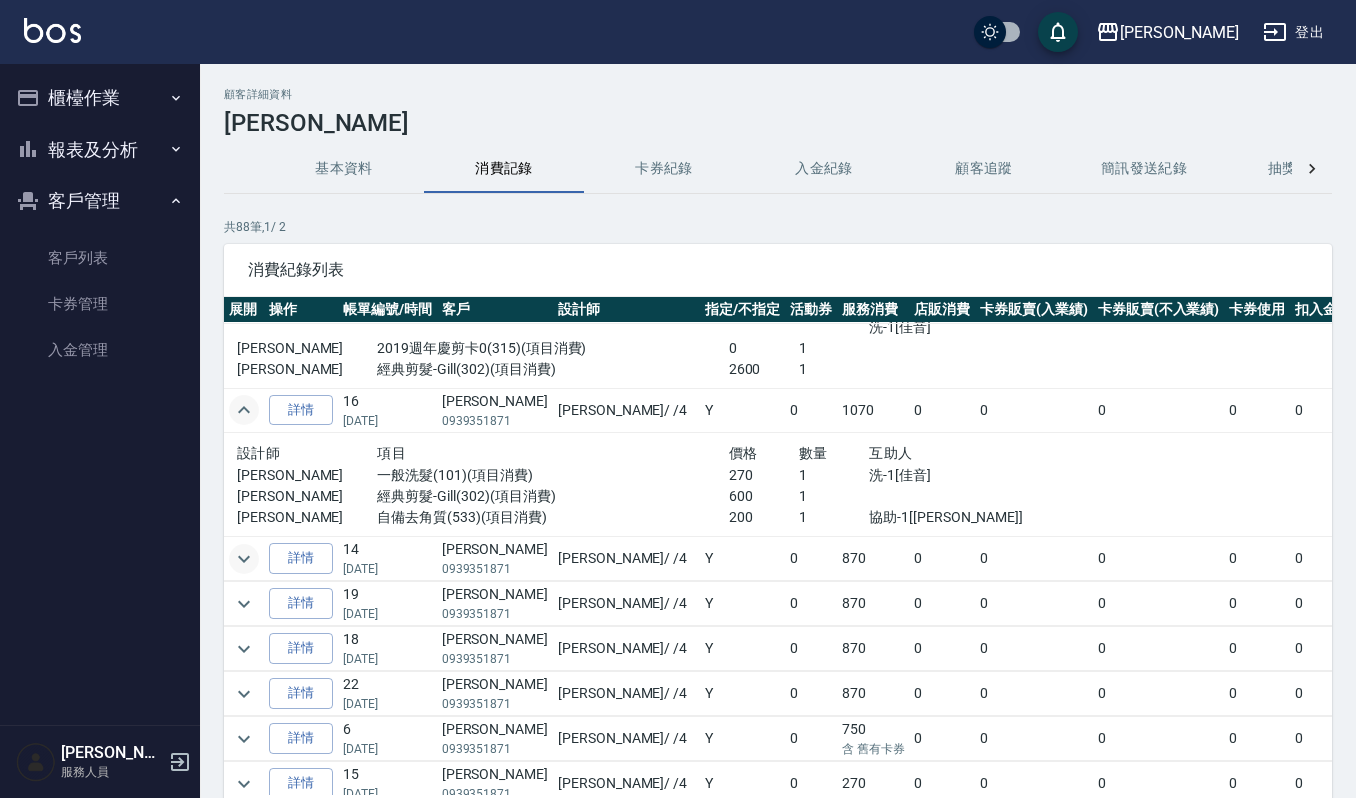 click 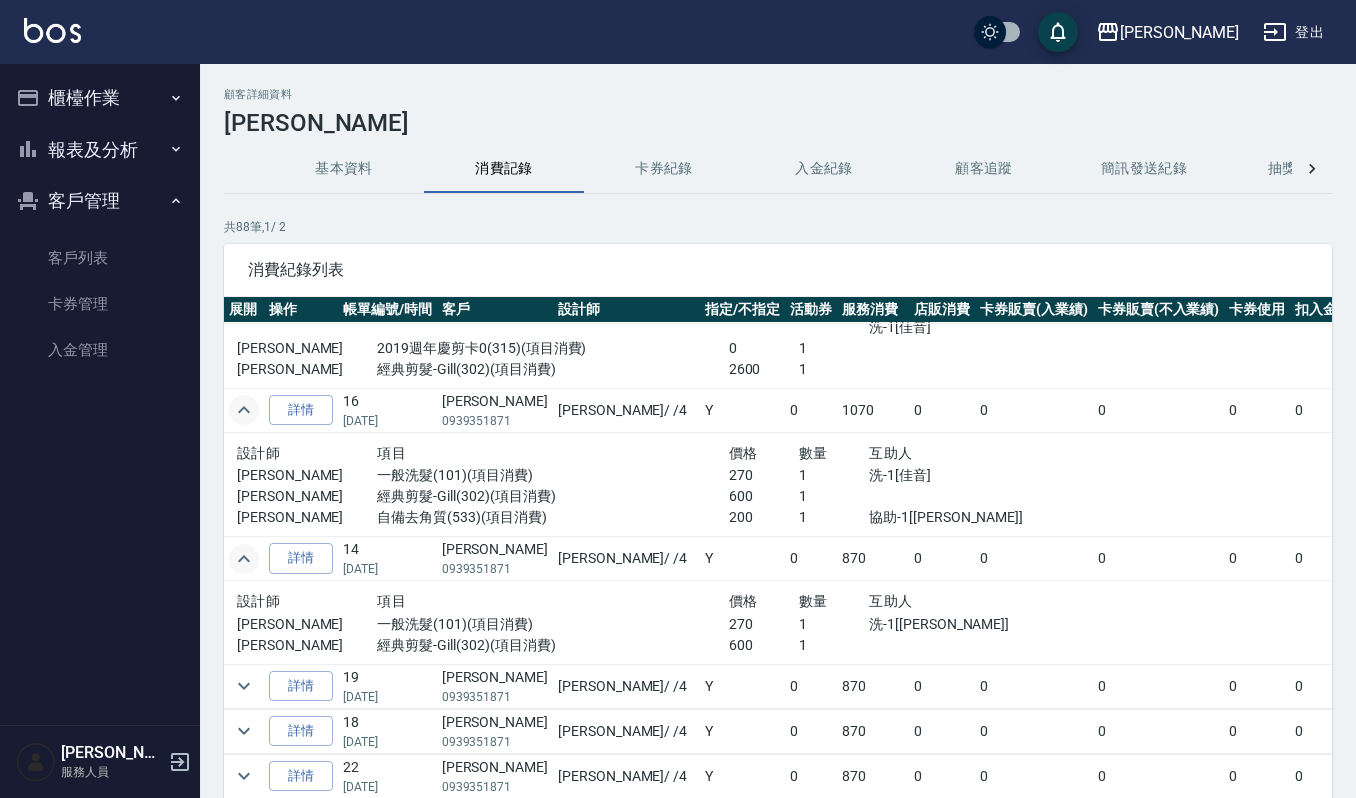 click 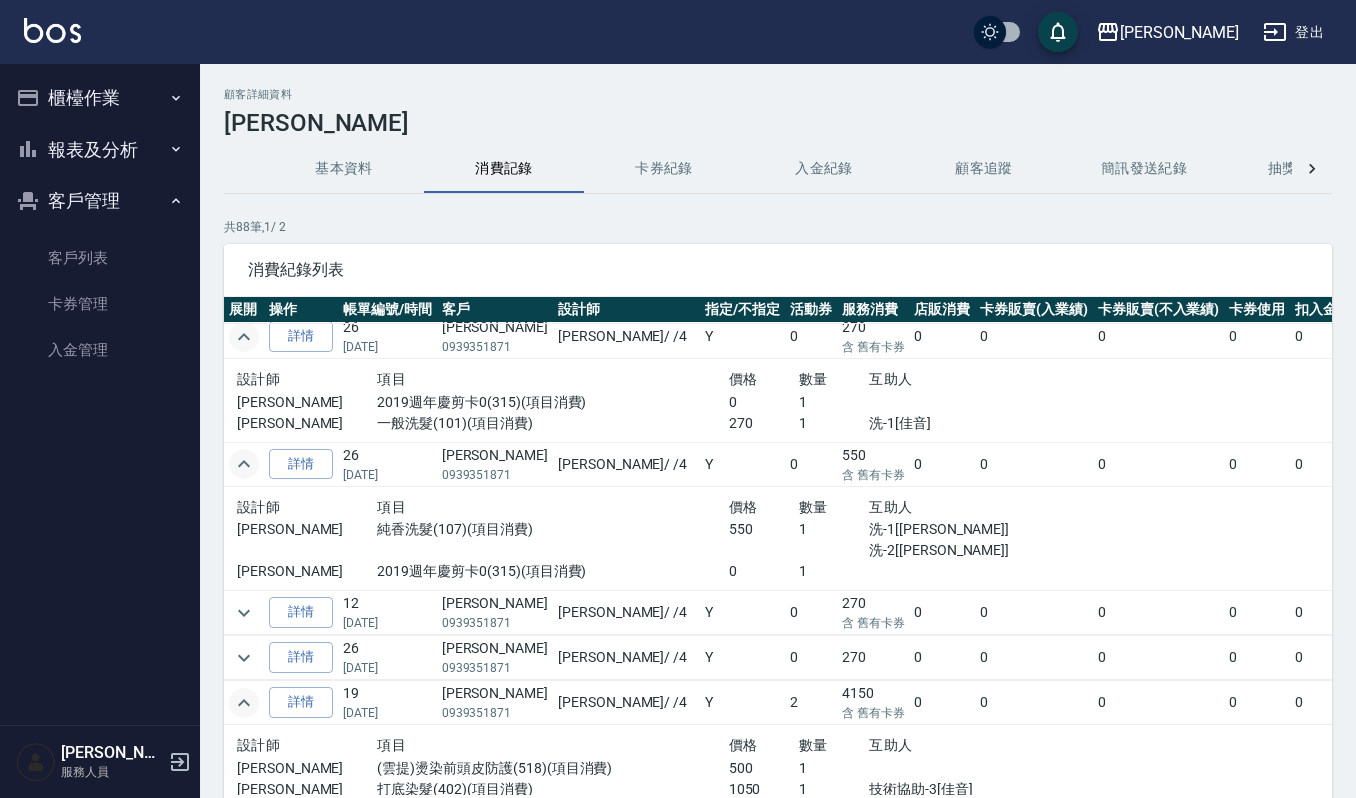 scroll, scrollTop: 0, scrollLeft: 0, axis: both 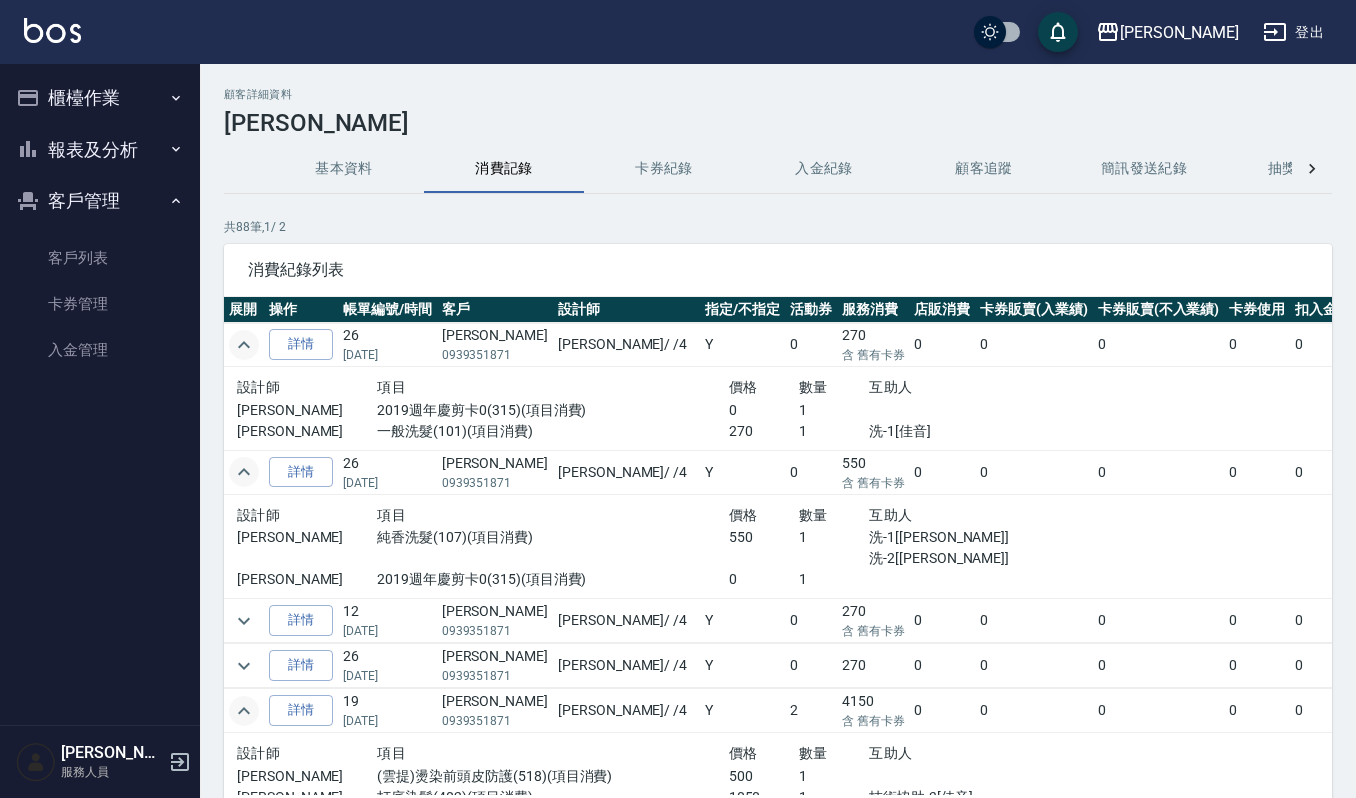 click 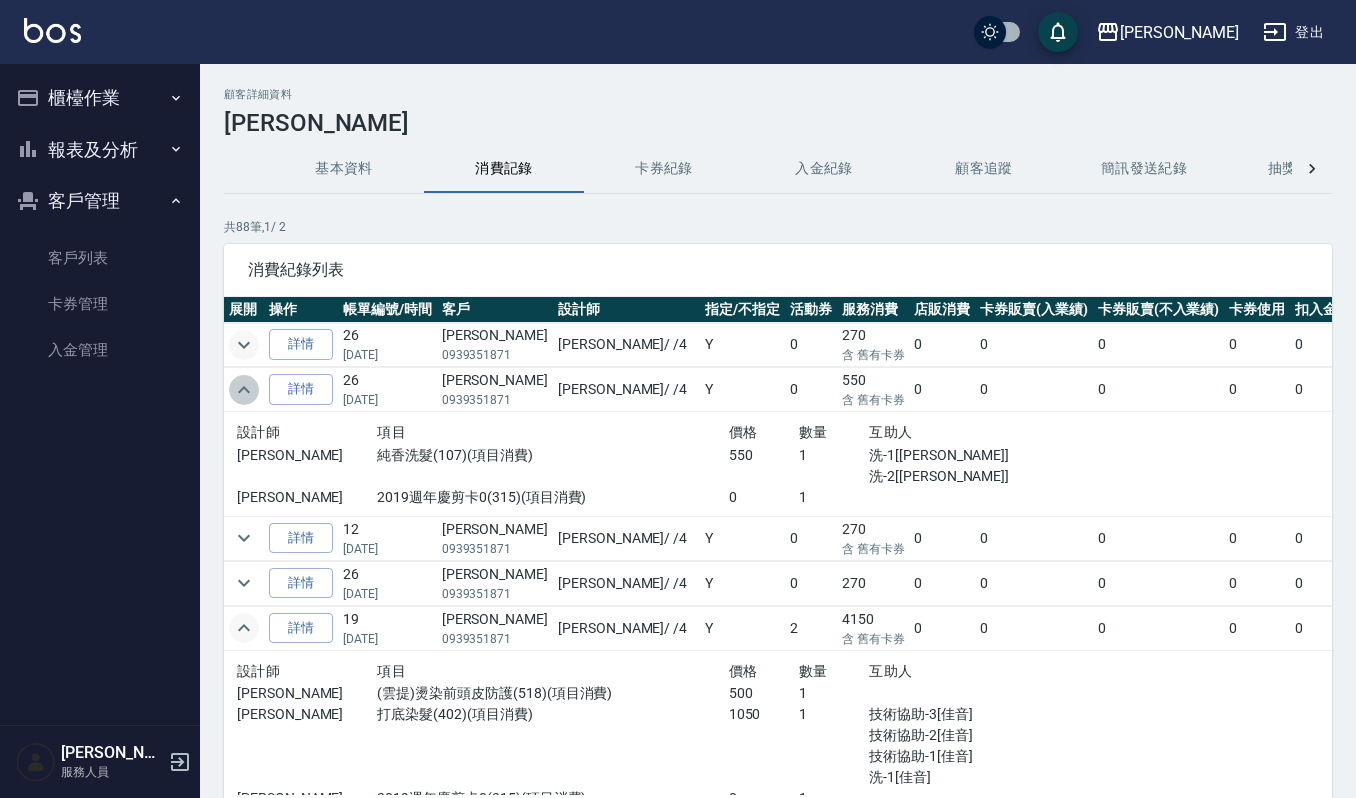 click 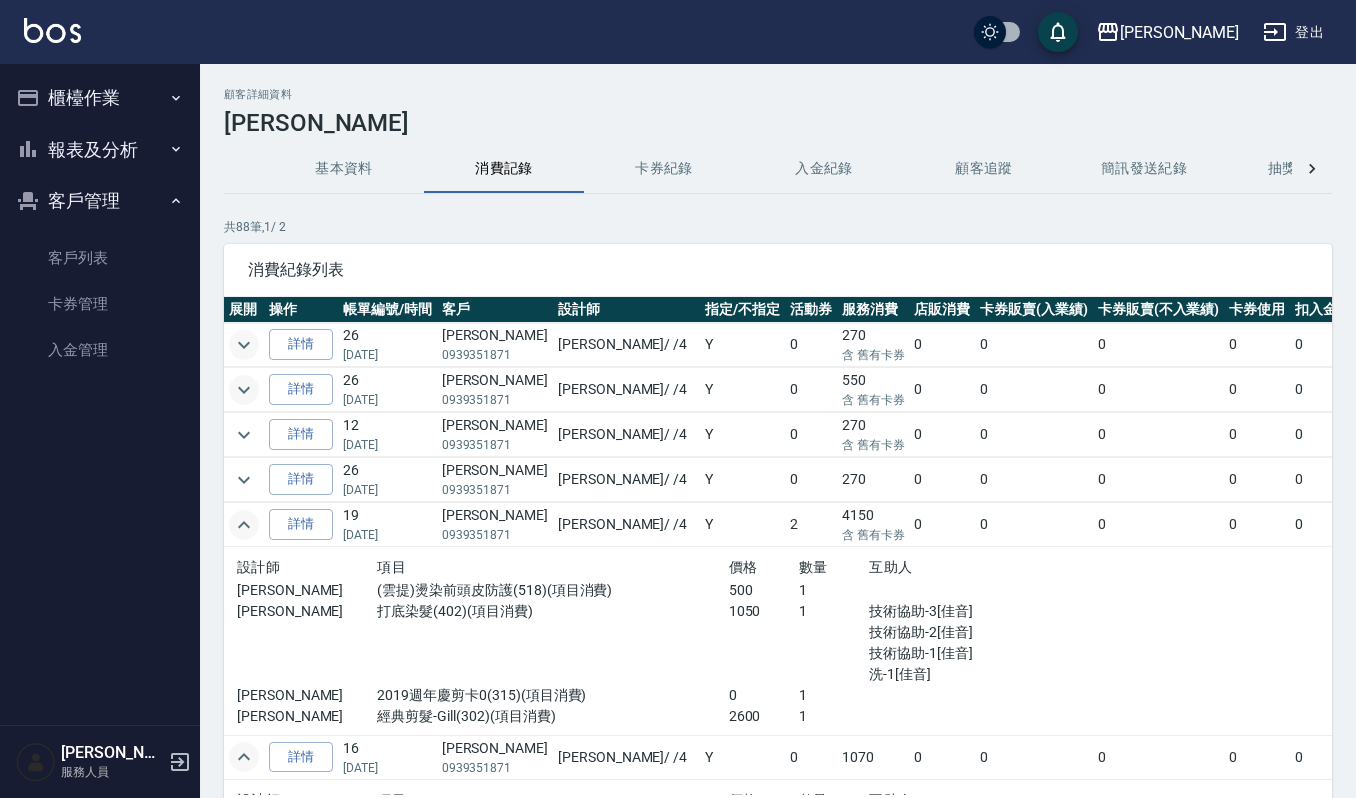 click 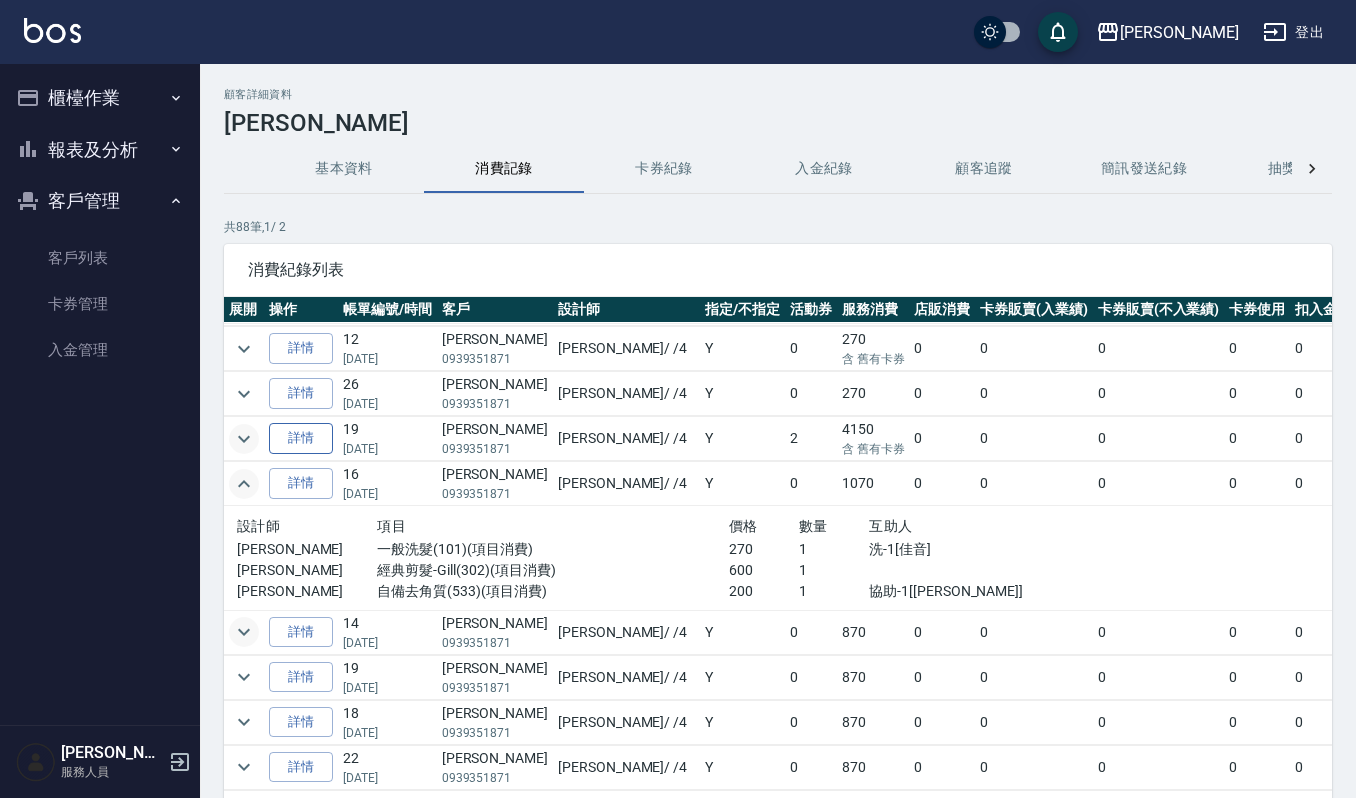 scroll, scrollTop: 133, scrollLeft: 0, axis: vertical 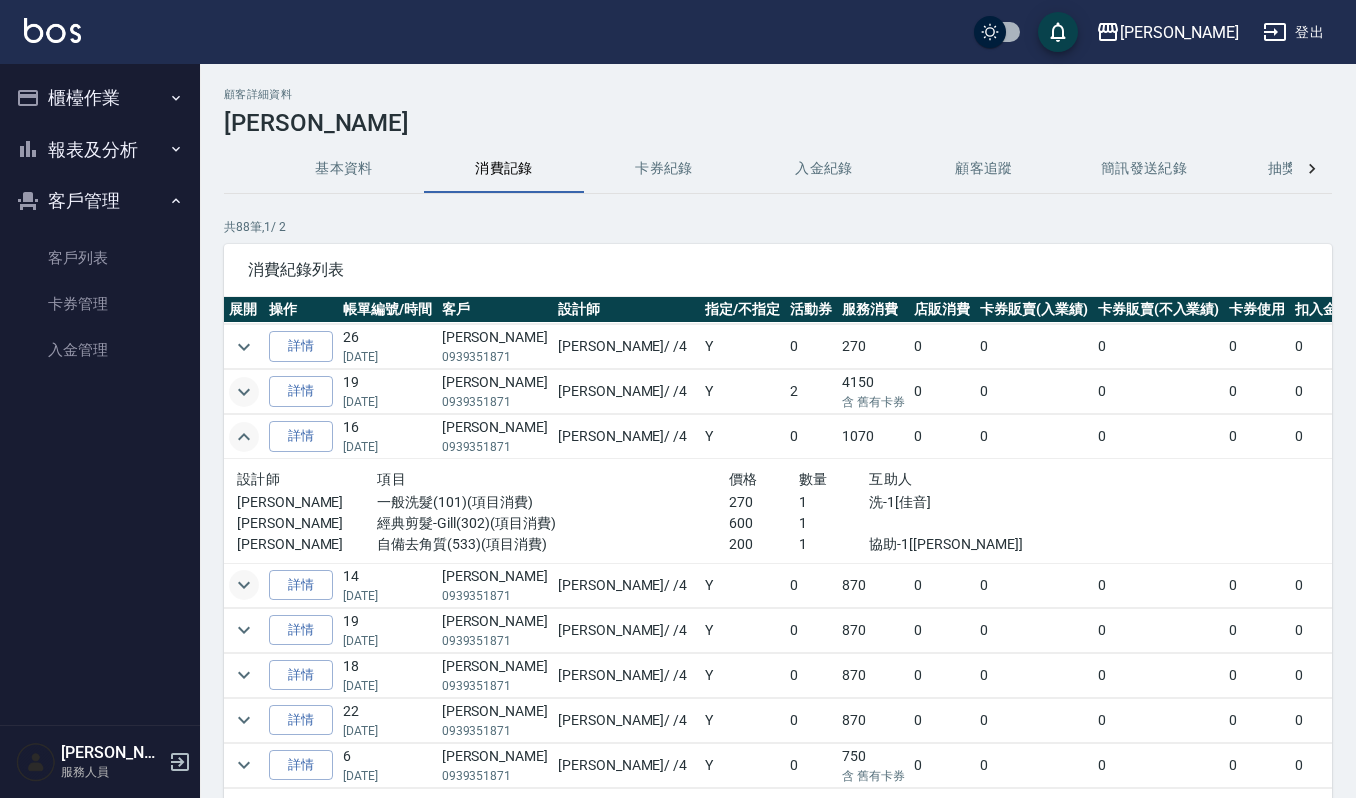 click 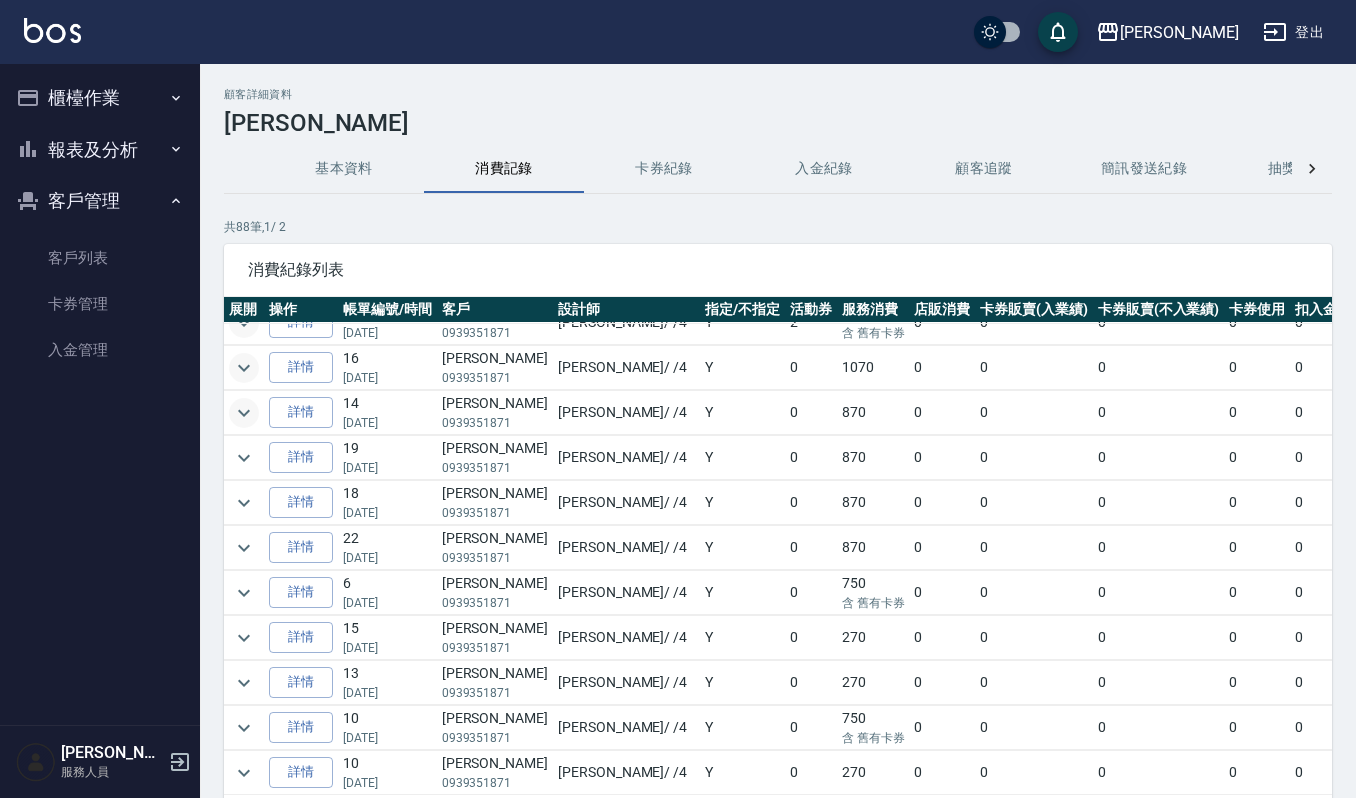 scroll, scrollTop: 266, scrollLeft: 0, axis: vertical 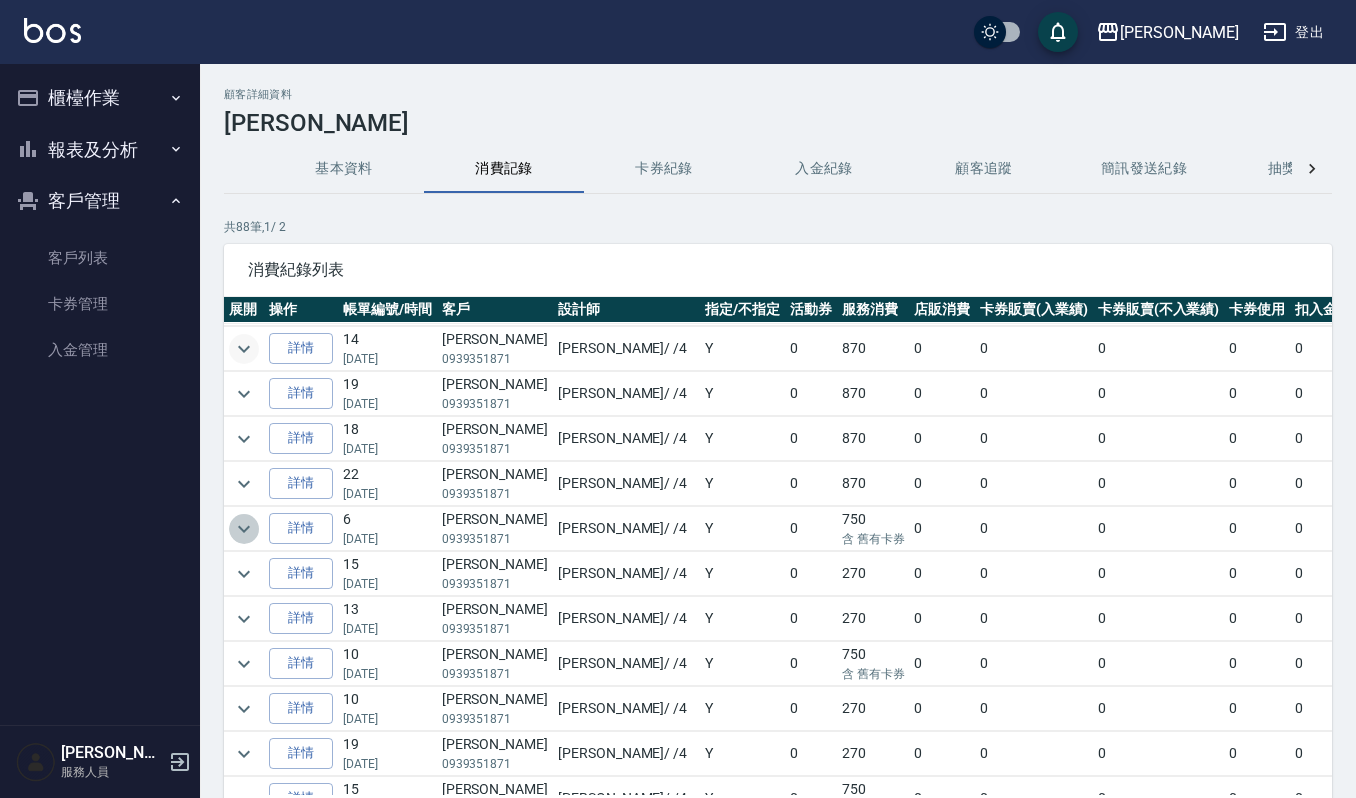 click 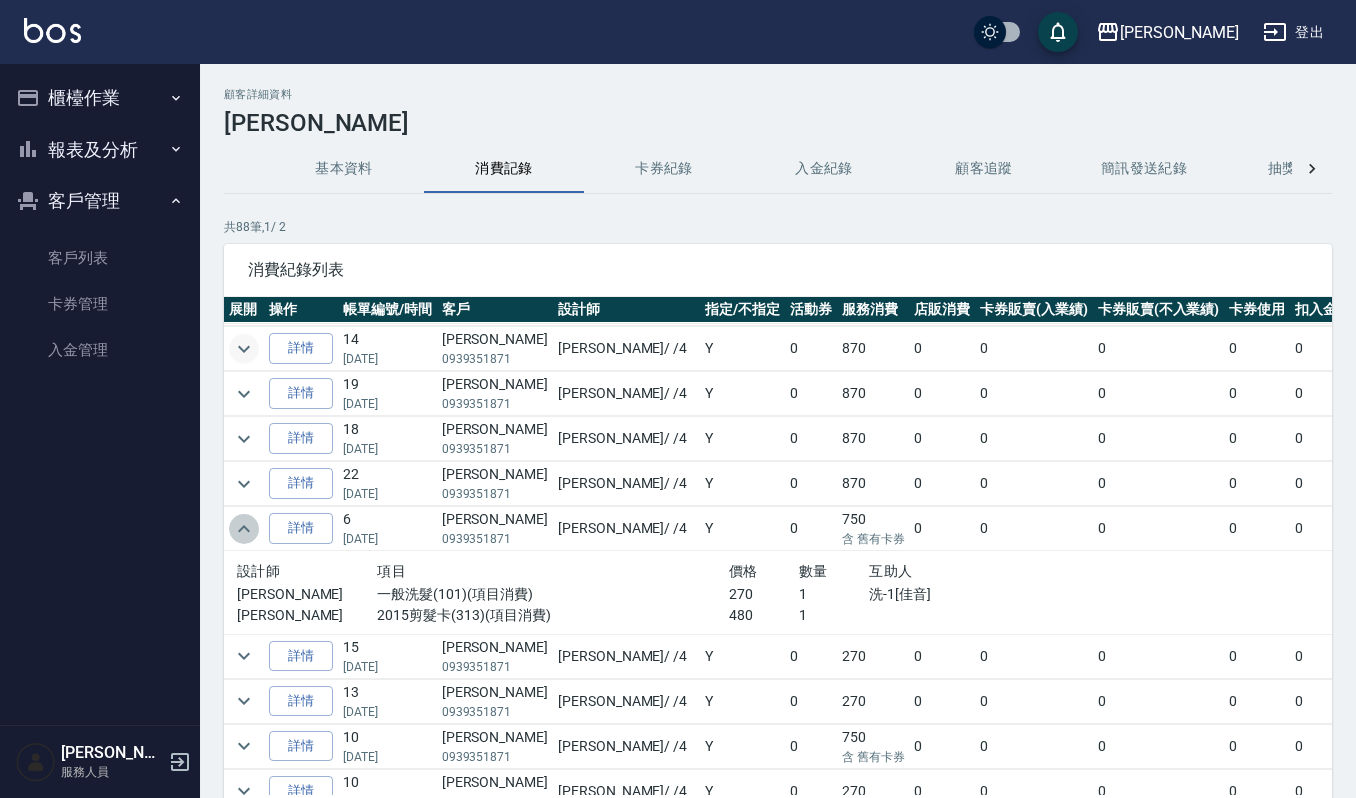 click 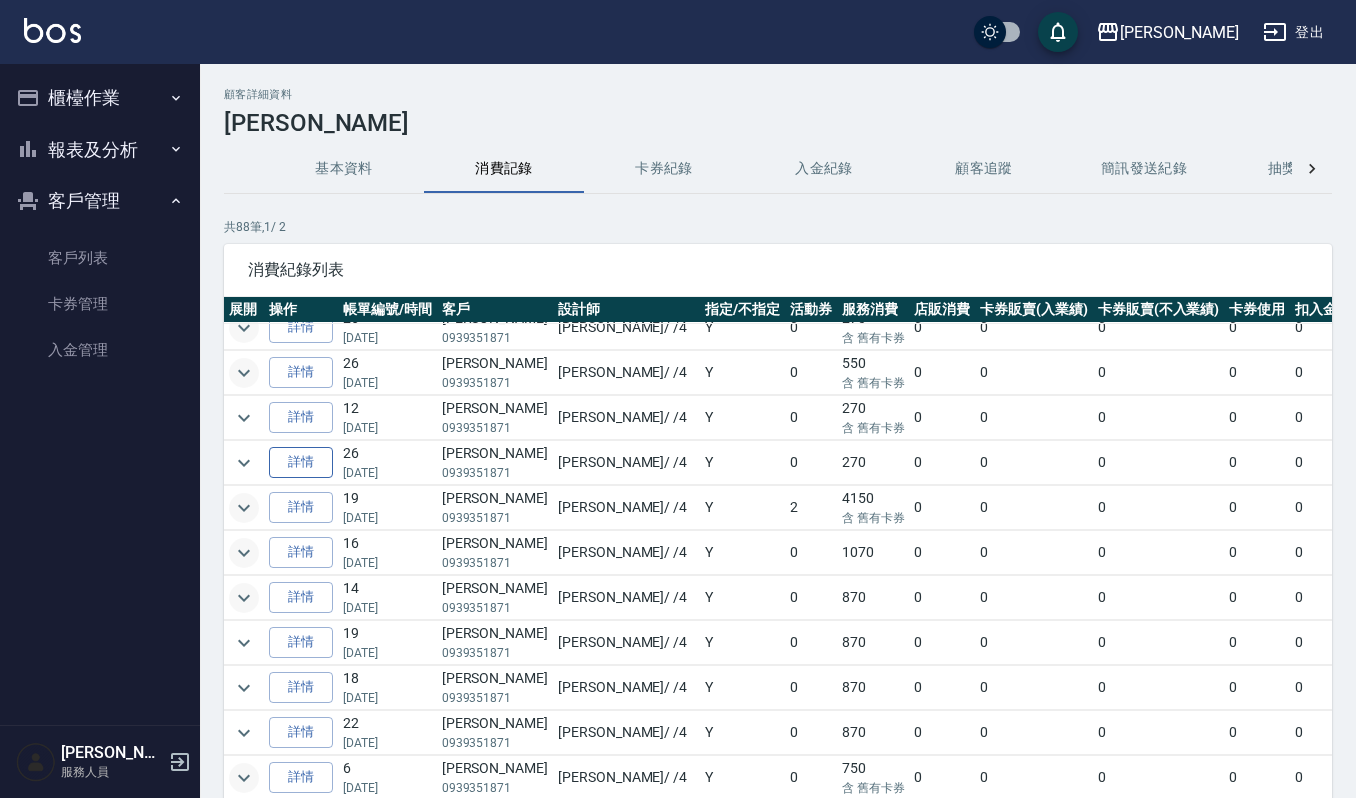 scroll, scrollTop: 0, scrollLeft: 0, axis: both 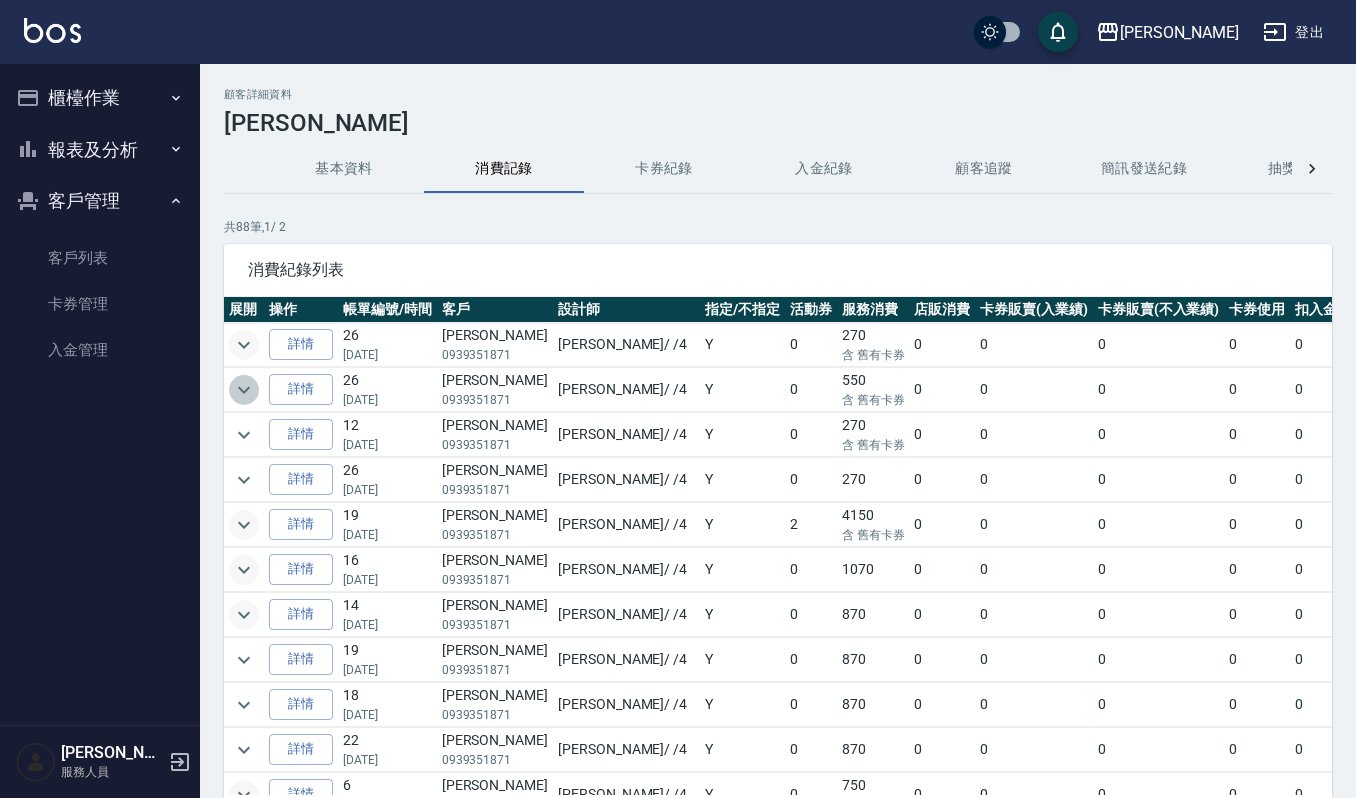 click 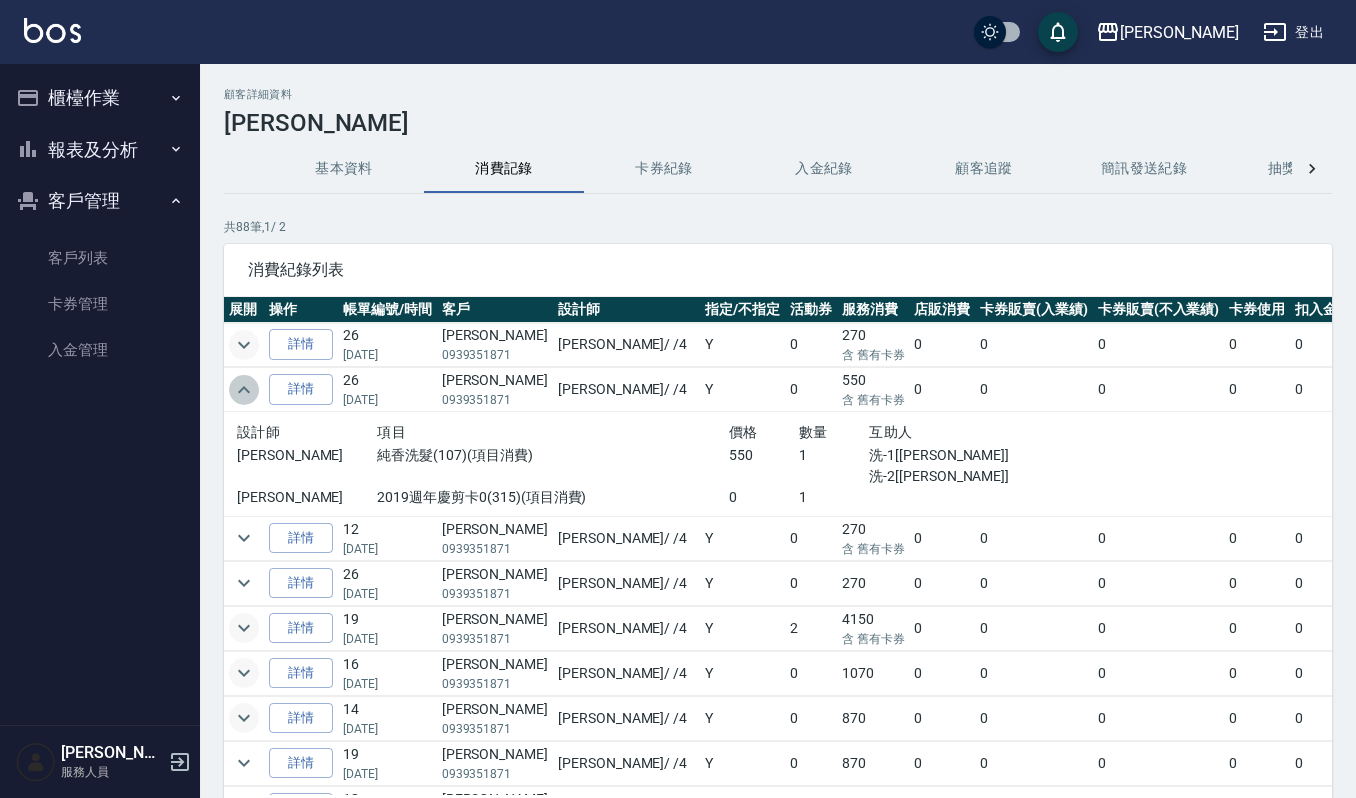click 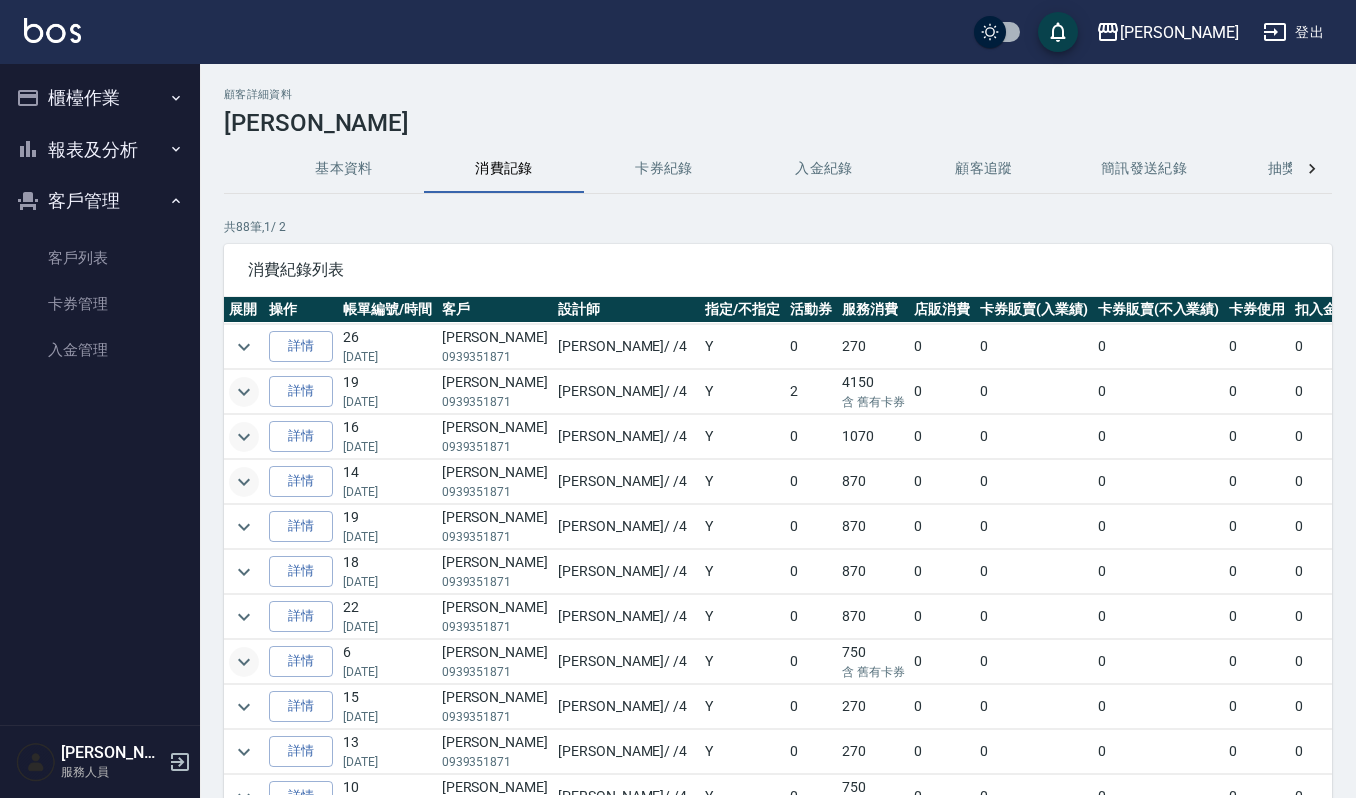 scroll, scrollTop: 0, scrollLeft: 0, axis: both 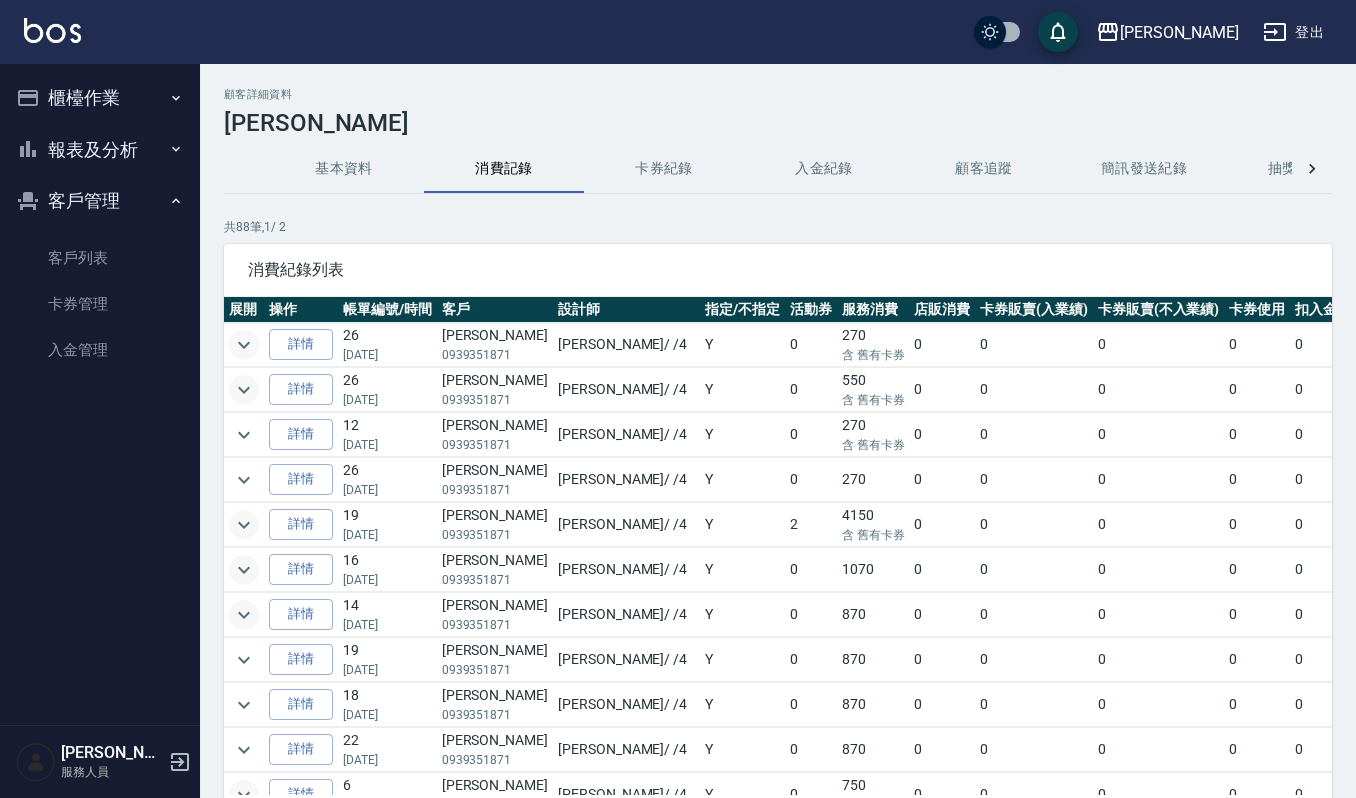 click at bounding box center [244, 525] 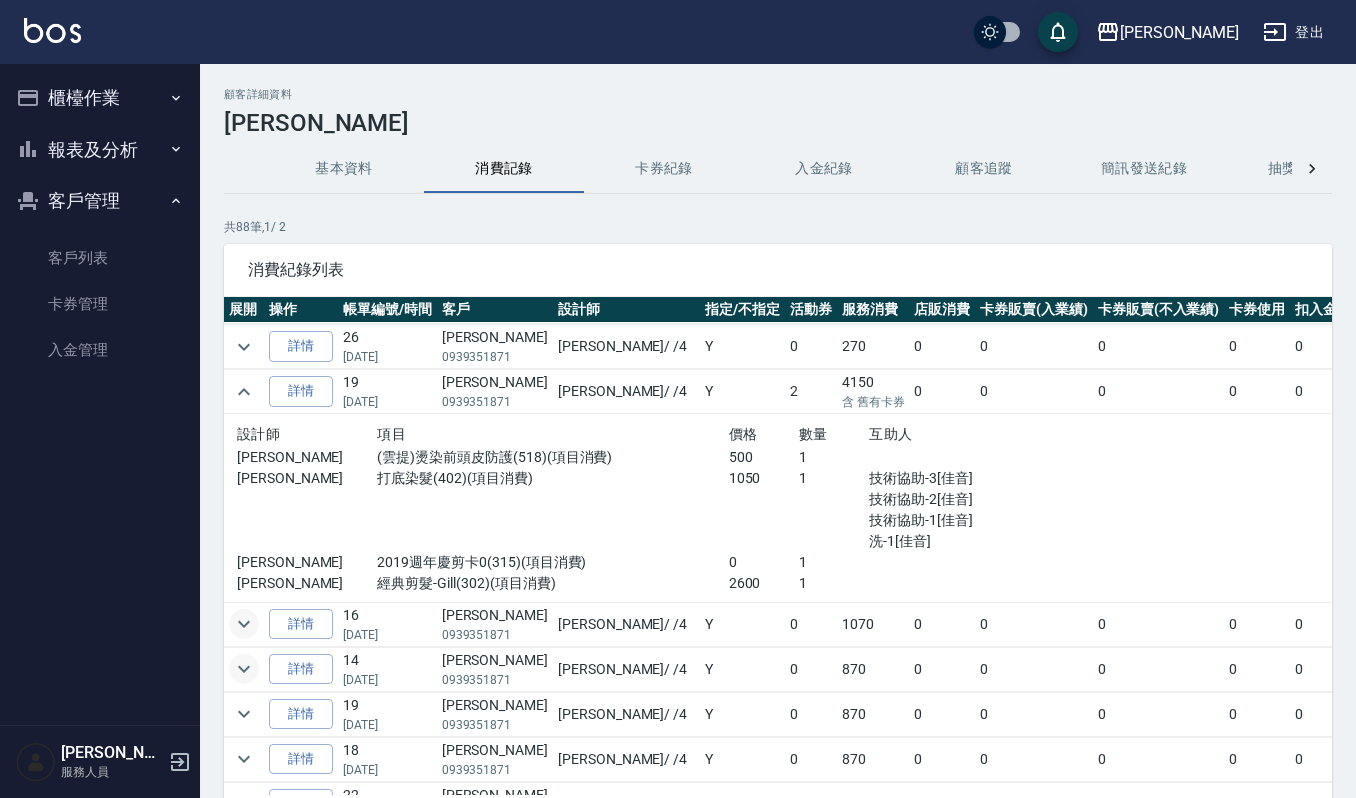 scroll, scrollTop: 0, scrollLeft: 0, axis: both 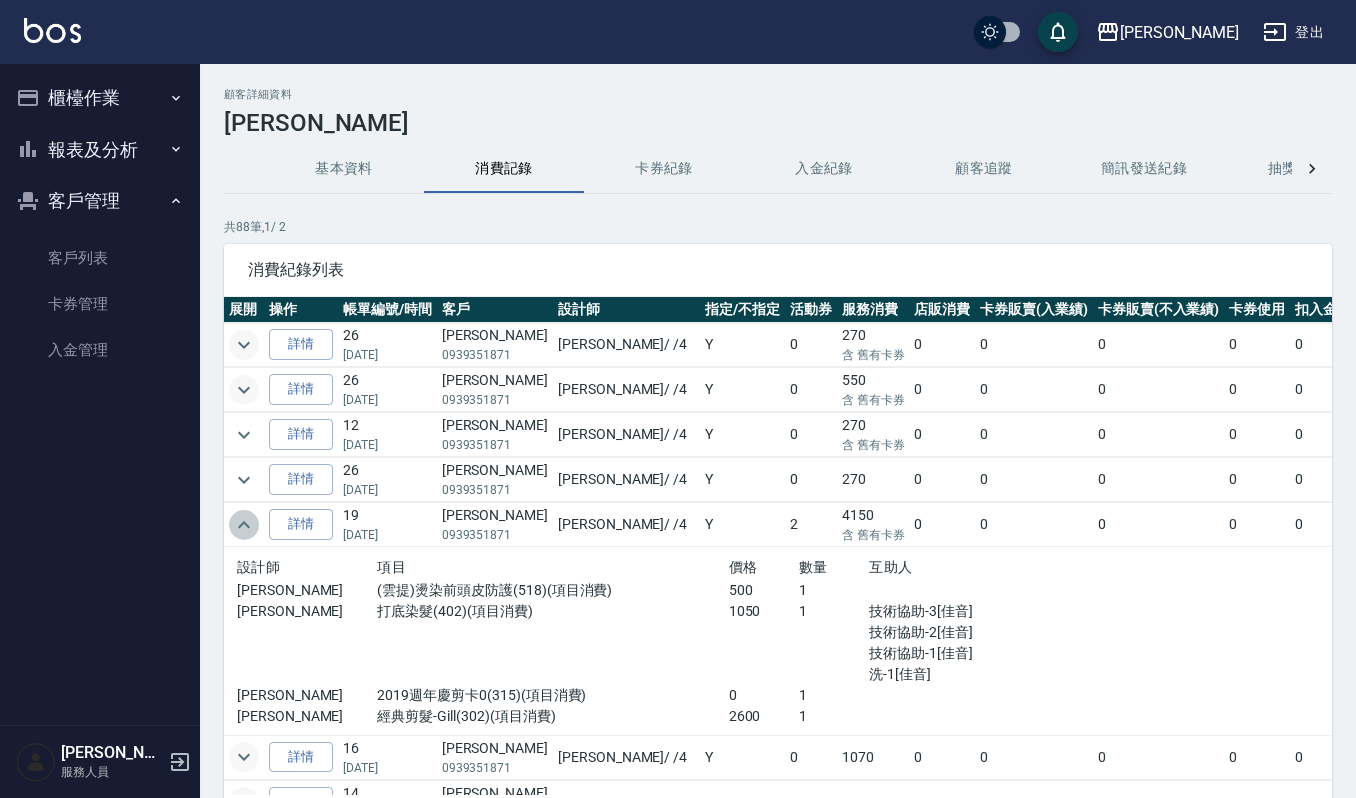 click 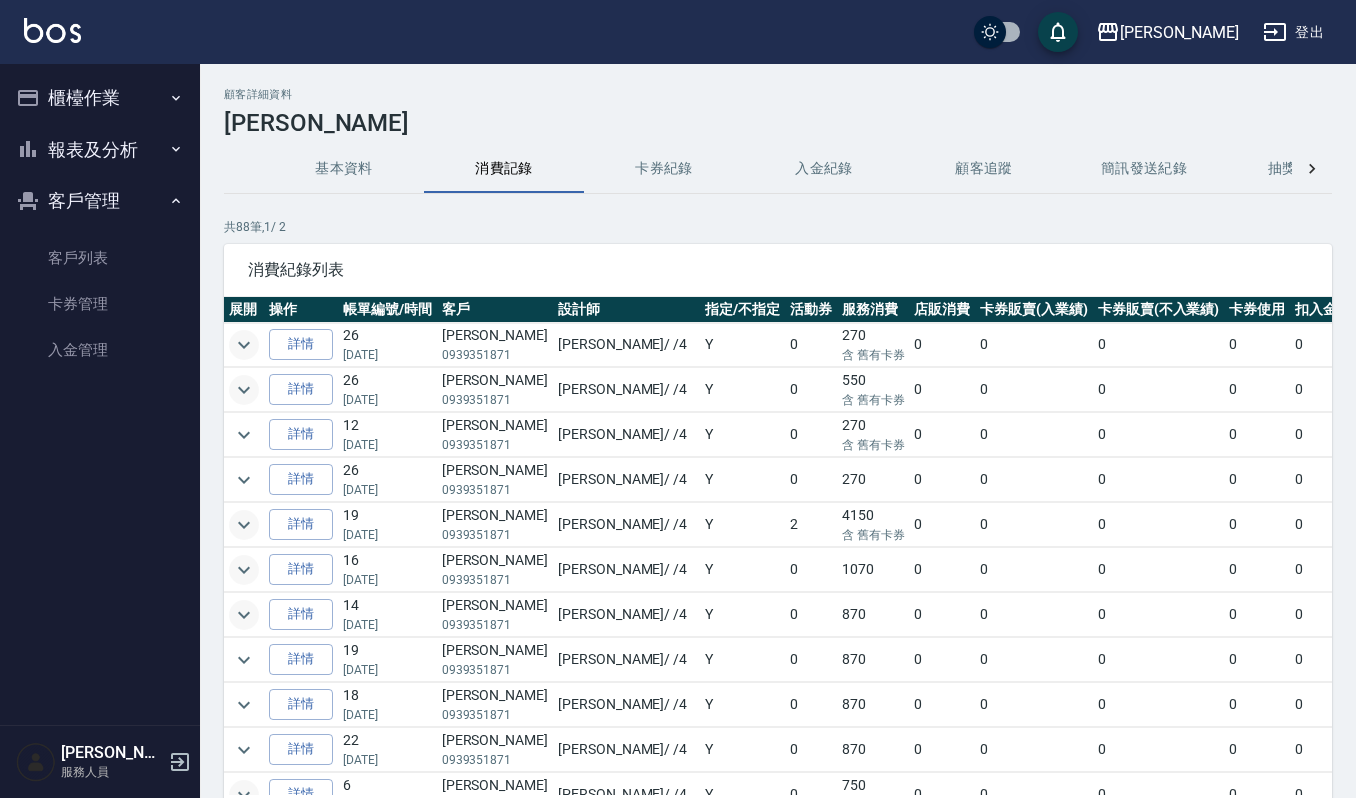 click 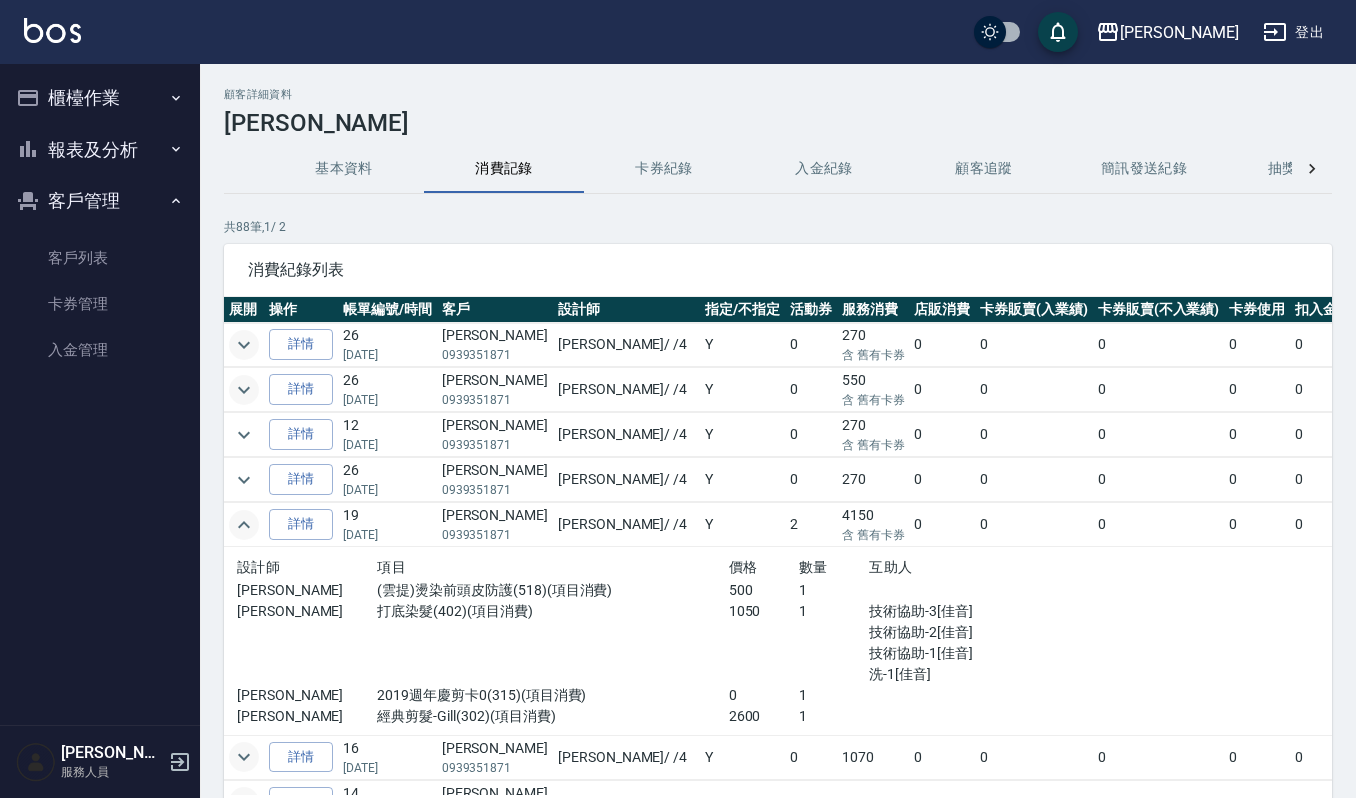 click 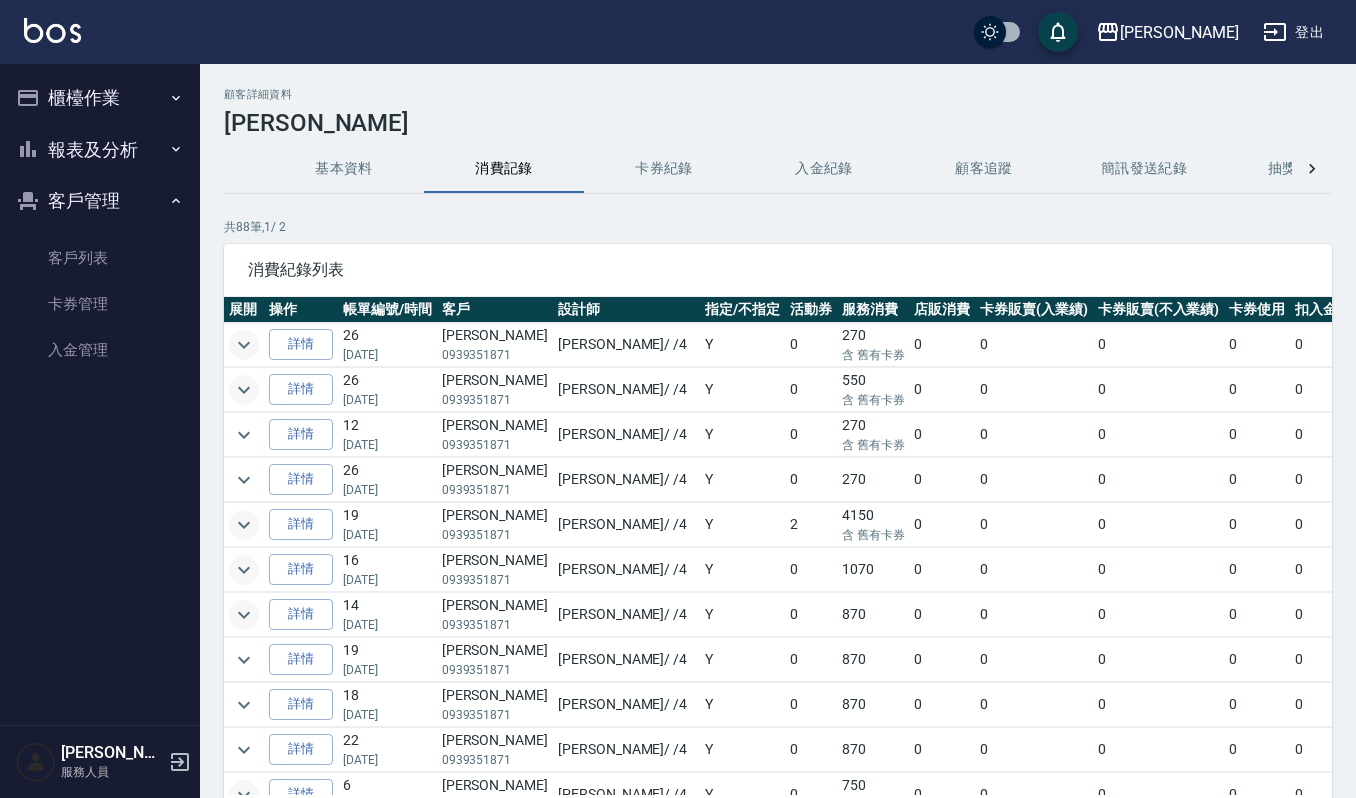click on "含 舊有卡券" at bounding box center (873, 445) 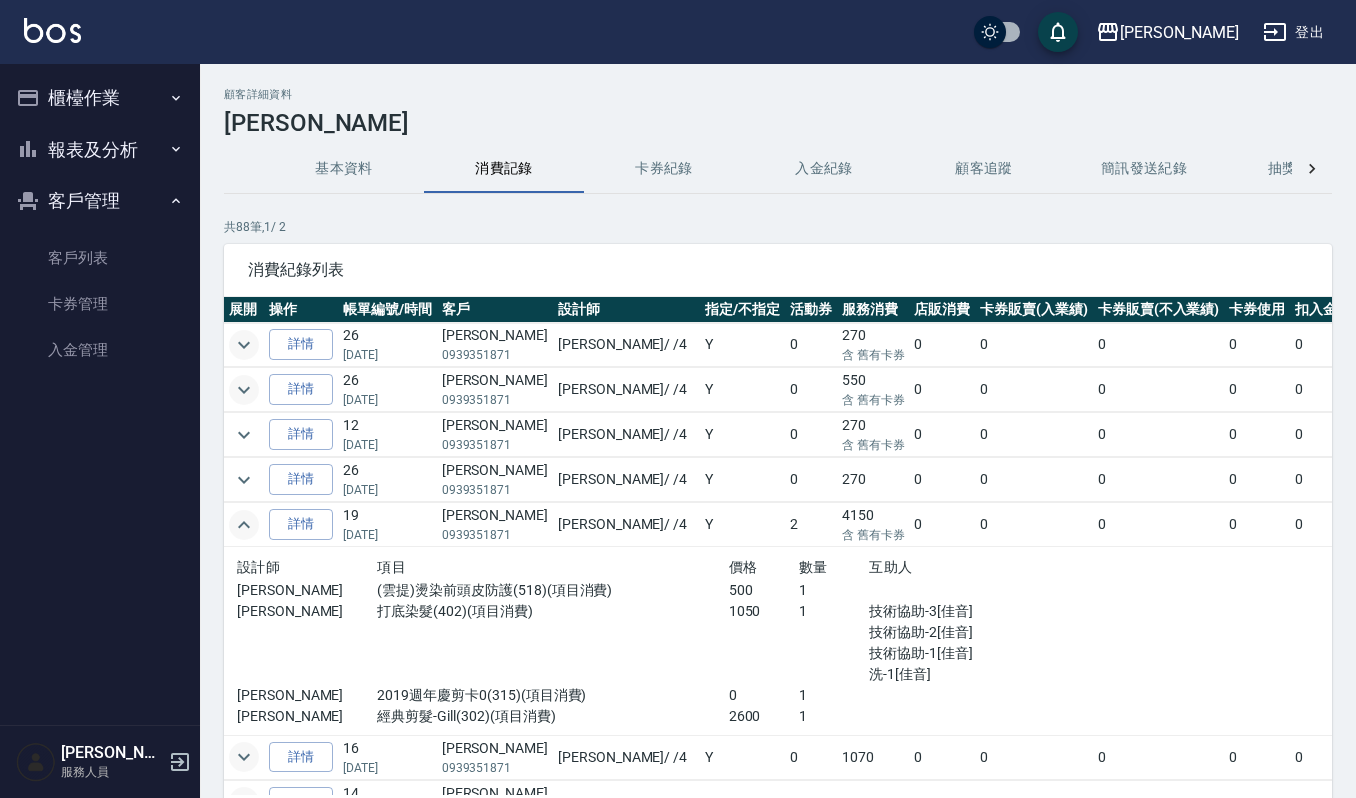 click 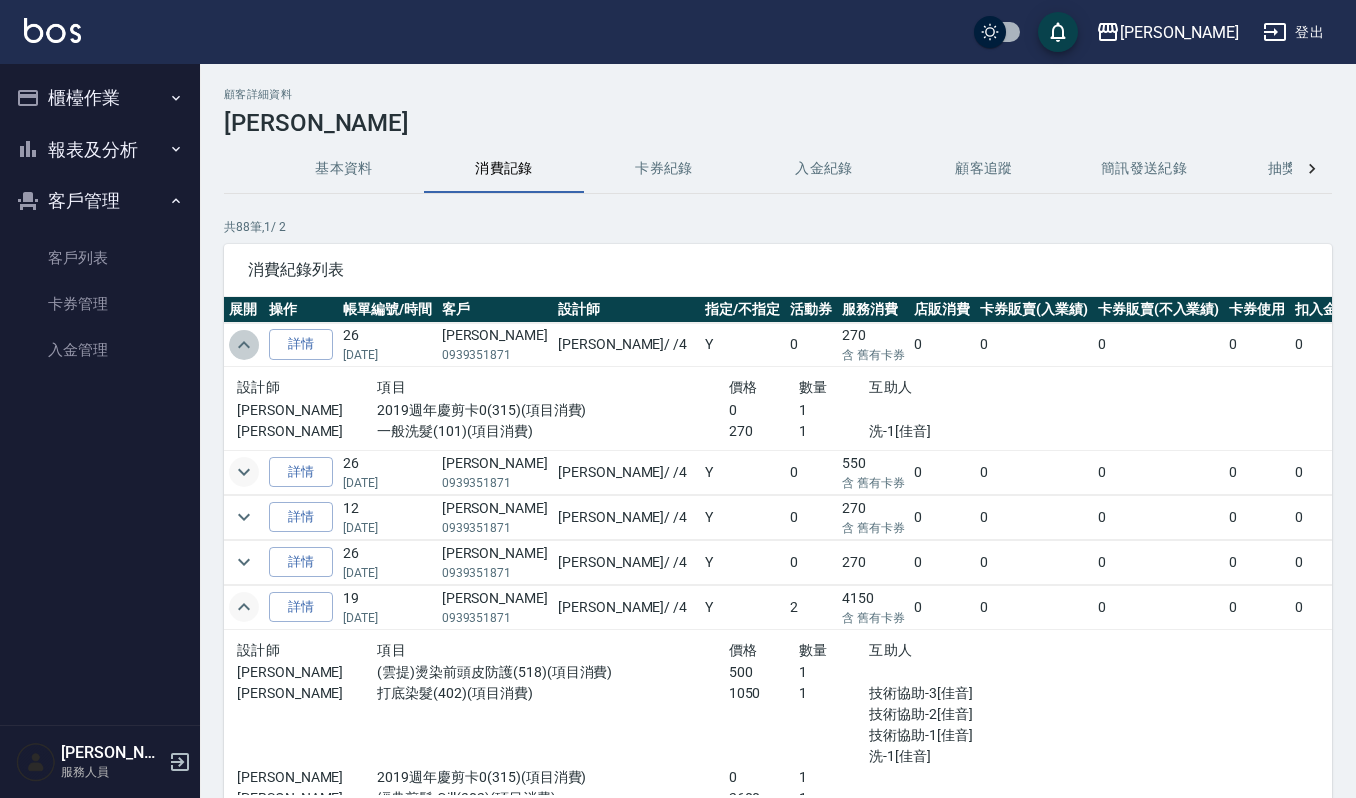 click 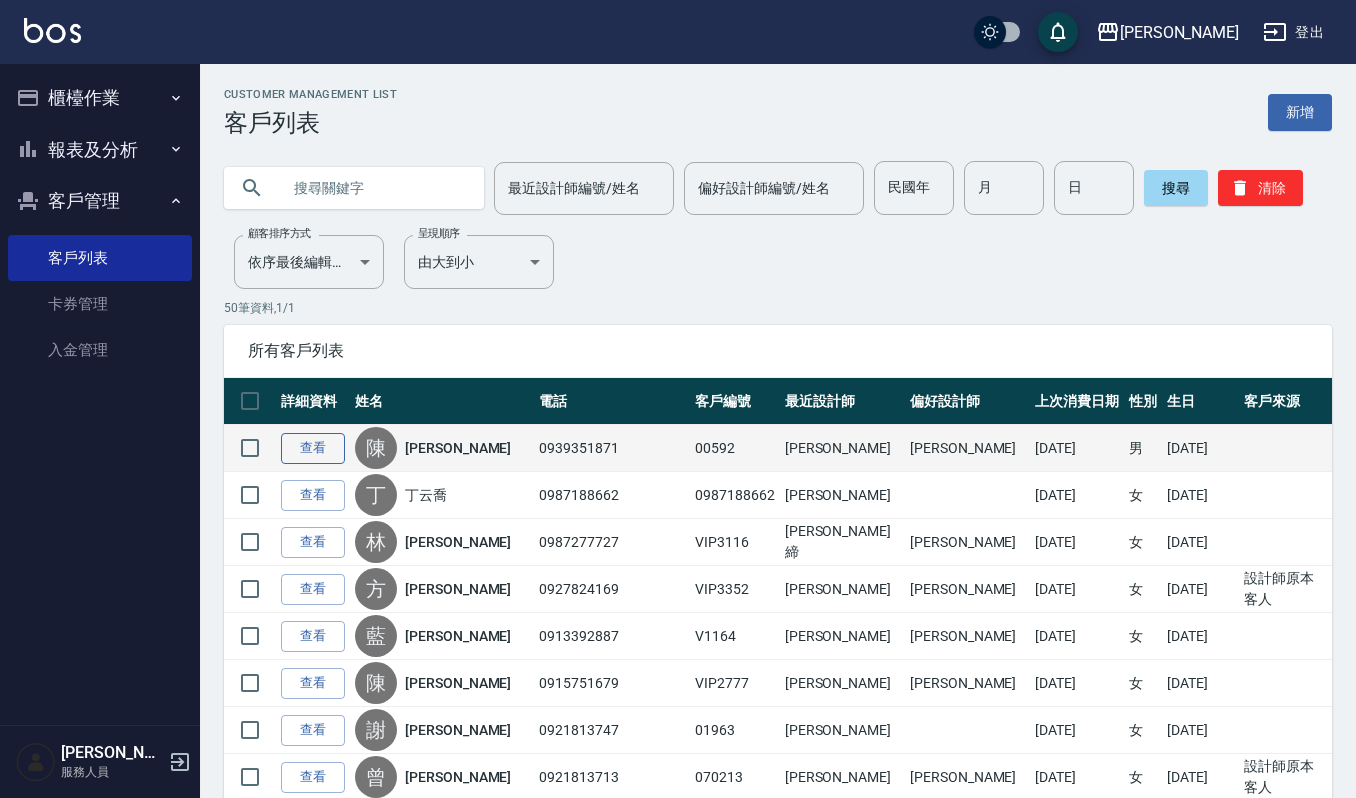 click on "查看" at bounding box center [313, 448] 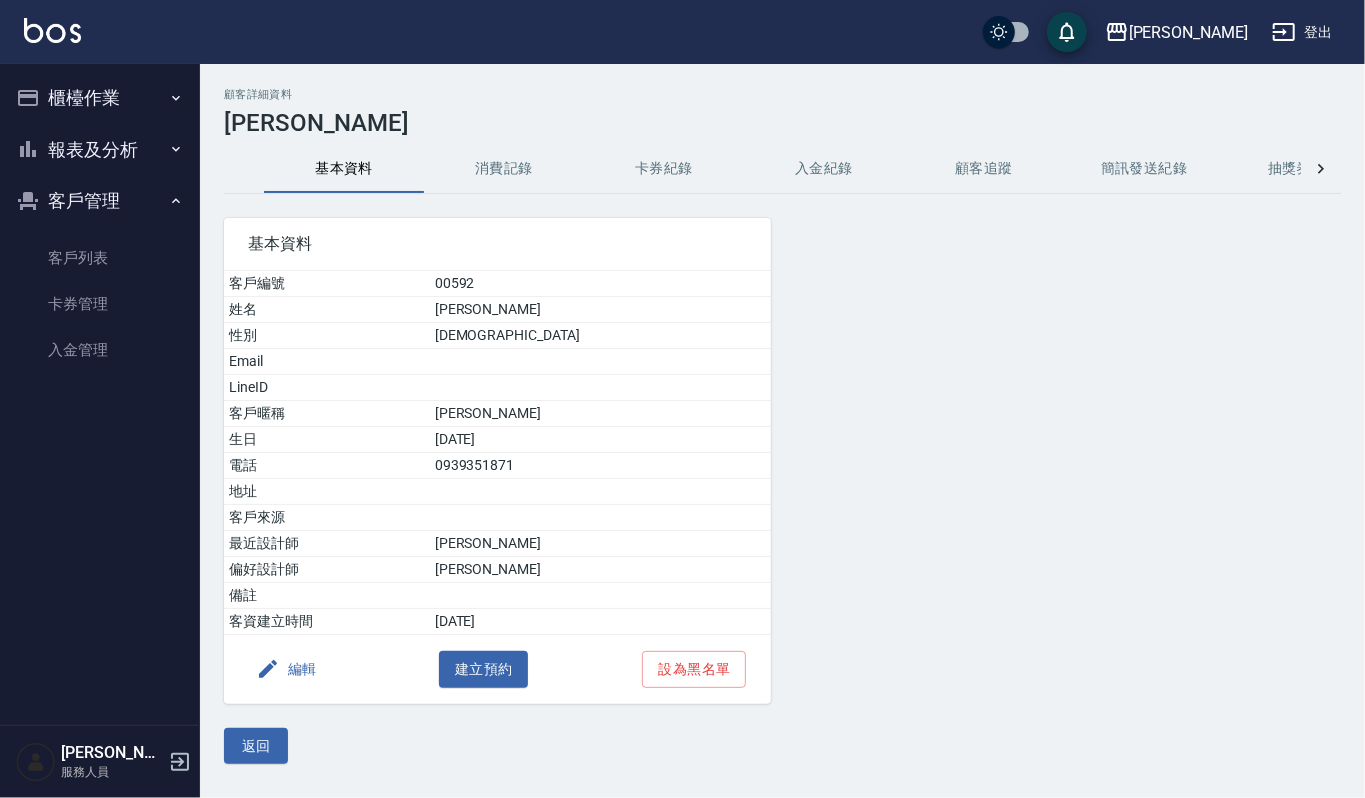 click on "消費記錄" at bounding box center (504, 169) 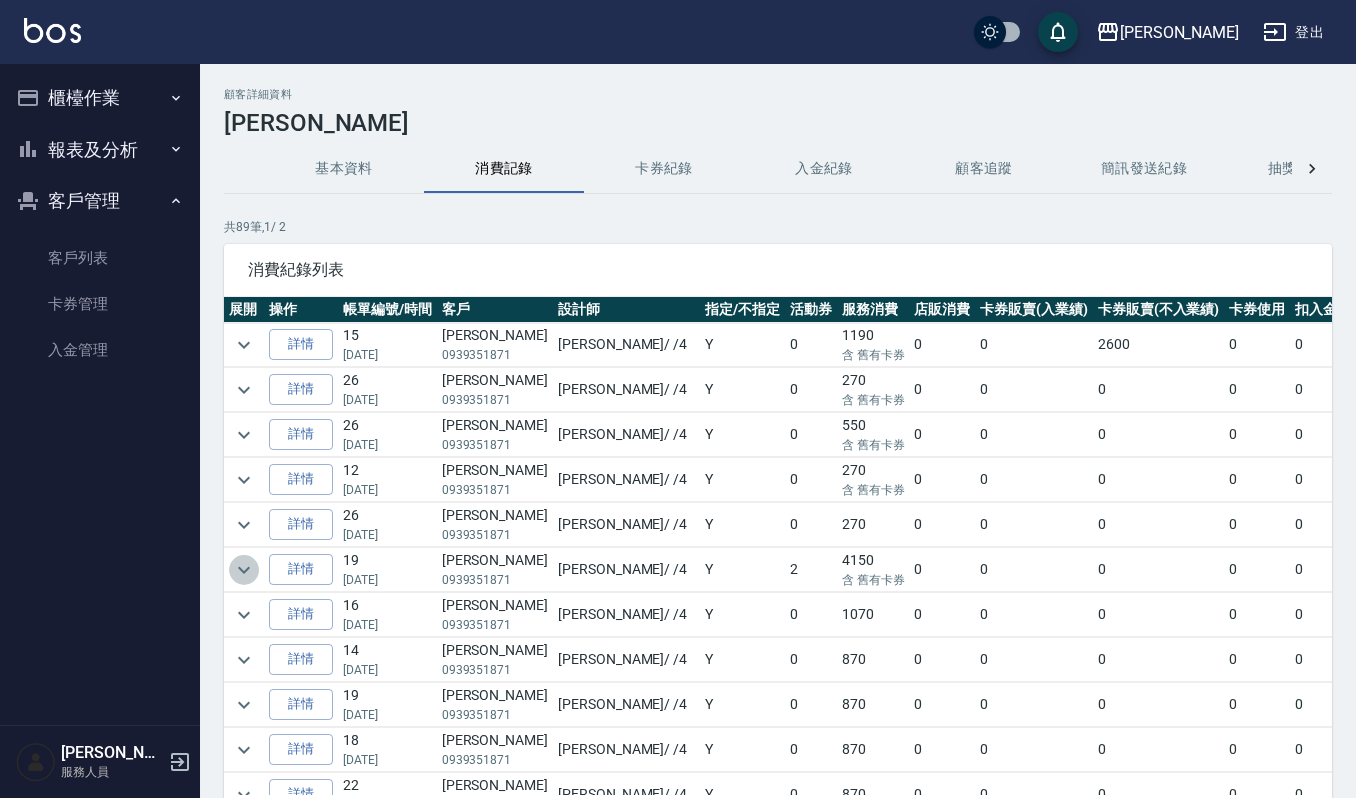 click 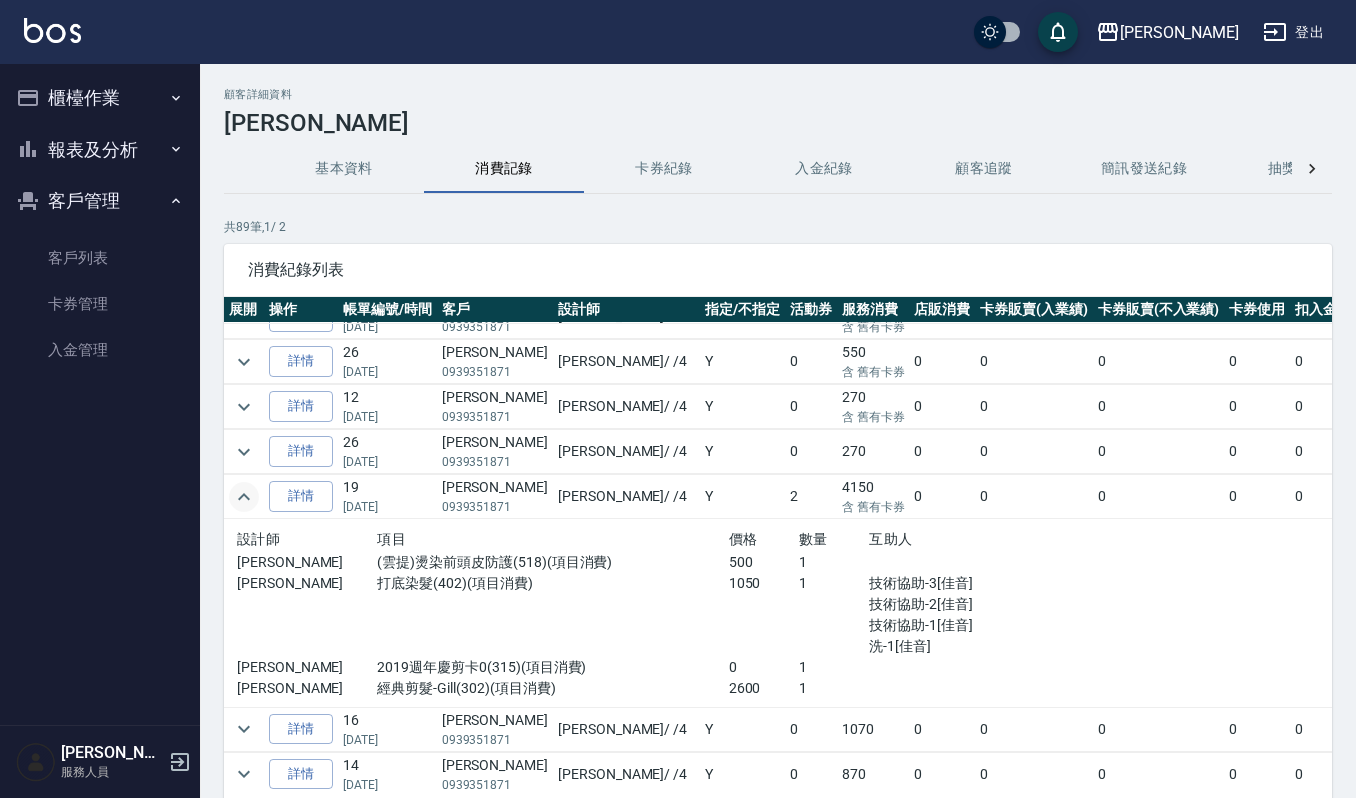 scroll, scrollTop: 133, scrollLeft: 0, axis: vertical 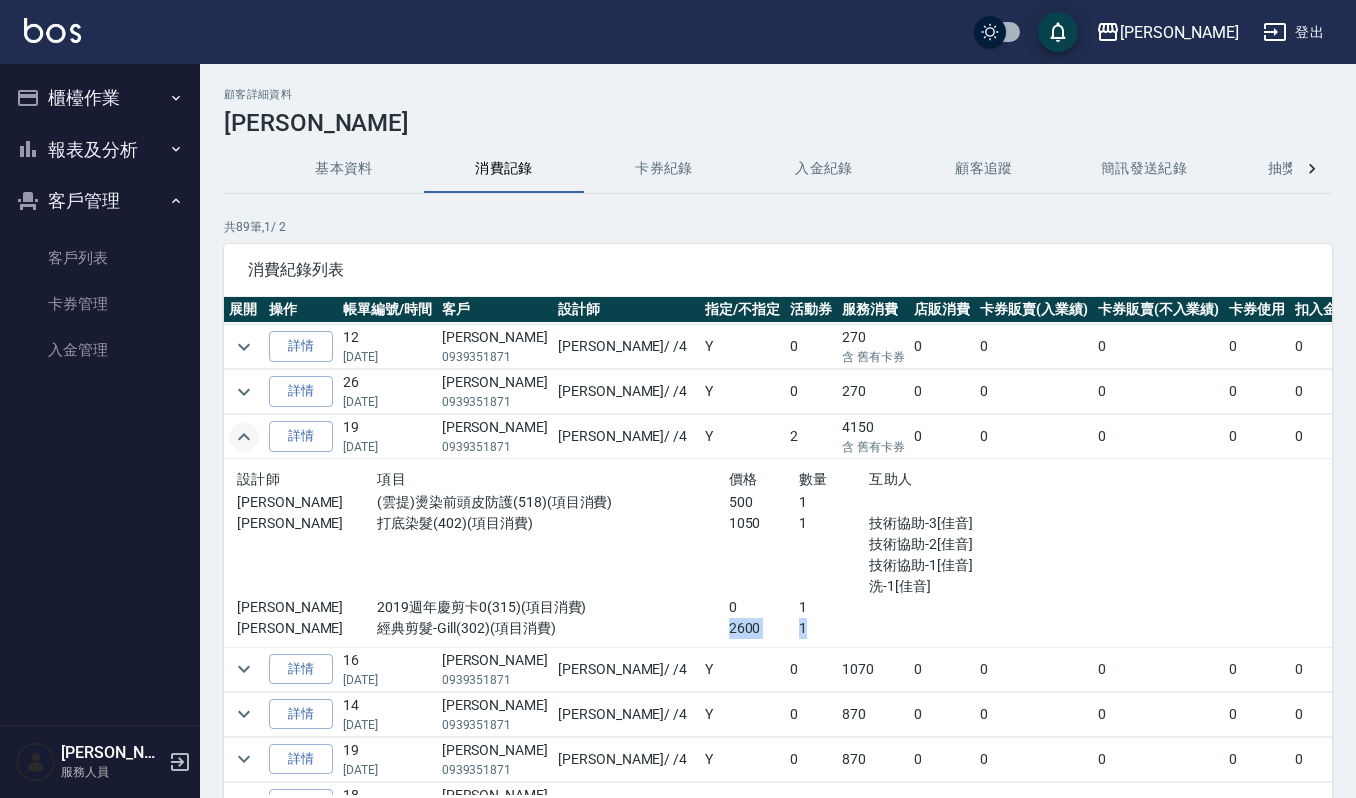 drag, startPoint x: 756, startPoint y: 626, endPoint x: 653, endPoint y: 629, distance: 103.04368 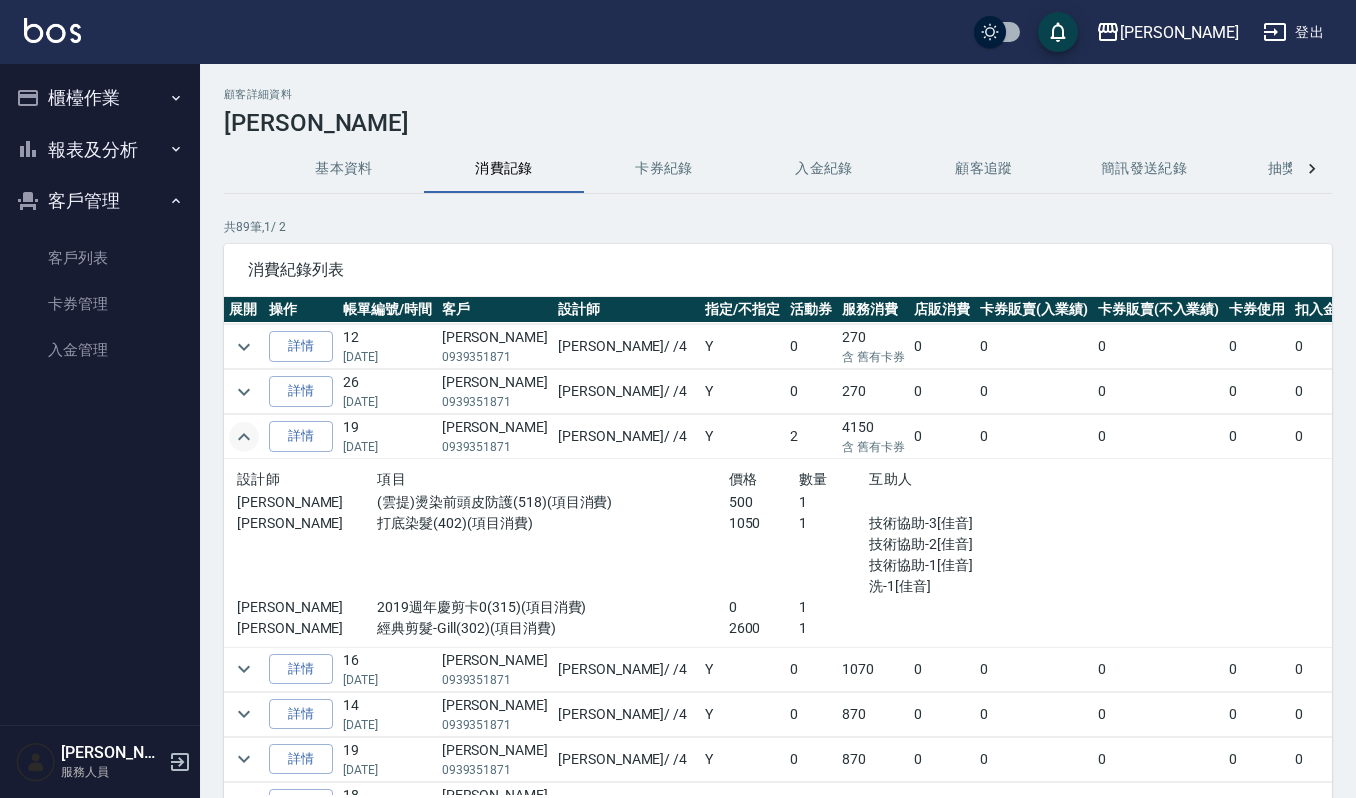scroll, scrollTop: 0, scrollLeft: 0, axis: both 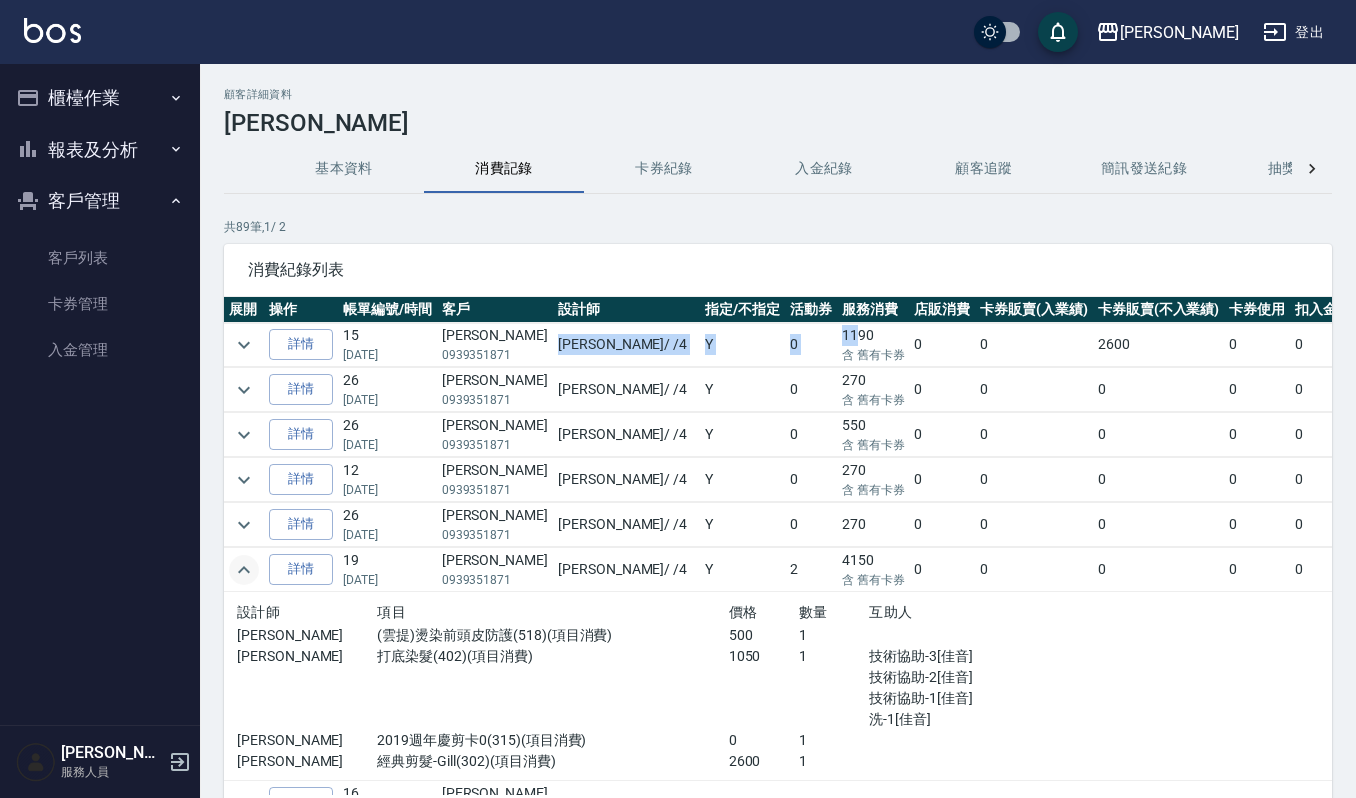 drag, startPoint x: 521, startPoint y: 342, endPoint x: 754, endPoint y: 342, distance: 233 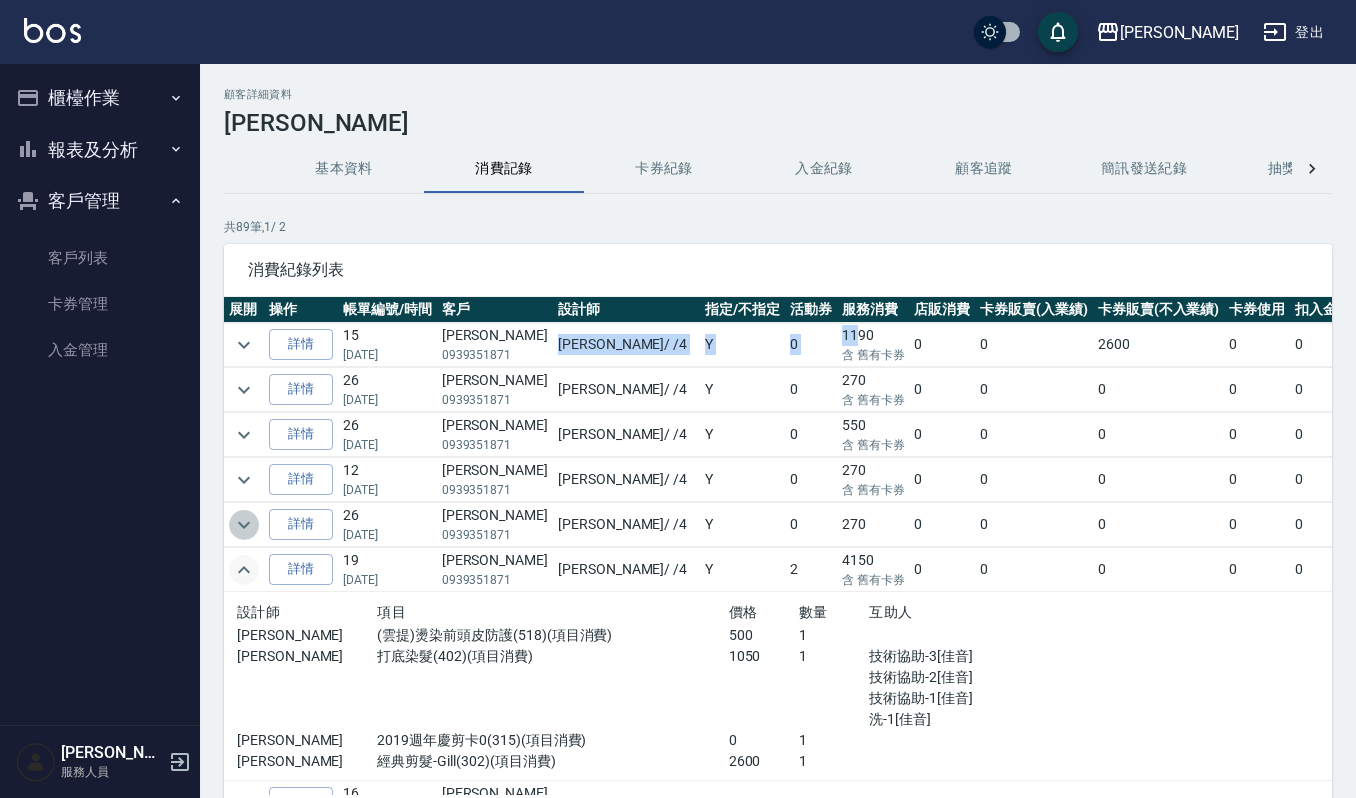click 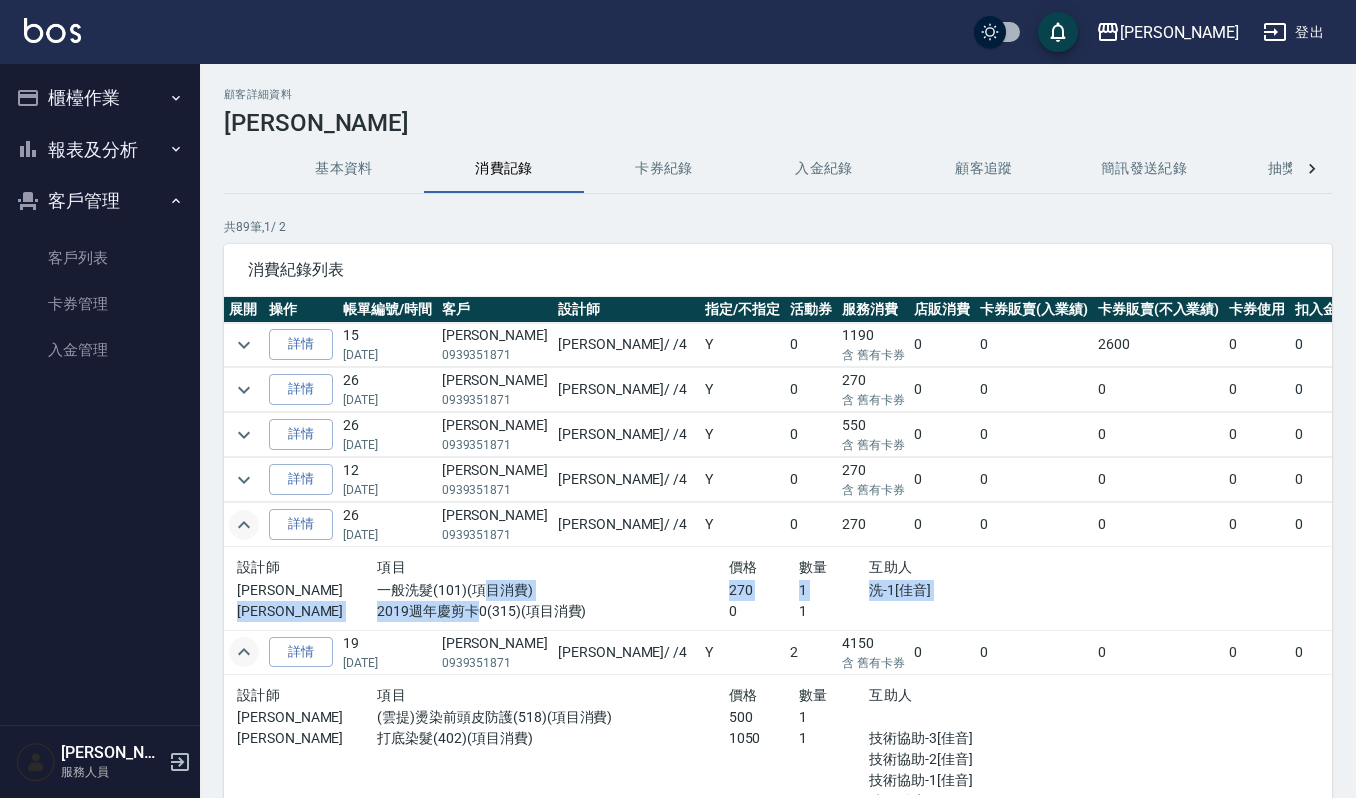 drag, startPoint x: 464, startPoint y: 596, endPoint x: 464, endPoint y: 612, distance: 16 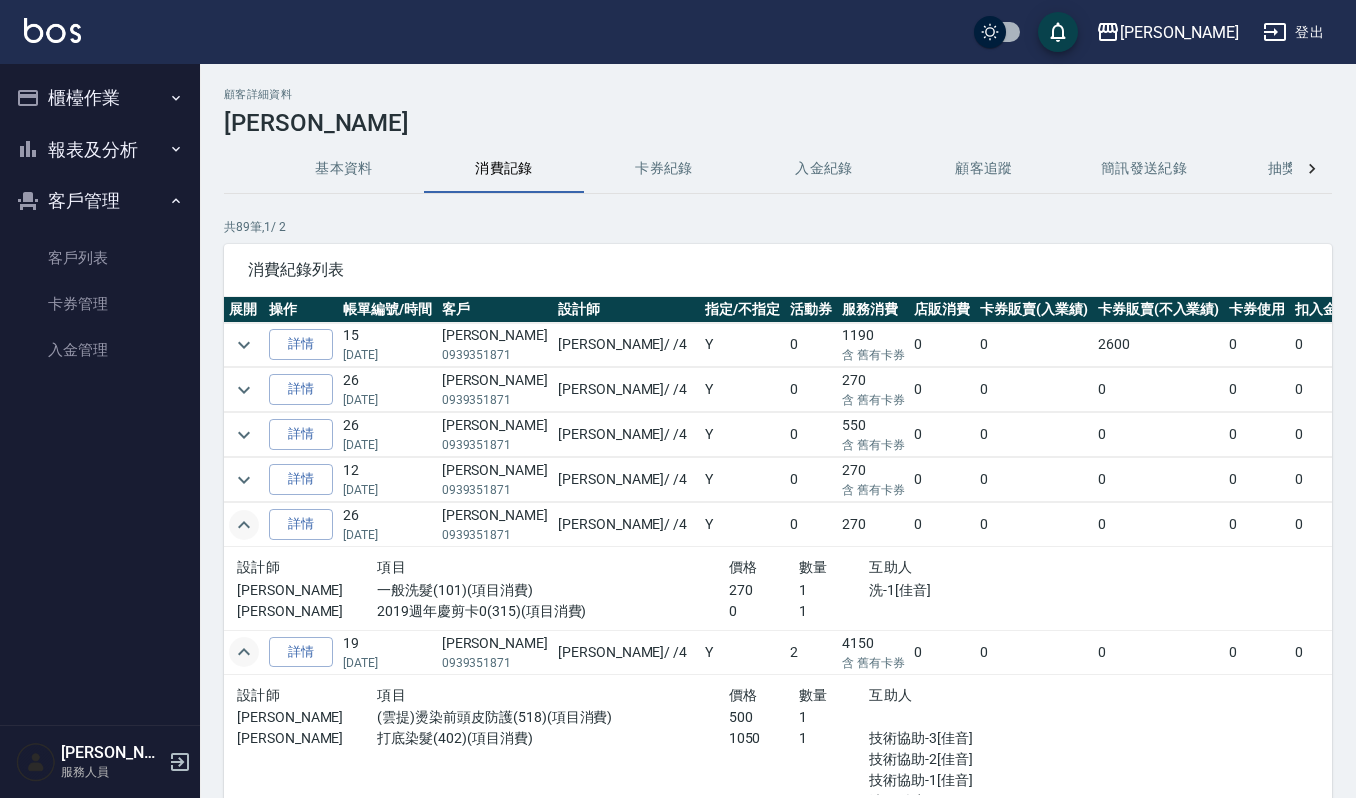 click on "2019週年慶剪卡0(315)(項目消費)" at bounding box center (552, 611) 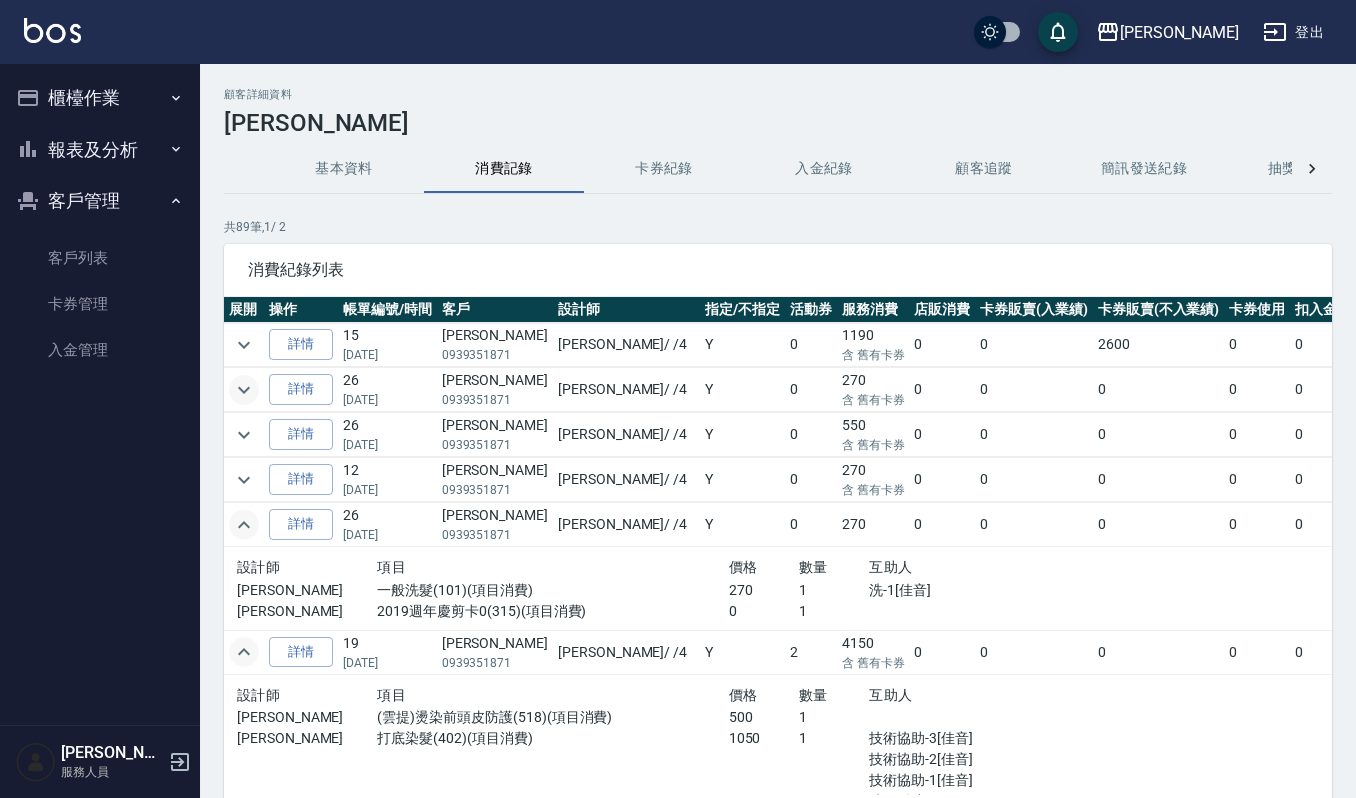 click 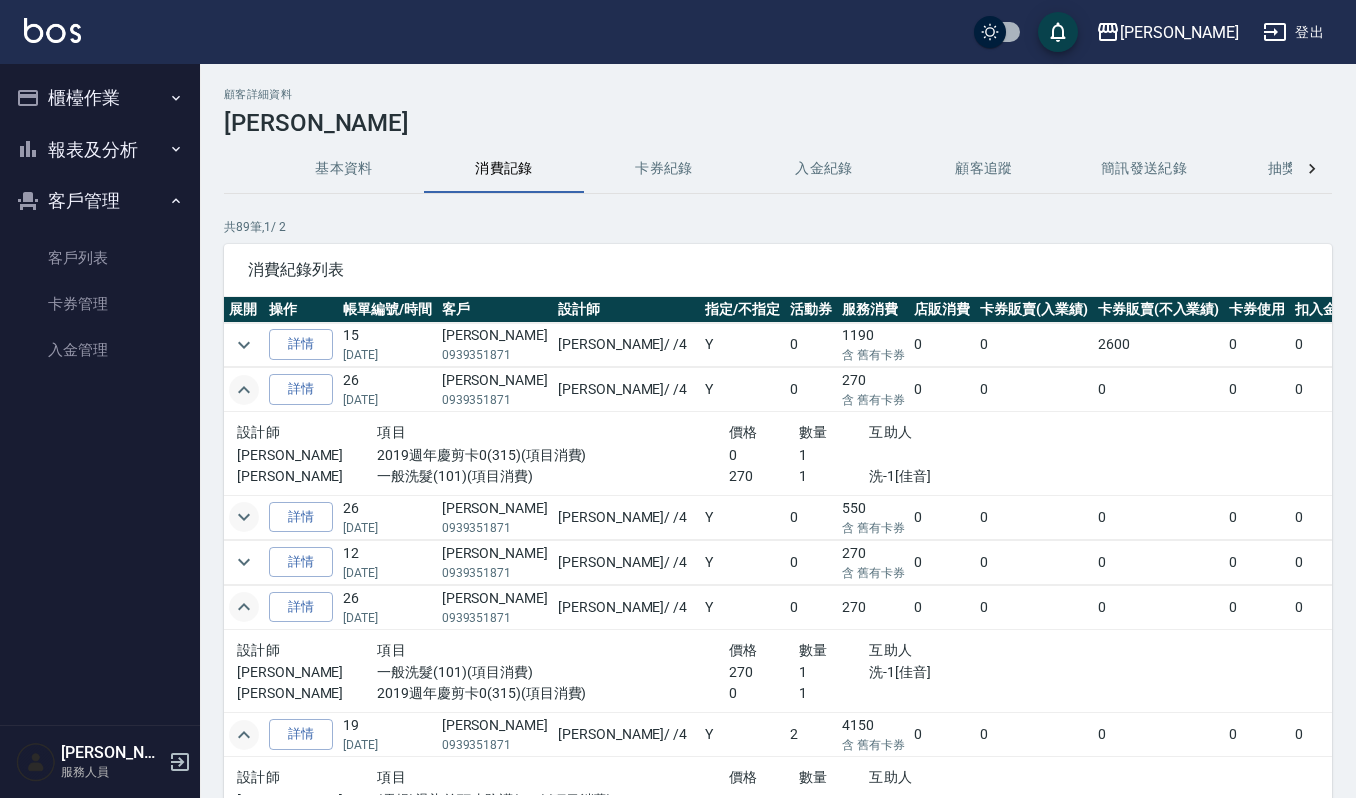 click 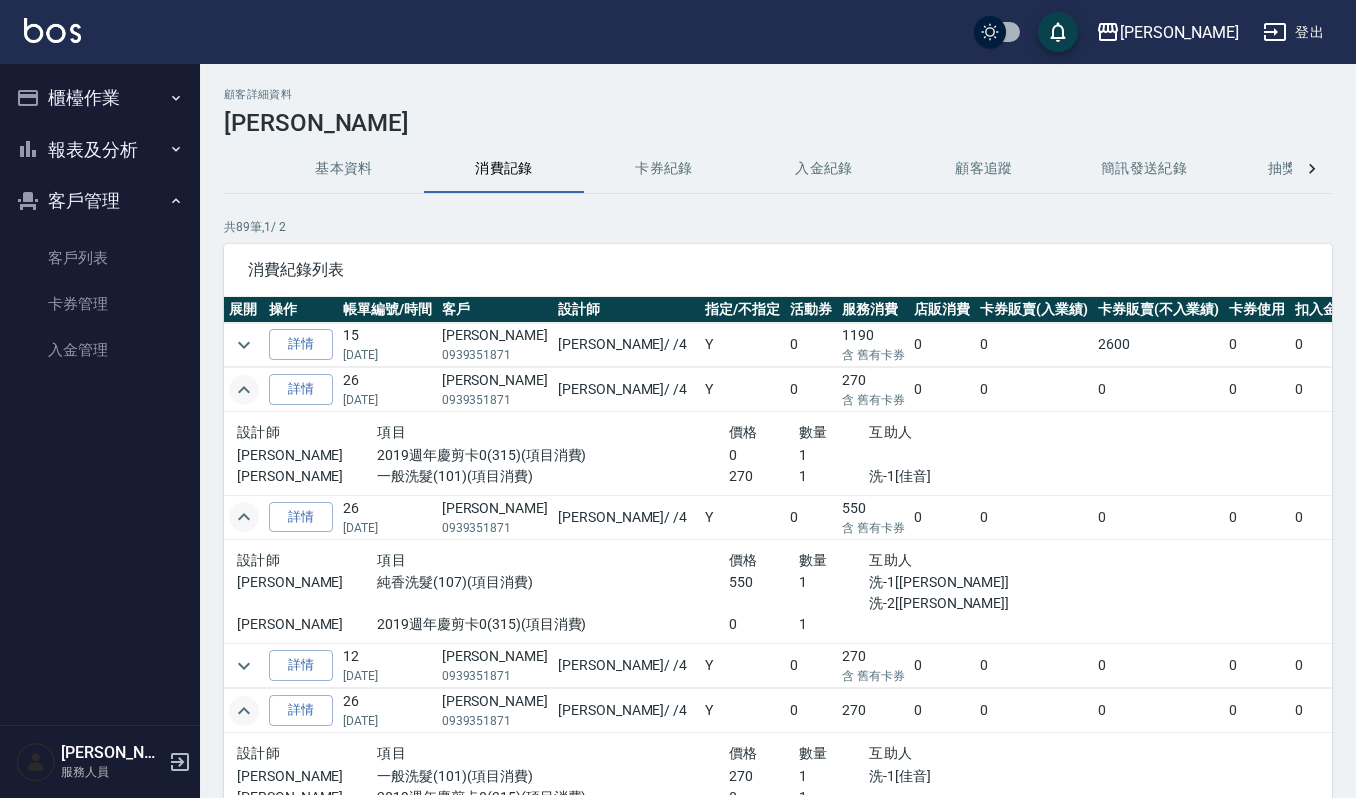 scroll, scrollTop: 133, scrollLeft: 0, axis: vertical 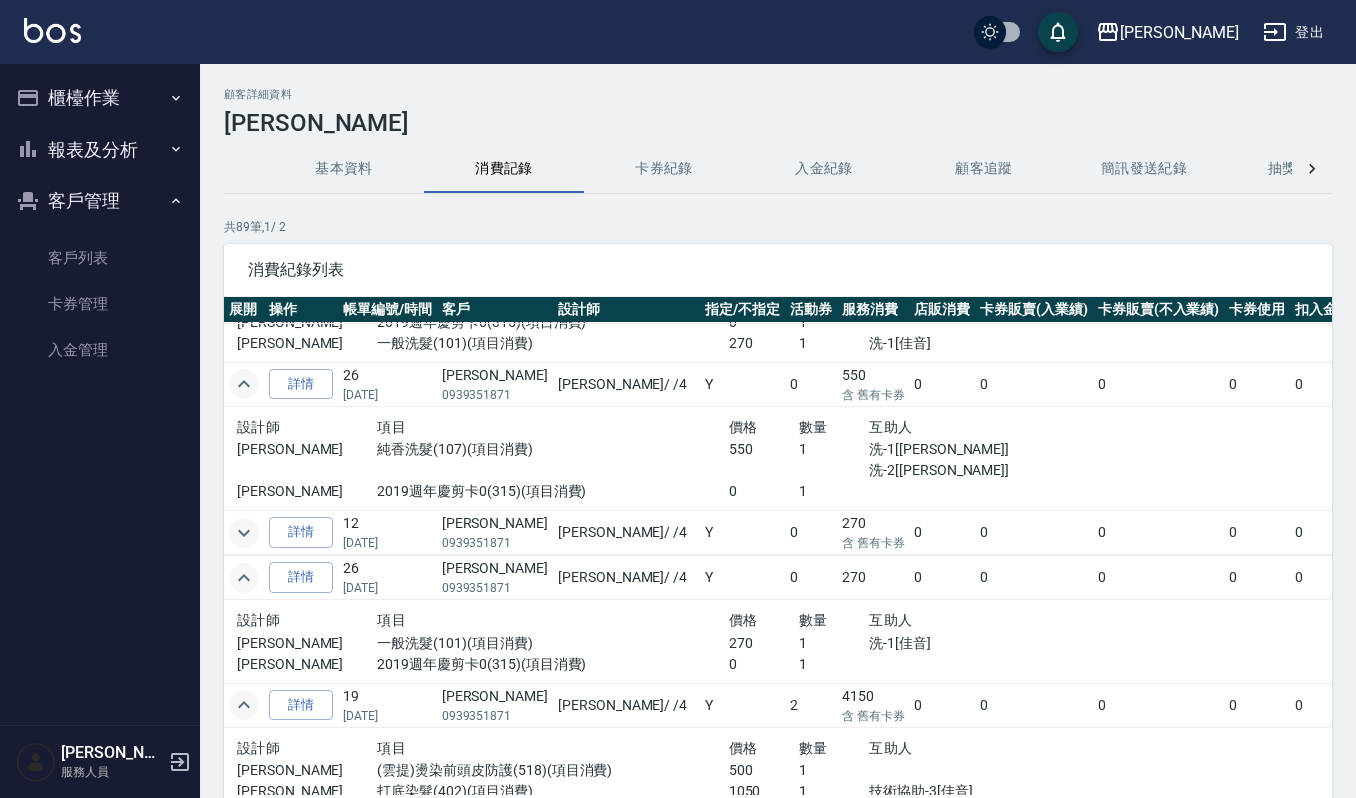 click 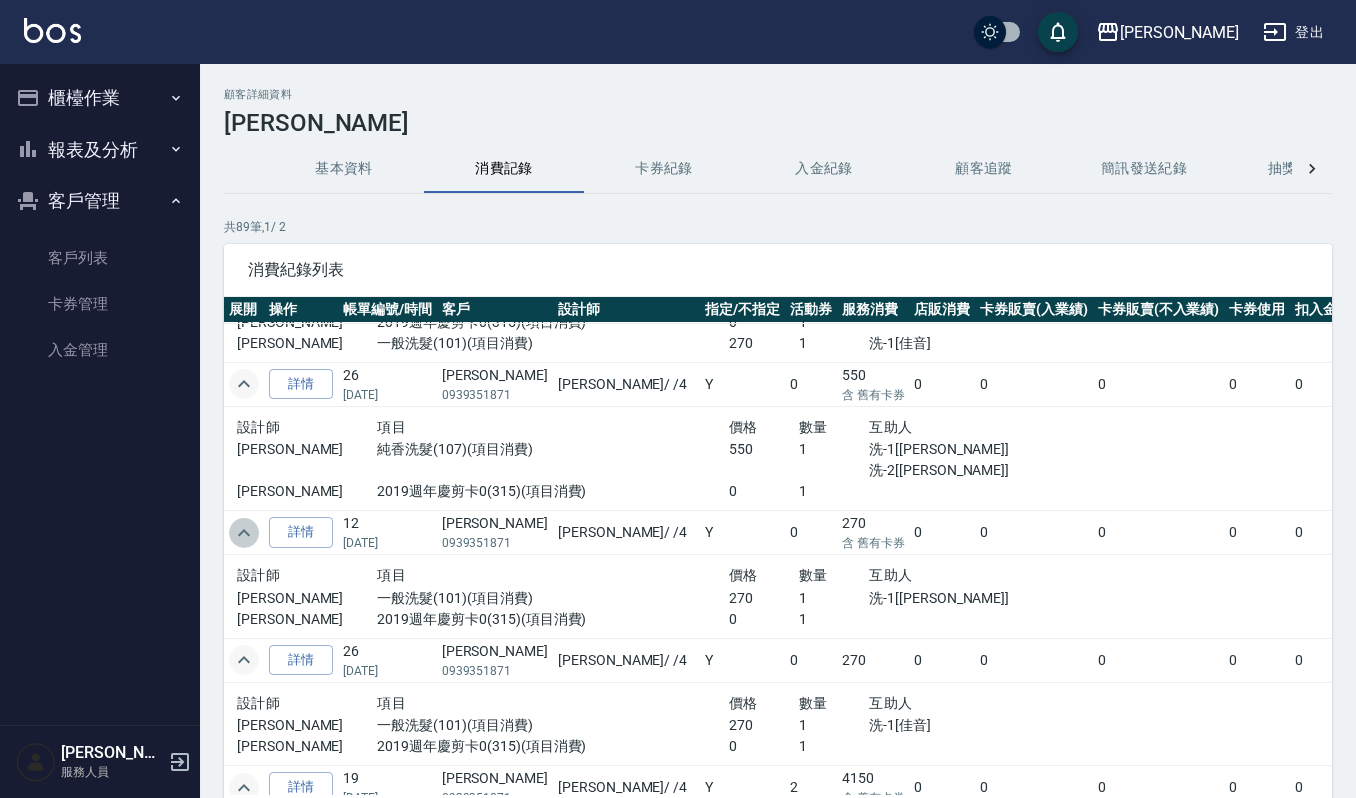 click 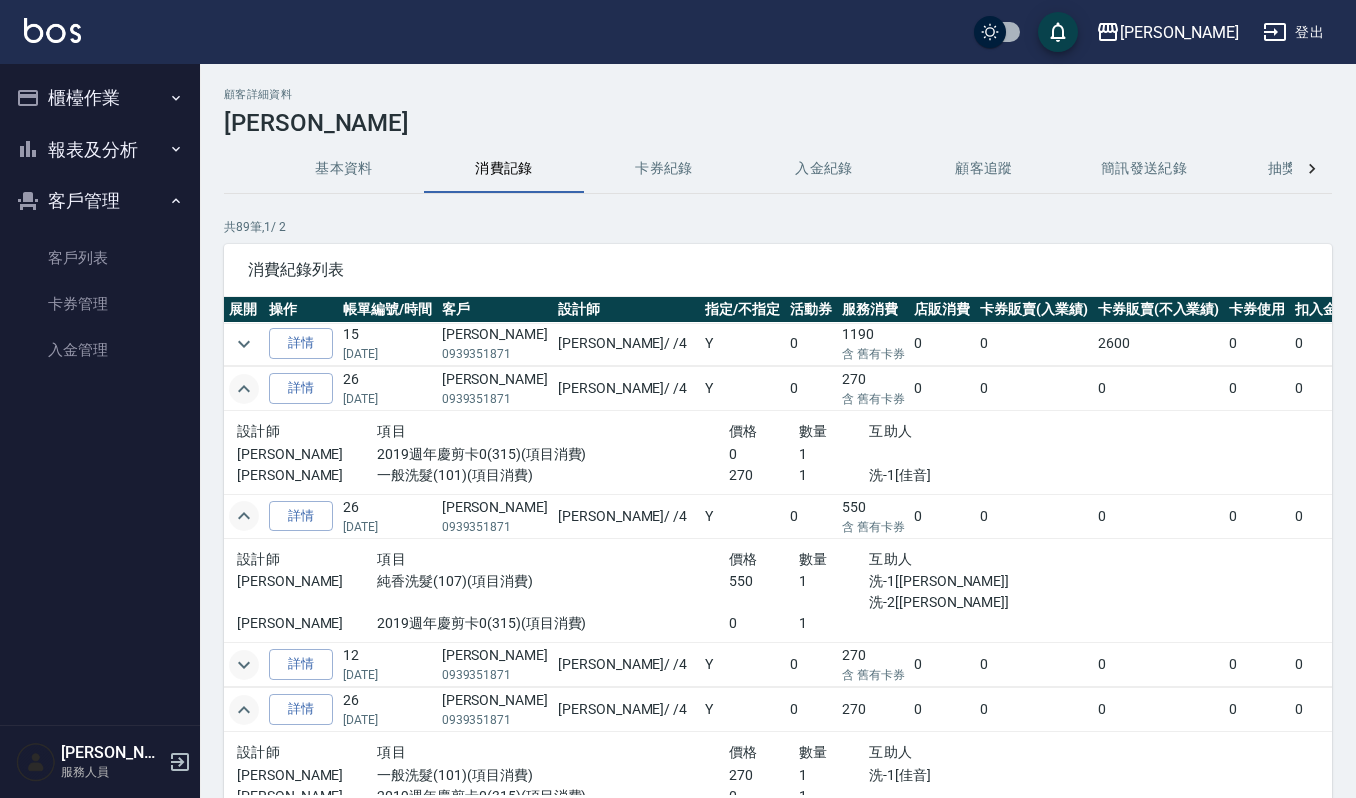 scroll, scrollTop: 0, scrollLeft: 0, axis: both 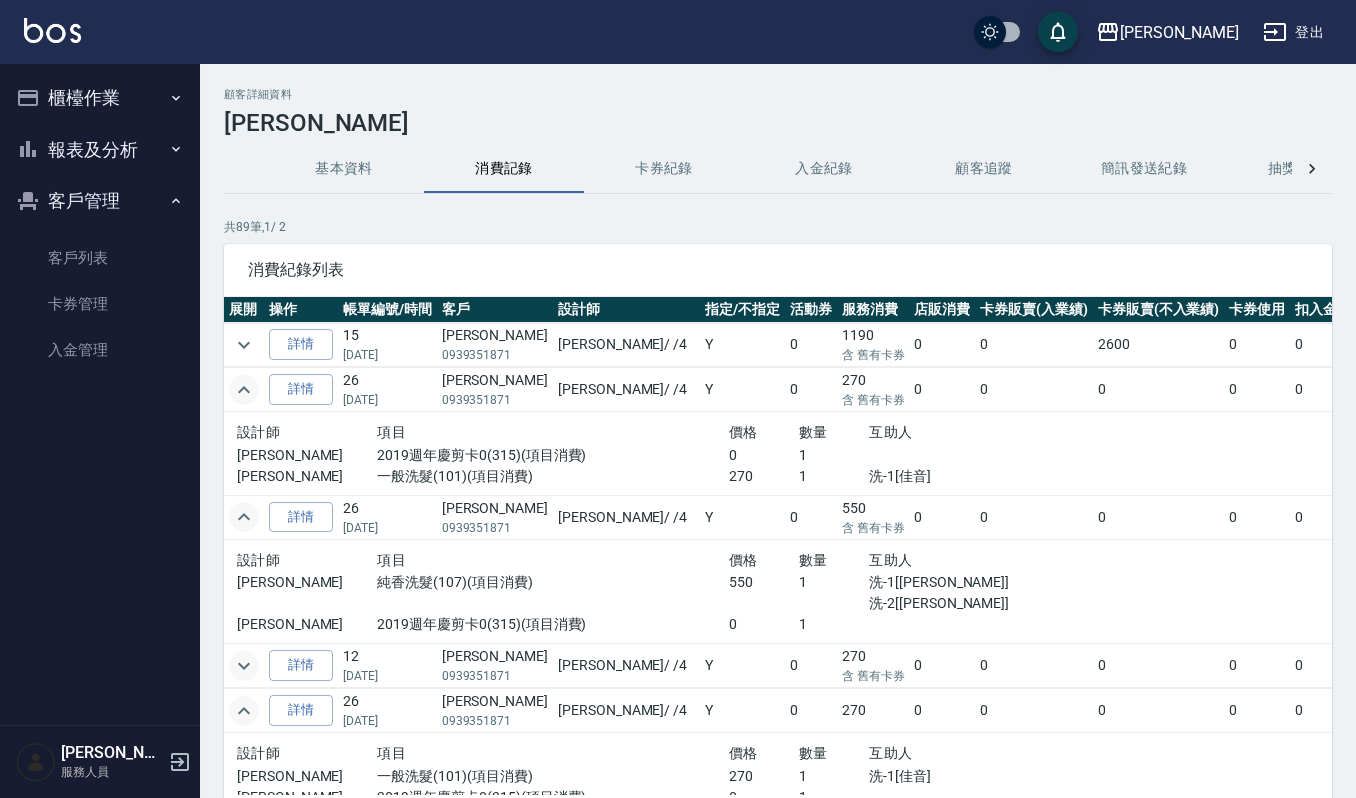 click 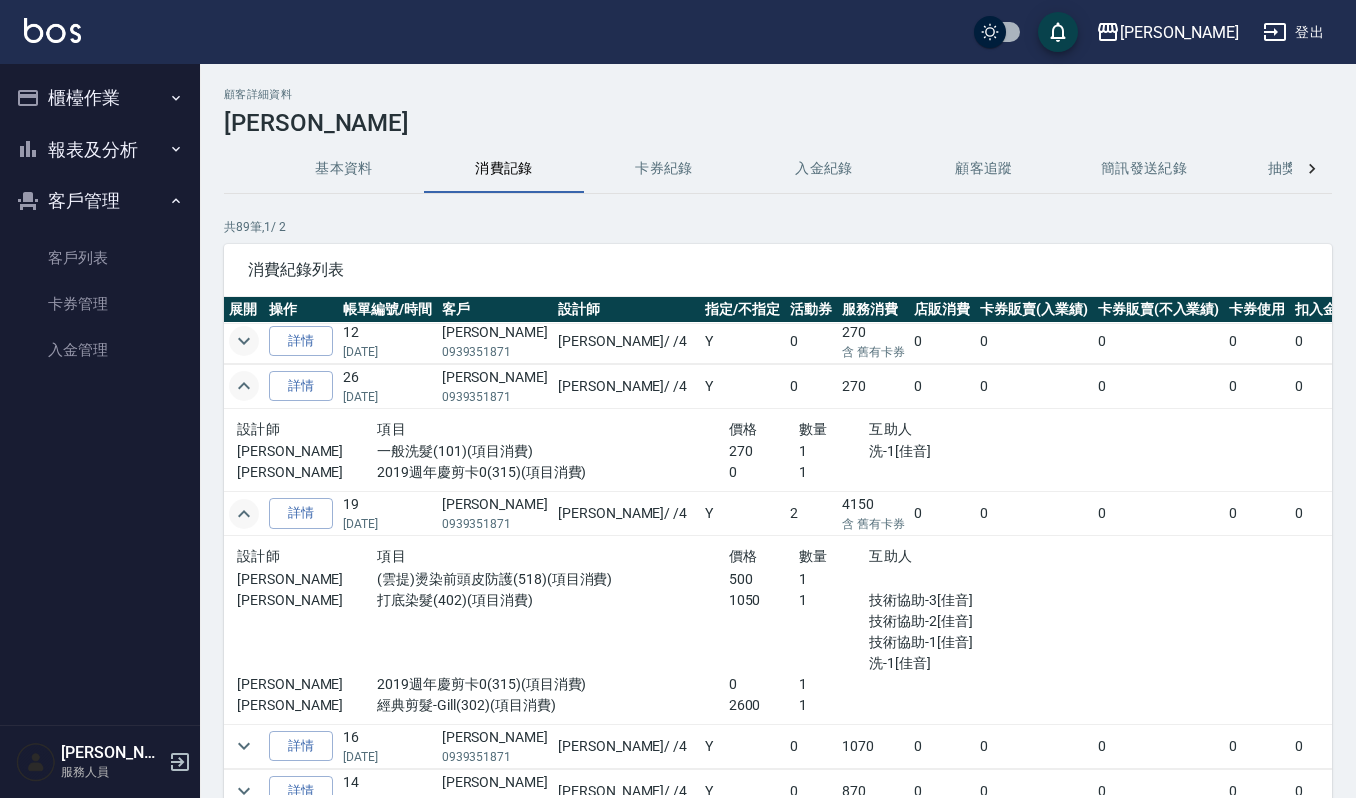 scroll, scrollTop: 266, scrollLeft: 0, axis: vertical 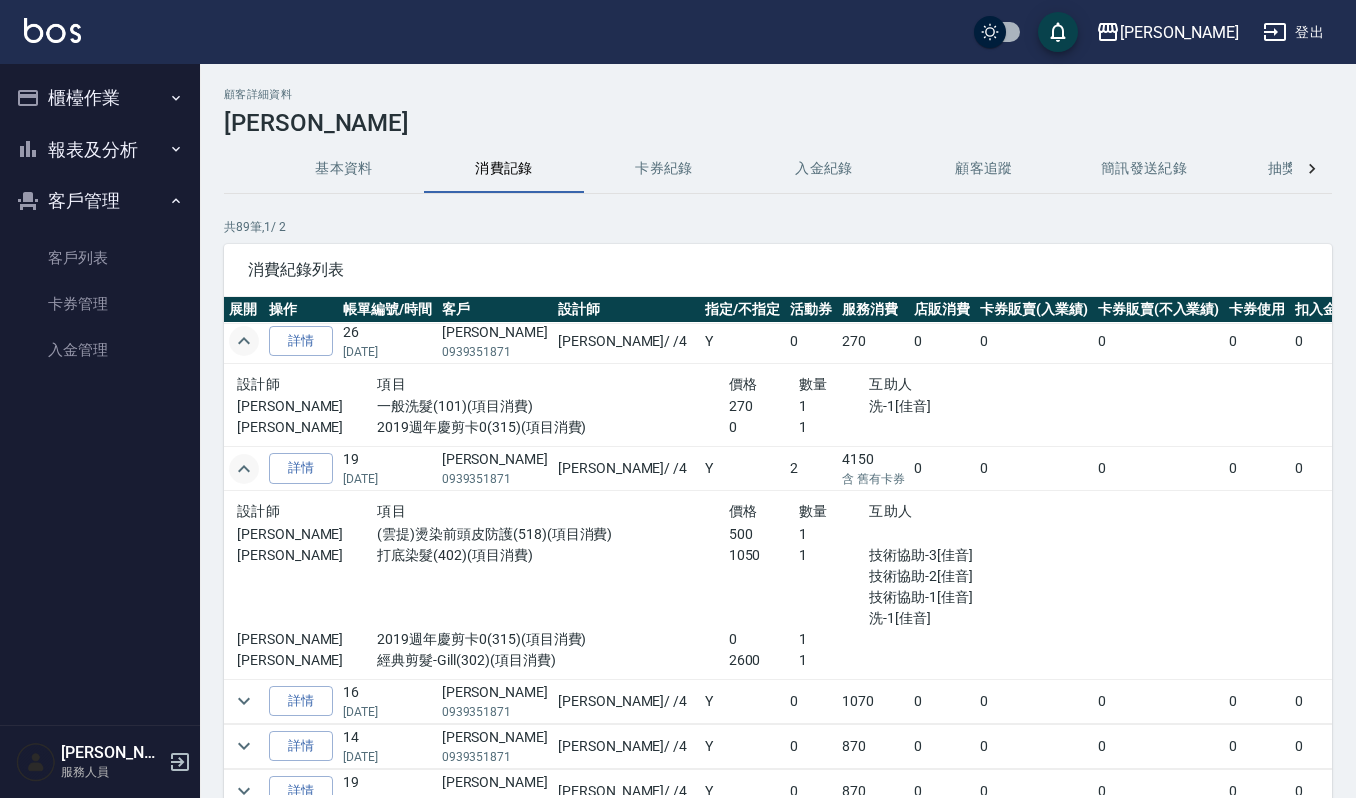 click on "2019週年慶剪卡0(315)(項目消費)" at bounding box center (552, 639) 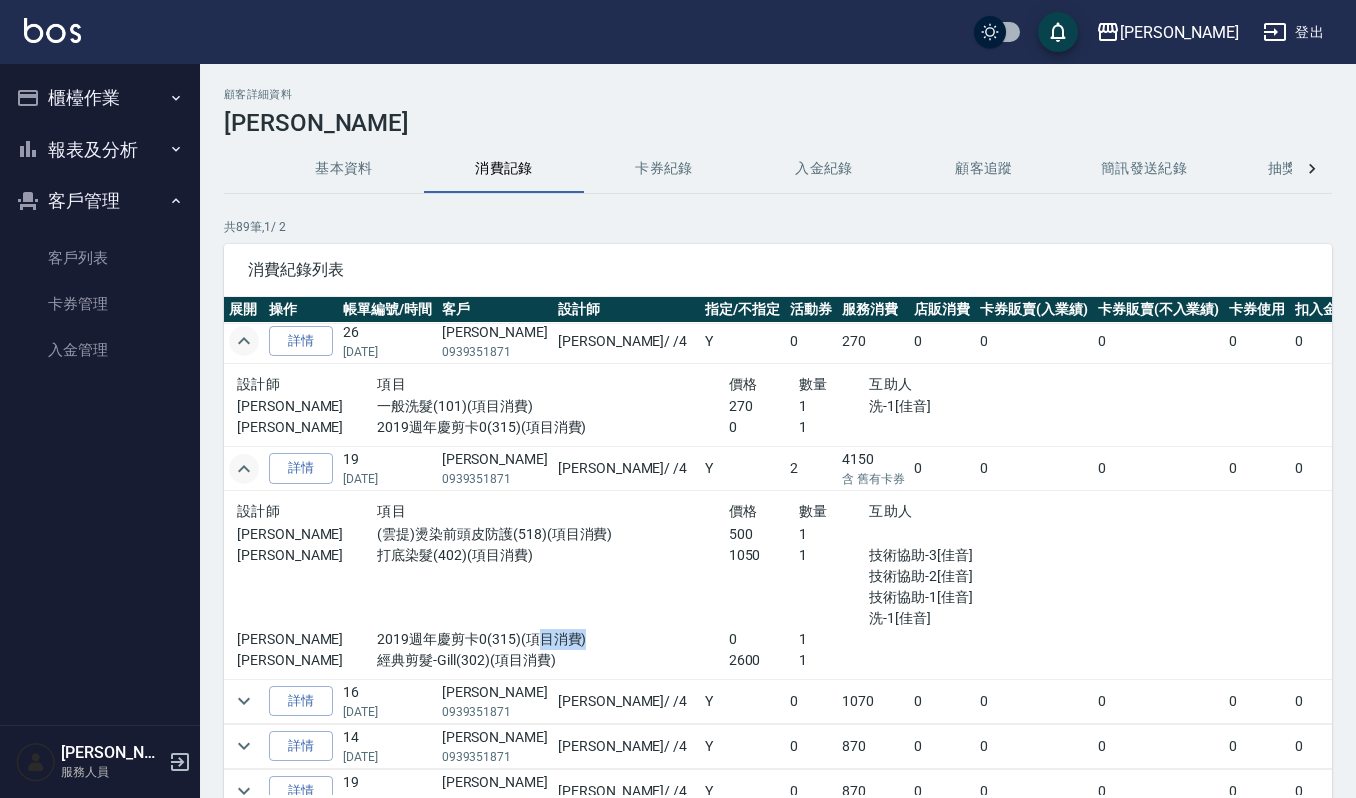 drag, startPoint x: 518, startPoint y: 637, endPoint x: 624, endPoint y: 648, distance: 106.56923 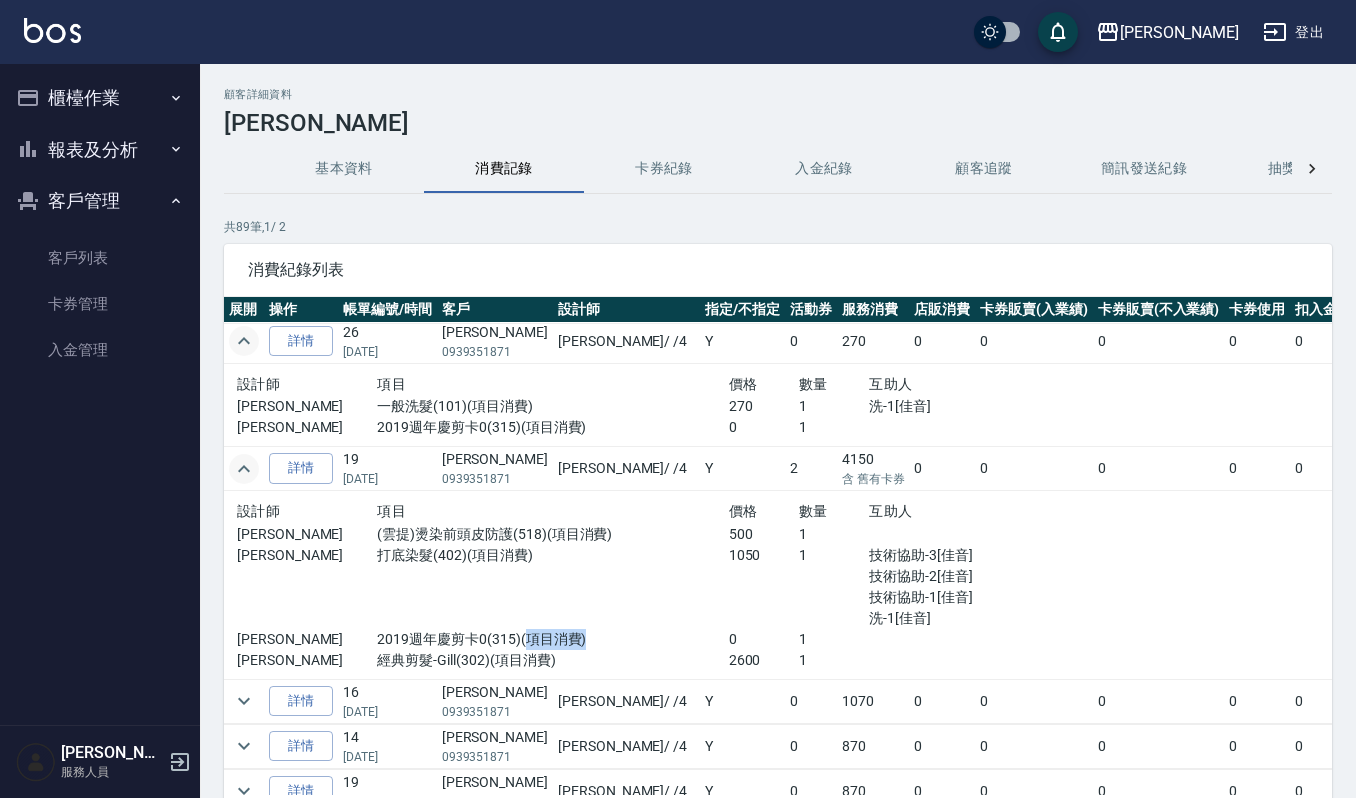 drag, startPoint x: 510, startPoint y: 638, endPoint x: 642, endPoint y: 650, distance: 132.54433 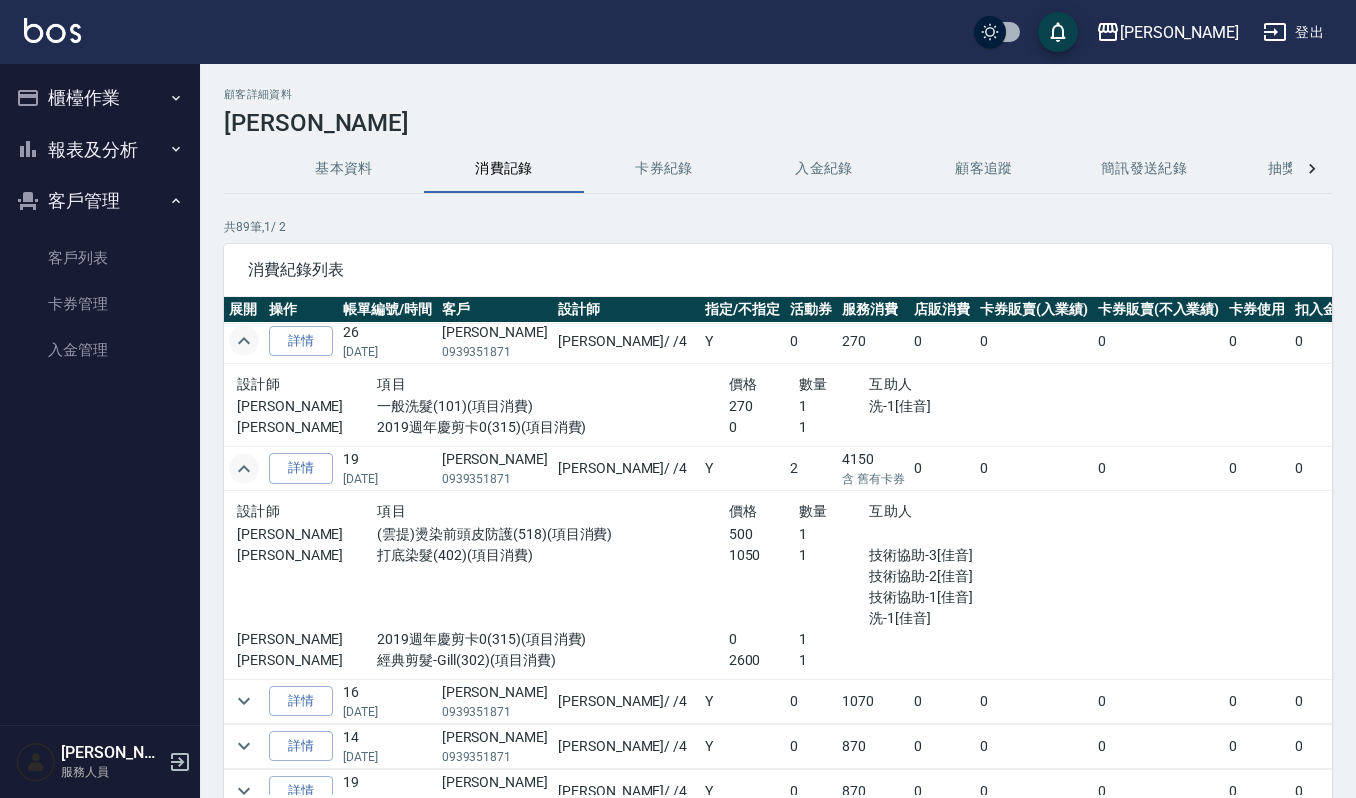 click on "打底染髮(402)(項目消費)" at bounding box center [552, 587] 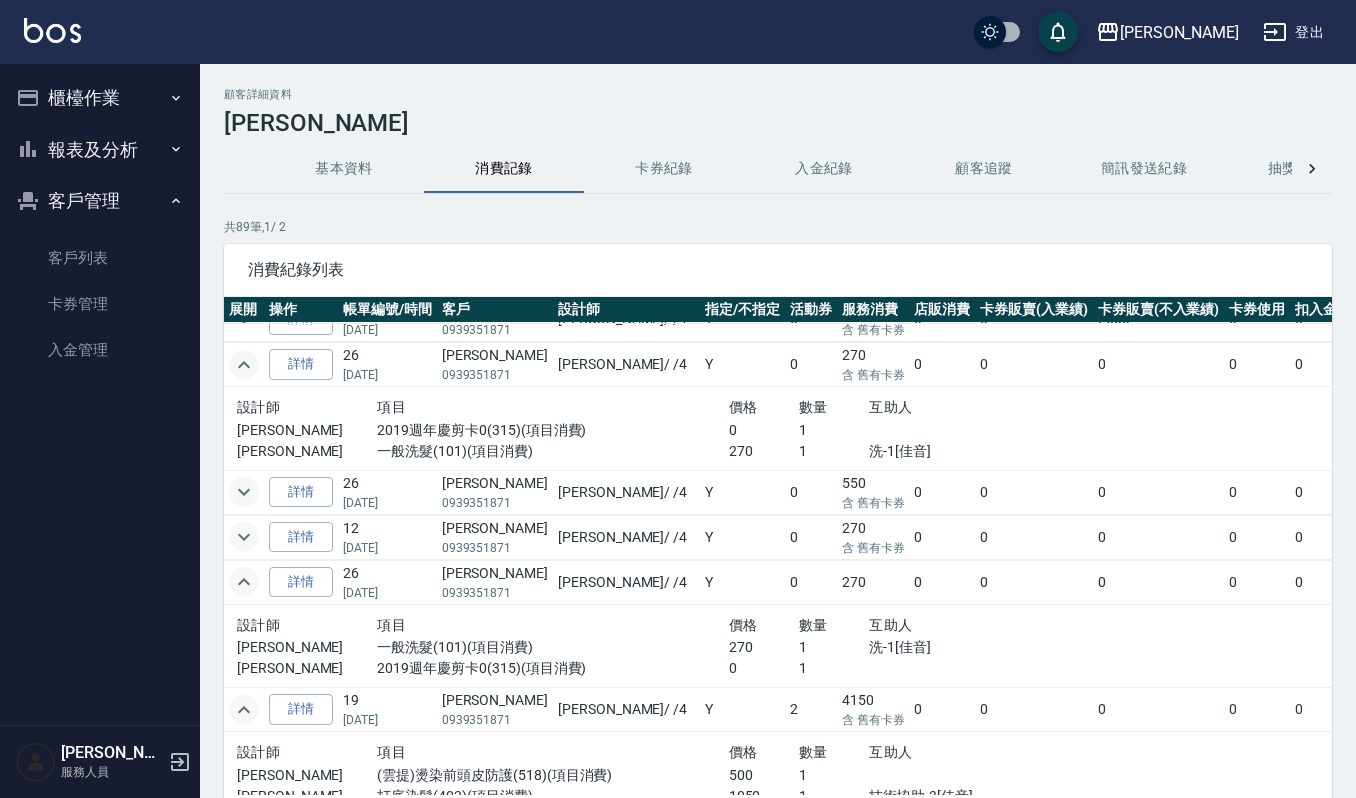 scroll, scrollTop: 0, scrollLeft: 0, axis: both 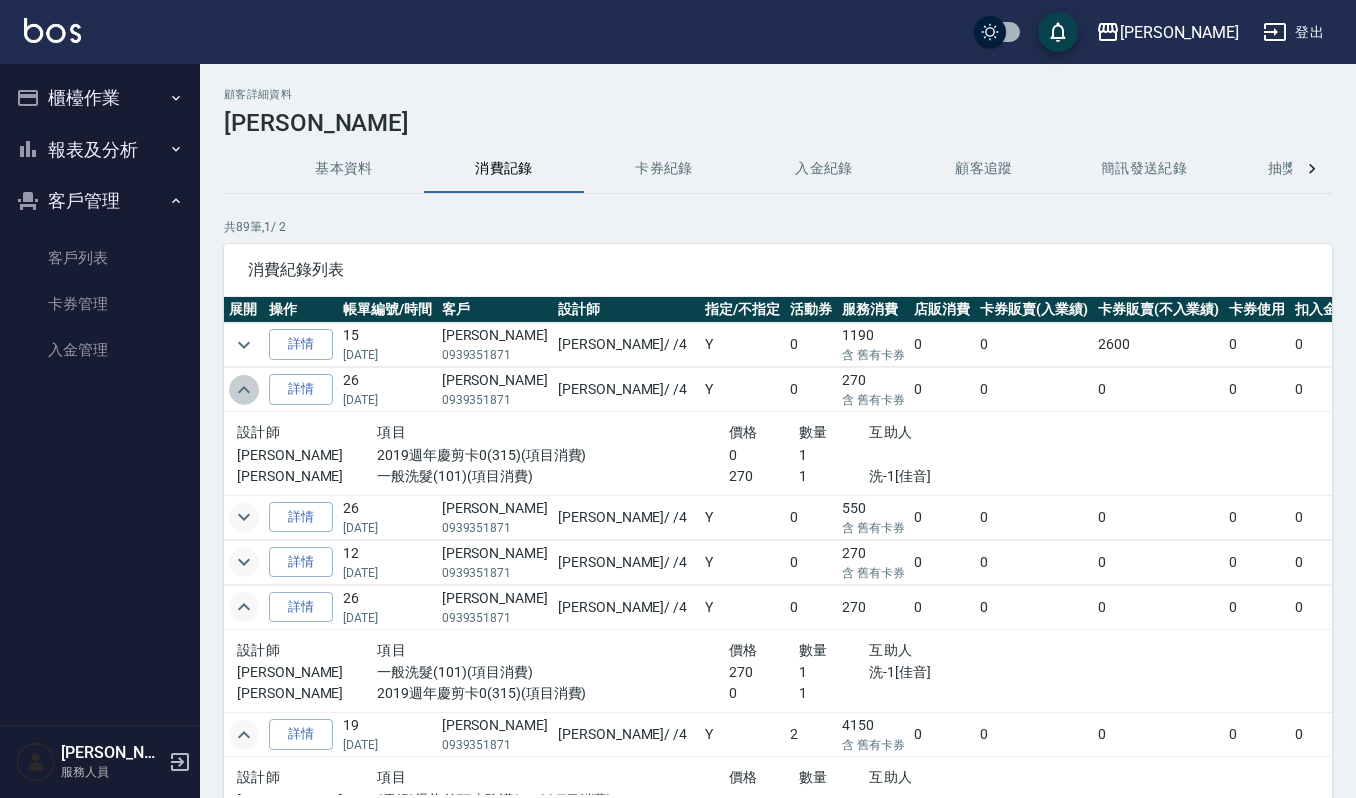 click 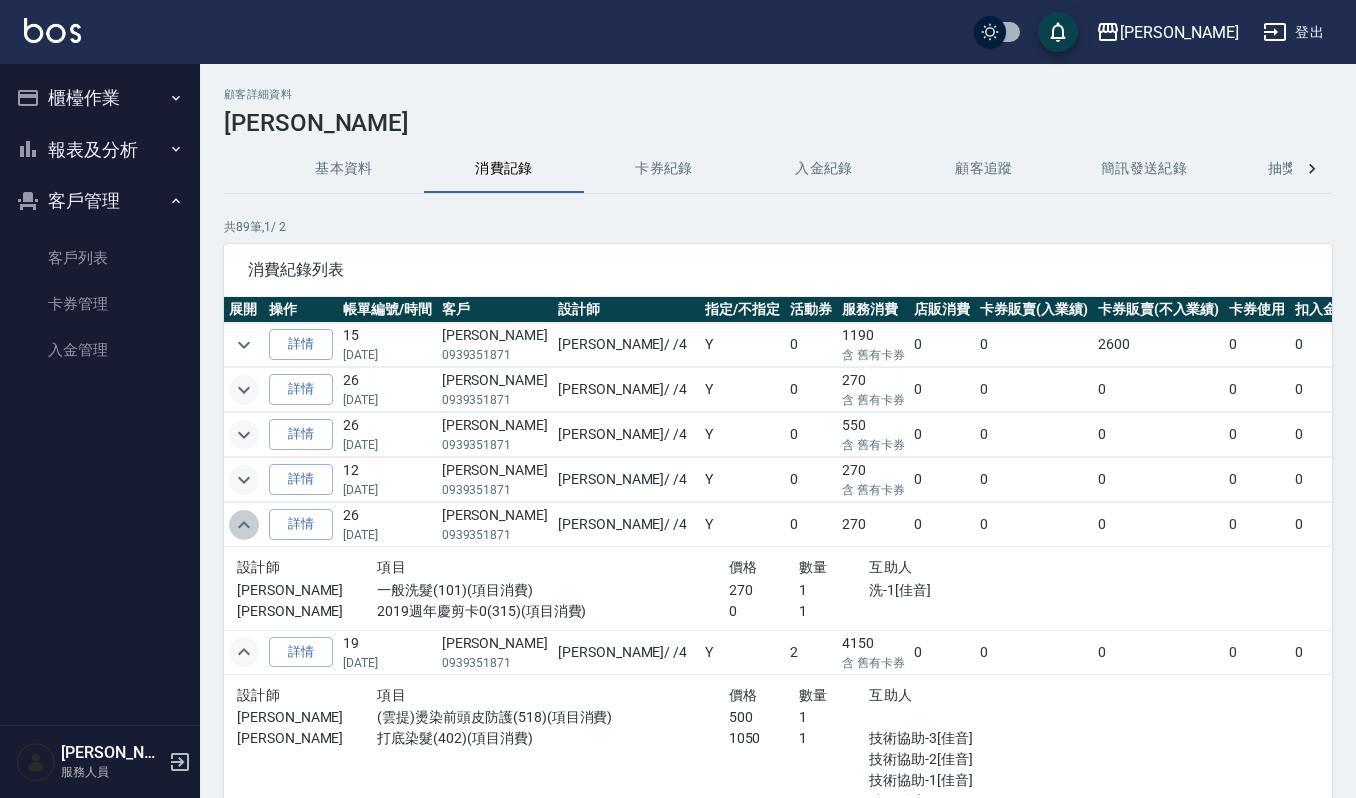 click 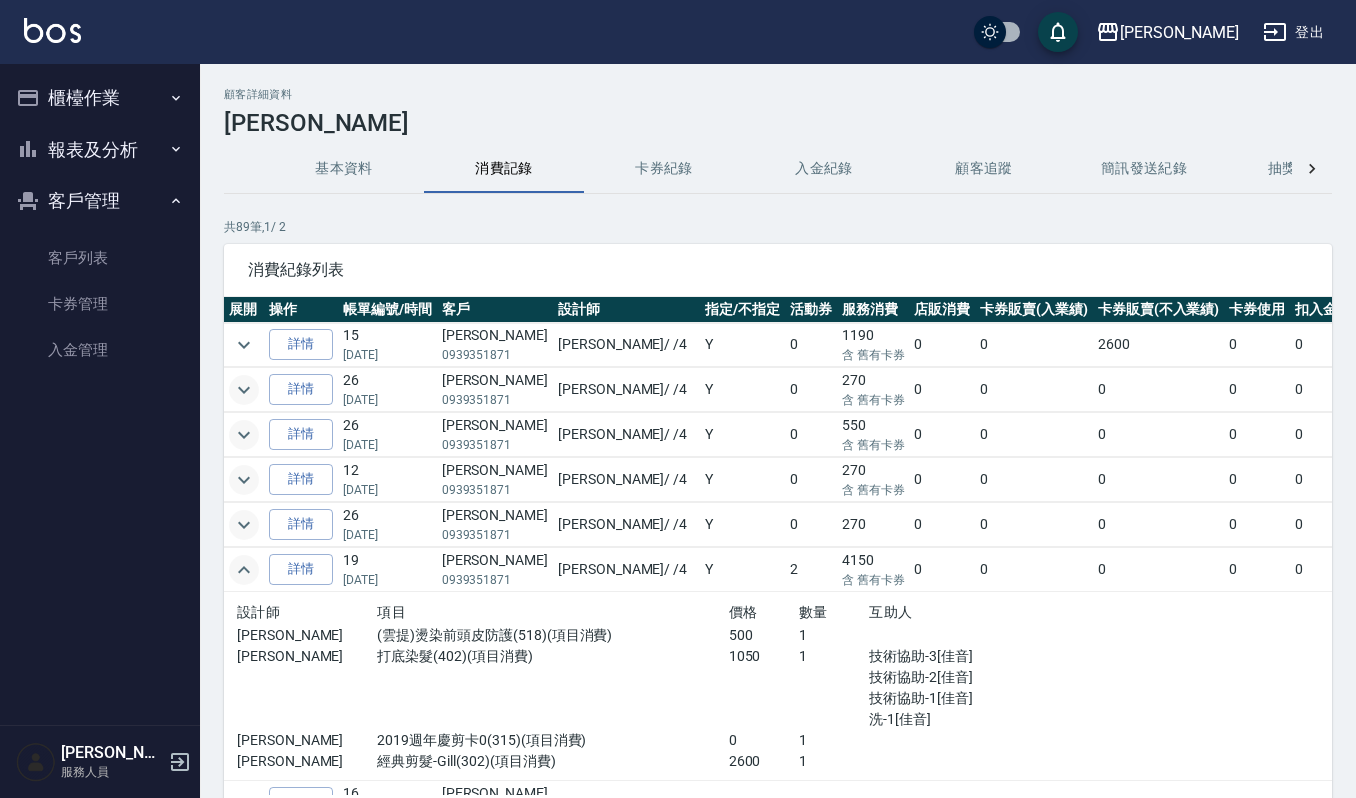 click 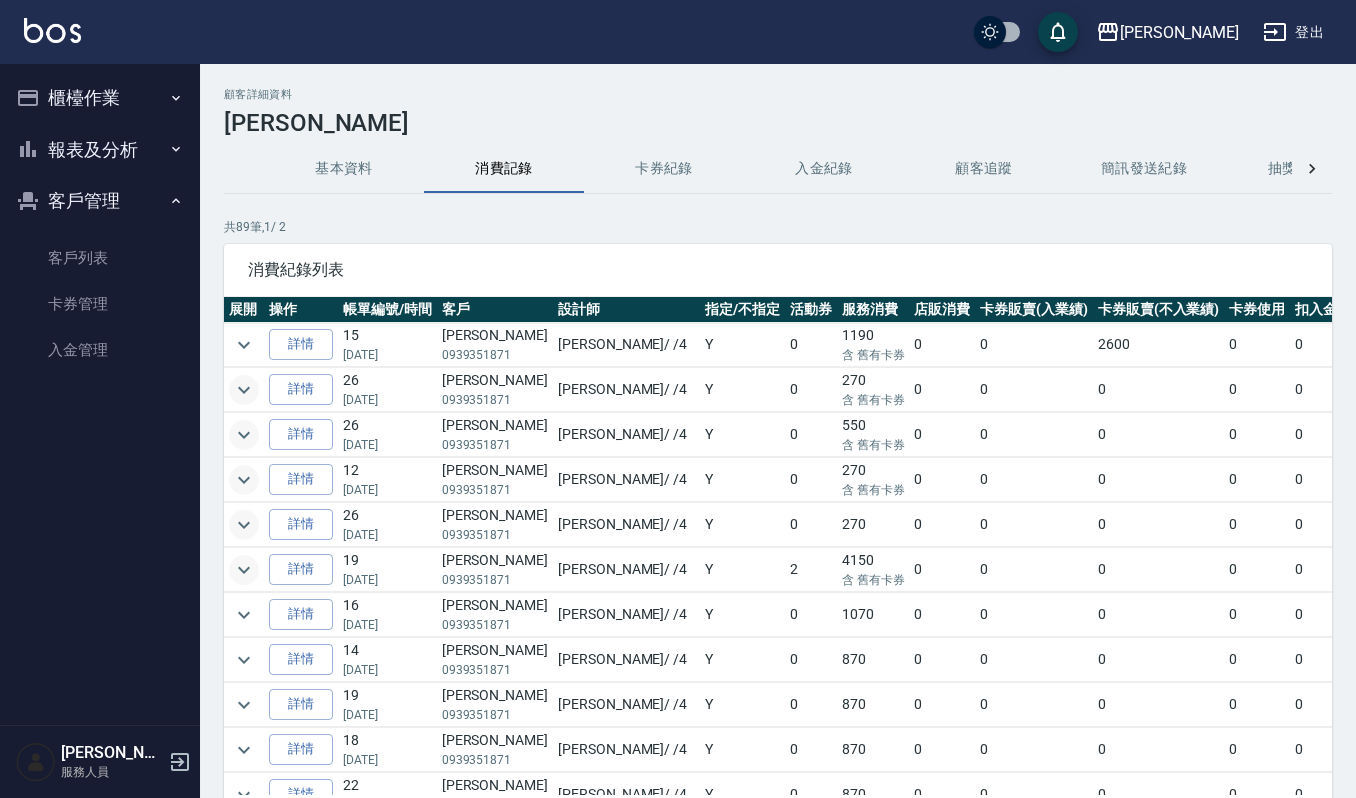 click on "吉兒  /   /4" at bounding box center [626, 525] 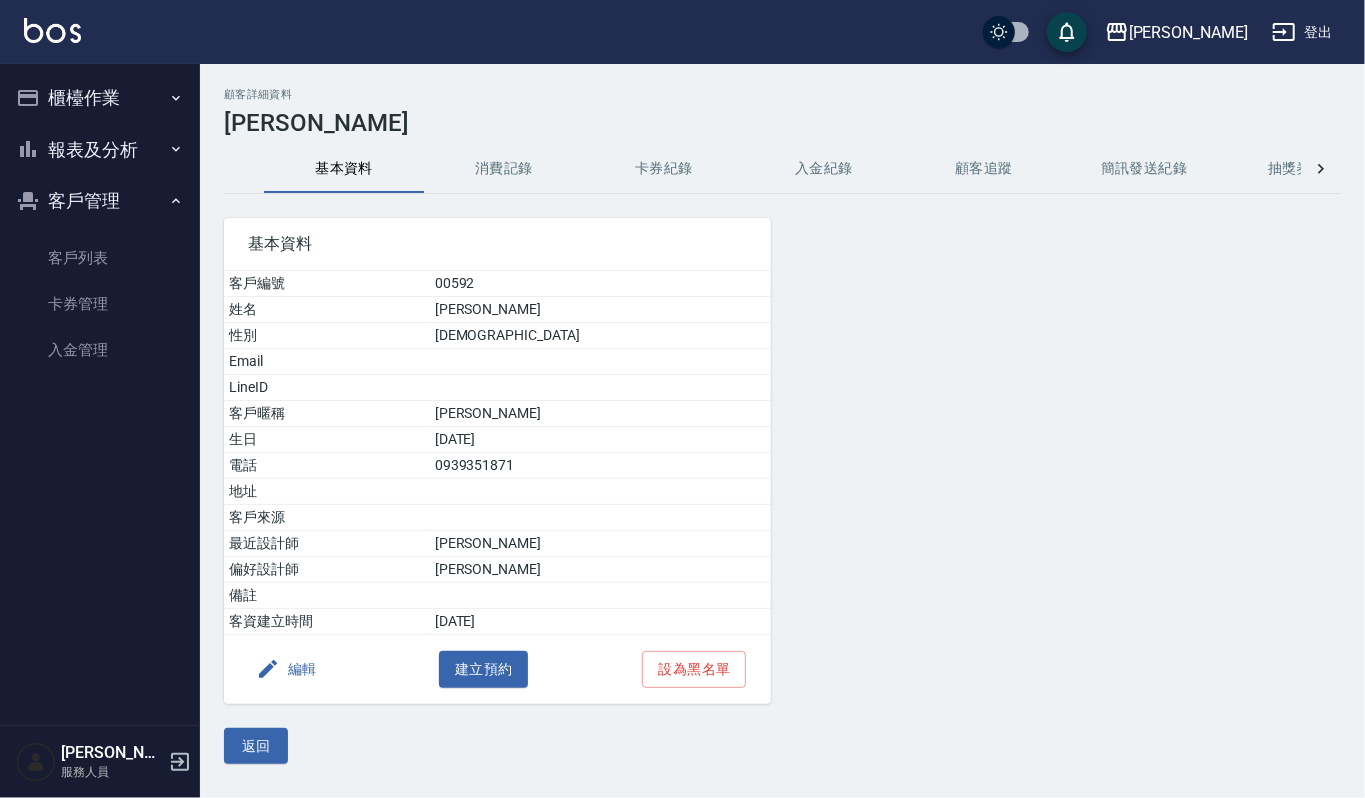 click on "櫃檯作業" at bounding box center [100, 98] 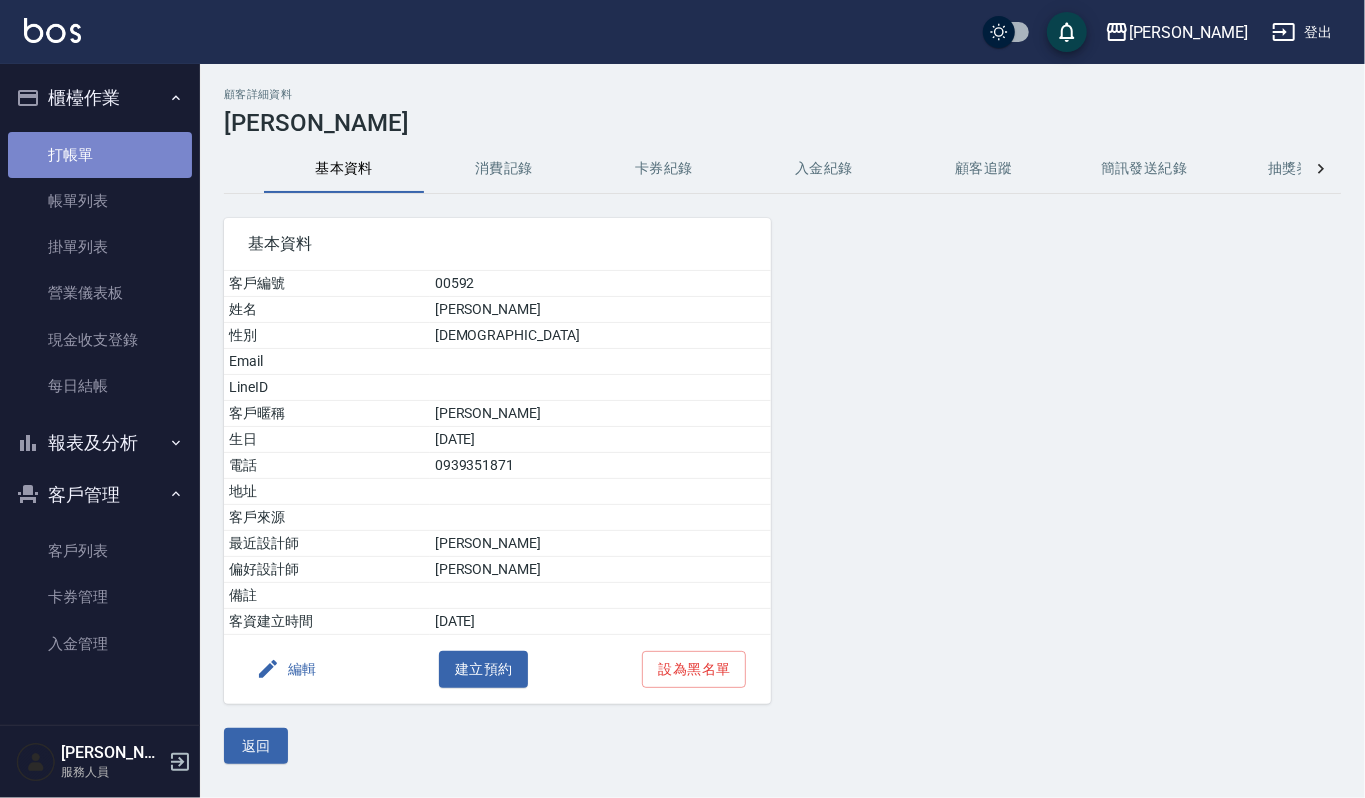 click on "打帳單" at bounding box center [100, 155] 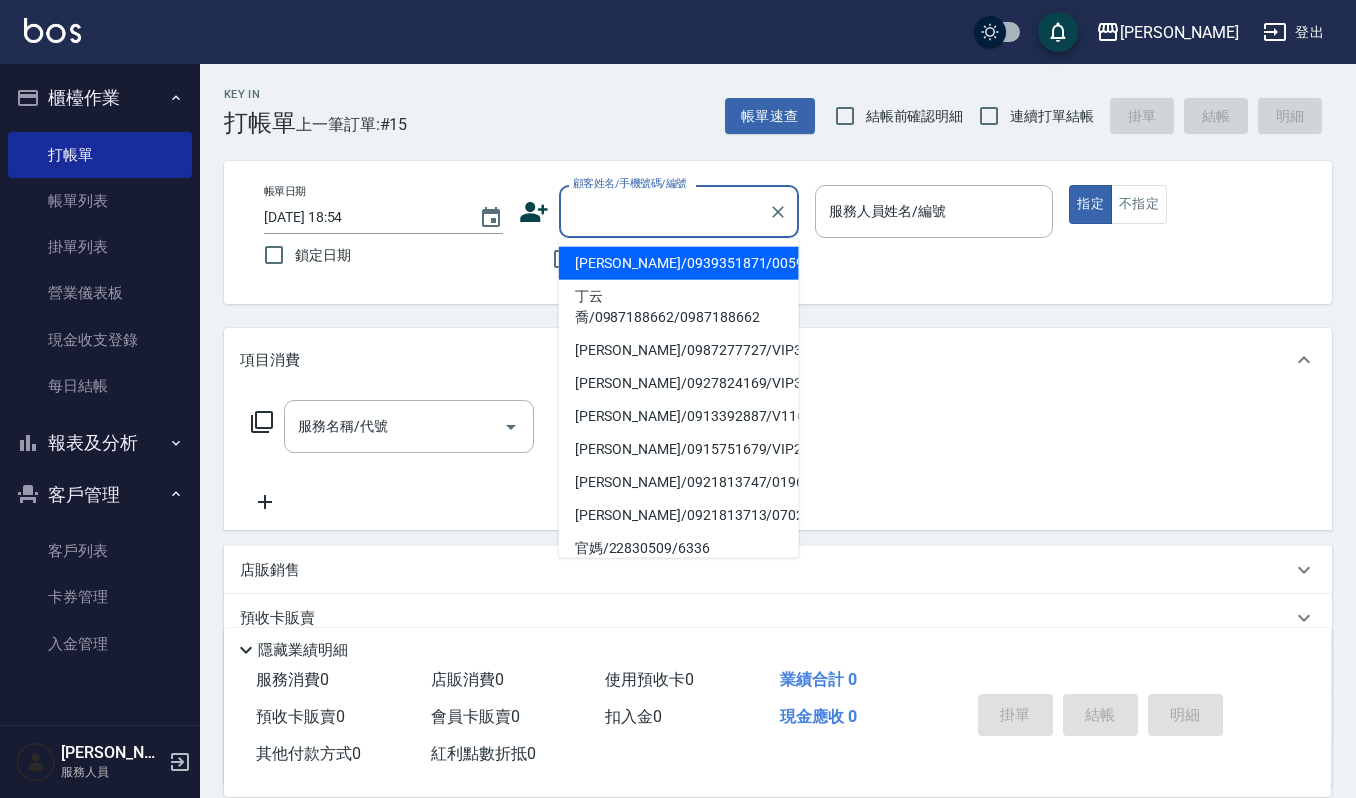 click on "顧客姓名/手機號碼/編號" at bounding box center [664, 211] 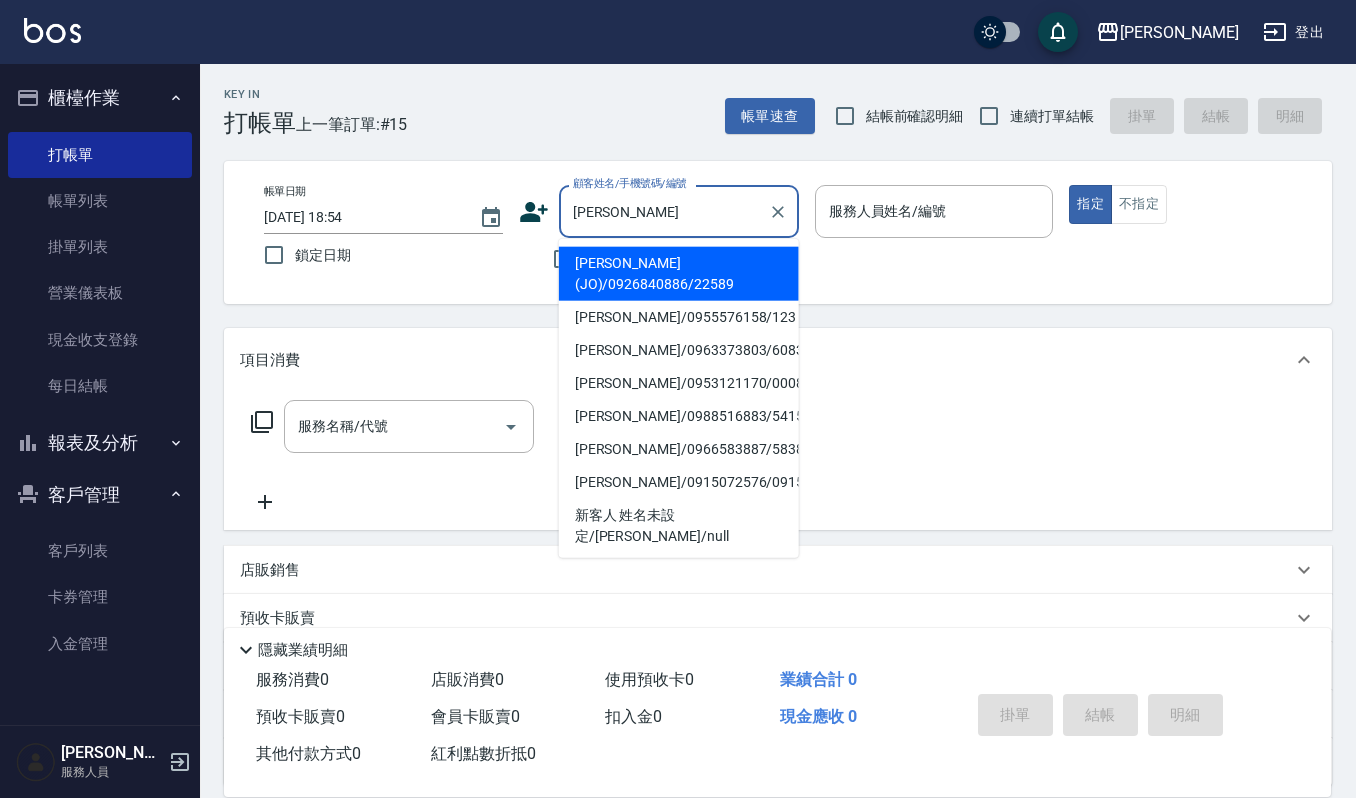 click on "吳麗美/0963373803/60831" at bounding box center (679, 350) 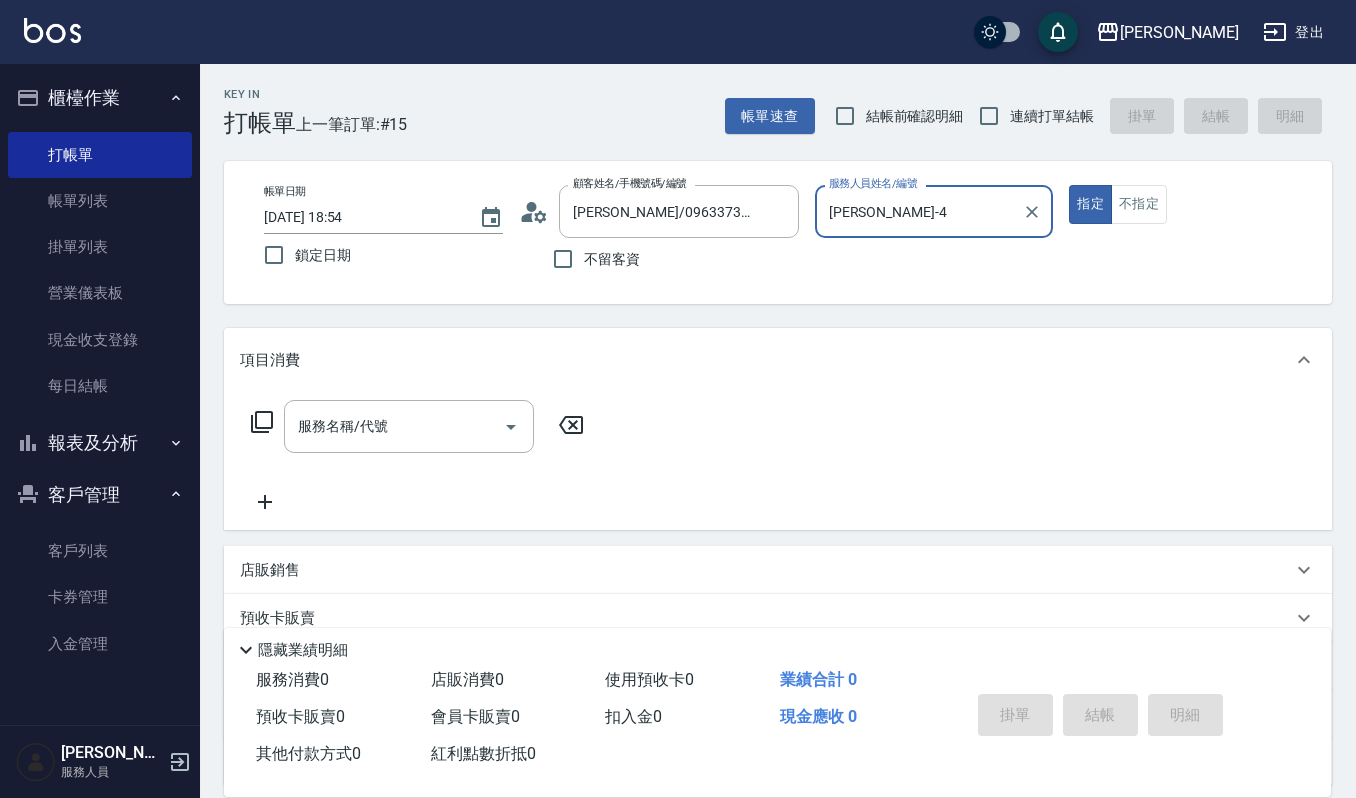 type on "吉兒-4" 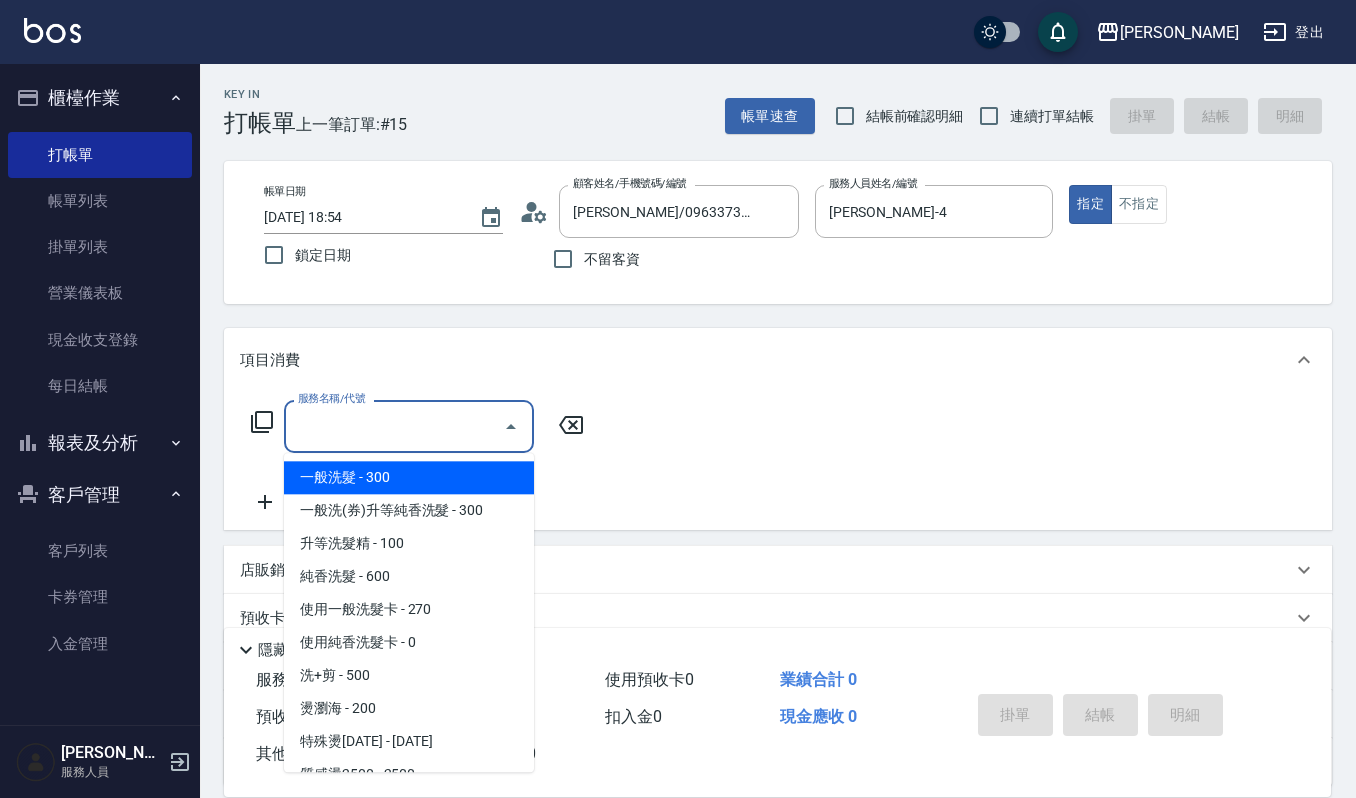 click on "服務名稱/代號" at bounding box center [394, 426] 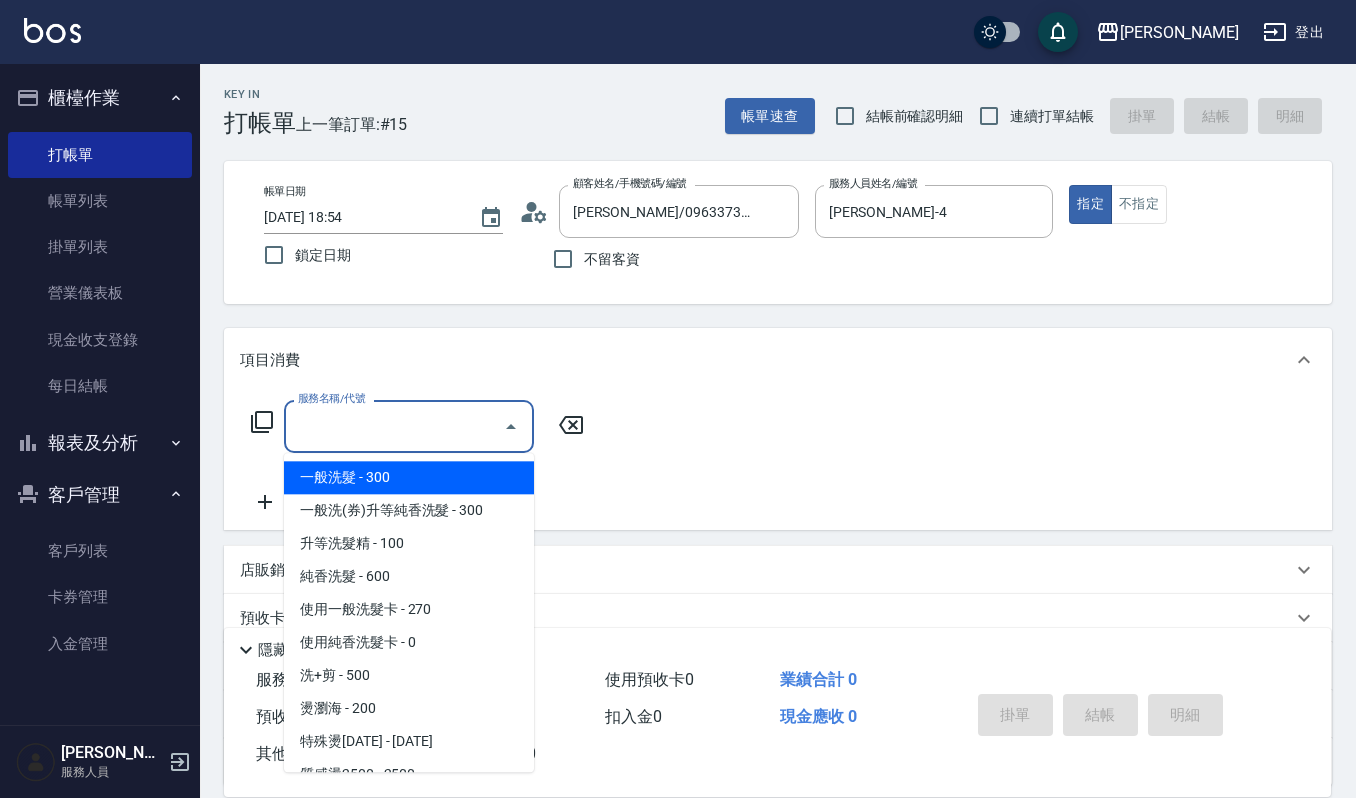 type on "ㄓ" 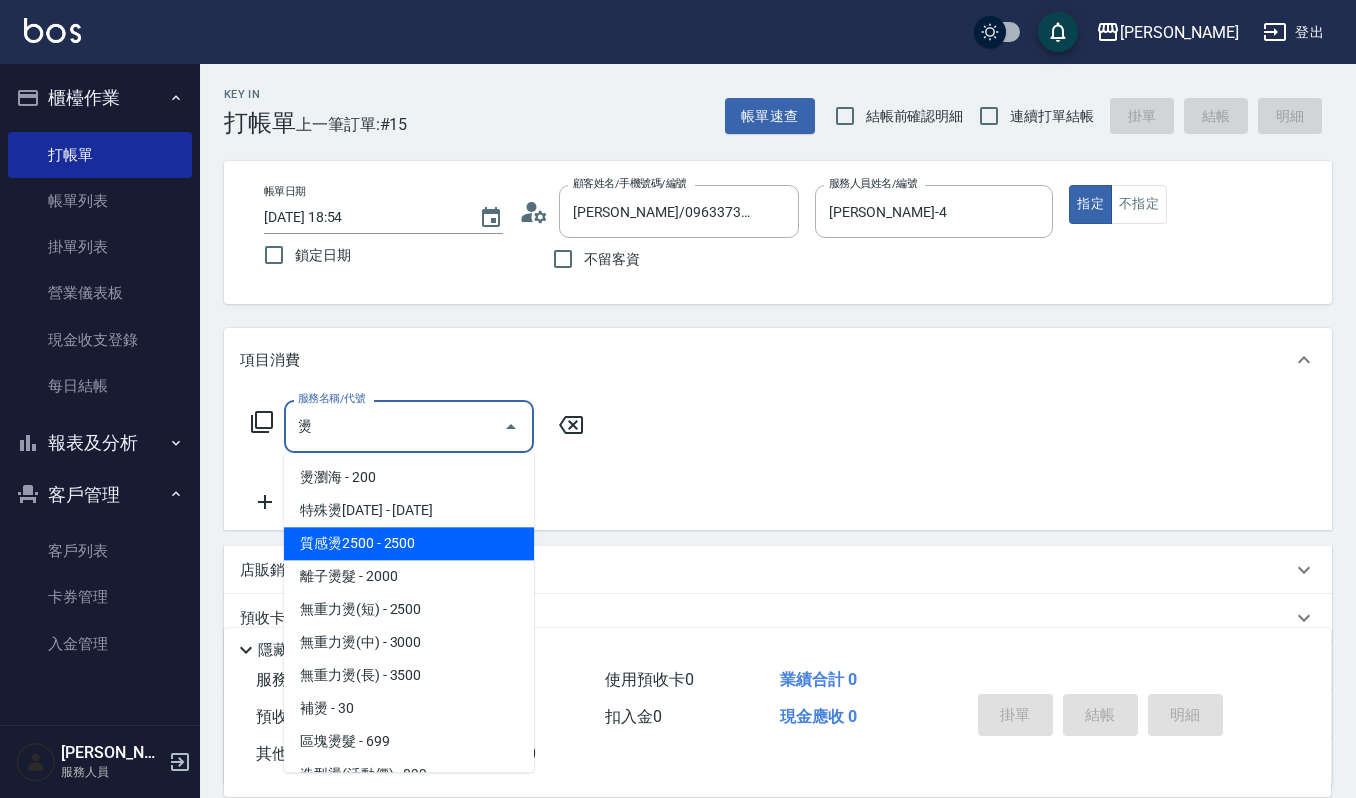 click on "質感燙2500 - 2500" at bounding box center [409, 543] 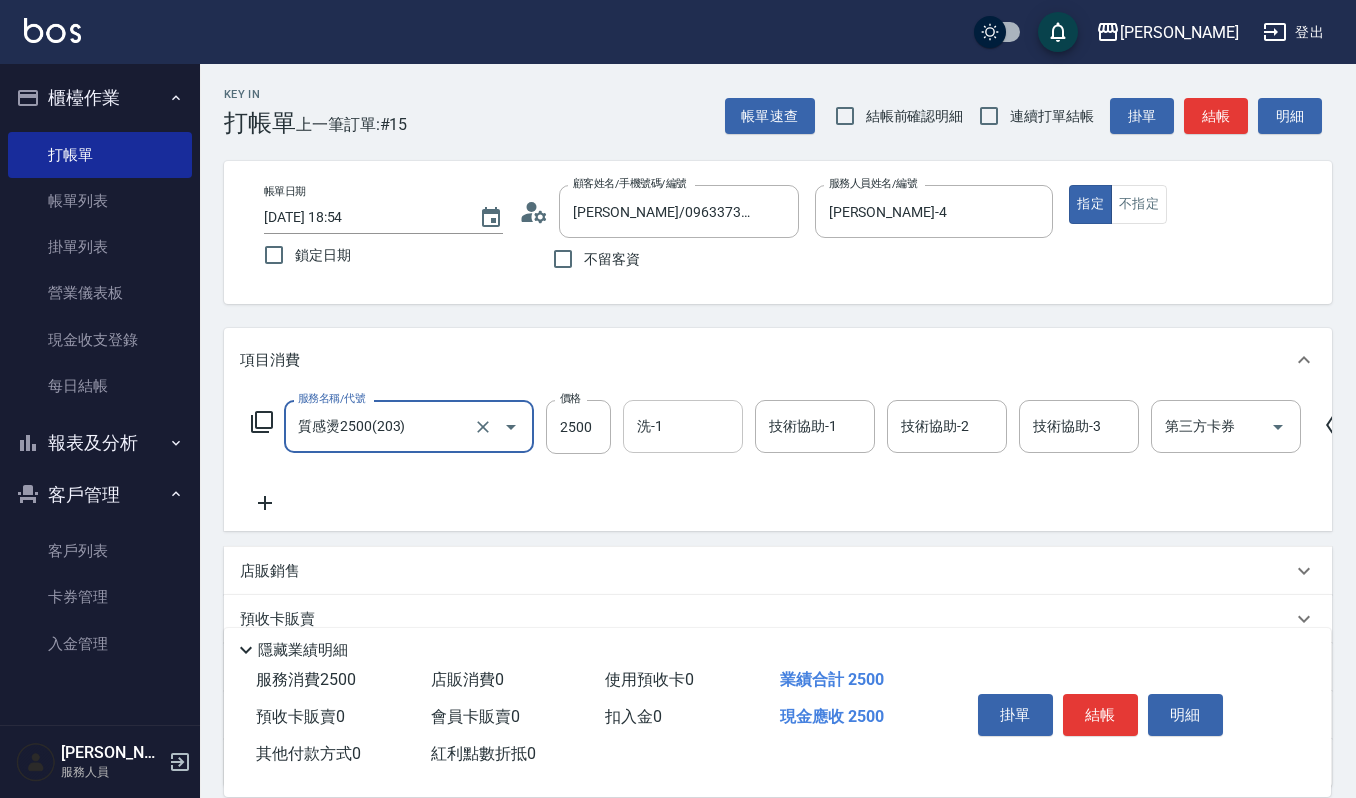 type on "質感燙2500(203)" 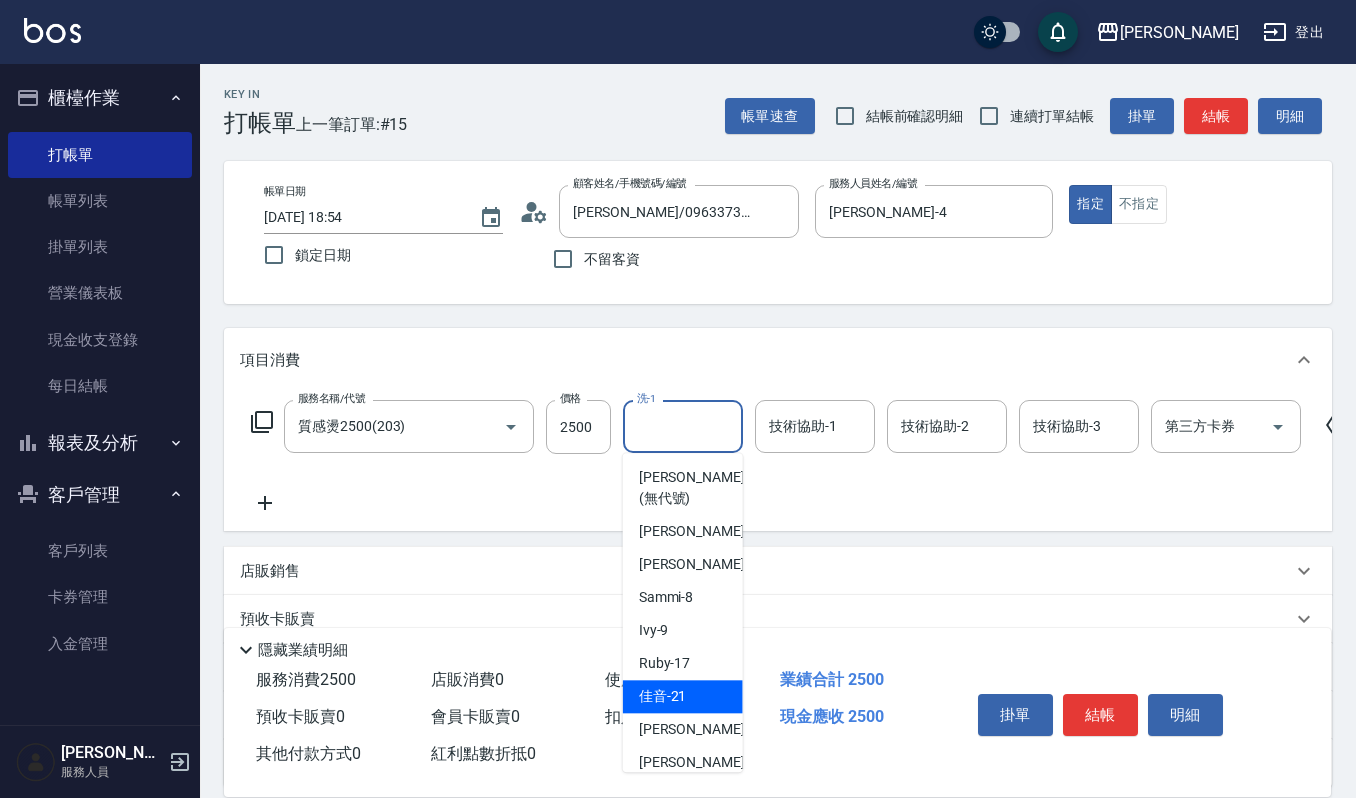 click on "佳音 -21" at bounding box center (663, 696) 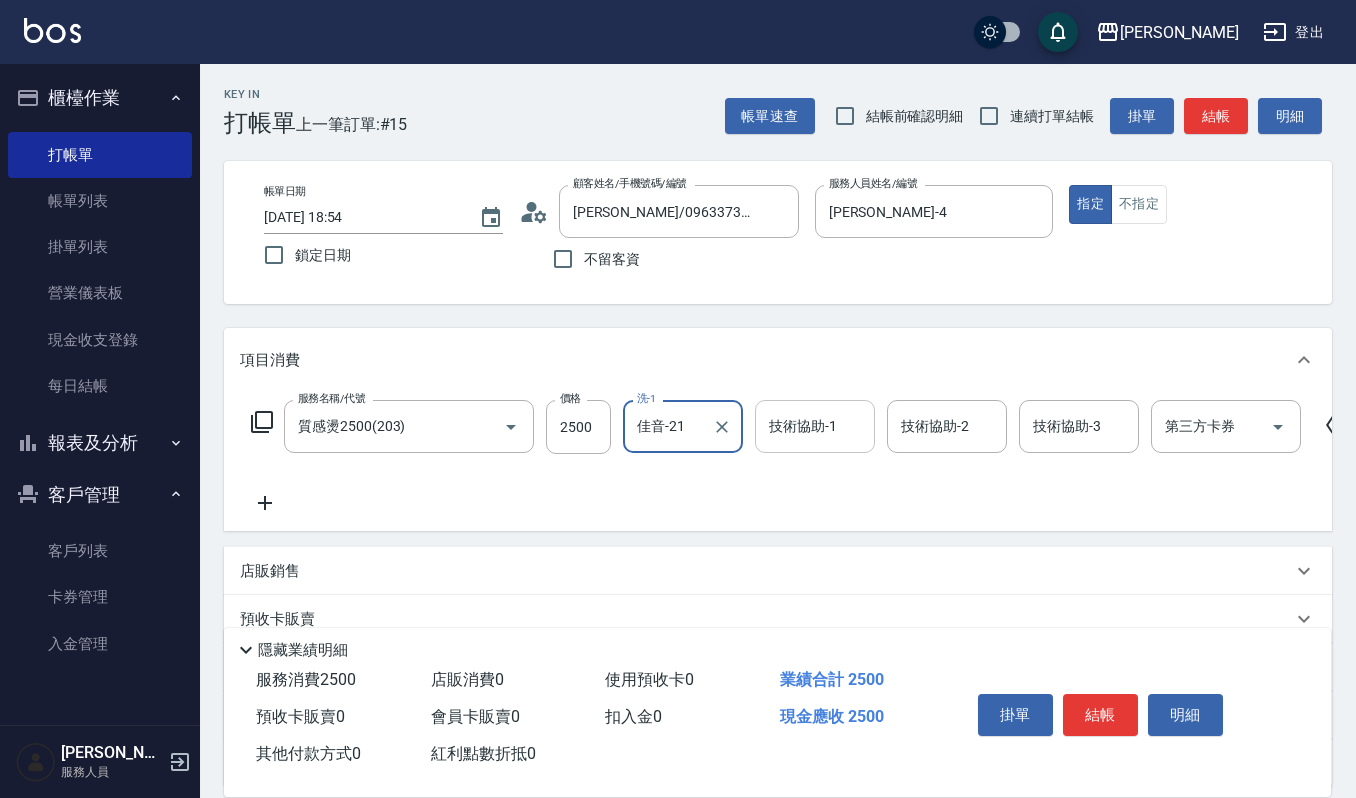 click on "技術協助-1" at bounding box center [815, 426] 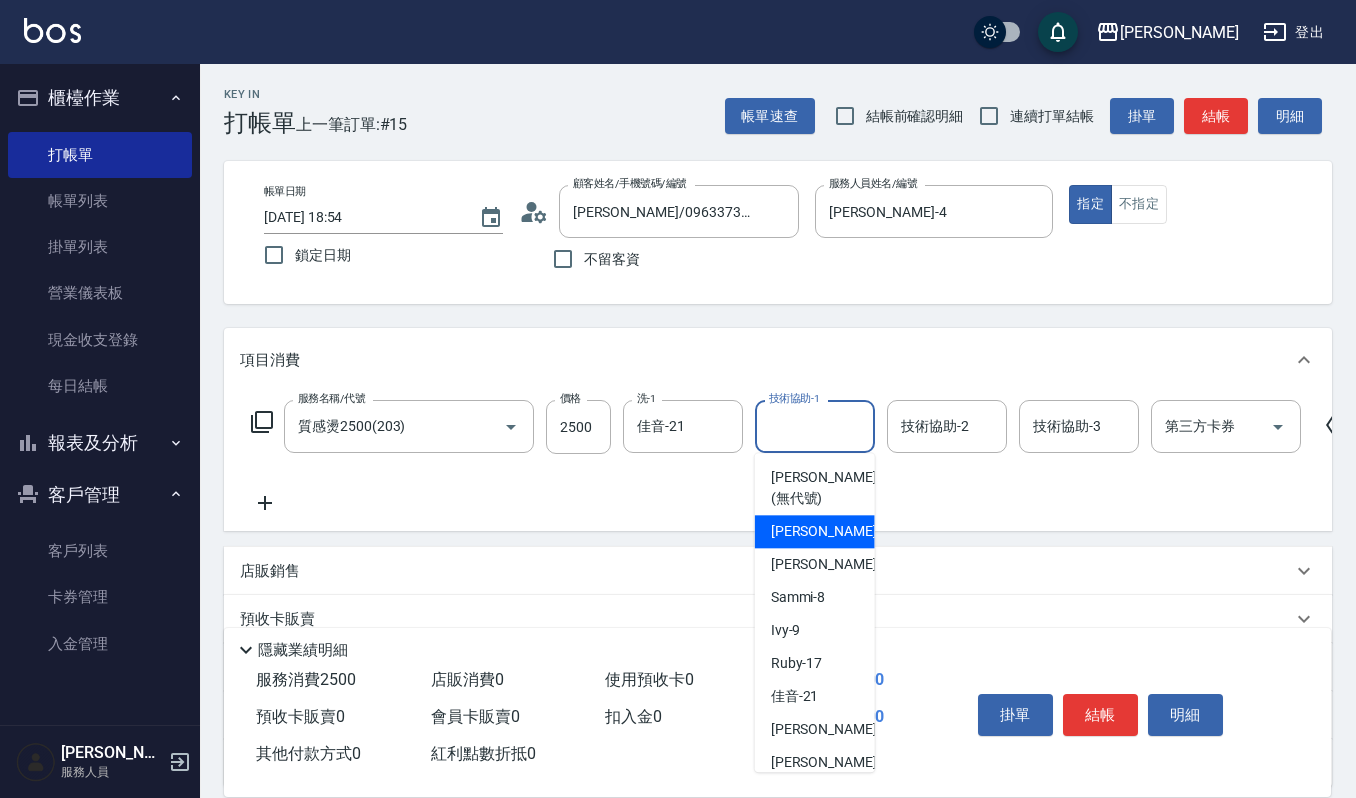 click on "吉兒 -4" at bounding box center (830, 531) 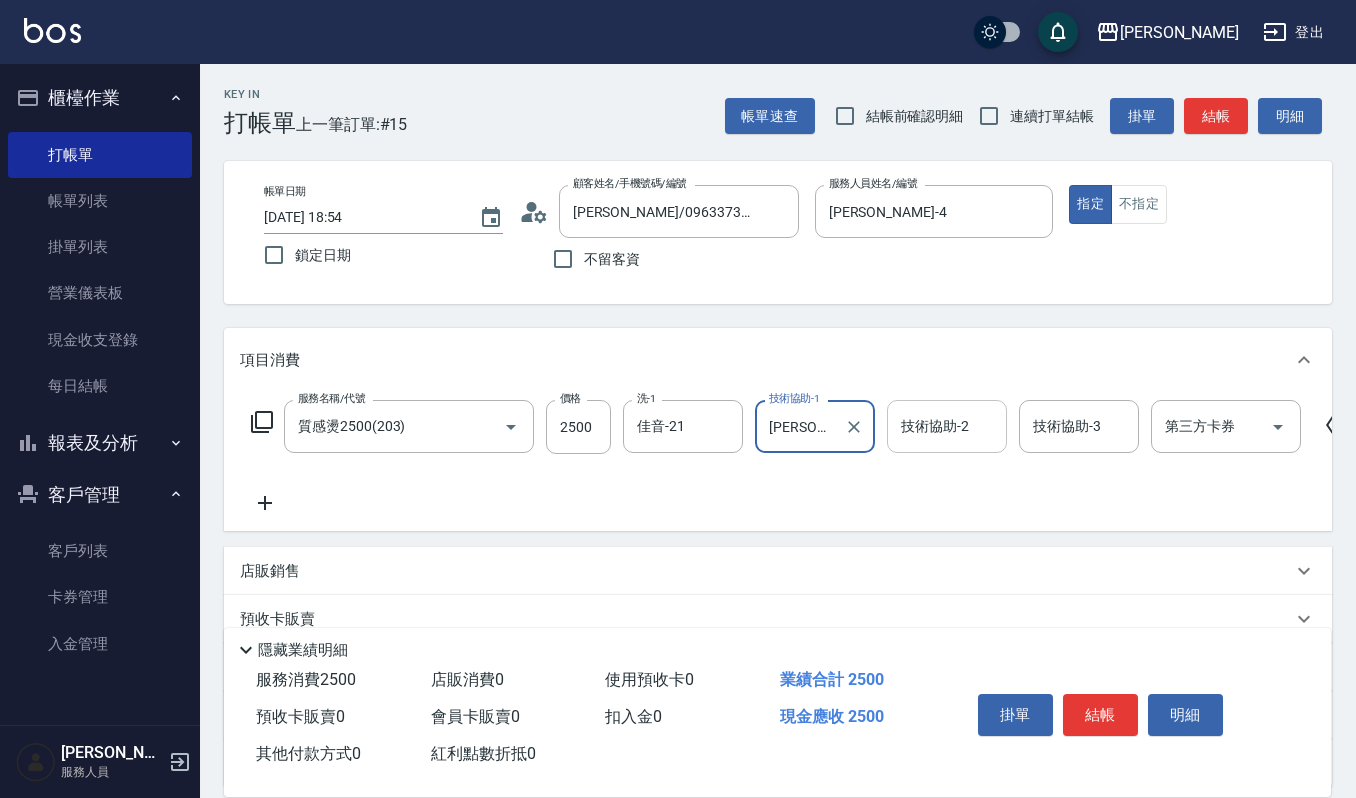 click on "技術協助-2" at bounding box center (947, 426) 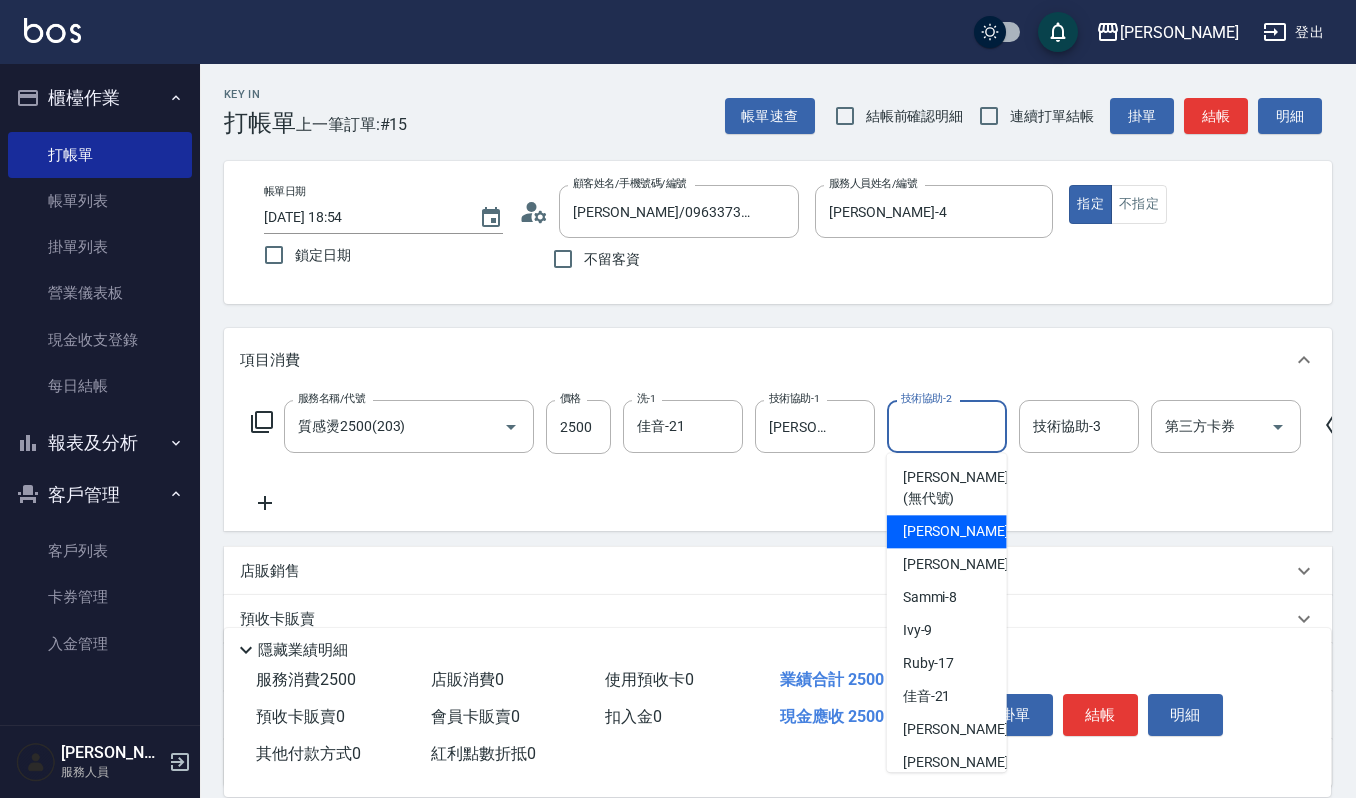 click on "吉兒 -4" at bounding box center [962, 531] 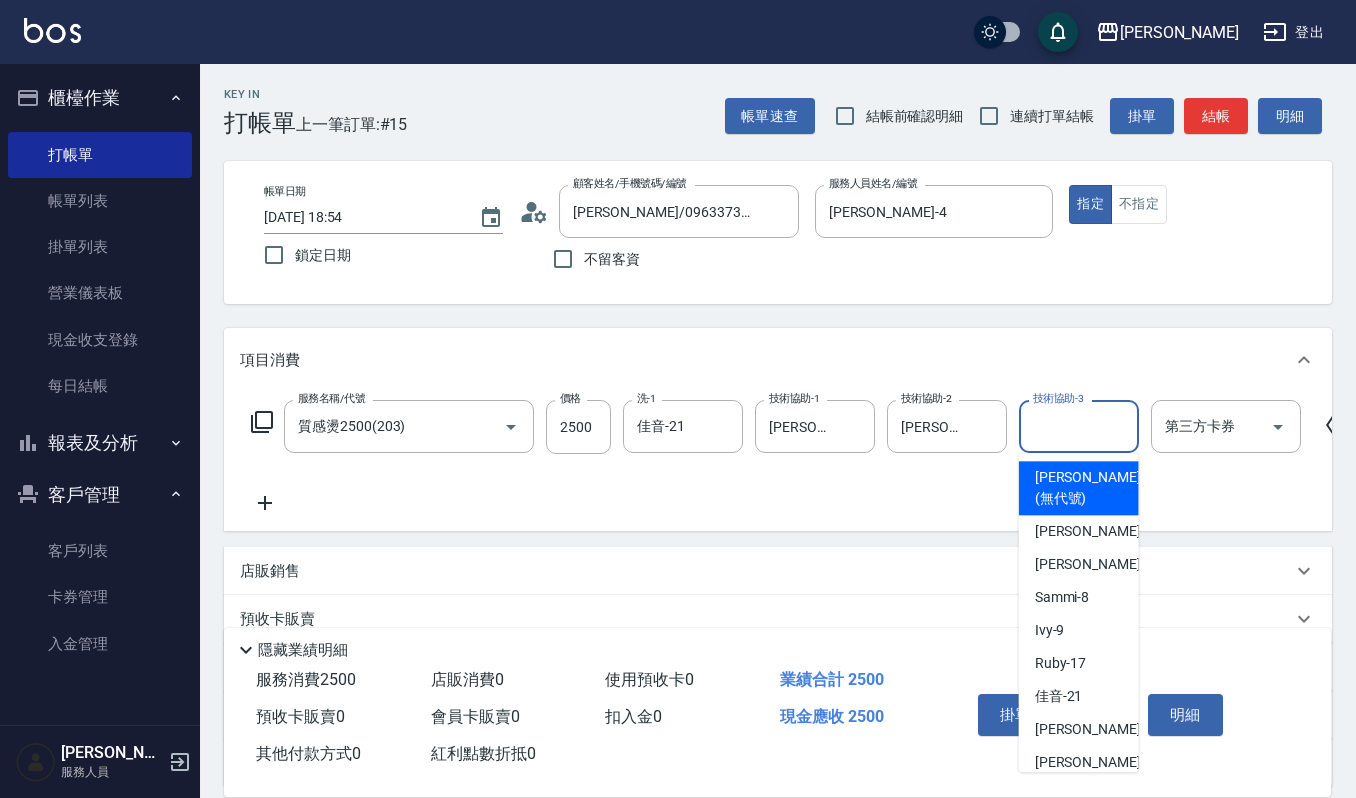 click on "技術協助-3" at bounding box center [1079, 426] 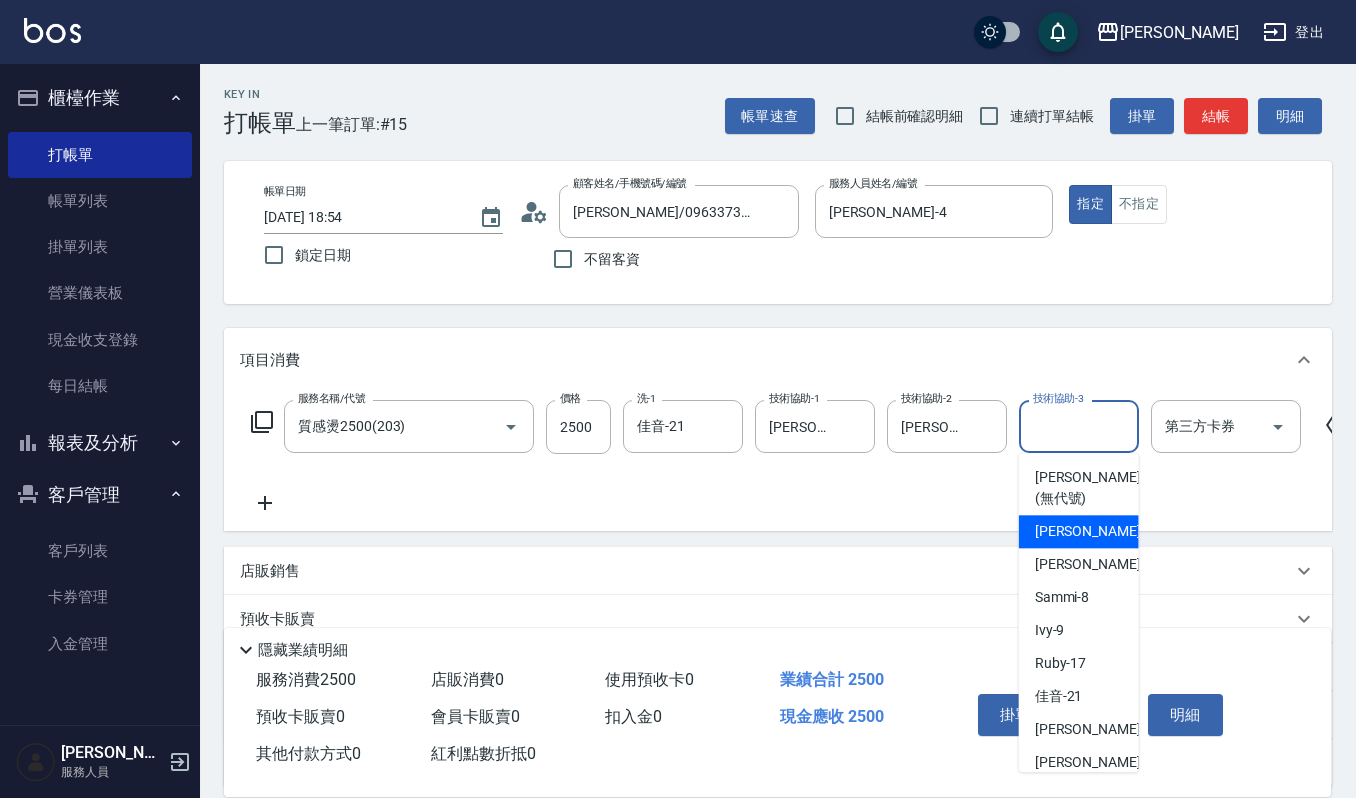 click on "吉兒 -4" at bounding box center [1079, 531] 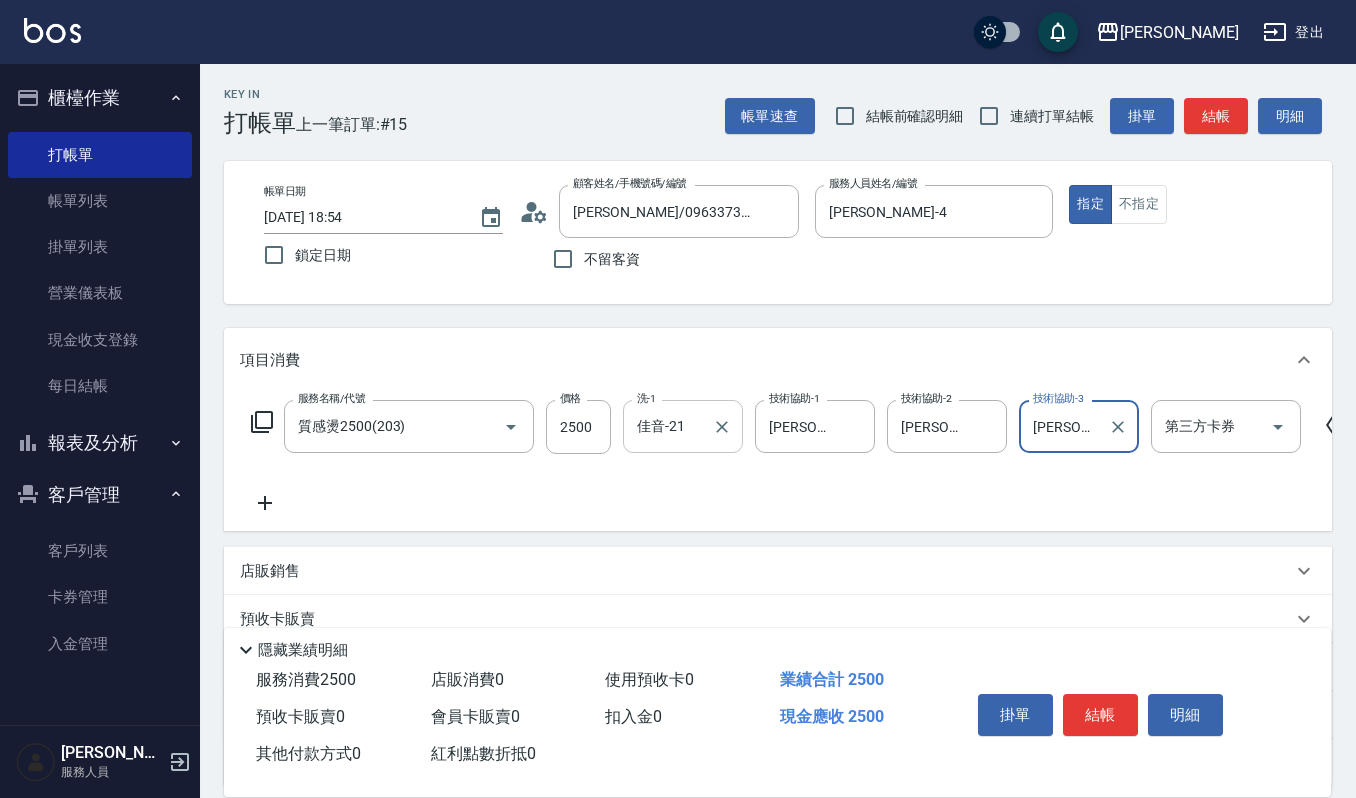 click on "佳音-21" at bounding box center (668, 426) 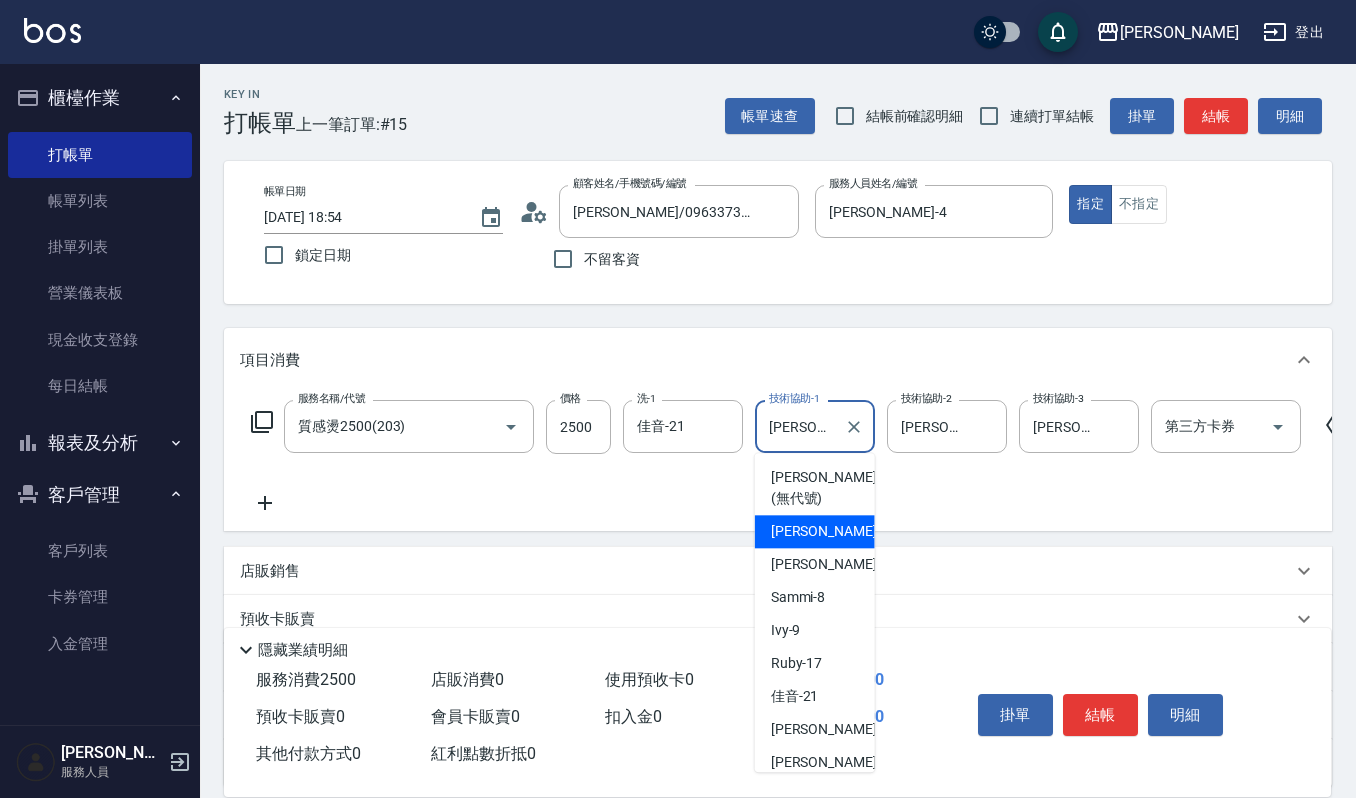 click on "吉兒-4" at bounding box center [800, 426] 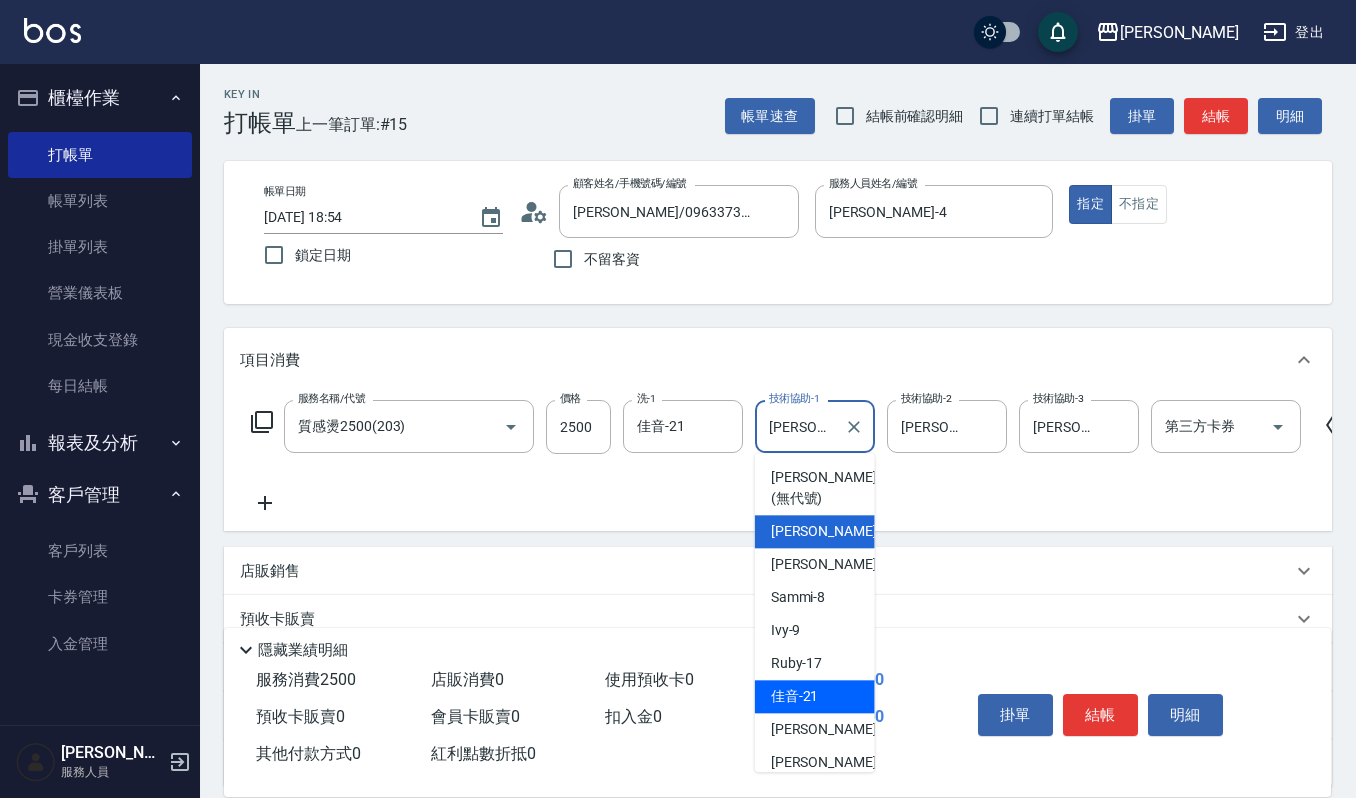click on "佳音 -21" at bounding box center (795, 696) 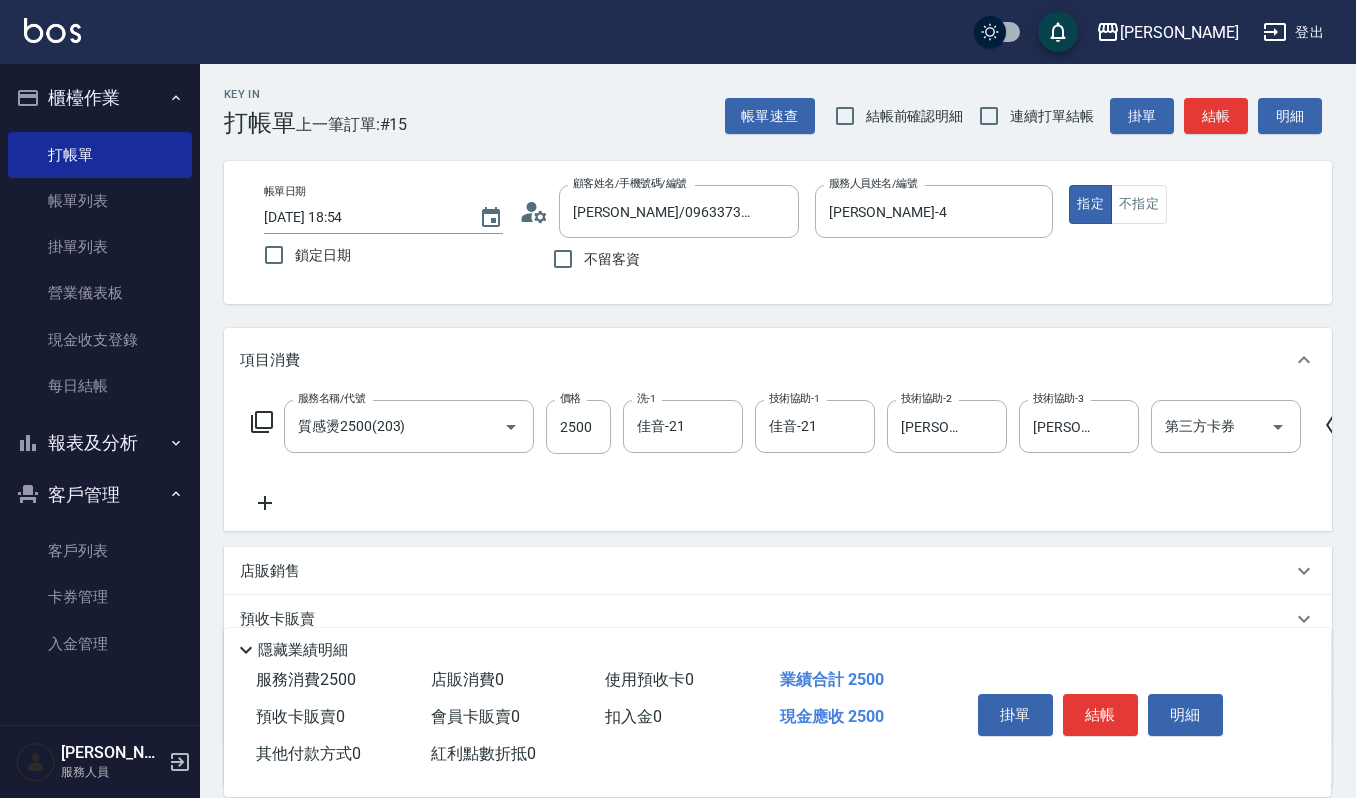 click 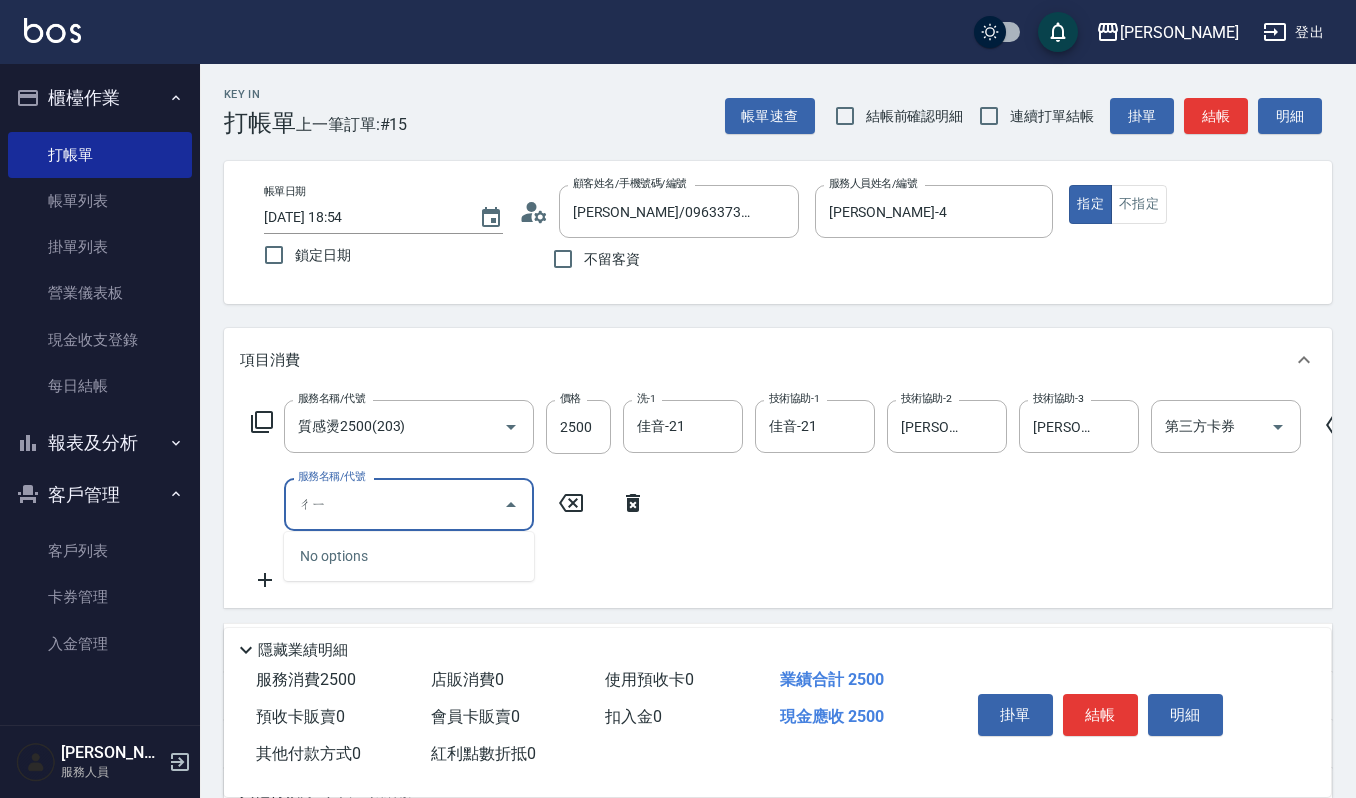 type on "ㄔ" 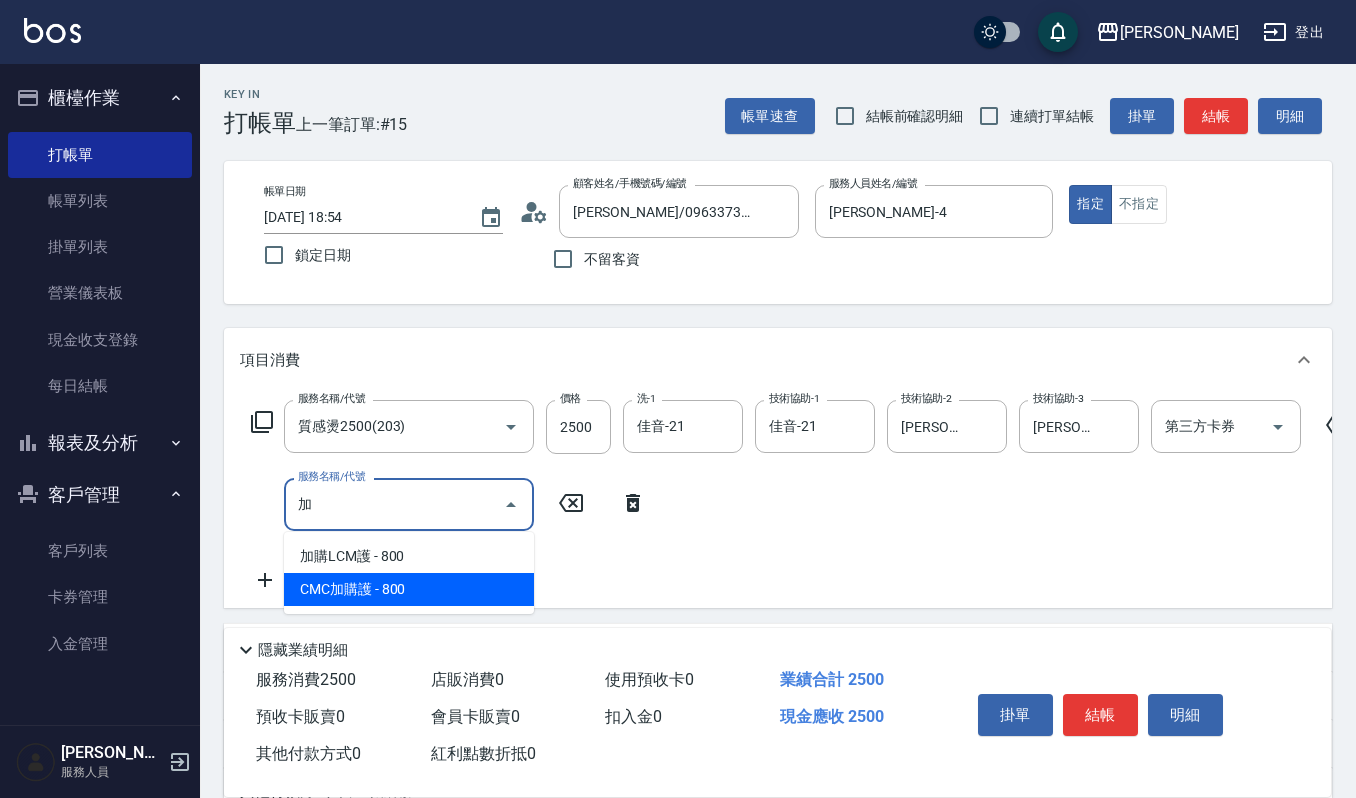 click on "CMC加購護 - 800" at bounding box center [409, 589] 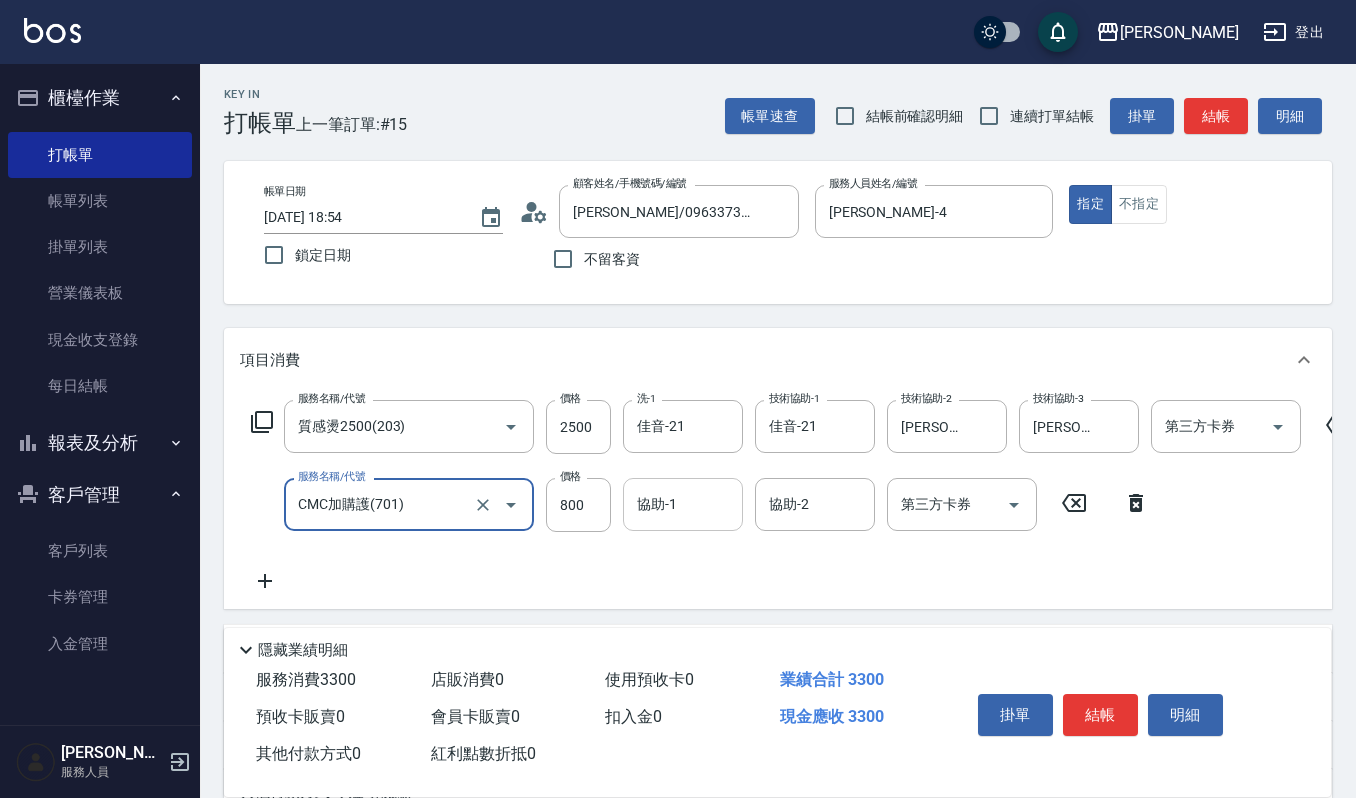 type on "CMC加購護(701)" 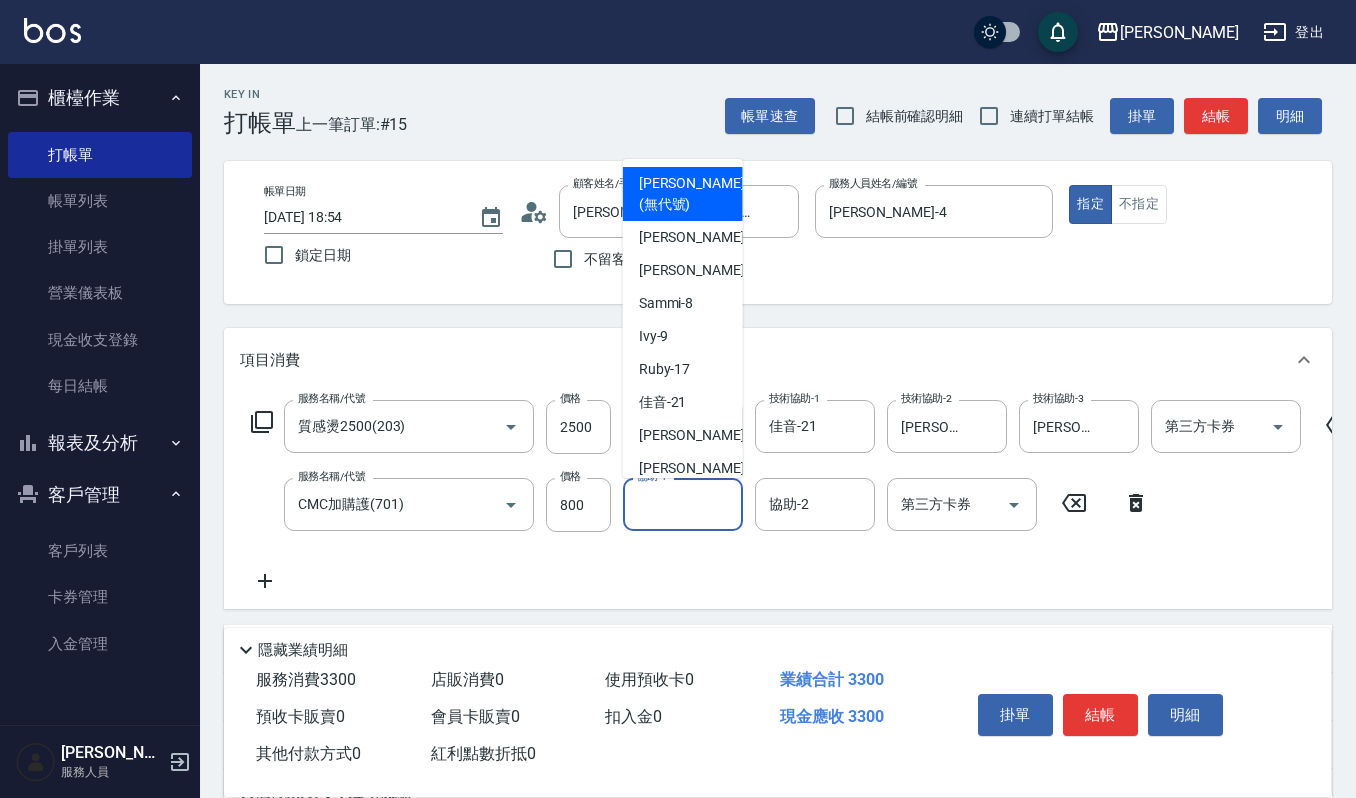 click on "協助-1" at bounding box center (683, 504) 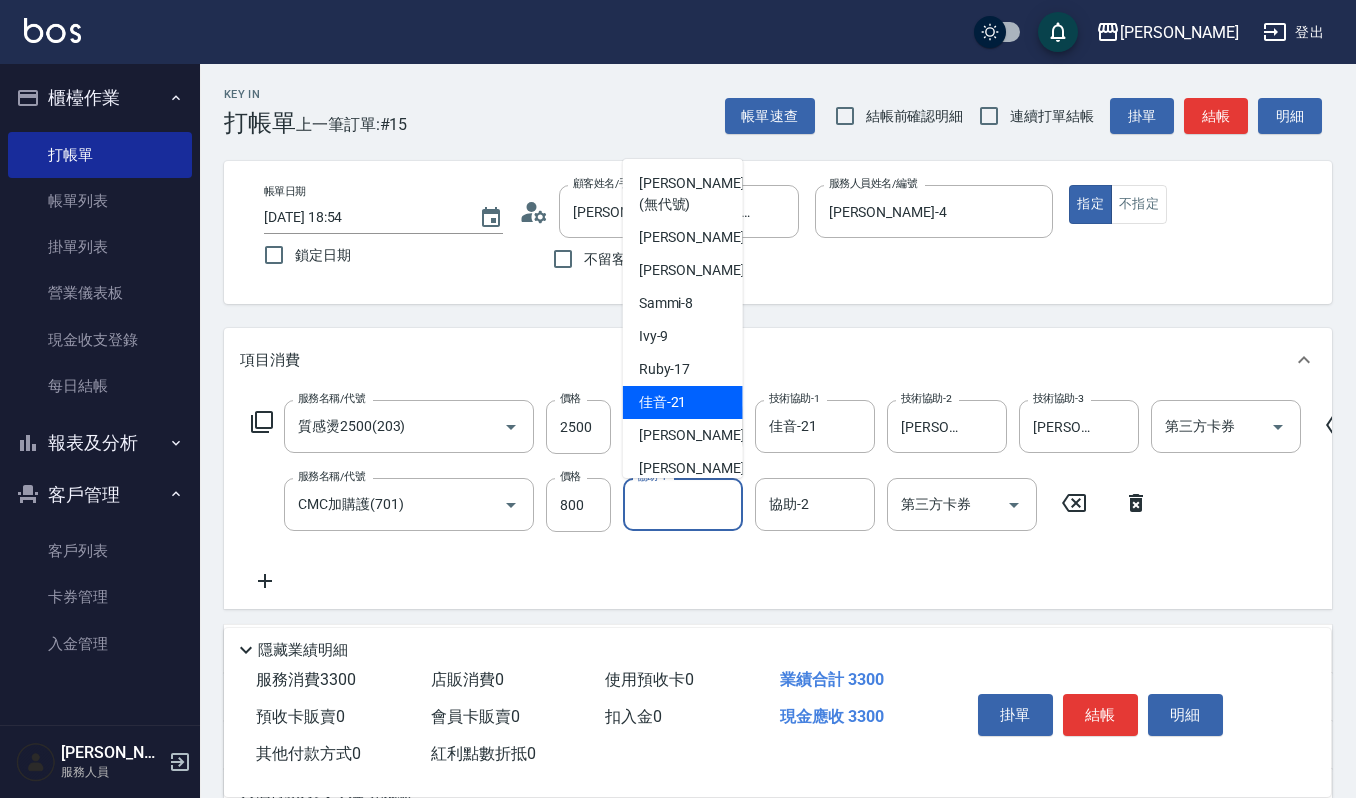 click on "佳音 -21" at bounding box center [683, 402] 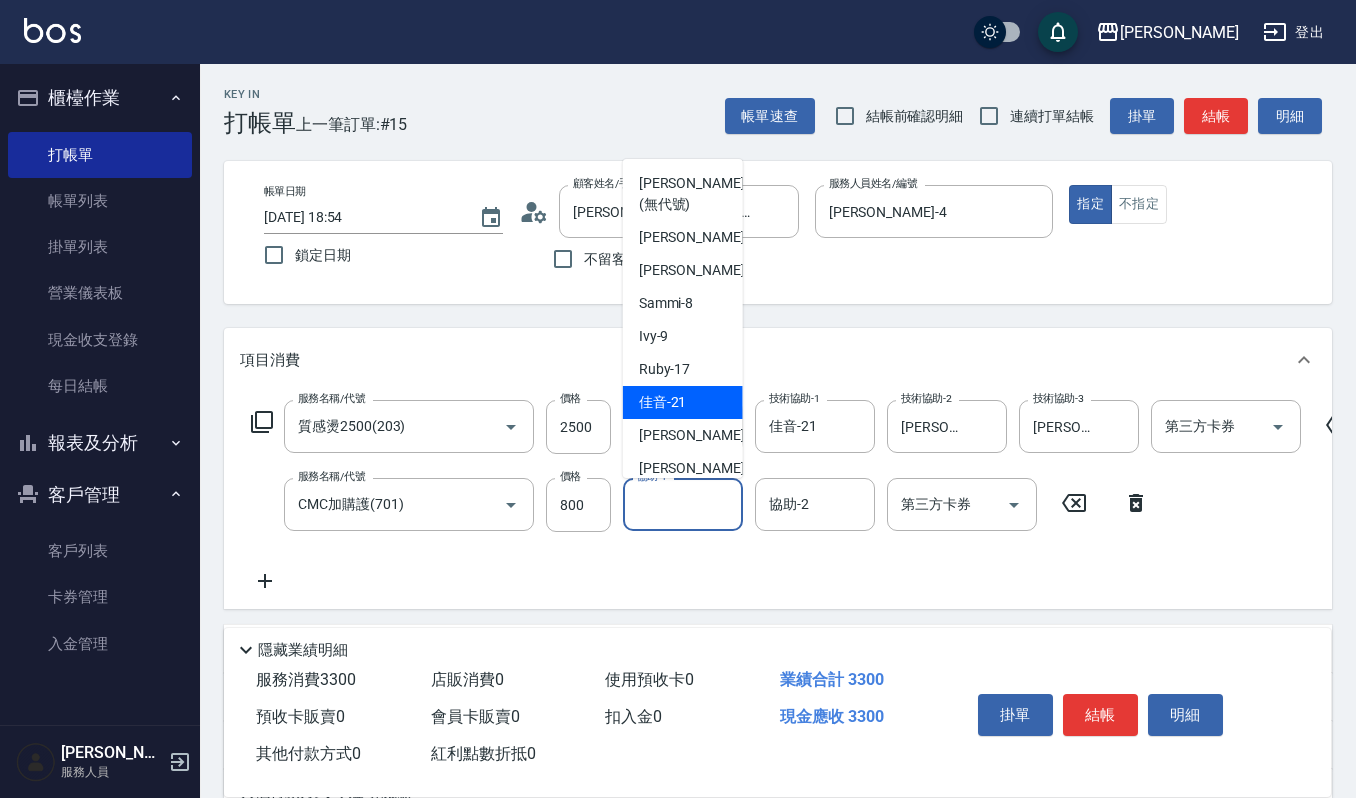 type on "佳音-21" 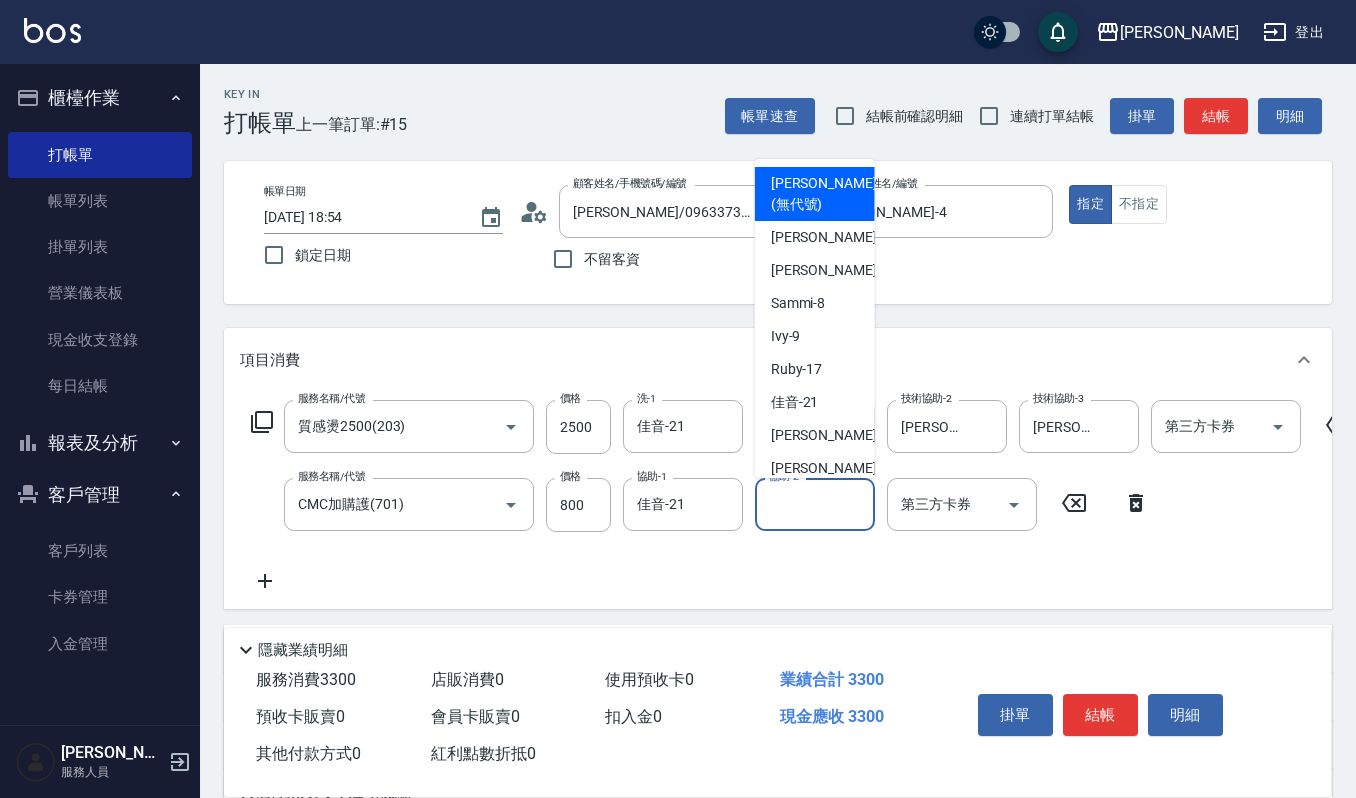 click on "協助-2" at bounding box center [815, 504] 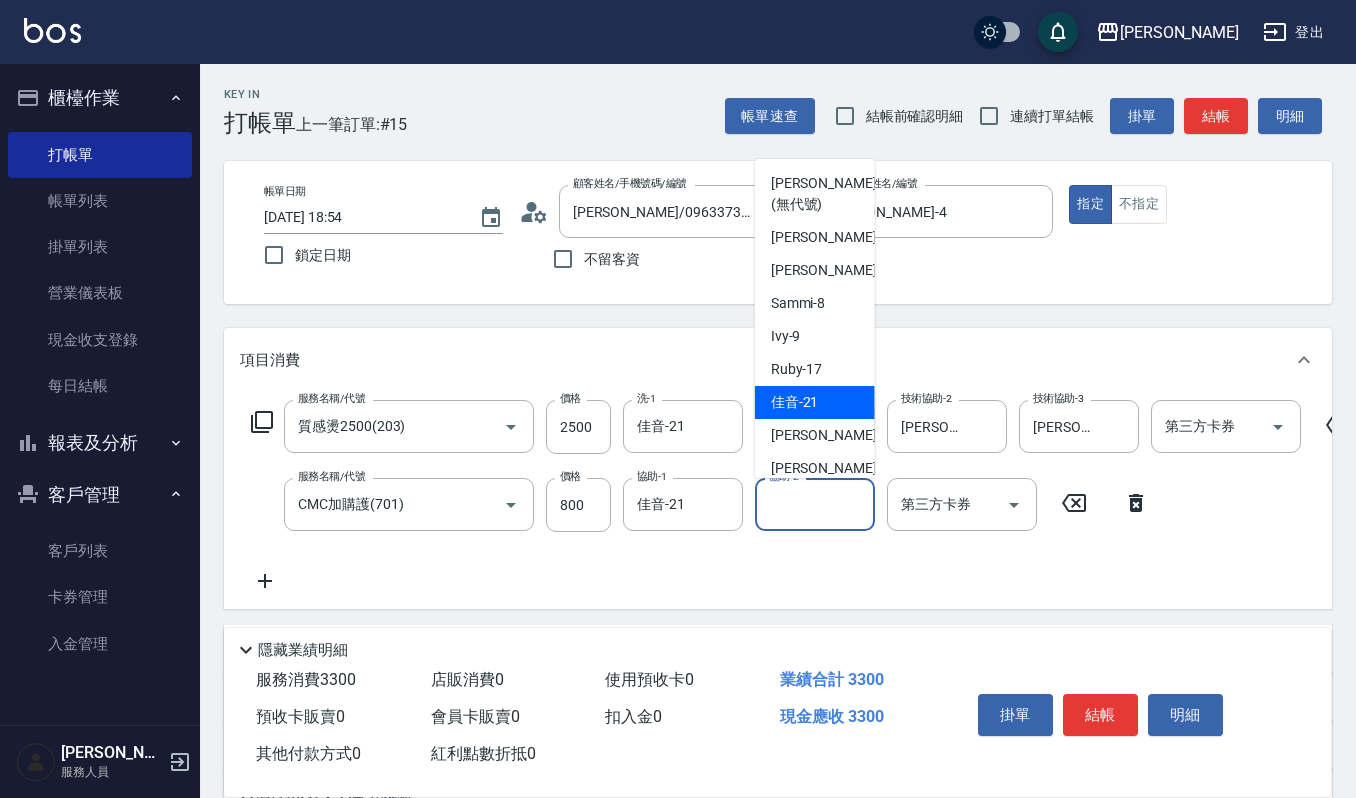 click on "佳音 -21" at bounding box center [815, 402] 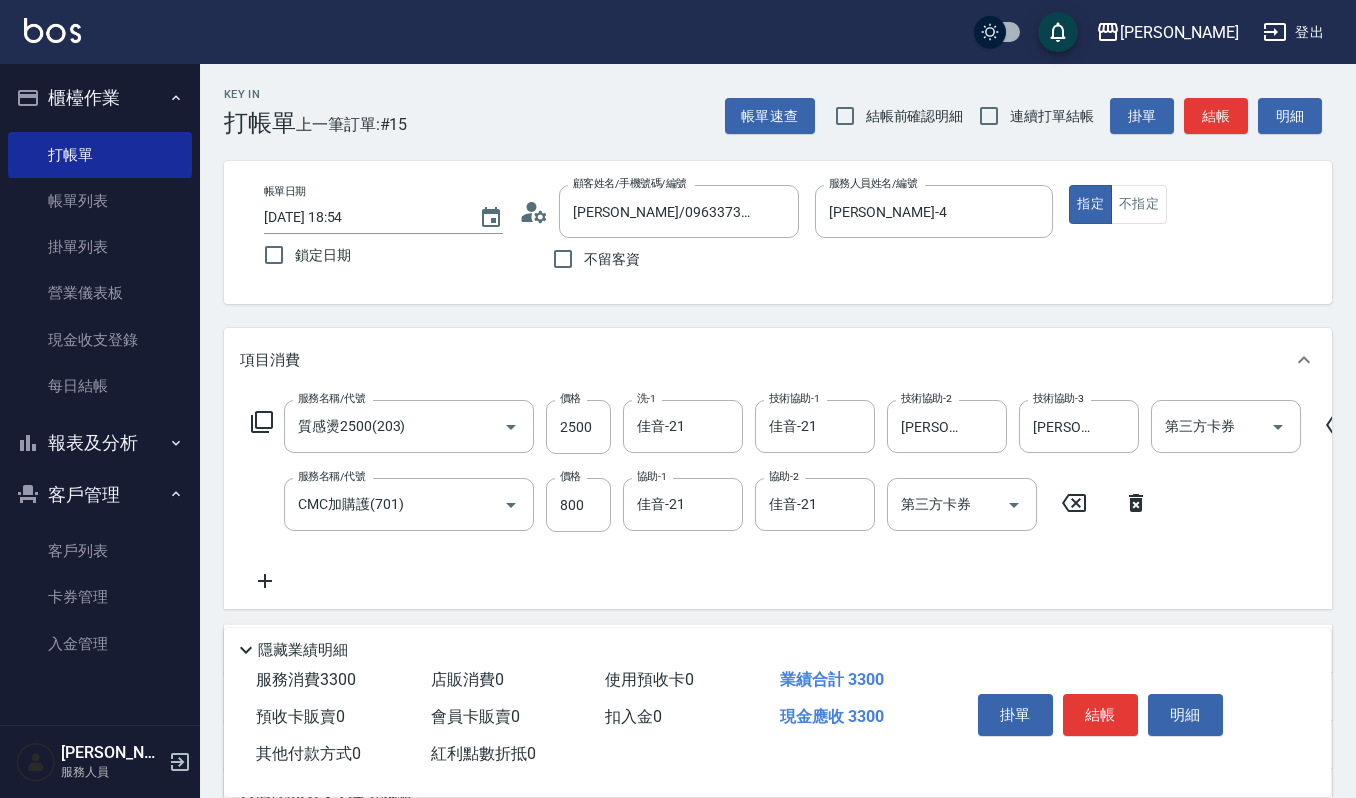 click 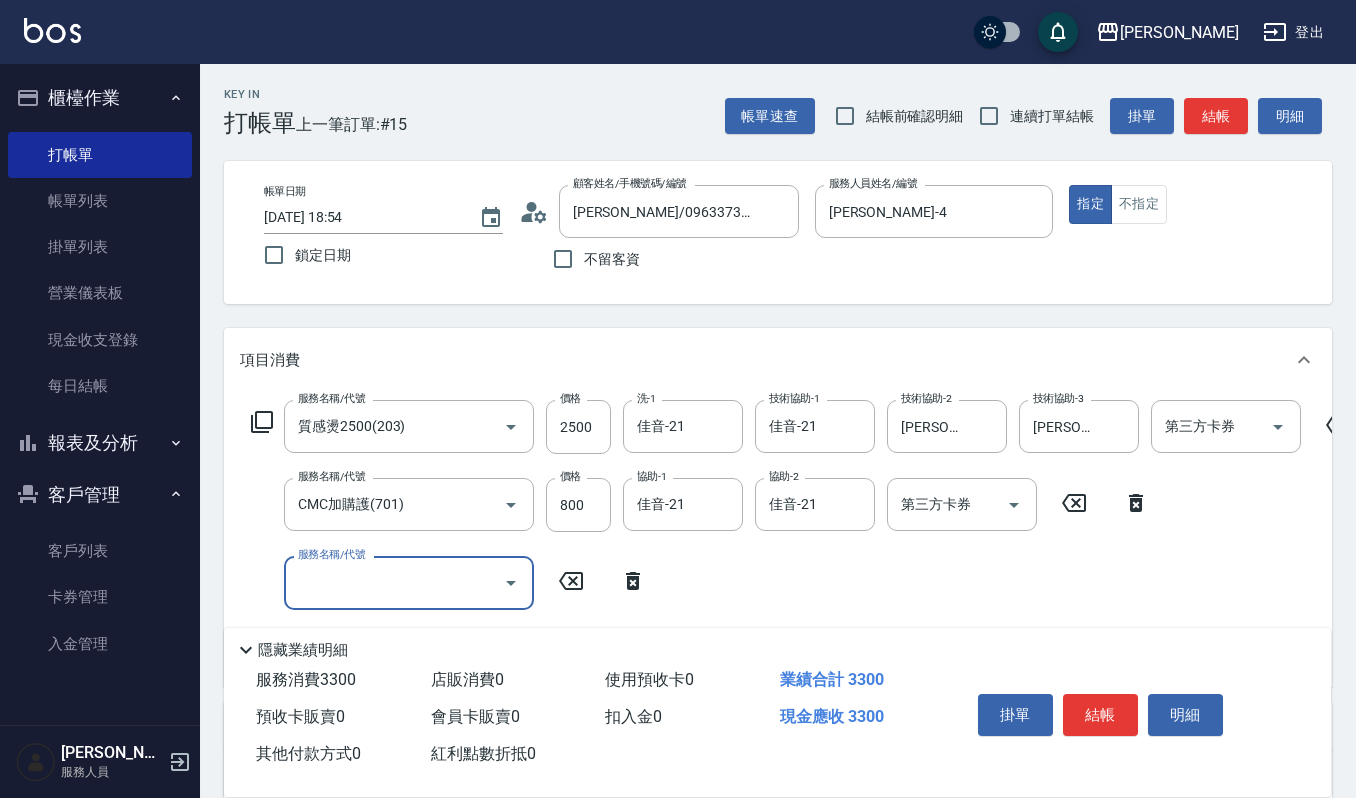 click on "服務名稱/代號" at bounding box center (394, 582) 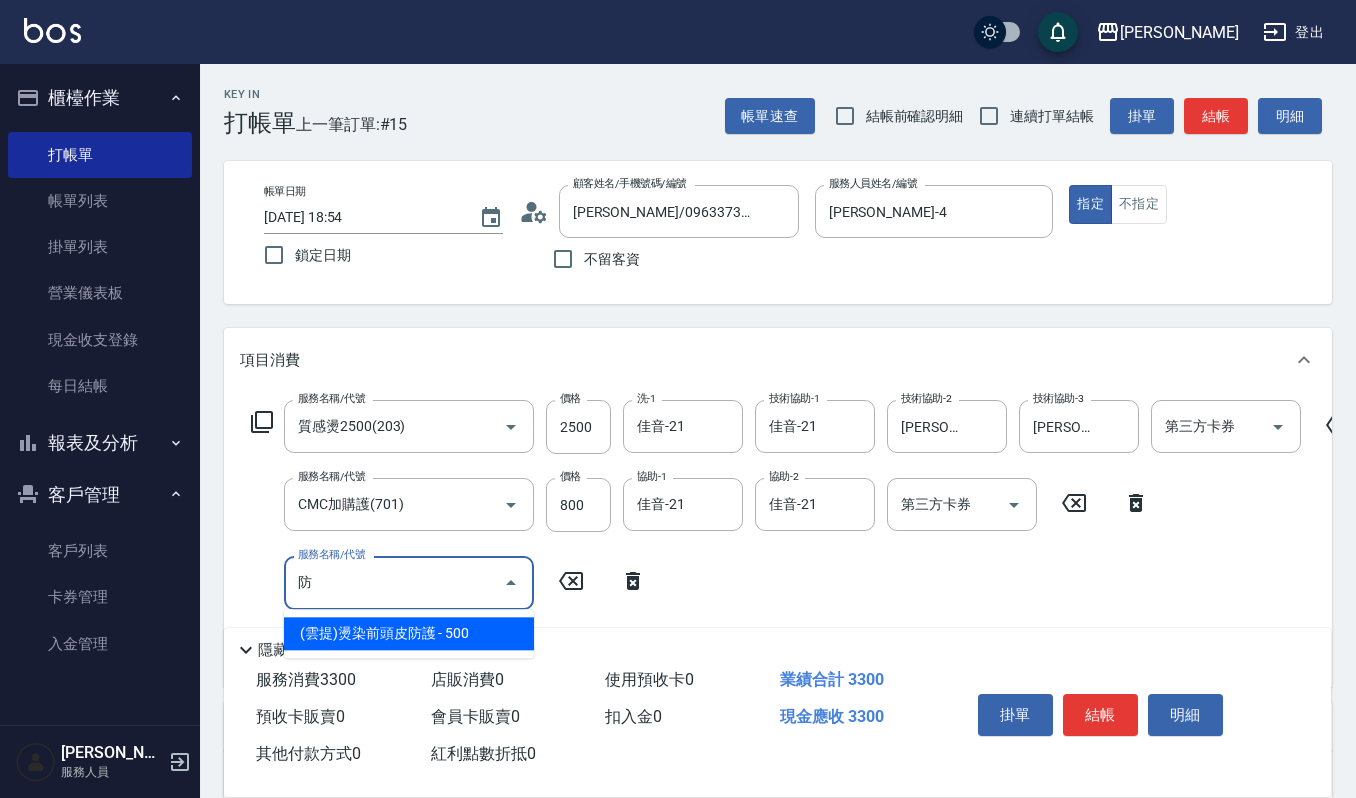 click on "(雲提)燙染前頭皮防護 - 500" at bounding box center [409, 633] 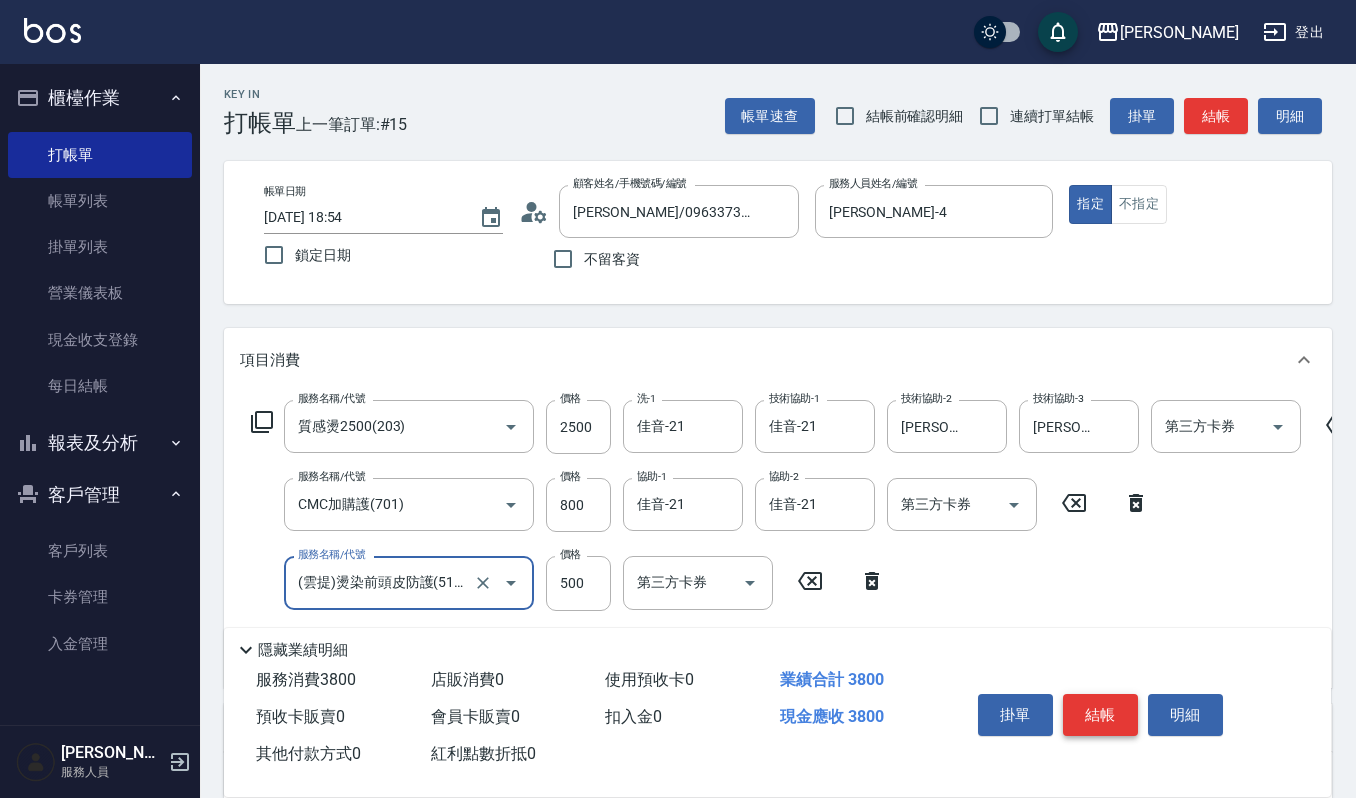 type on "(雲提)燙染前頭皮防護(518)" 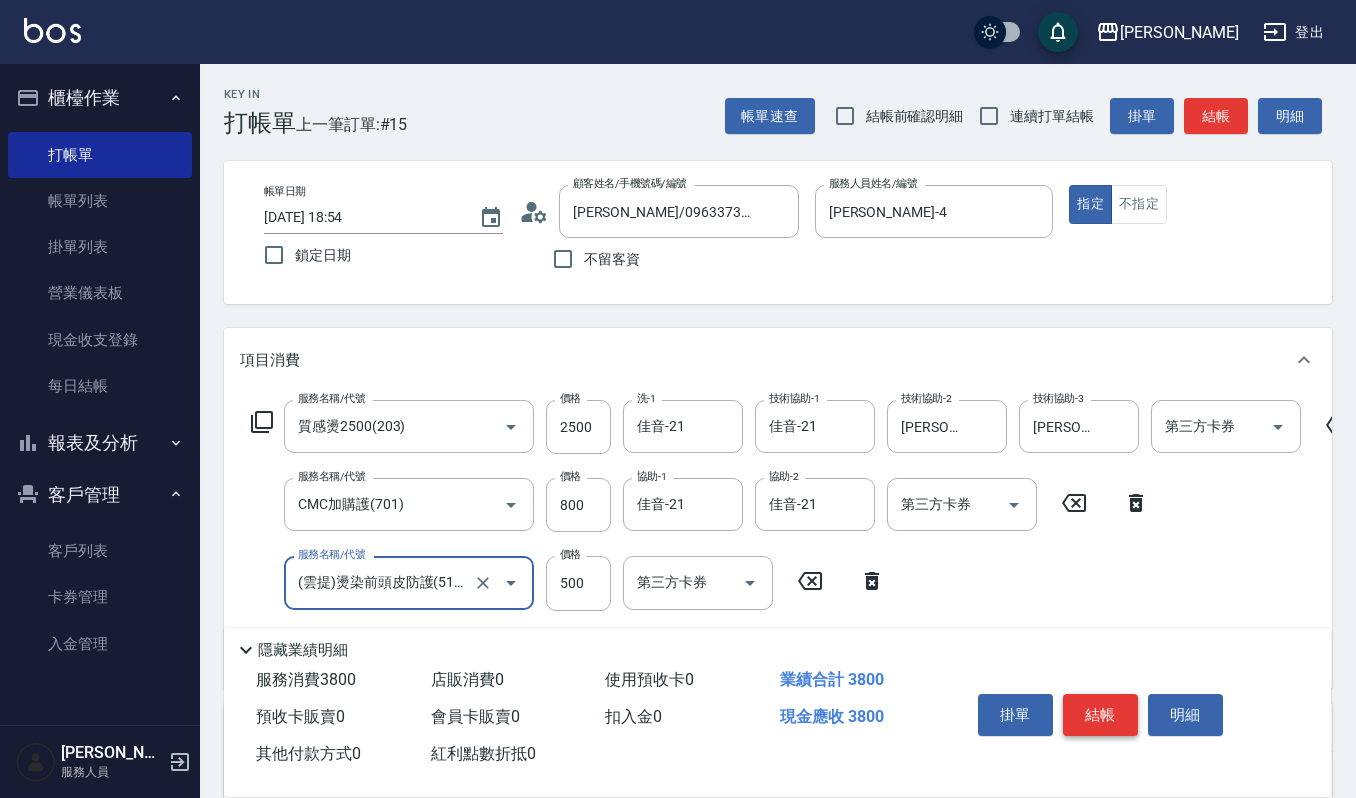 click on "結帳" at bounding box center [1100, 715] 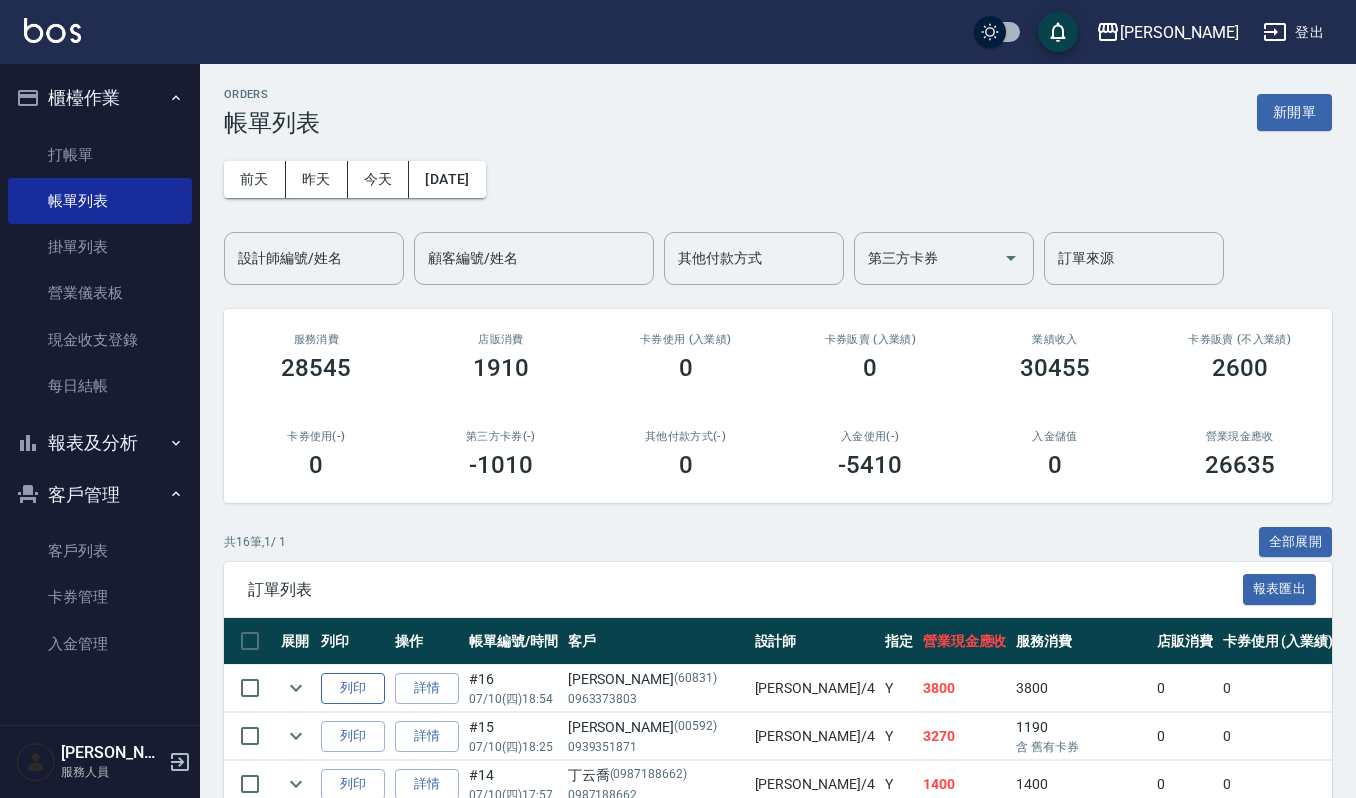 click on "列印" at bounding box center [353, 688] 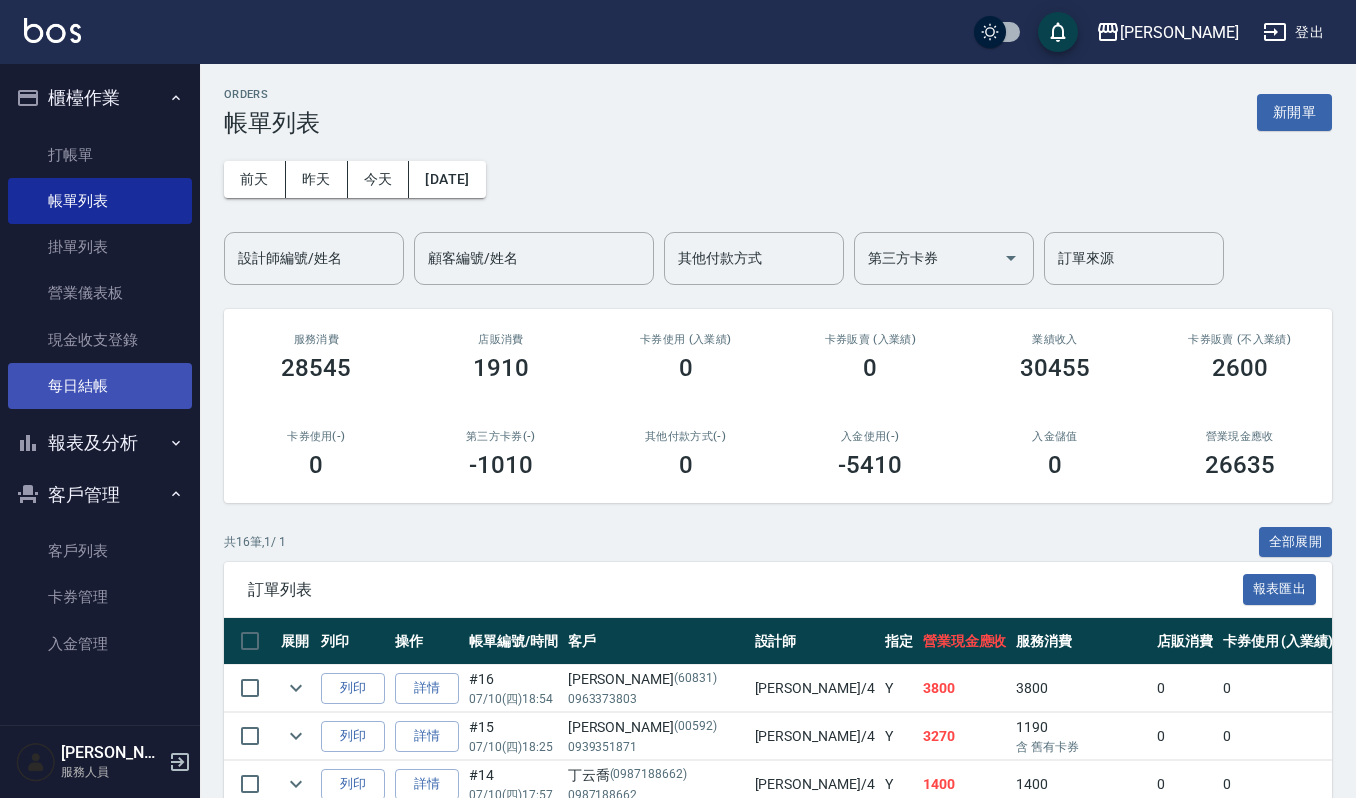 click on "每日結帳" at bounding box center [100, 386] 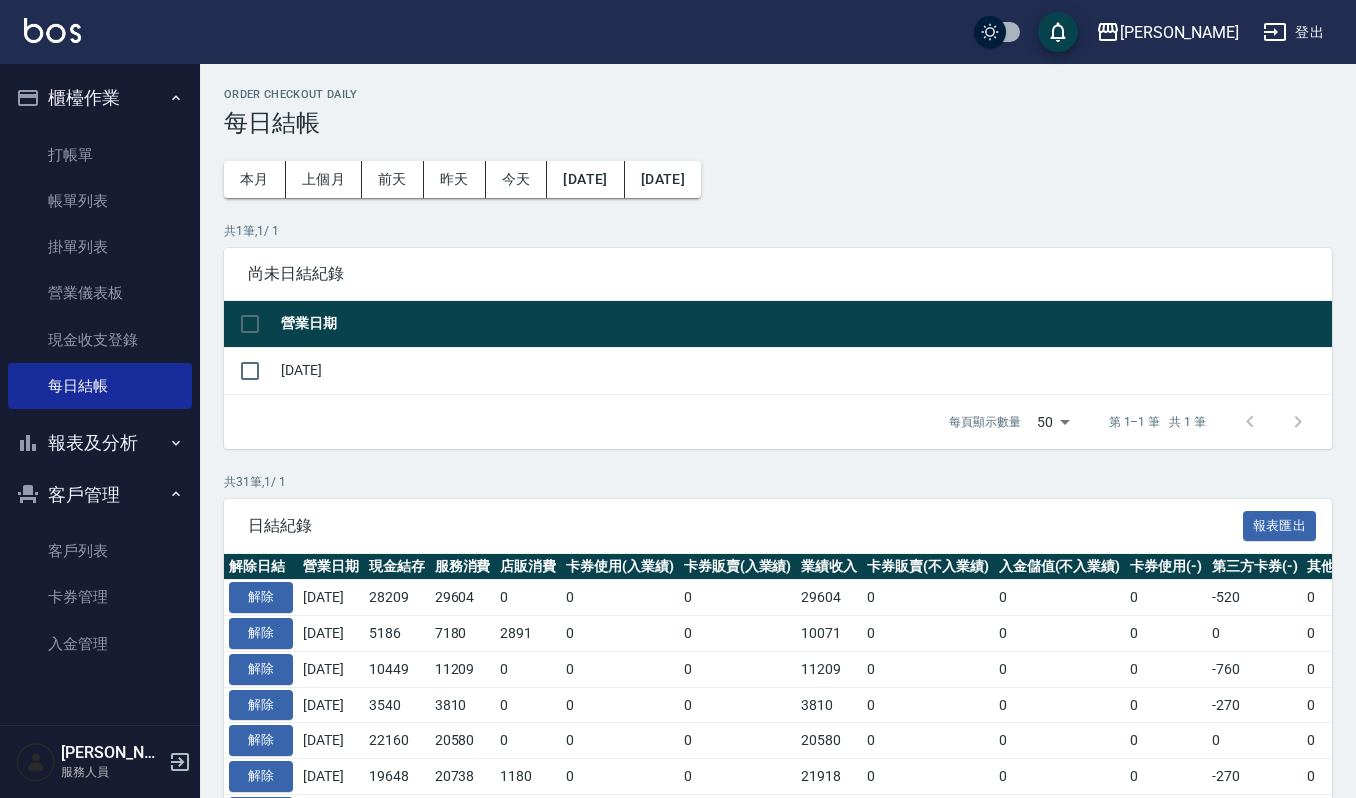 click on "報表及分析" at bounding box center [100, 443] 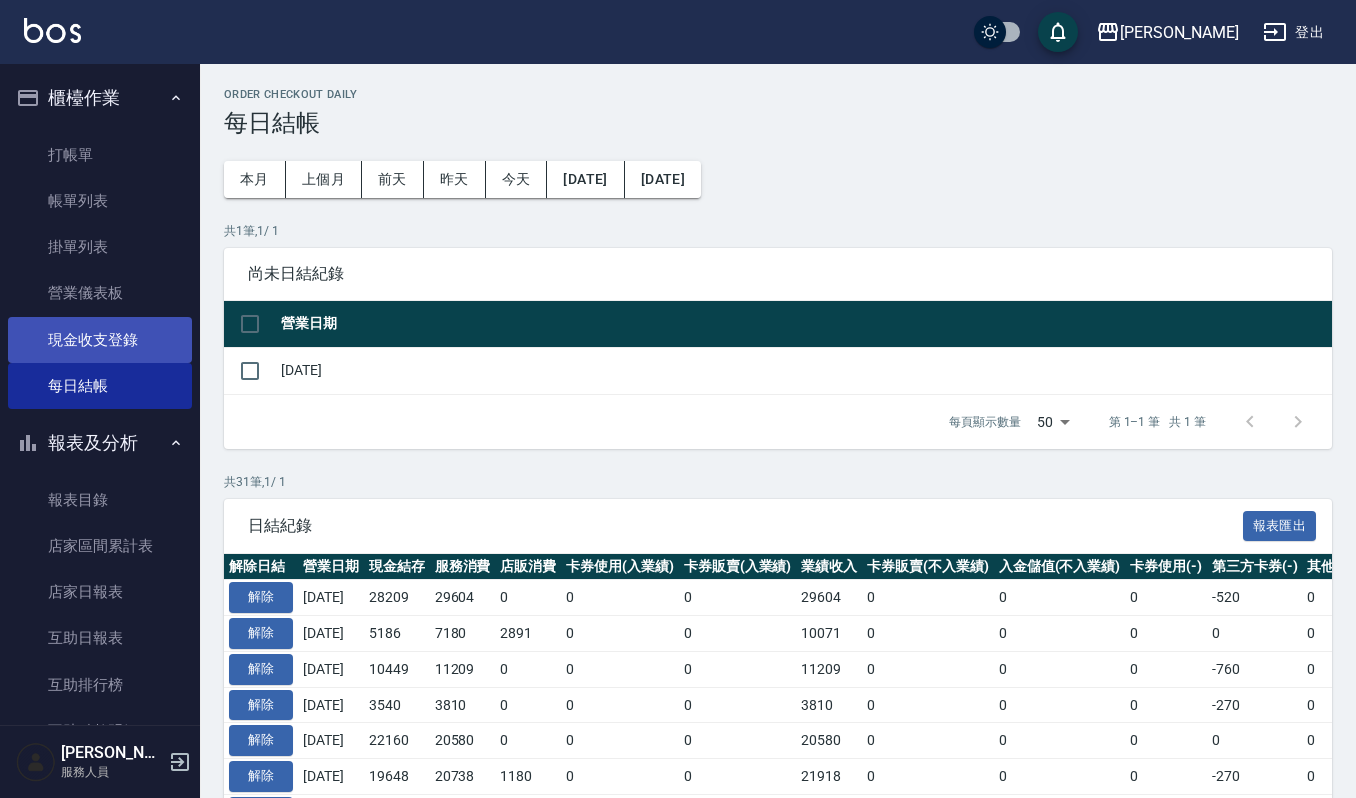 click on "現金收支登錄" at bounding box center [100, 340] 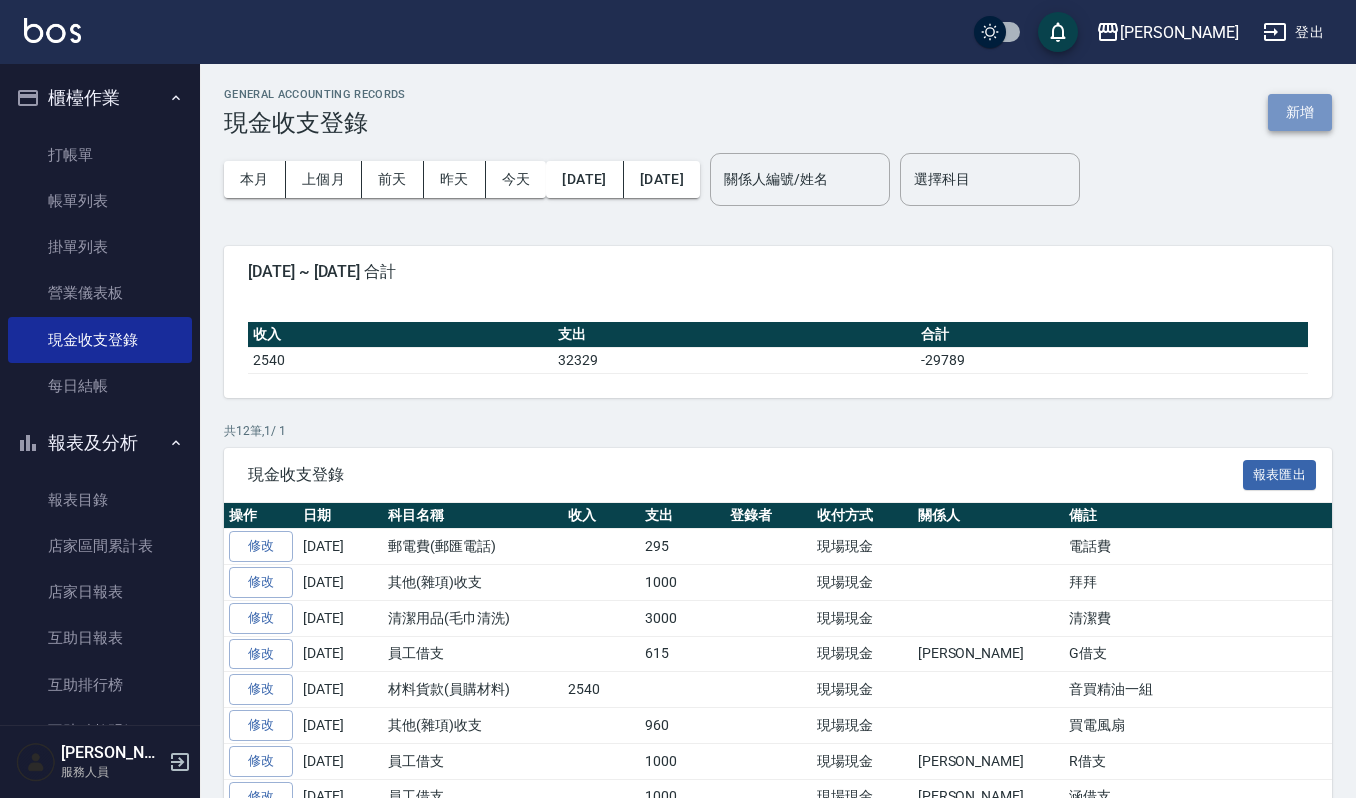click on "新增" at bounding box center [1300, 112] 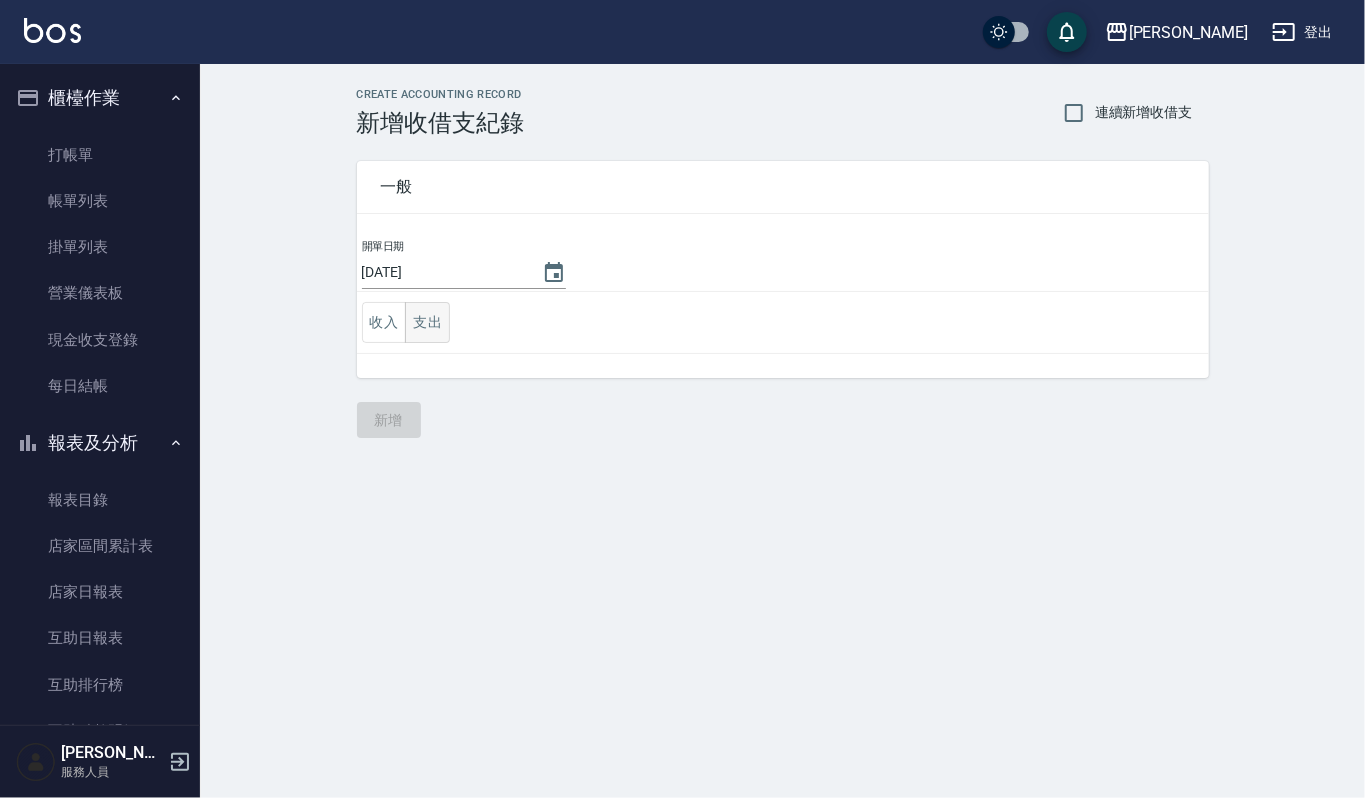 click on "支出" at bounding box center [427, 322] 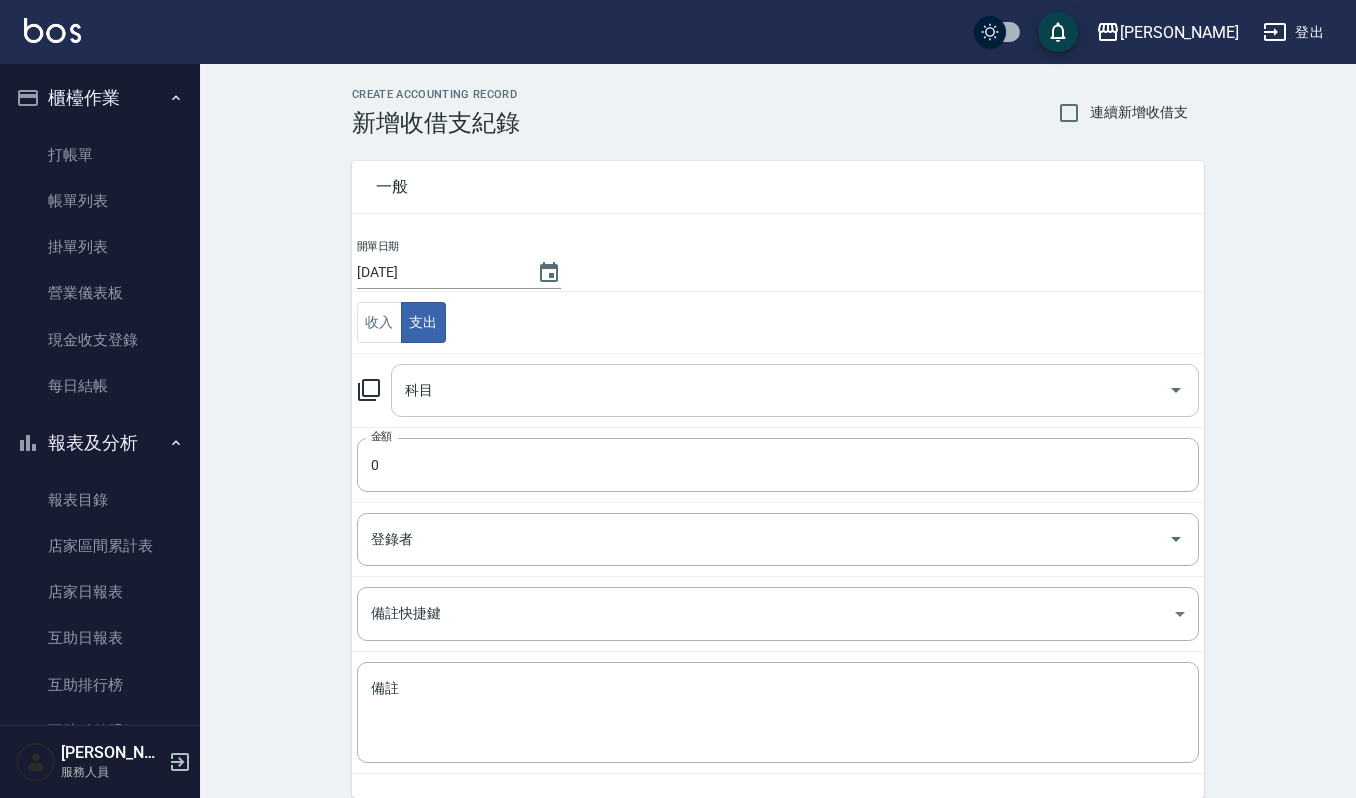 click on "科目" at bounding box center [780, 390] 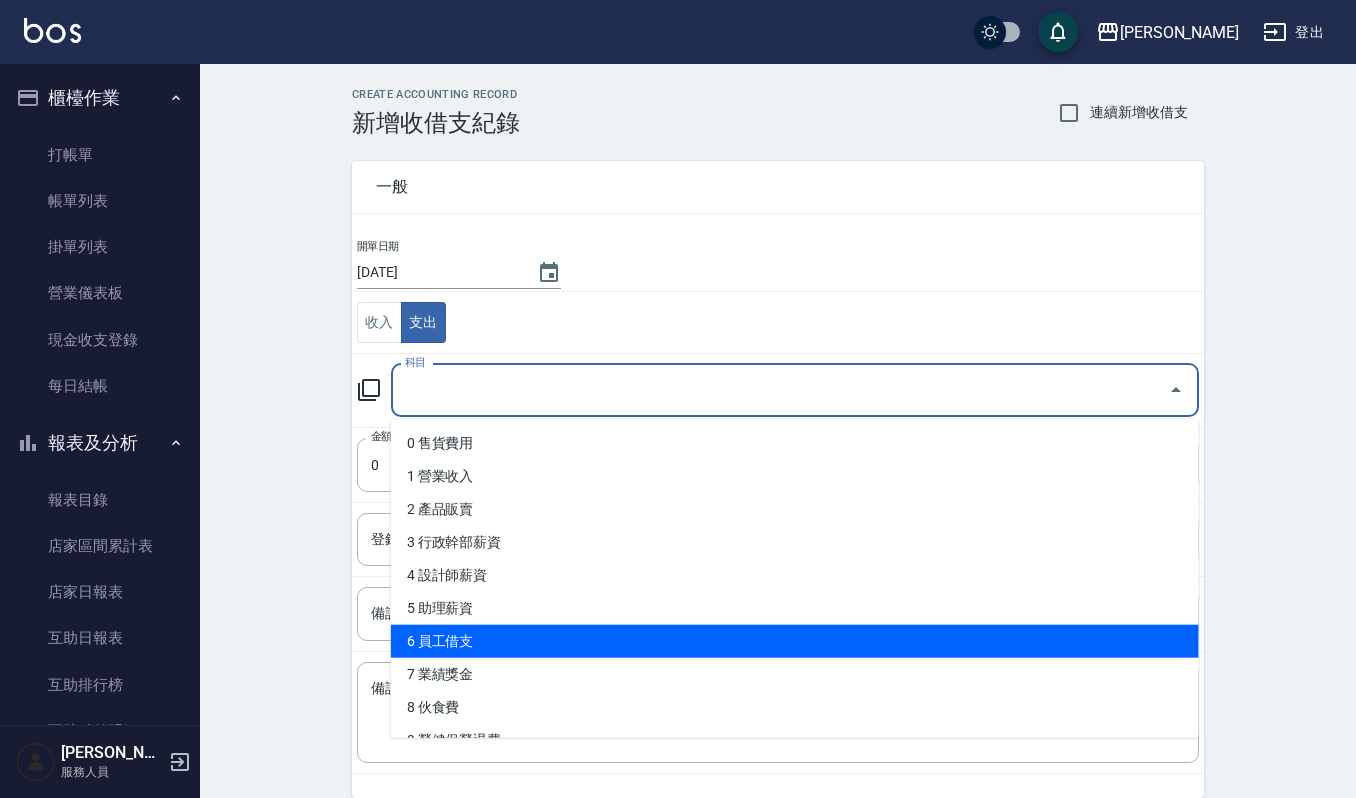 drag, startPoint x: 508, startPoint y: 562, endPoint x: 506, endPoint y: 640, distance: 78.025635 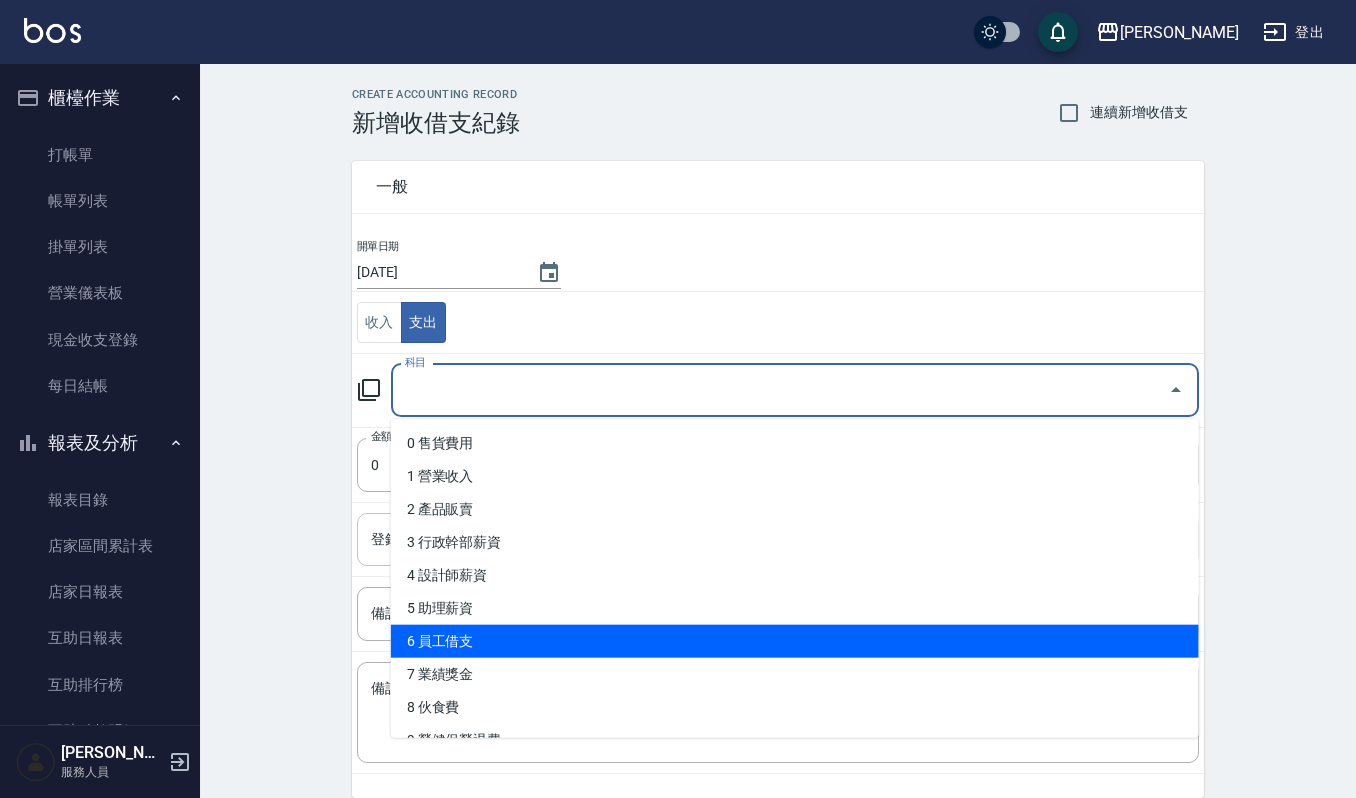 click on "6 員工借支" at bounding box center [795, 641] 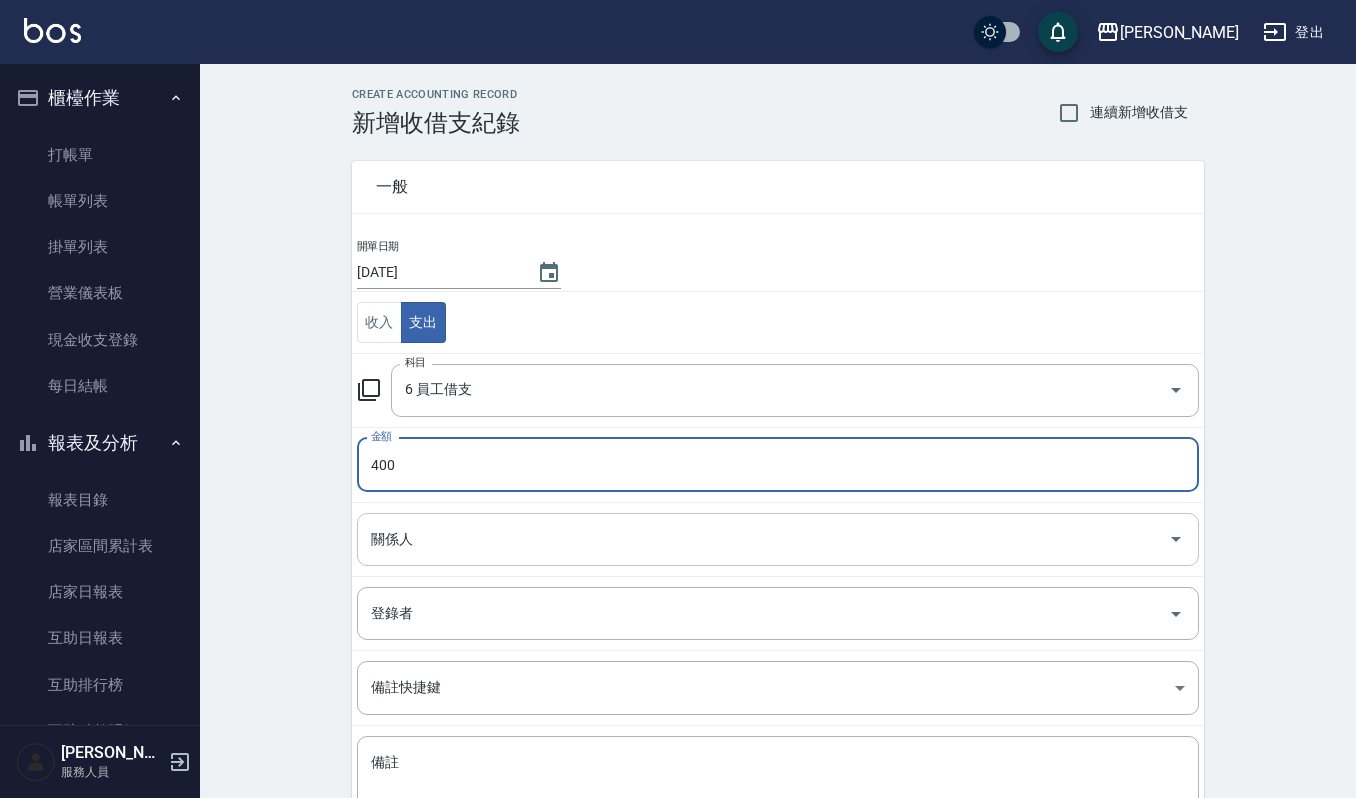 type on "400" 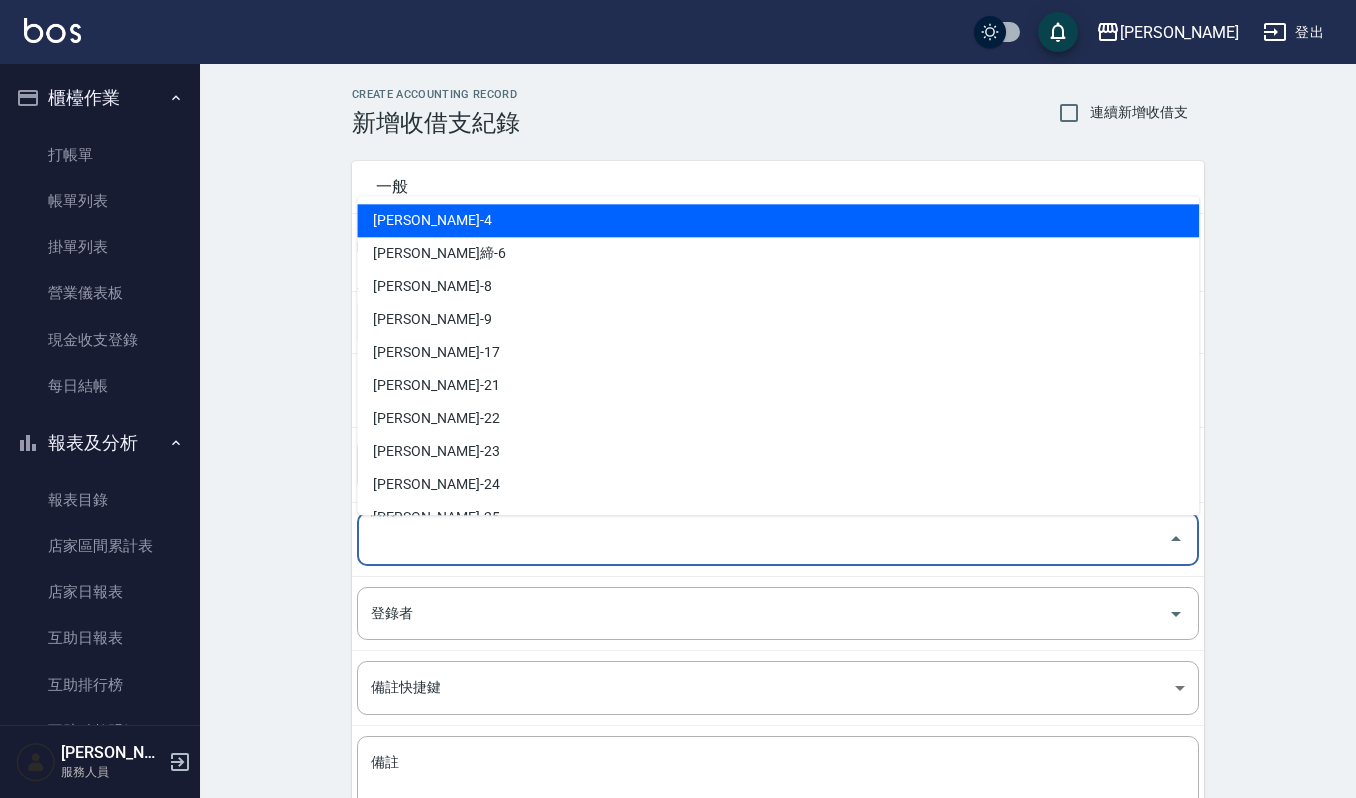 click on "陳芊瑜-4" at bounding box center (778, 220) 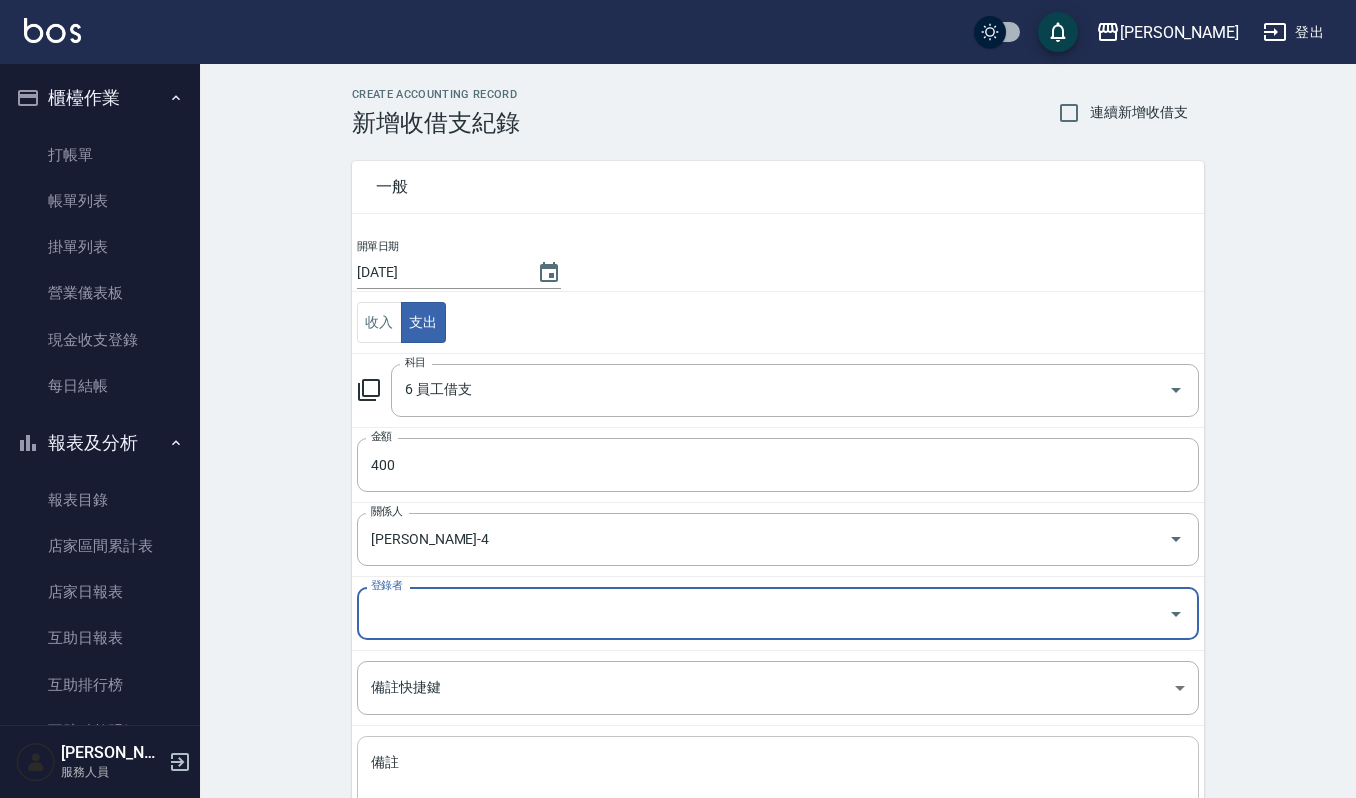 click on "x 備註" at bounding box center [778, 786] 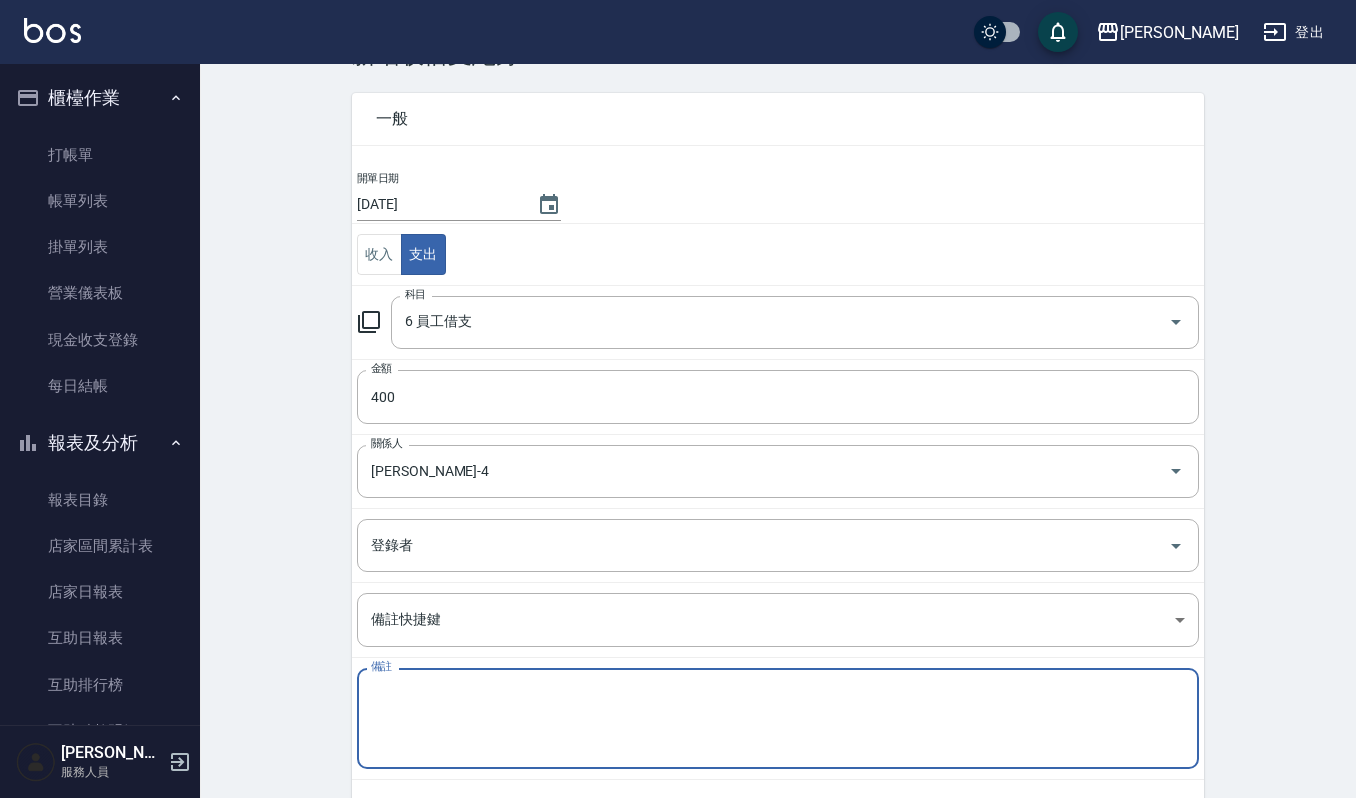 scroll, scrollTop: 161, scrollLeft: 0, axis: vertical 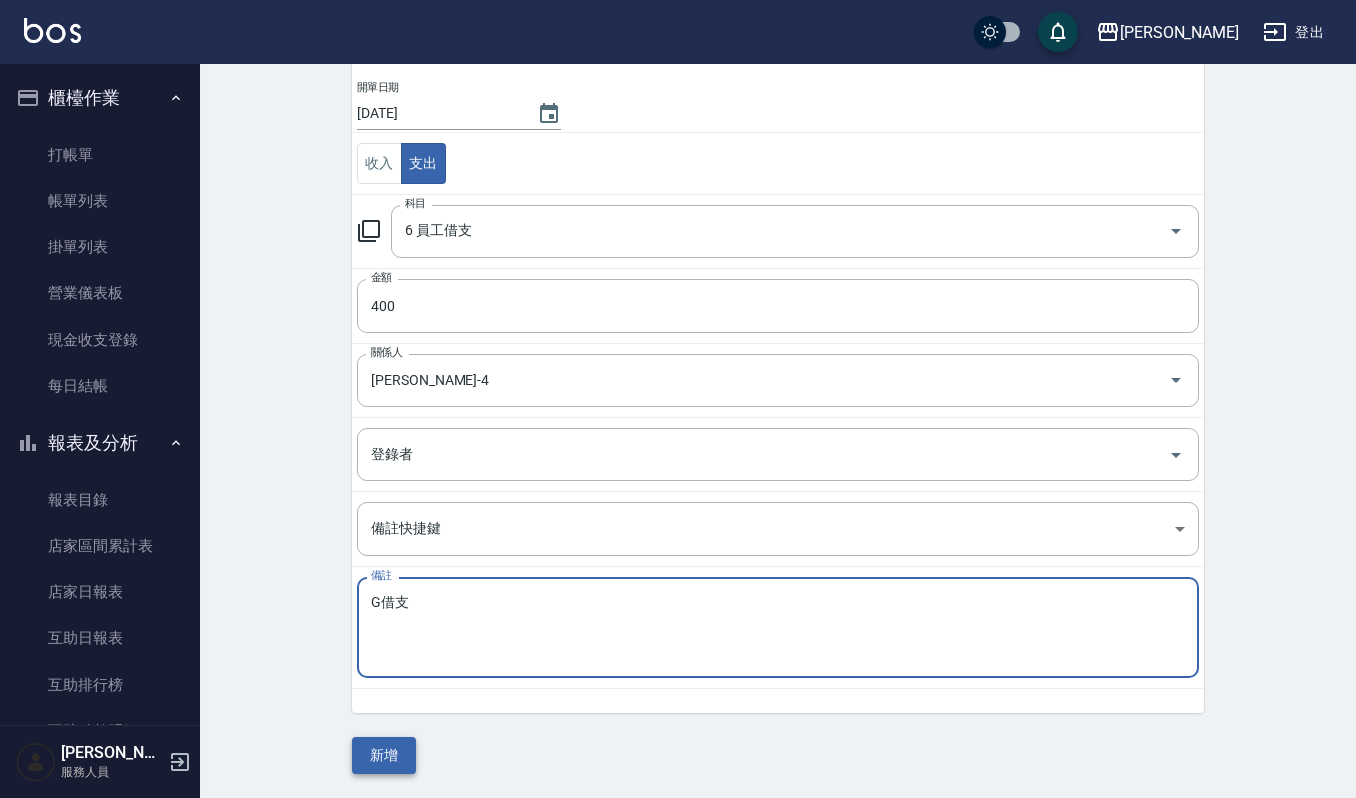 type on "G借支" 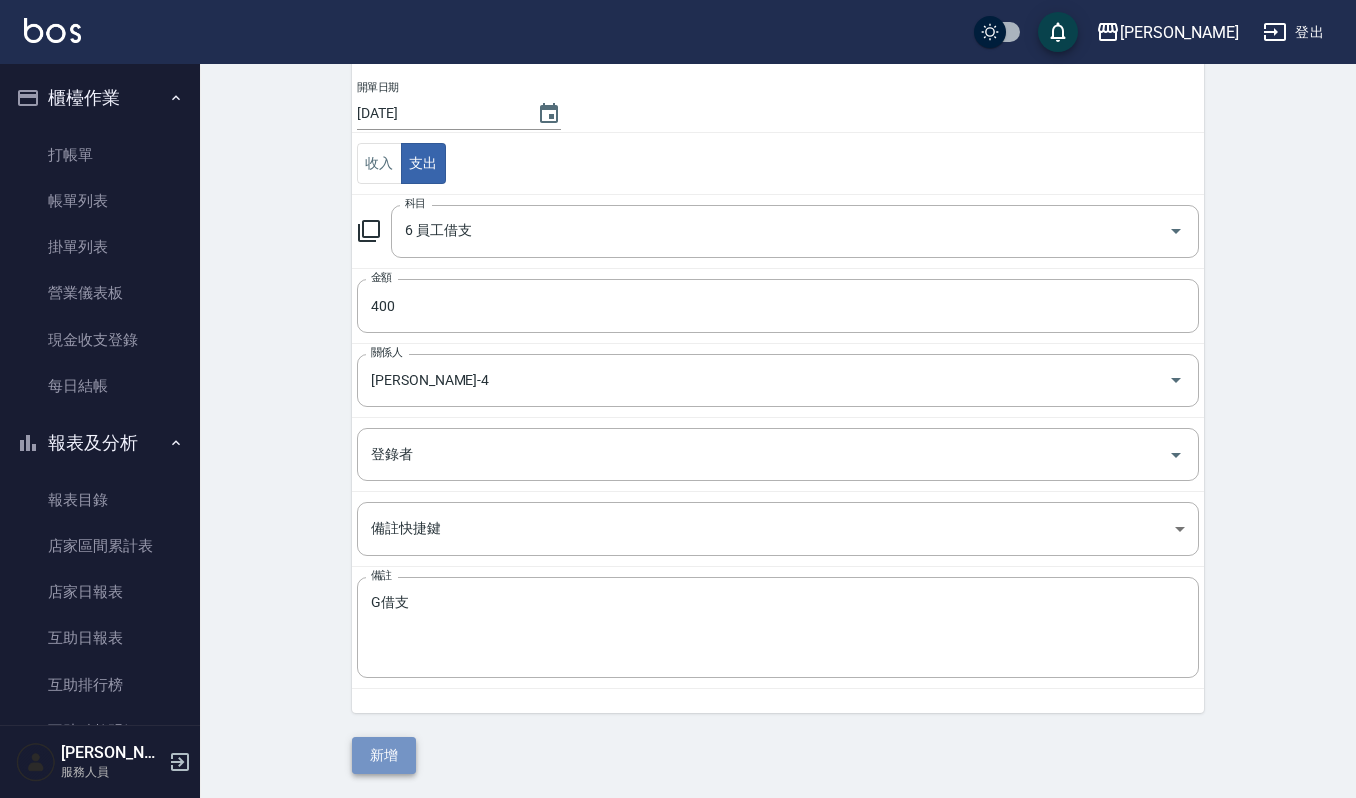 click on "新增" at bounding box center (384, 755) 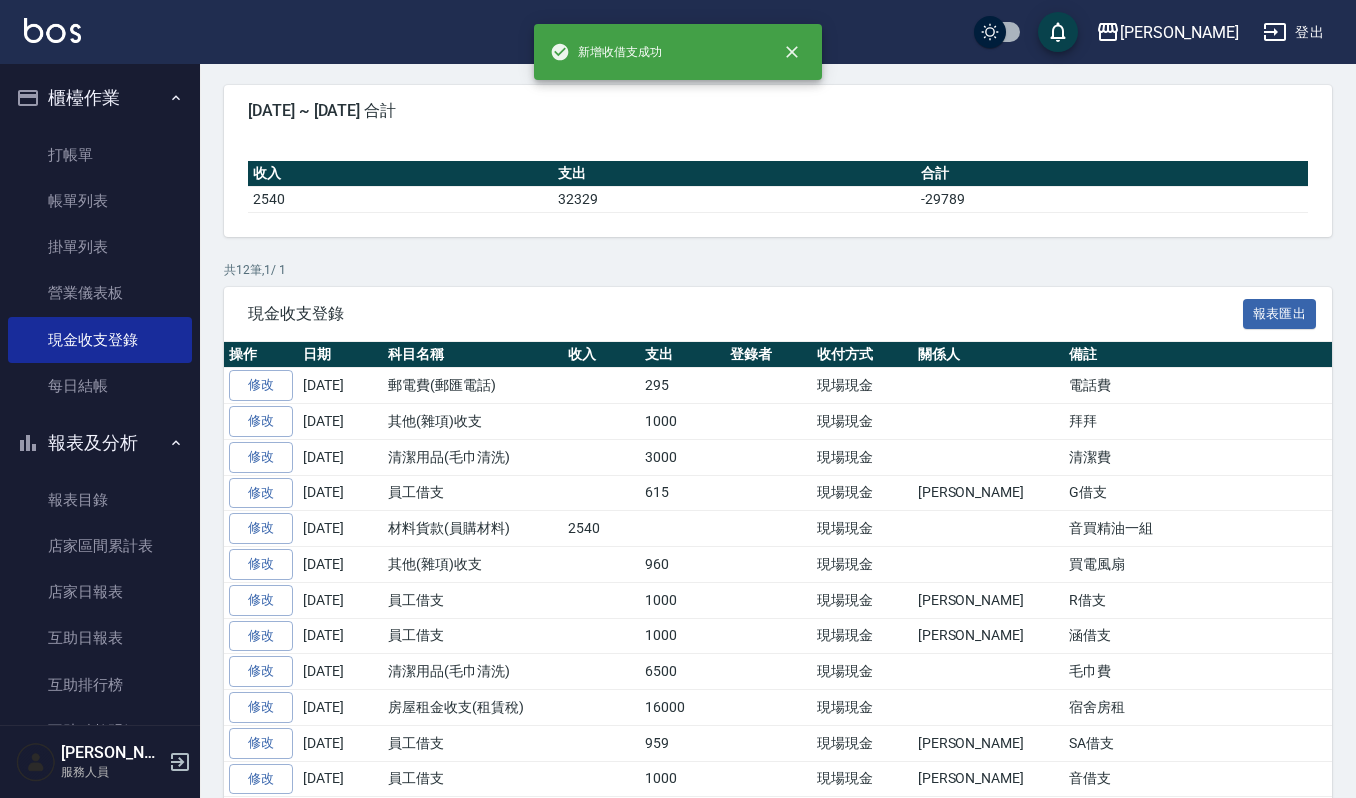 scroll, scrollTop: 0, scrollLeft: 0, axis: both 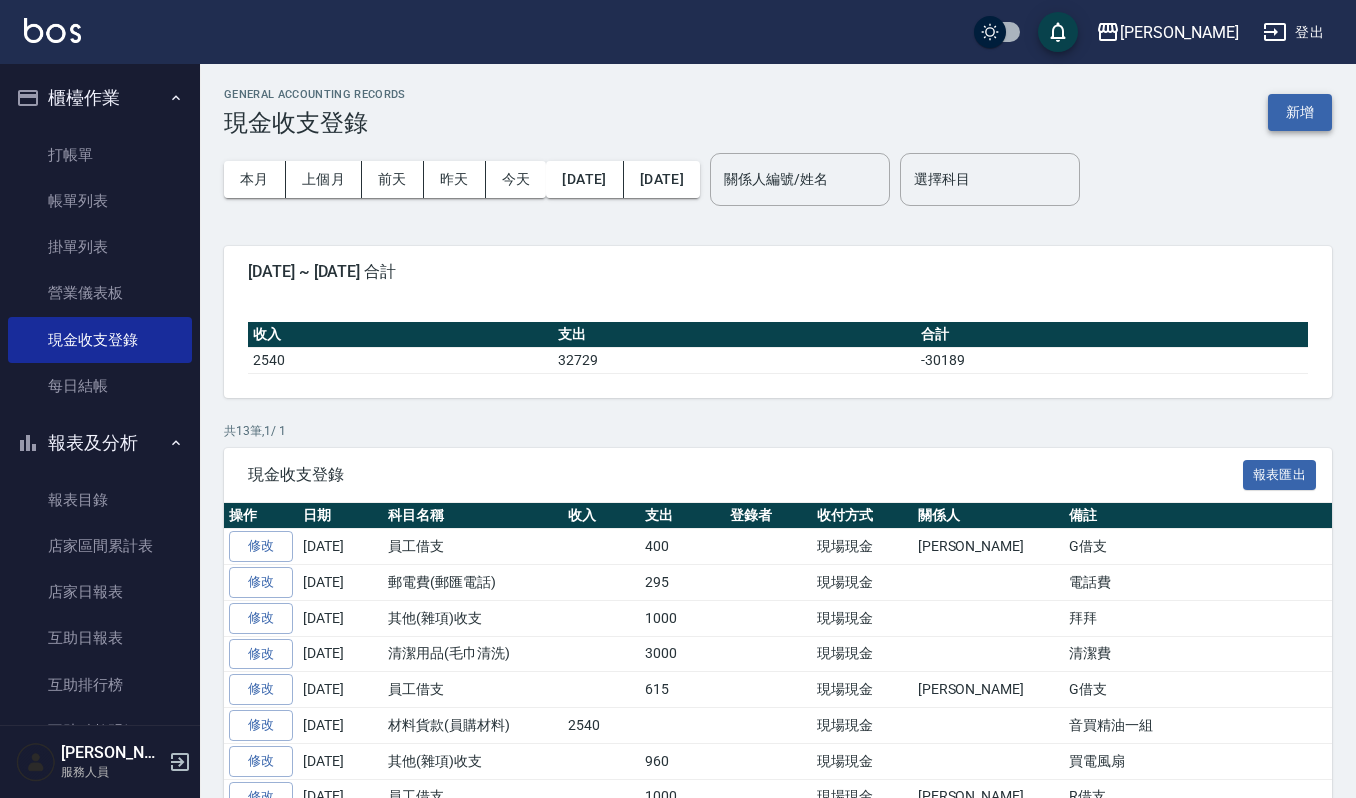 click on "新增" at bounding box center (1300, 112) 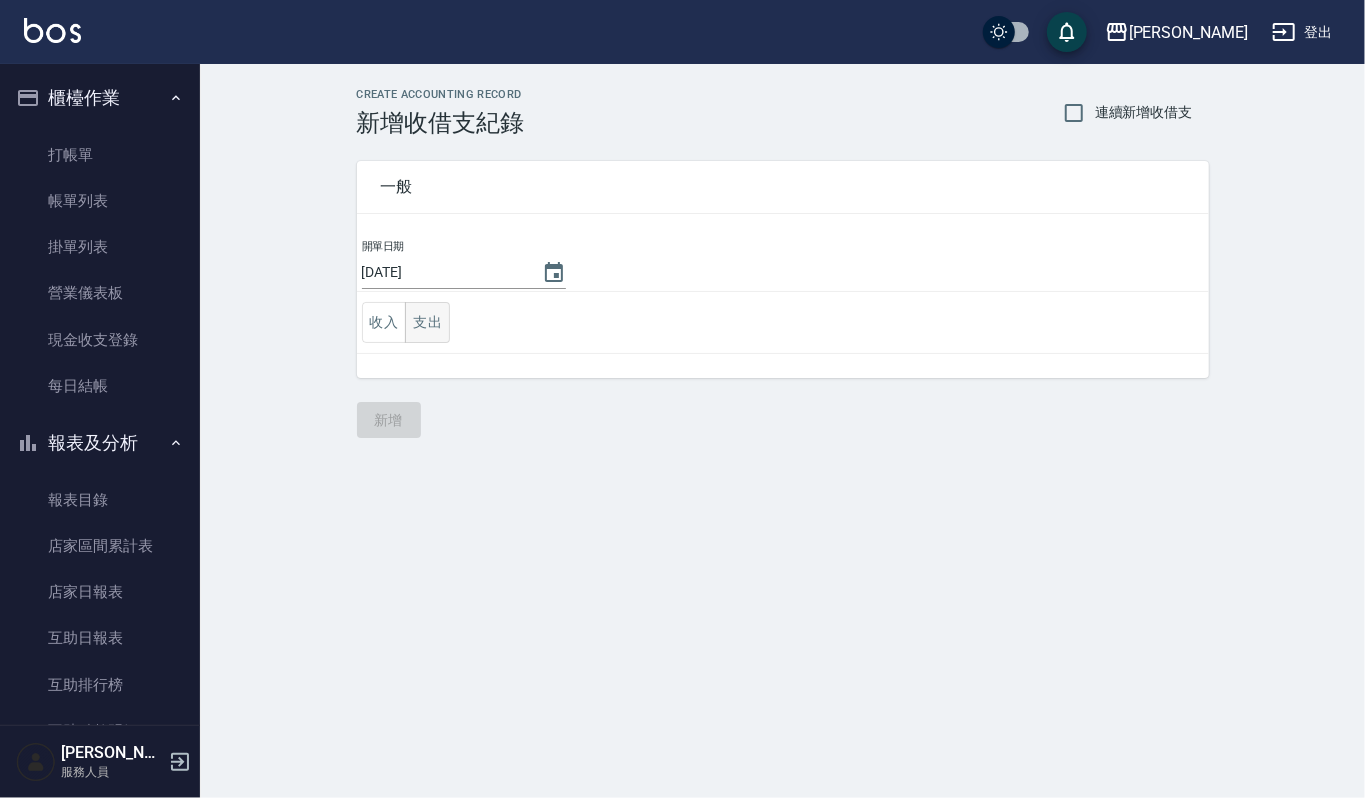 click on "支出" at bounding box center [427, 322] 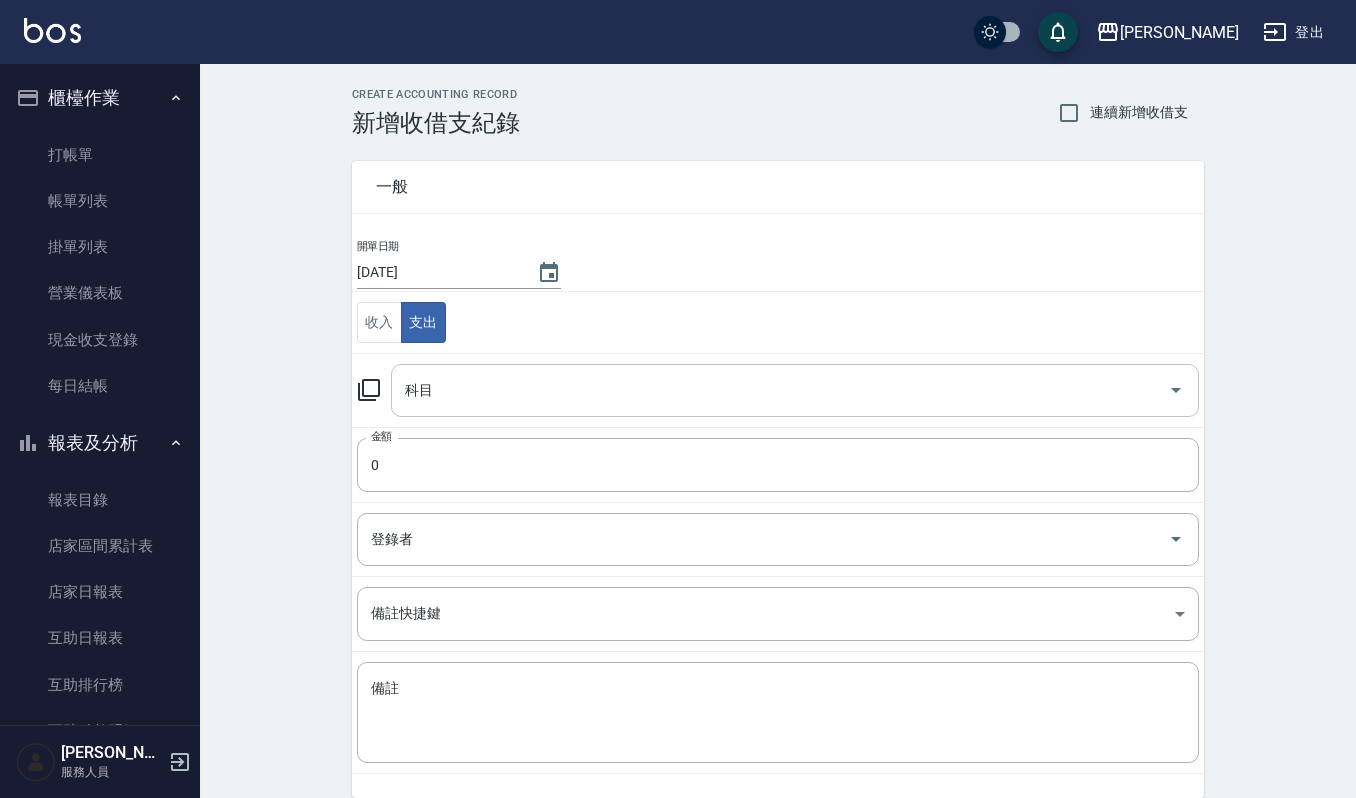 click on "科目" at bounding box center (780, 390) 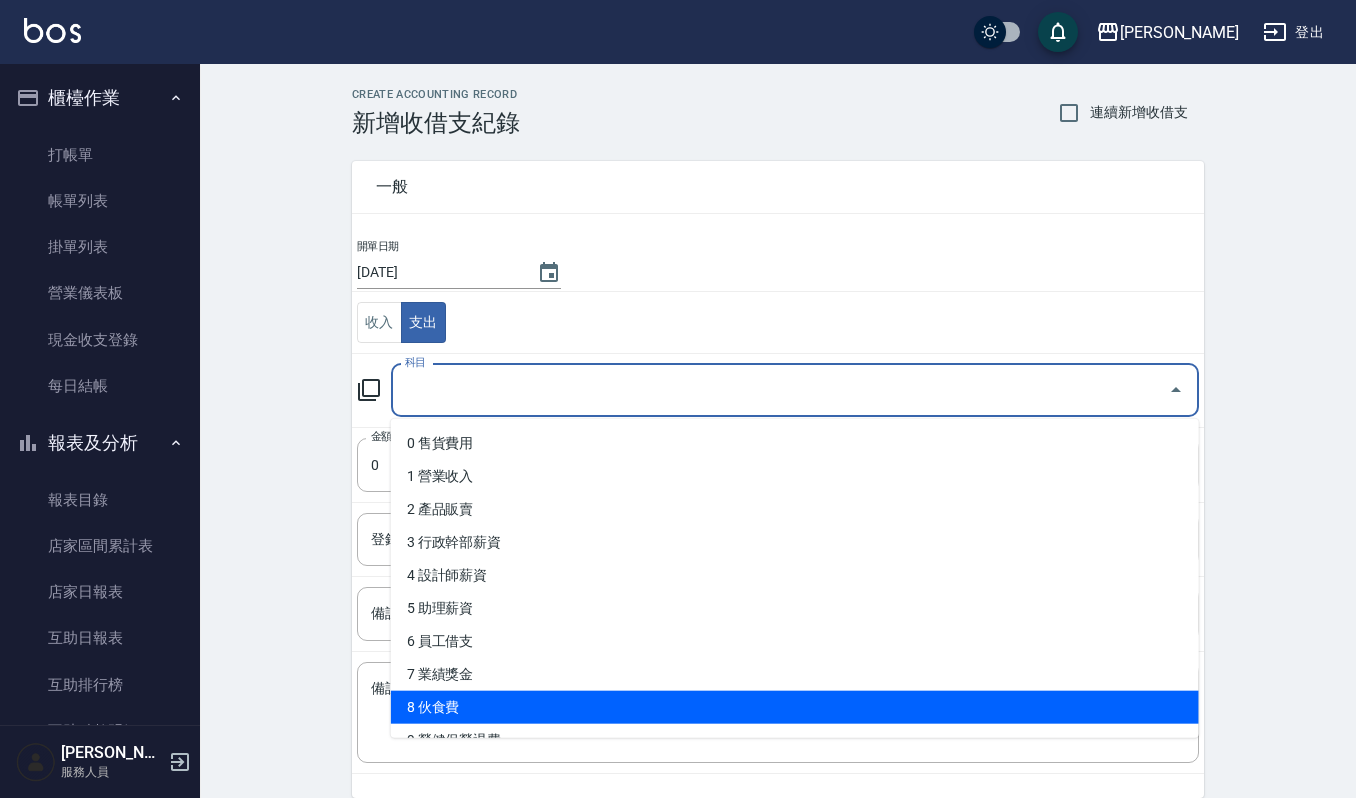 scroll, scrollTop: 133, scrollLeft: 0, axis: vertical 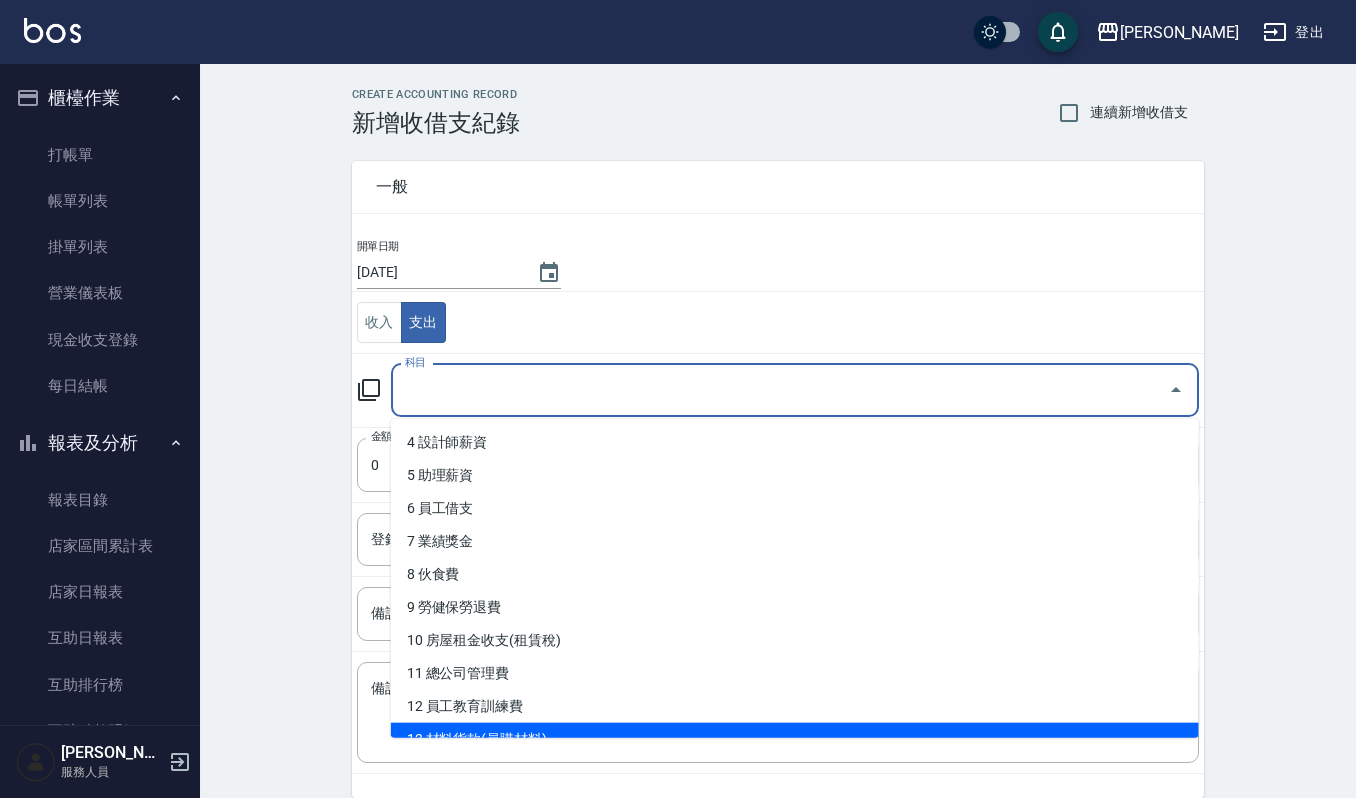drag, startPoint x: 561, startPoint y: 710, endPoint x: 560, endPoint y: 733, distance: 23.021729 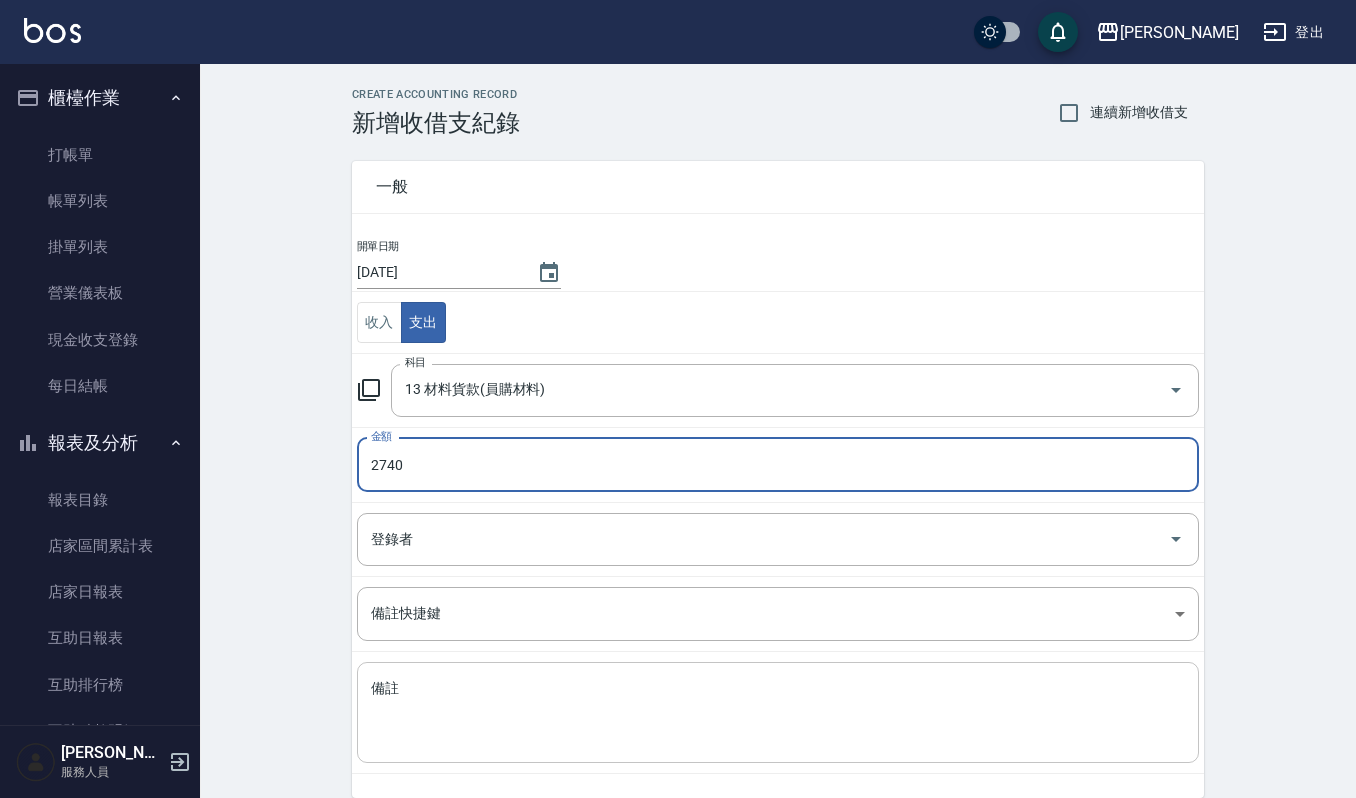 type on "2740" 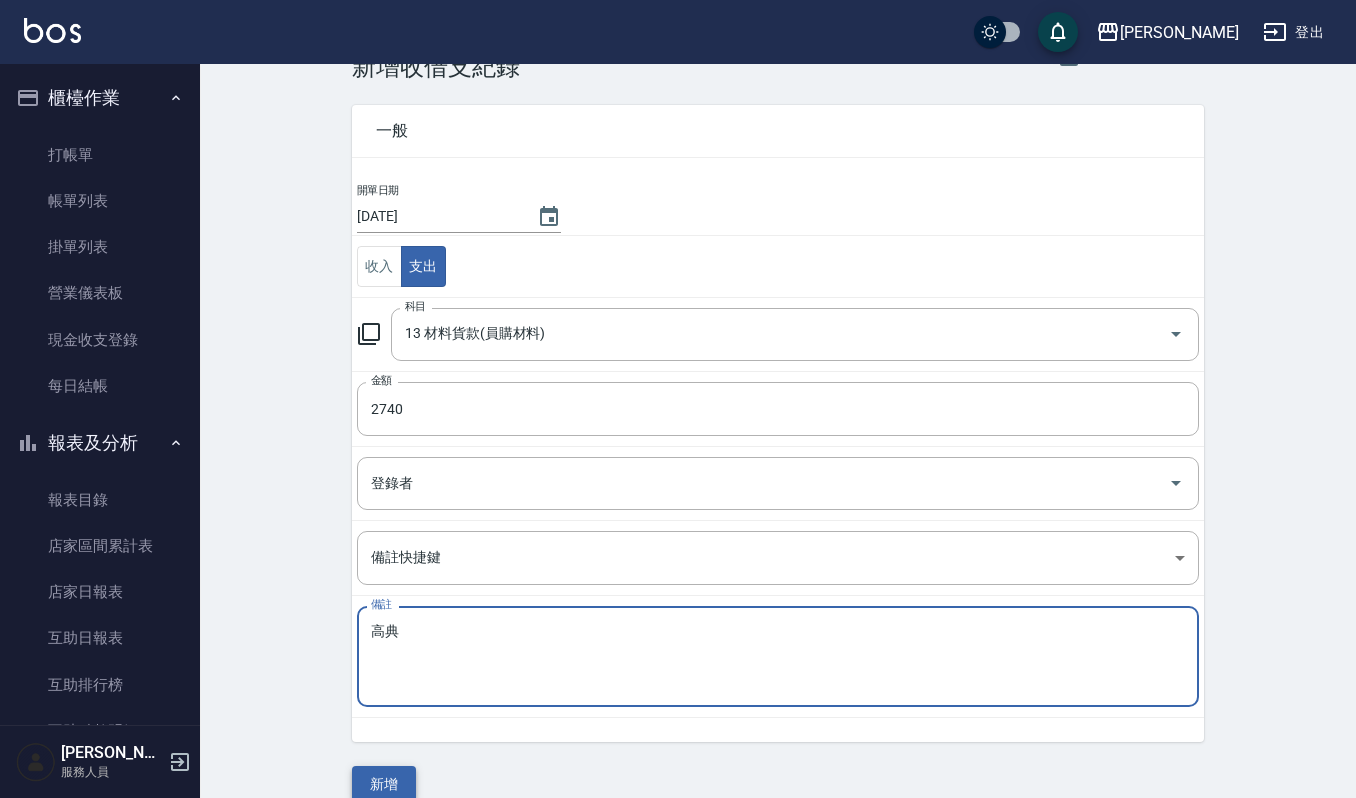 scroll, scrollTop: 86, scrollLeft: 0, axis: vertical 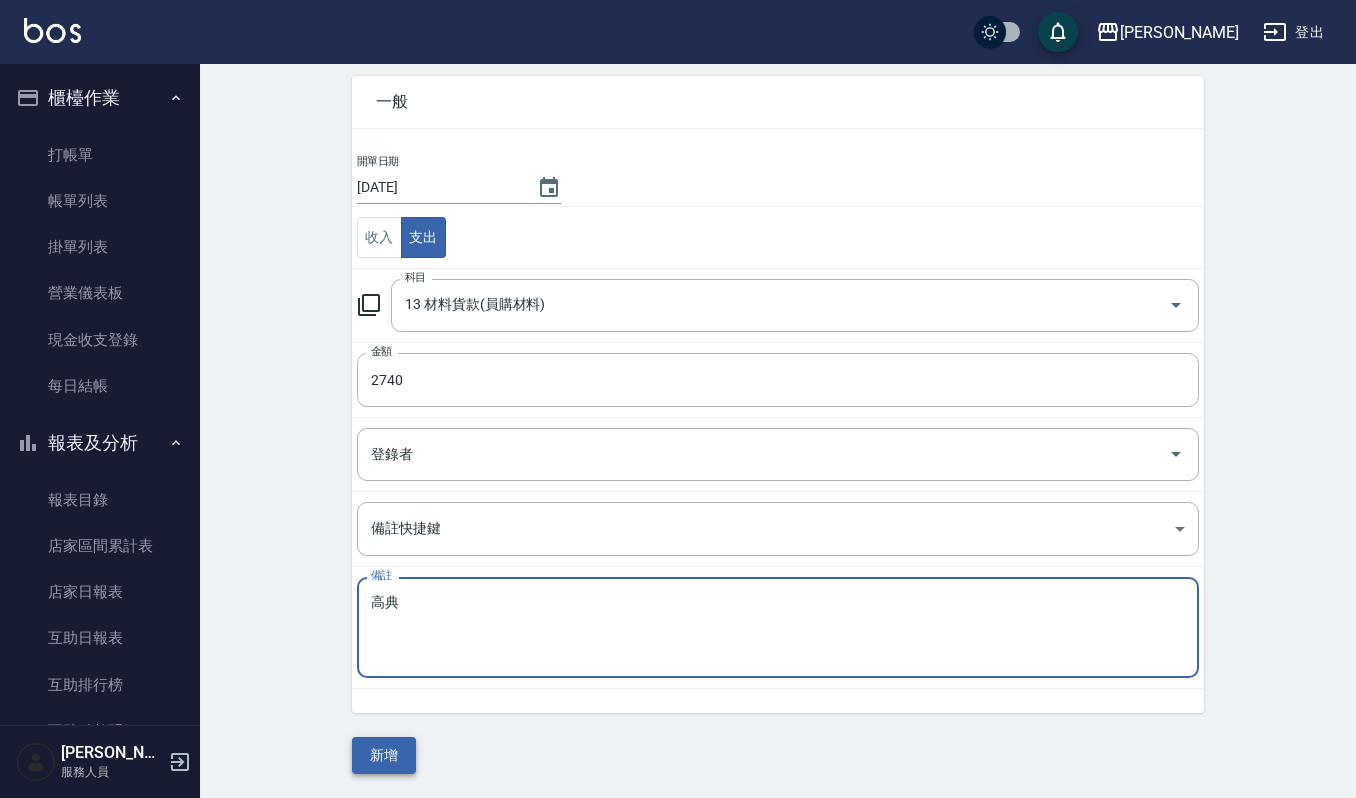 type on "高典" 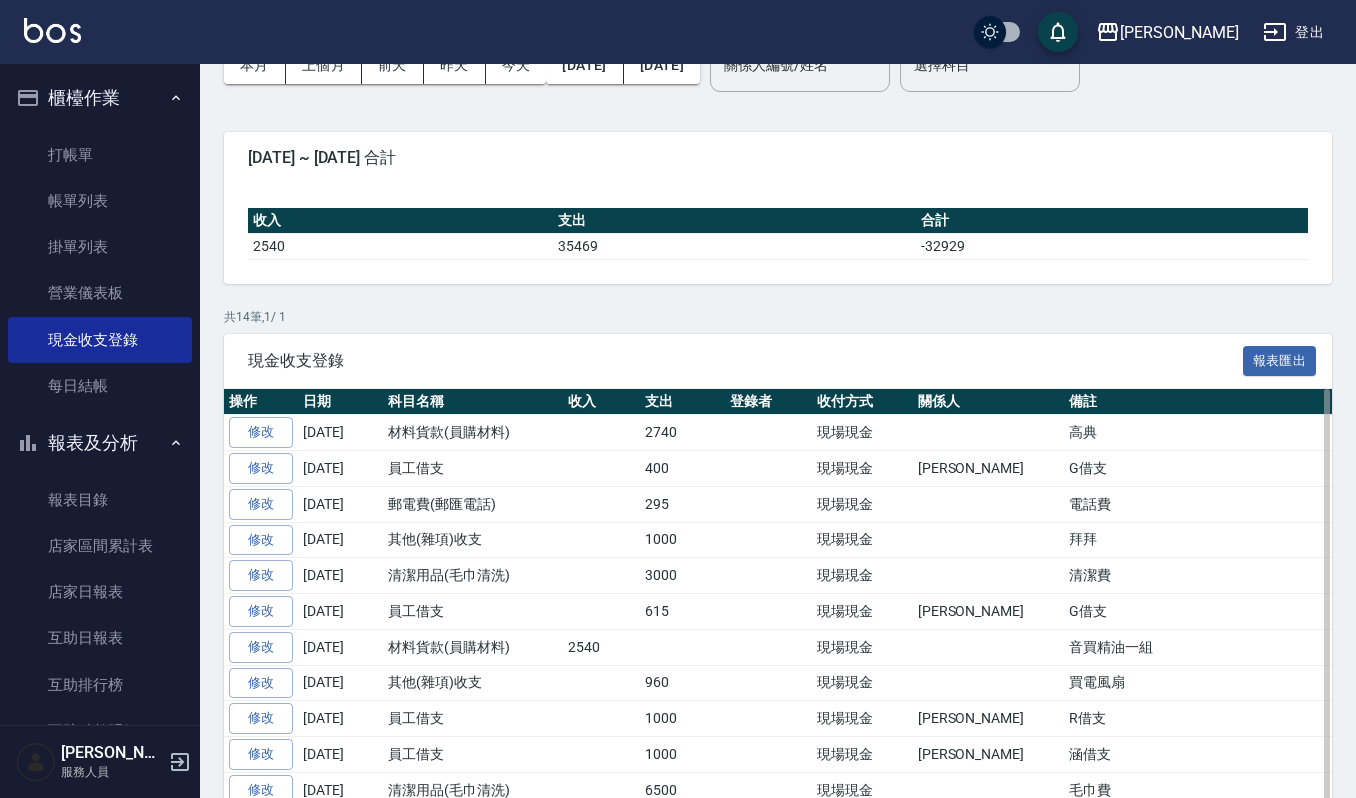 scroll, scrollTop: 0, scrollLeft: 0, axis: both 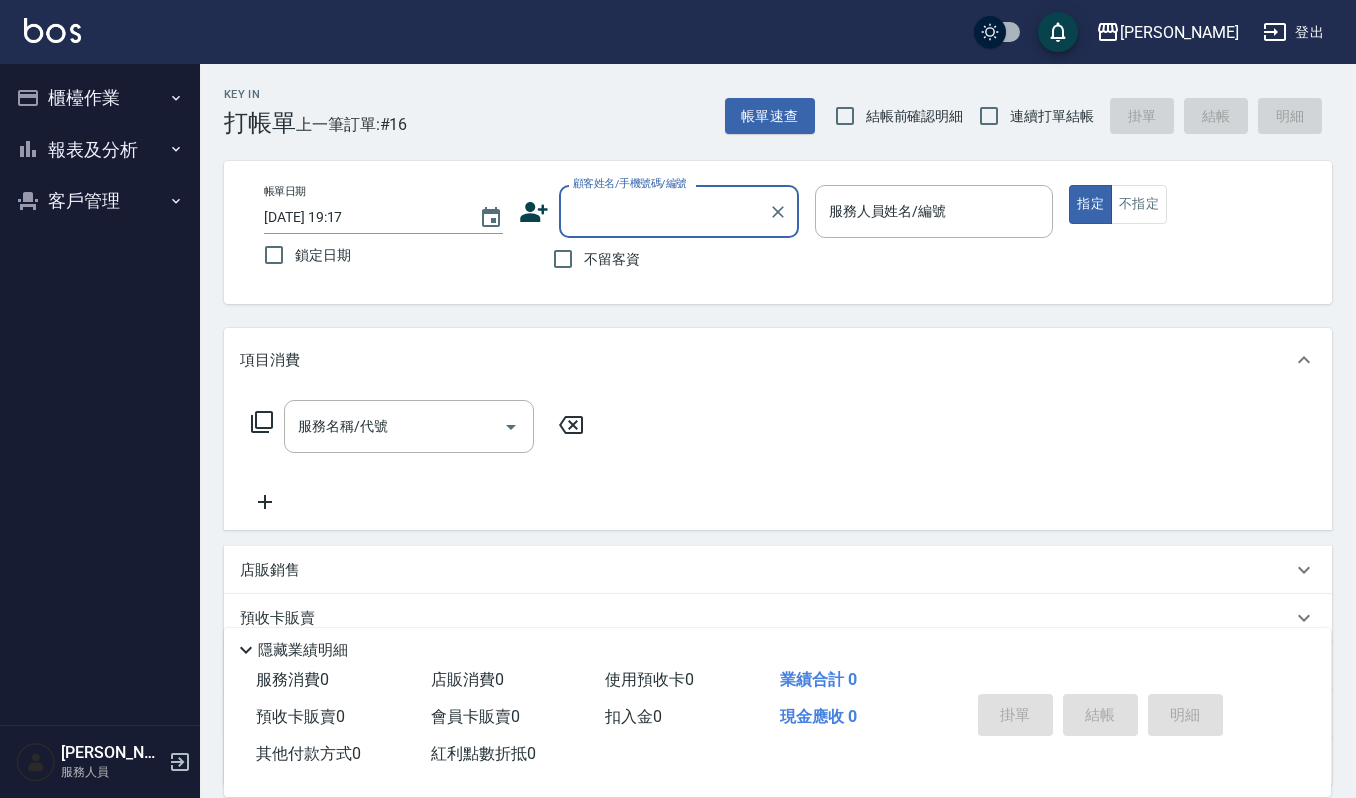 click on "櫃檯作業" at bounding box center (100, 98) 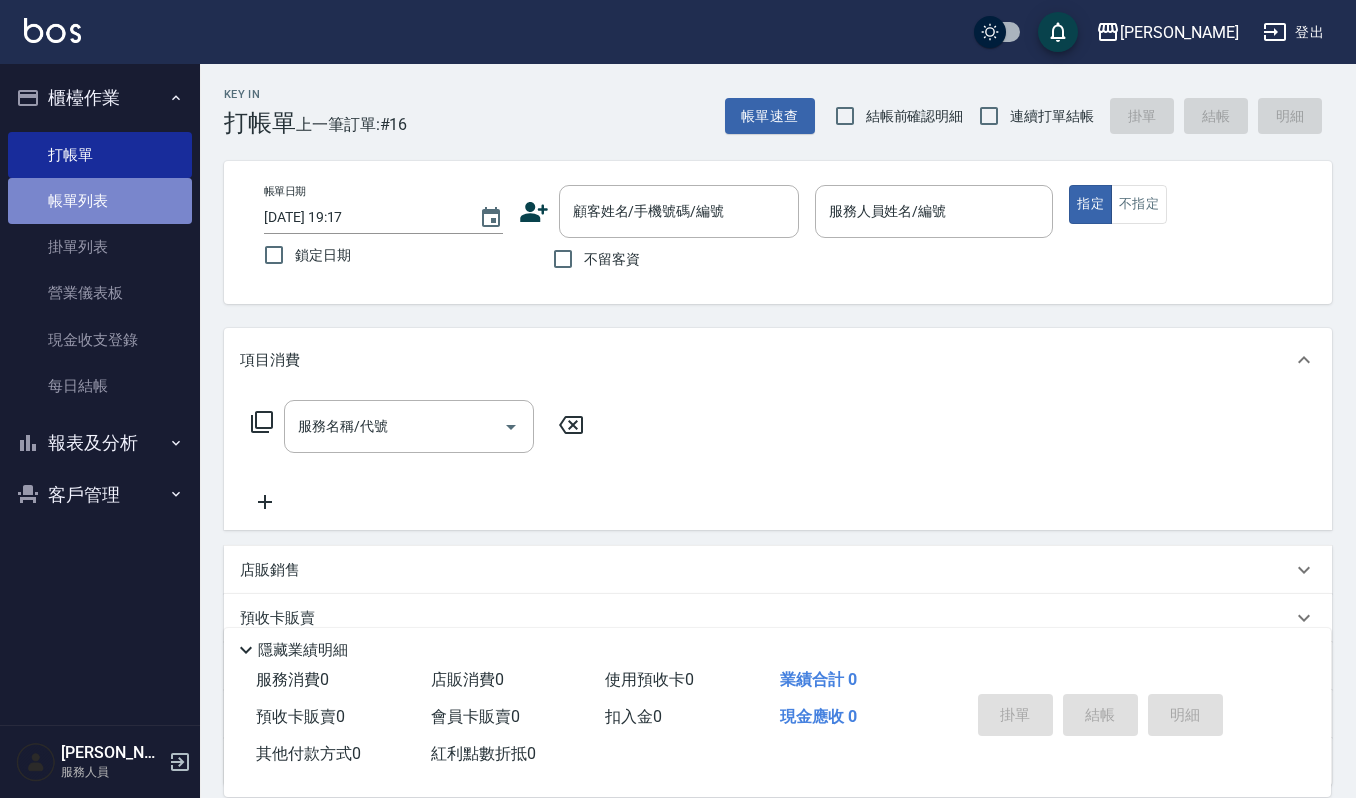 click on "帳單列表" at bounding box center (100, 201) 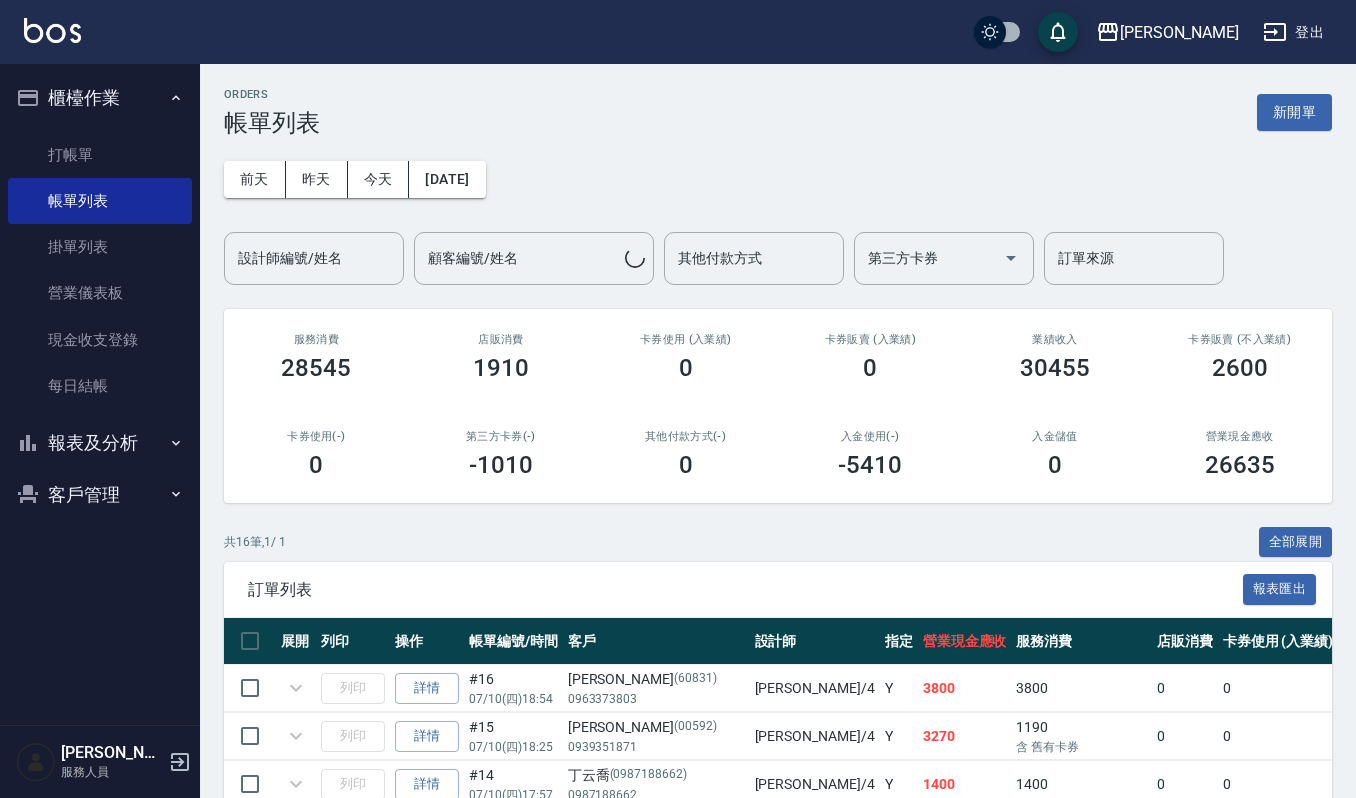 click on "設計師編號/姓名" at bounding box center [314, 258] 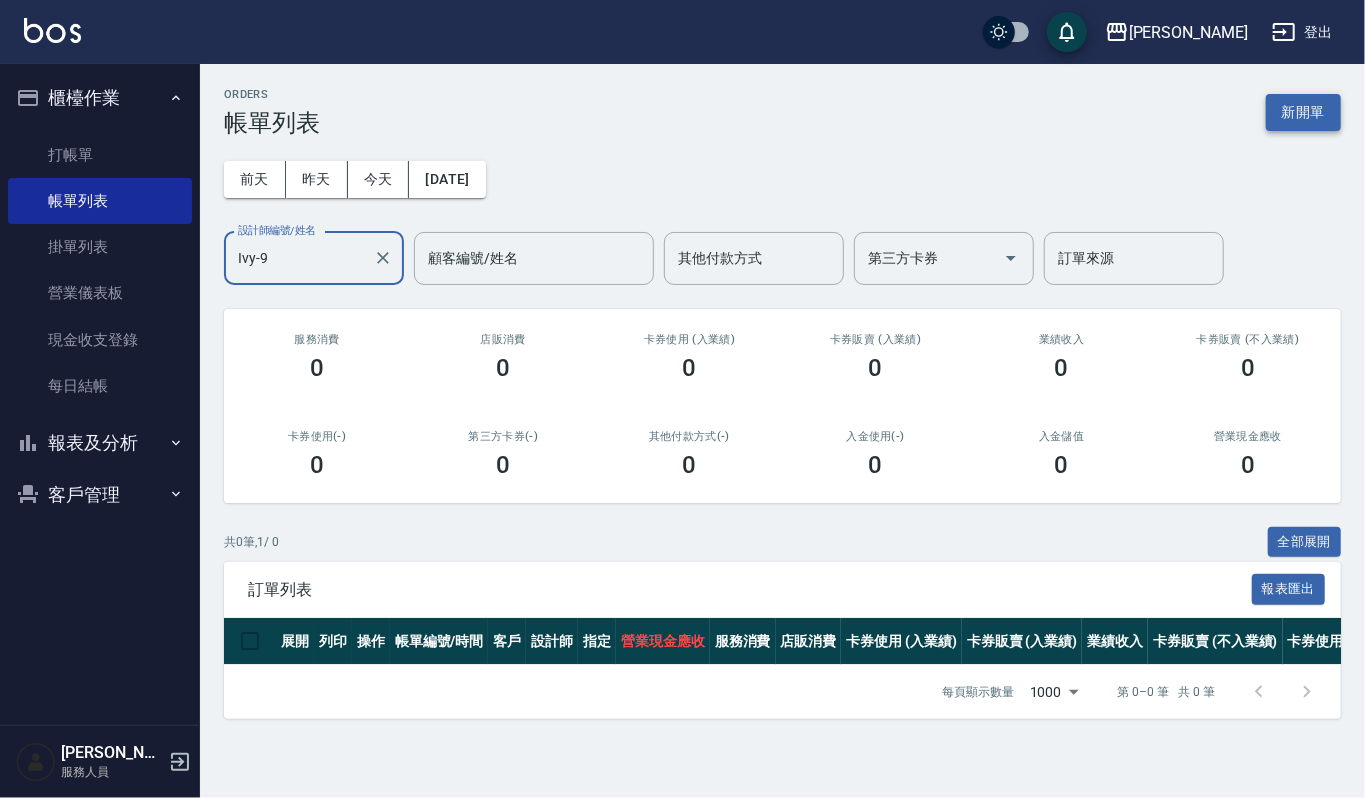 type on "Ivy-9" 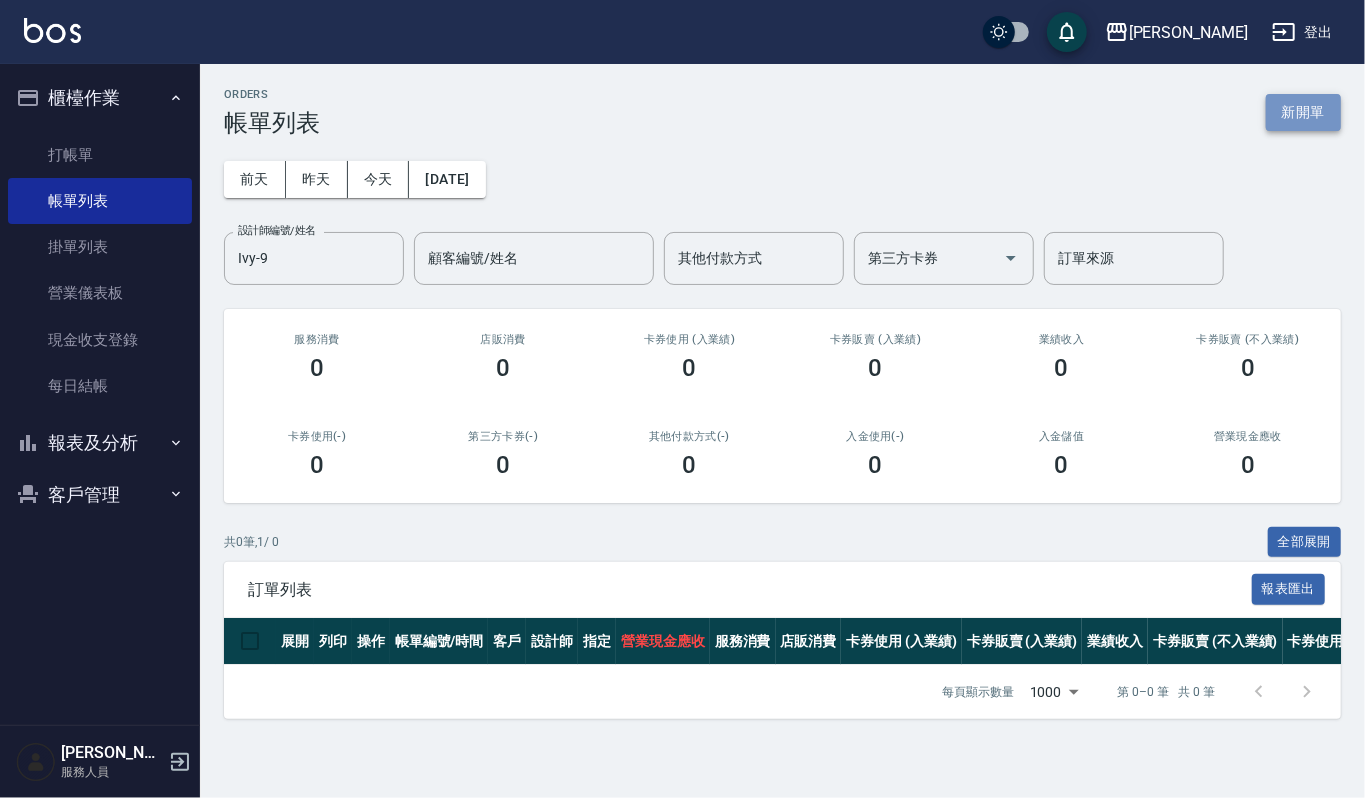 click on "新開單" at bounding box center [1303, 112] 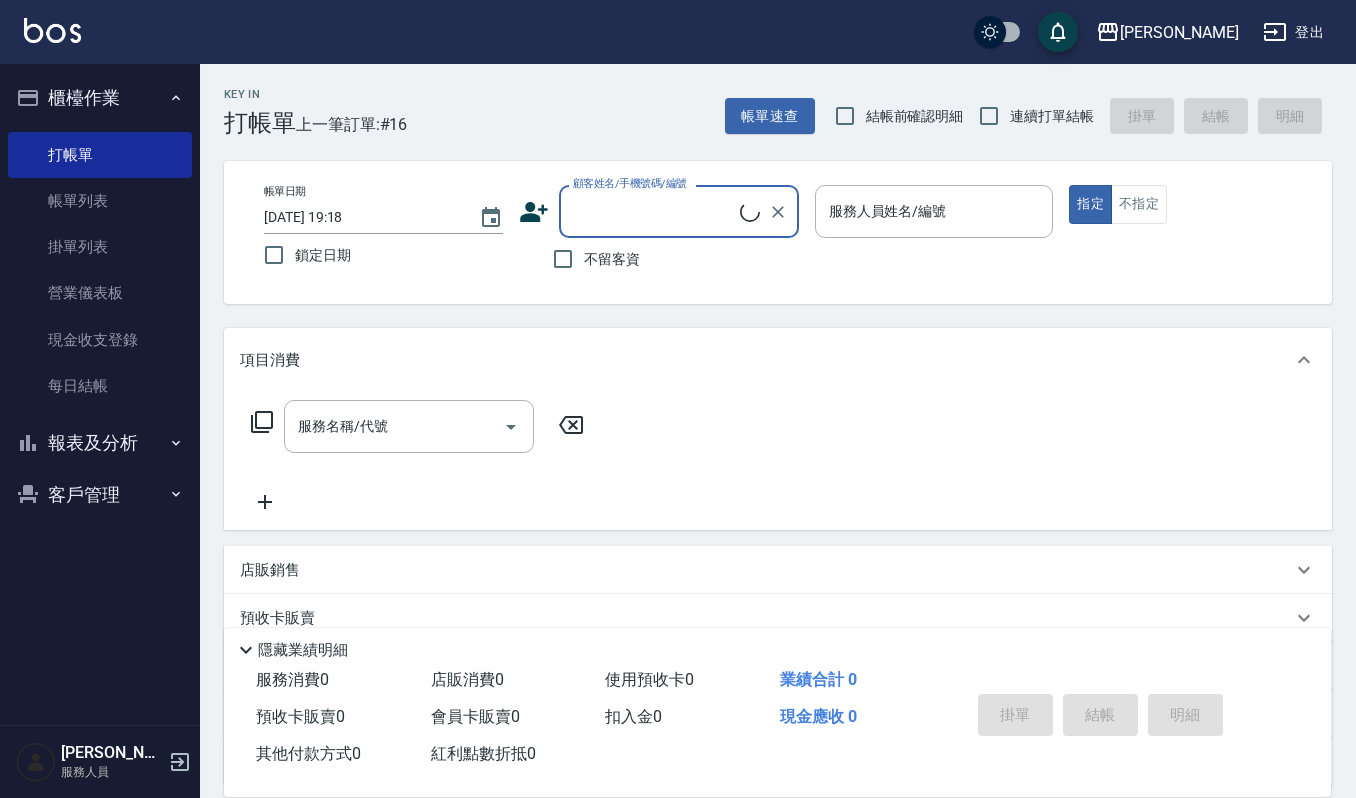 click on "顧客姓名/手機號碼/編號" at bounding box center [654, 211] 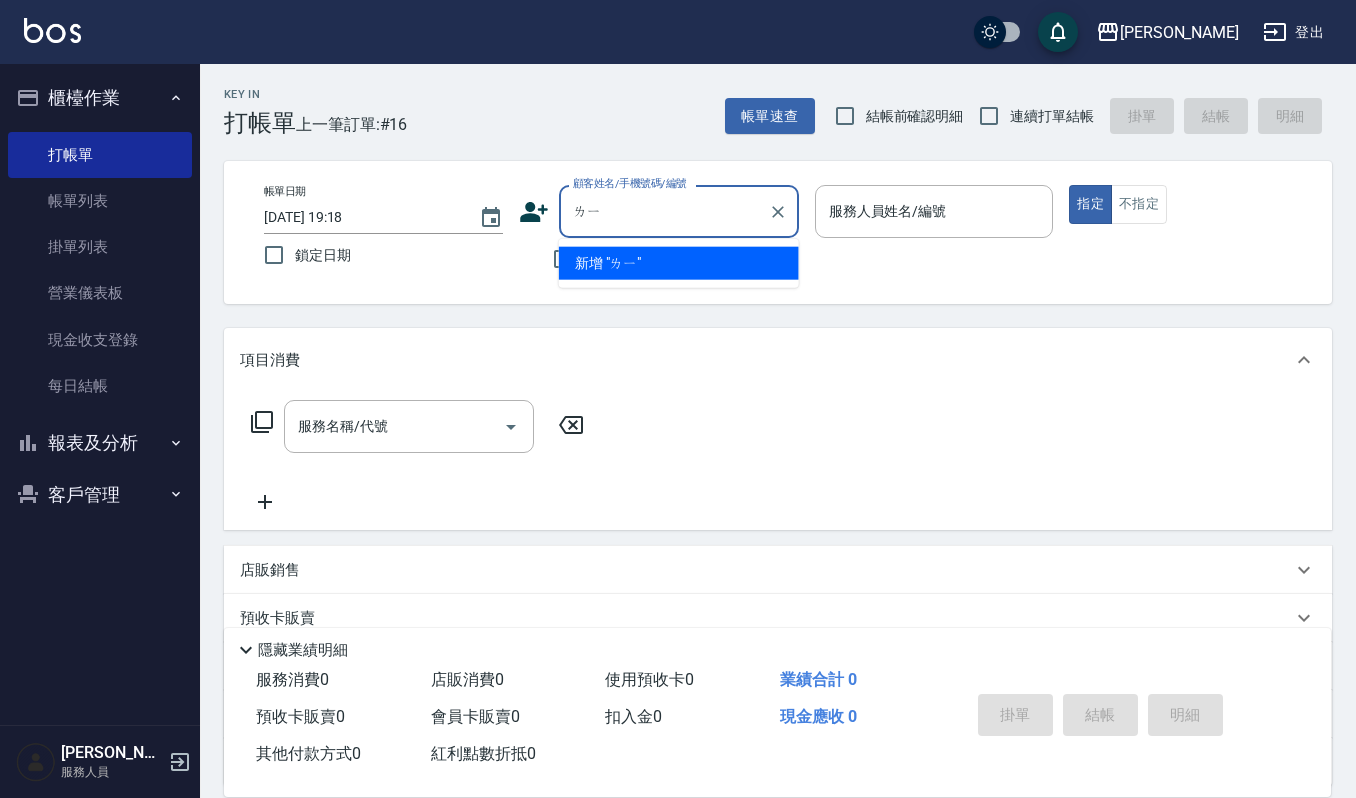 type on "ㄌ" 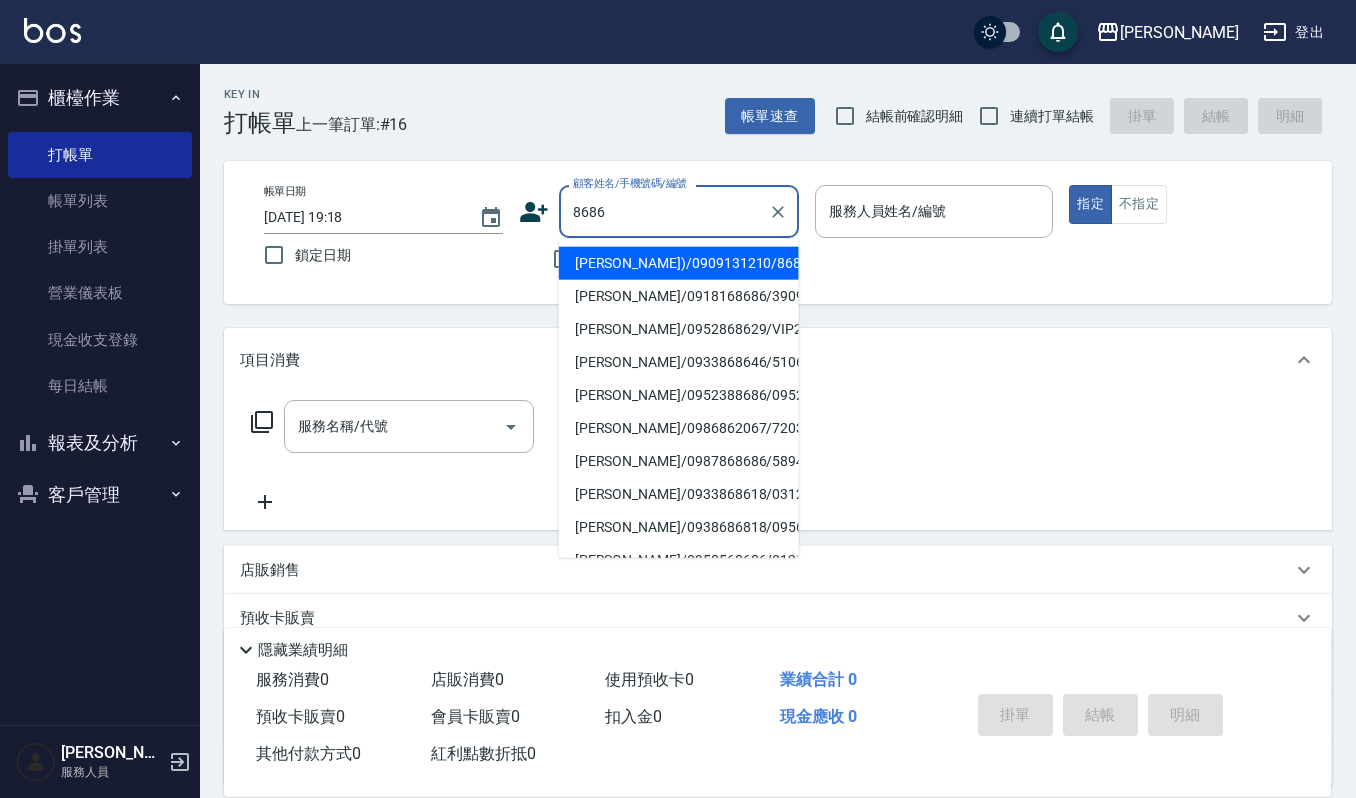 click on "李承翰(Ivy)/0909131210/8686" at bounding box center (679, 263) 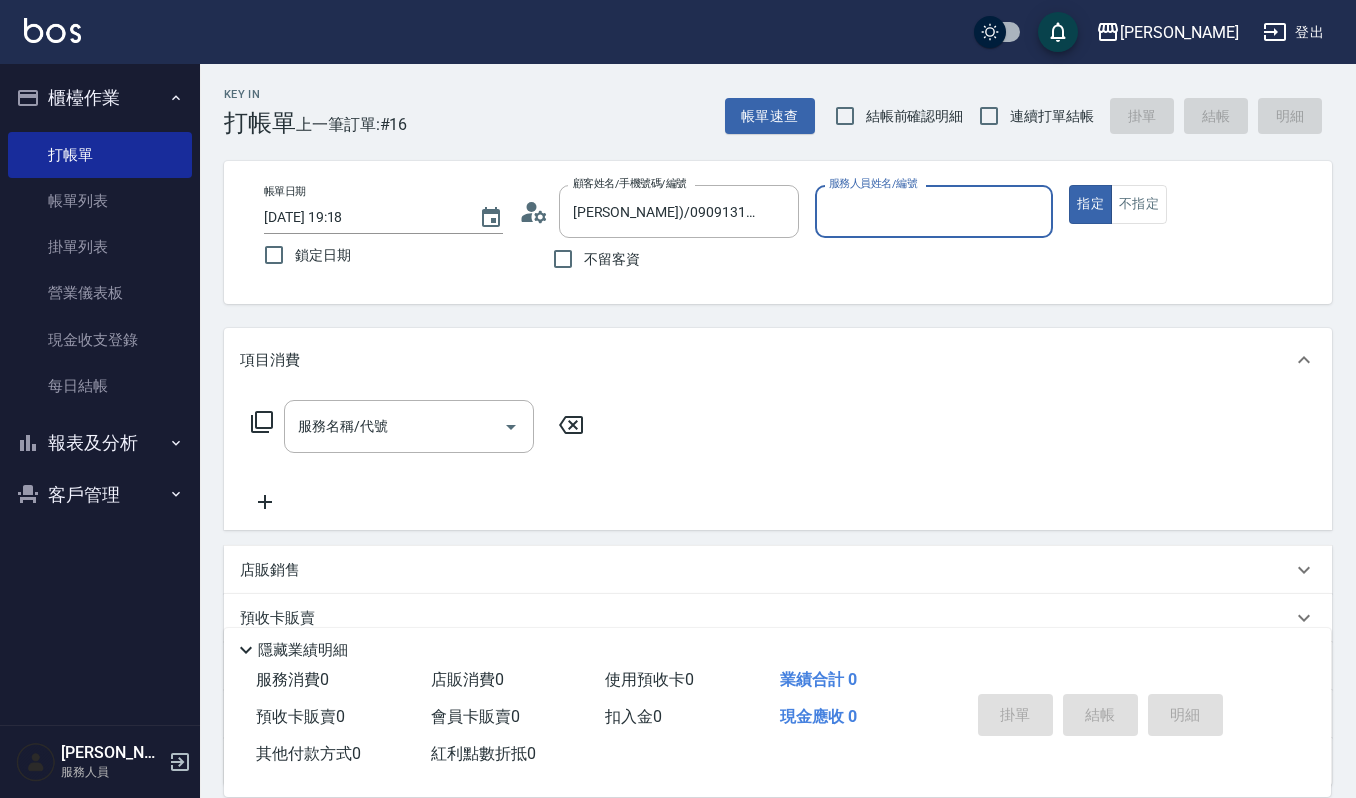 type on "Ivy-9" 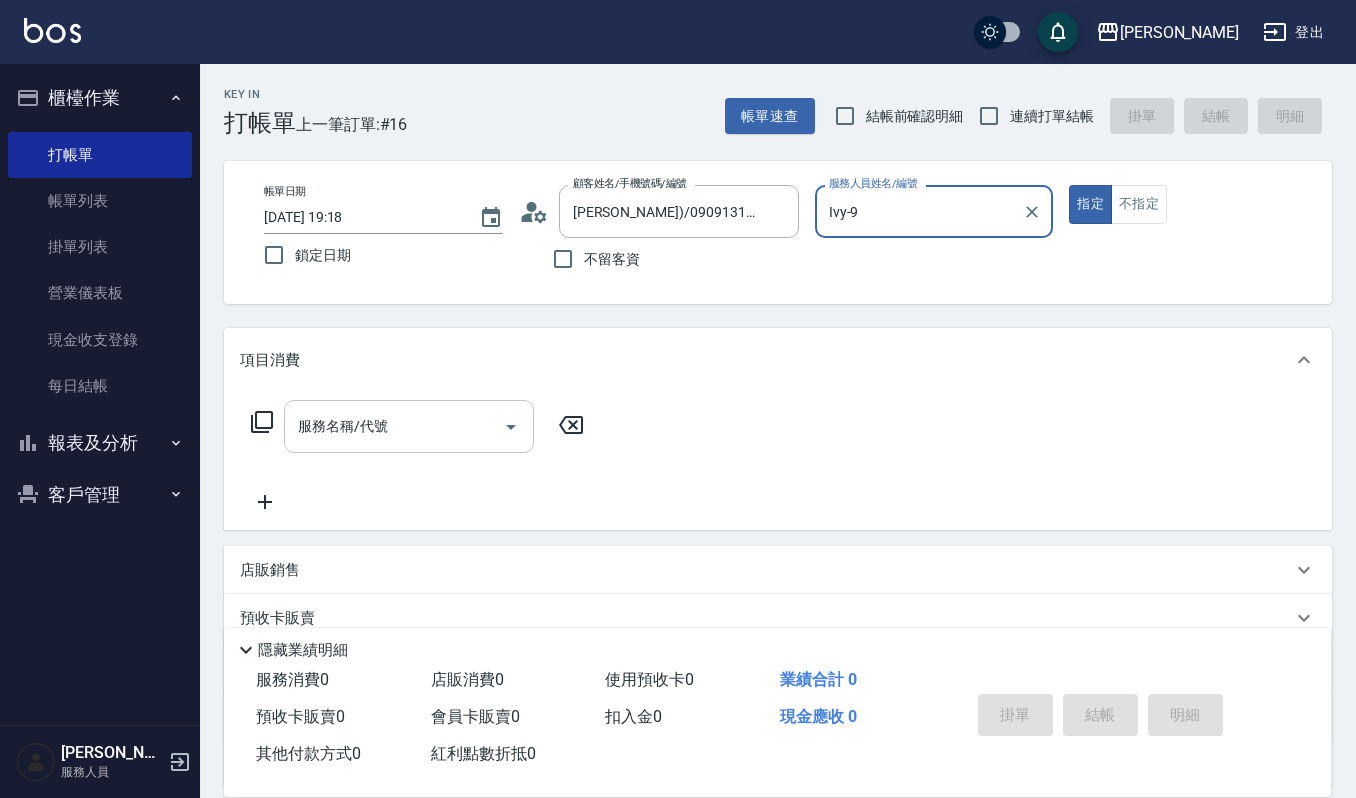 drag, startPoint x: 472, startPoint y: 388, endPoint x: 442, endPoint y: 430, distance: 51.613953 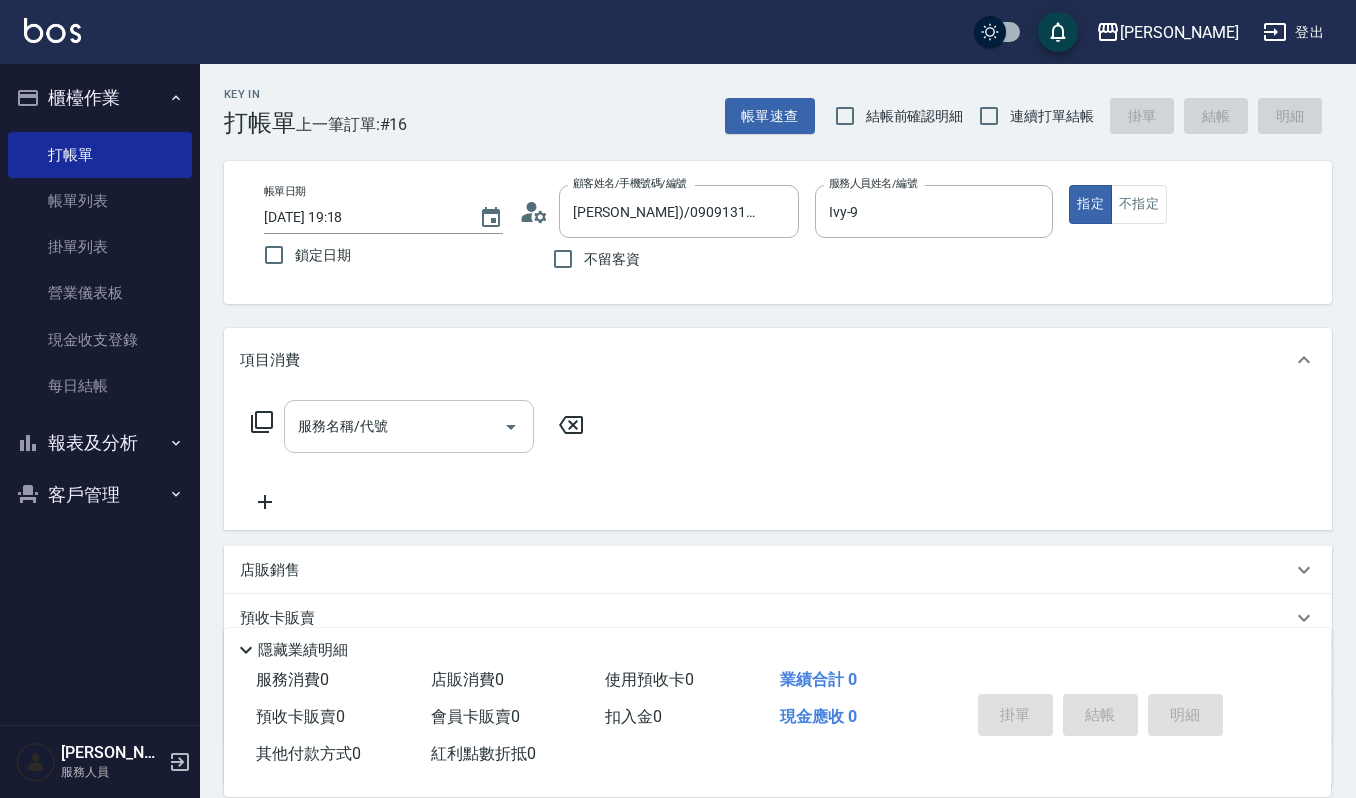 click on "服務名稱/代號" at bounding box center [394, 426] 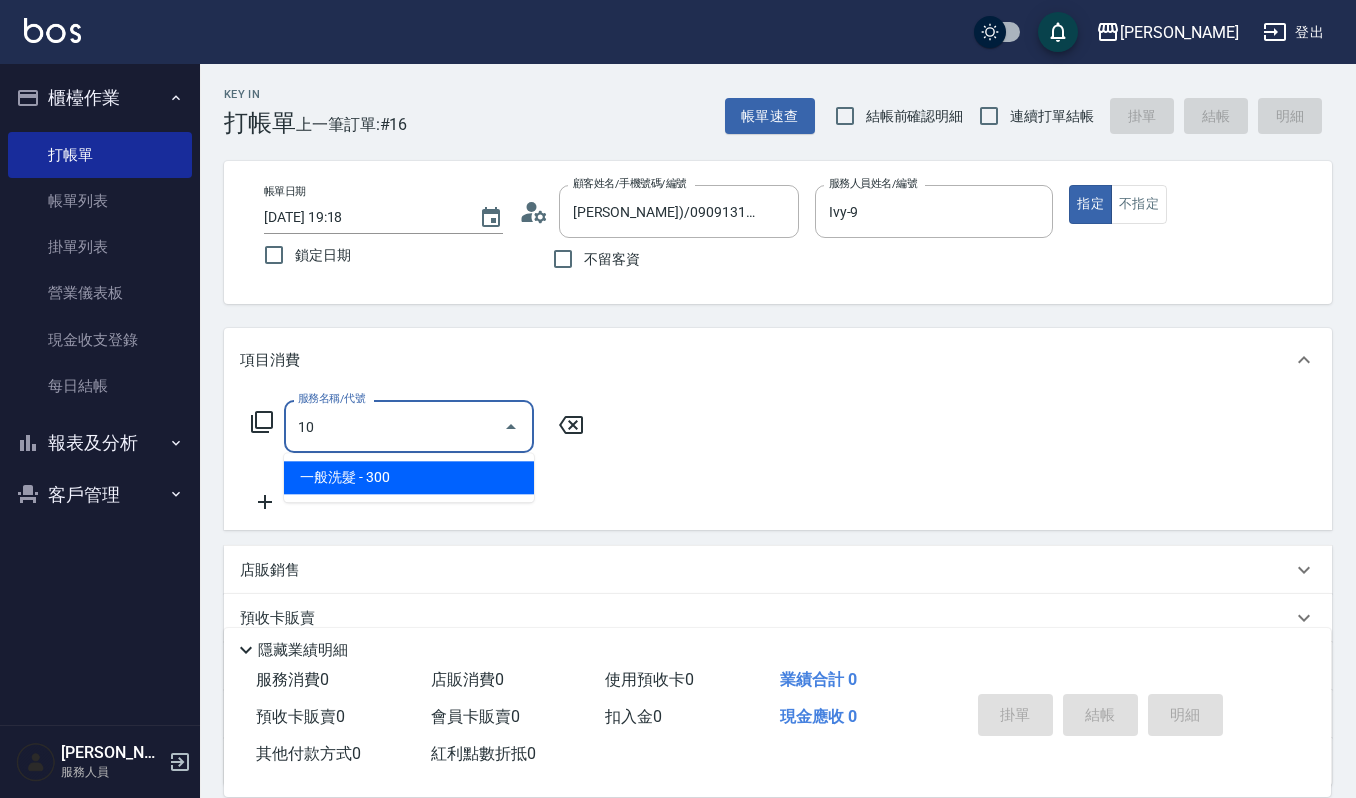 type on "1" 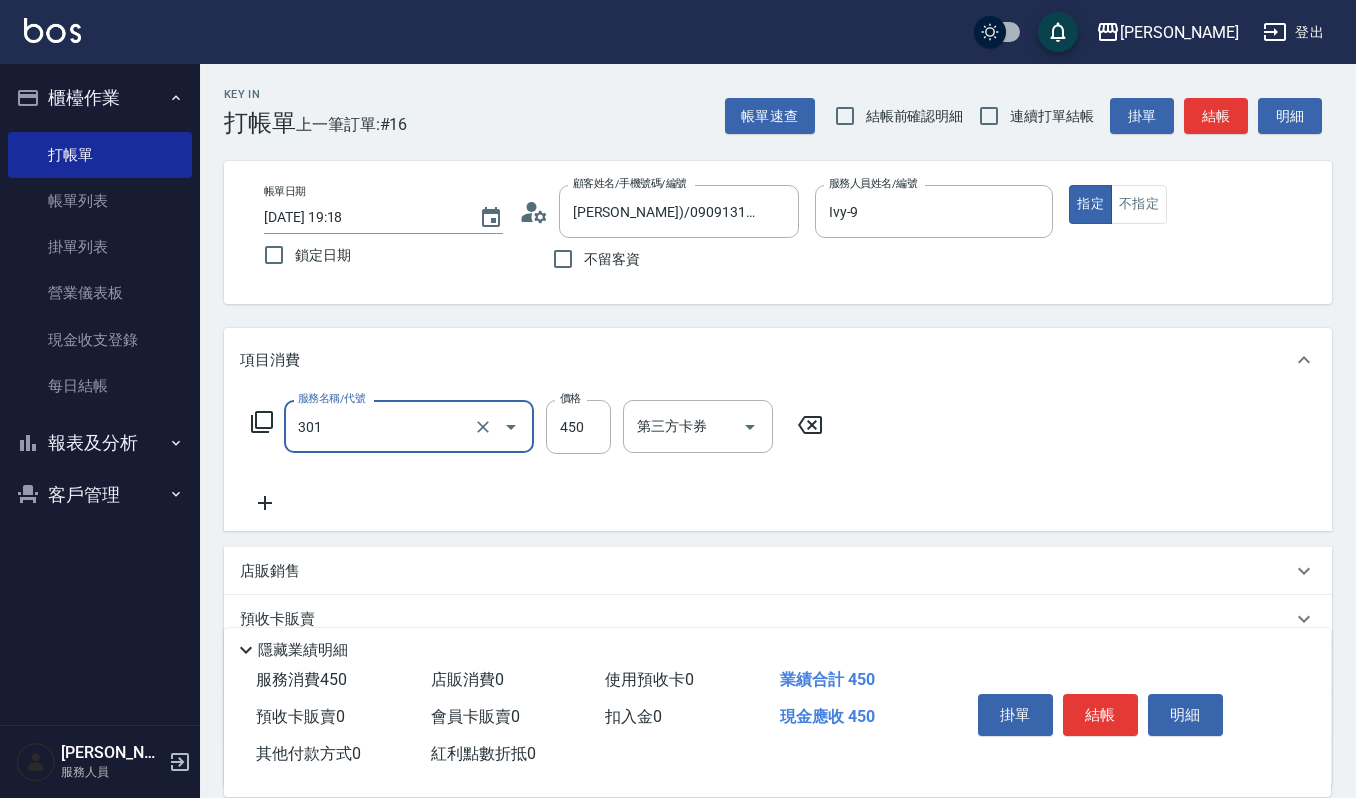 type on "創意剪髮(301)" 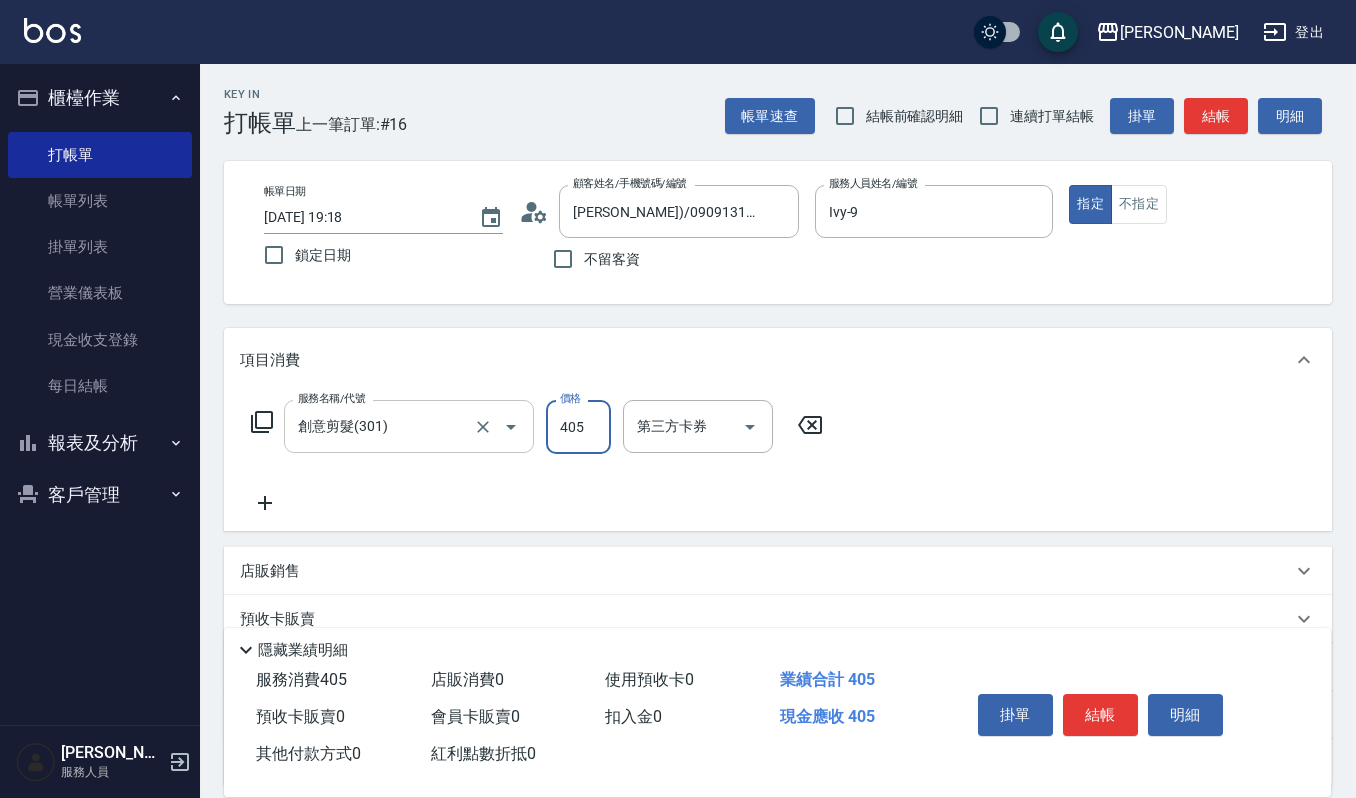 type on "405" 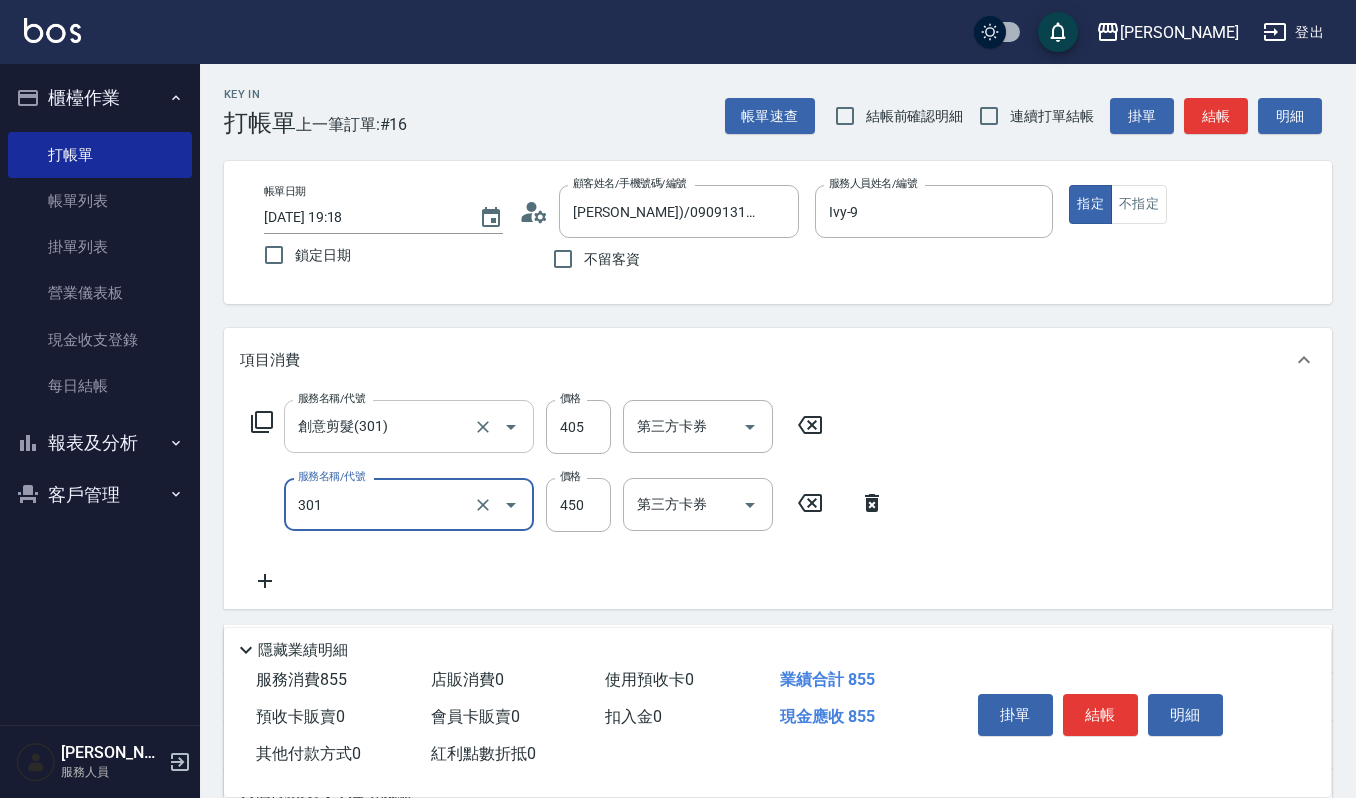 type on "4" 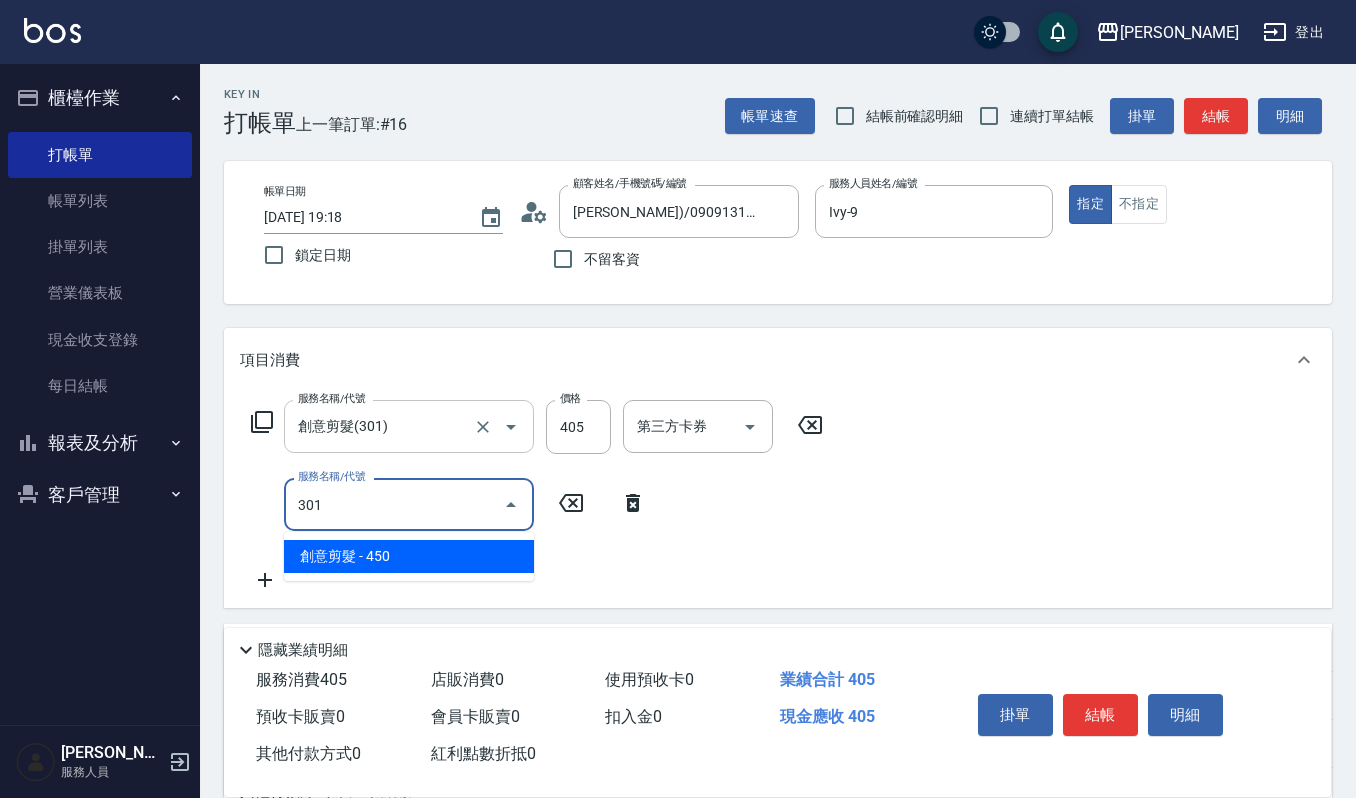 type on "創意剪髮(301)" 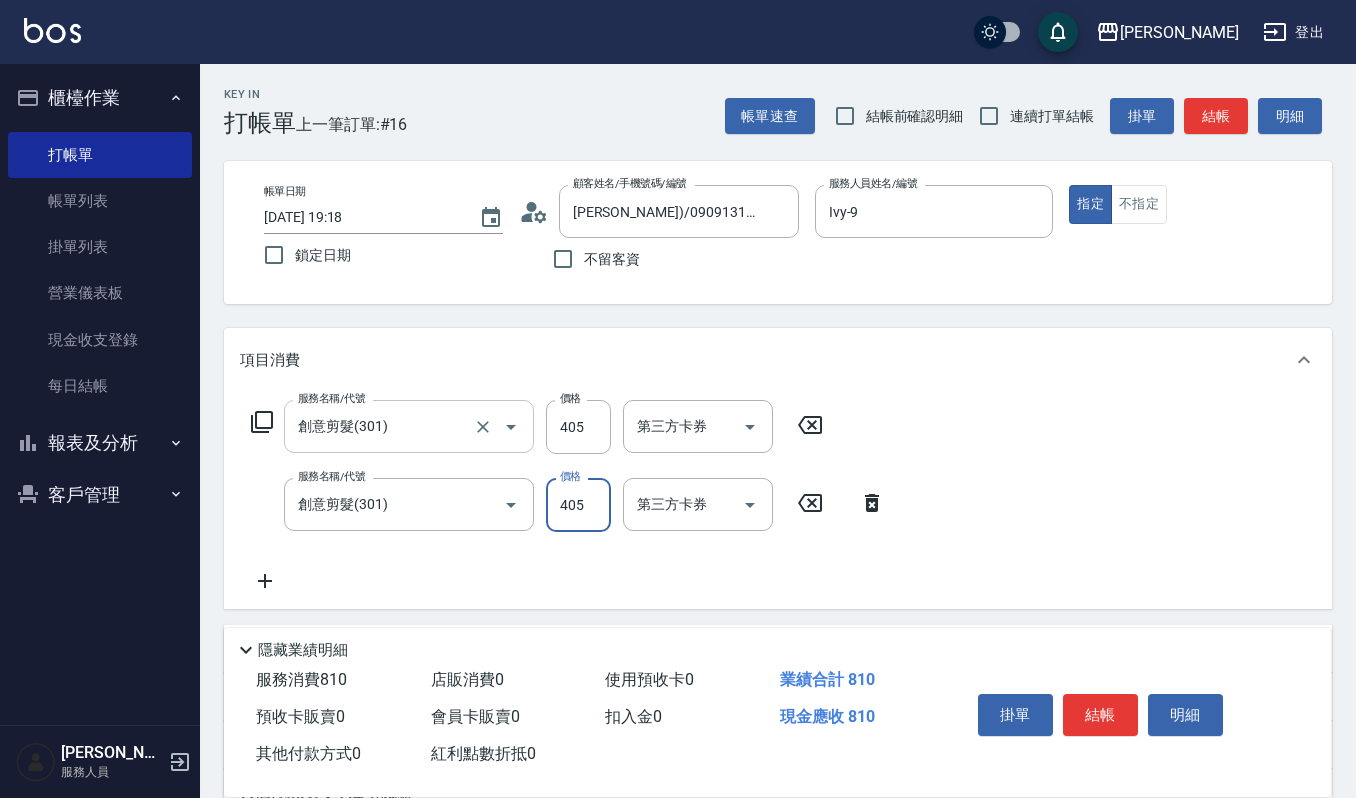 type on "405" 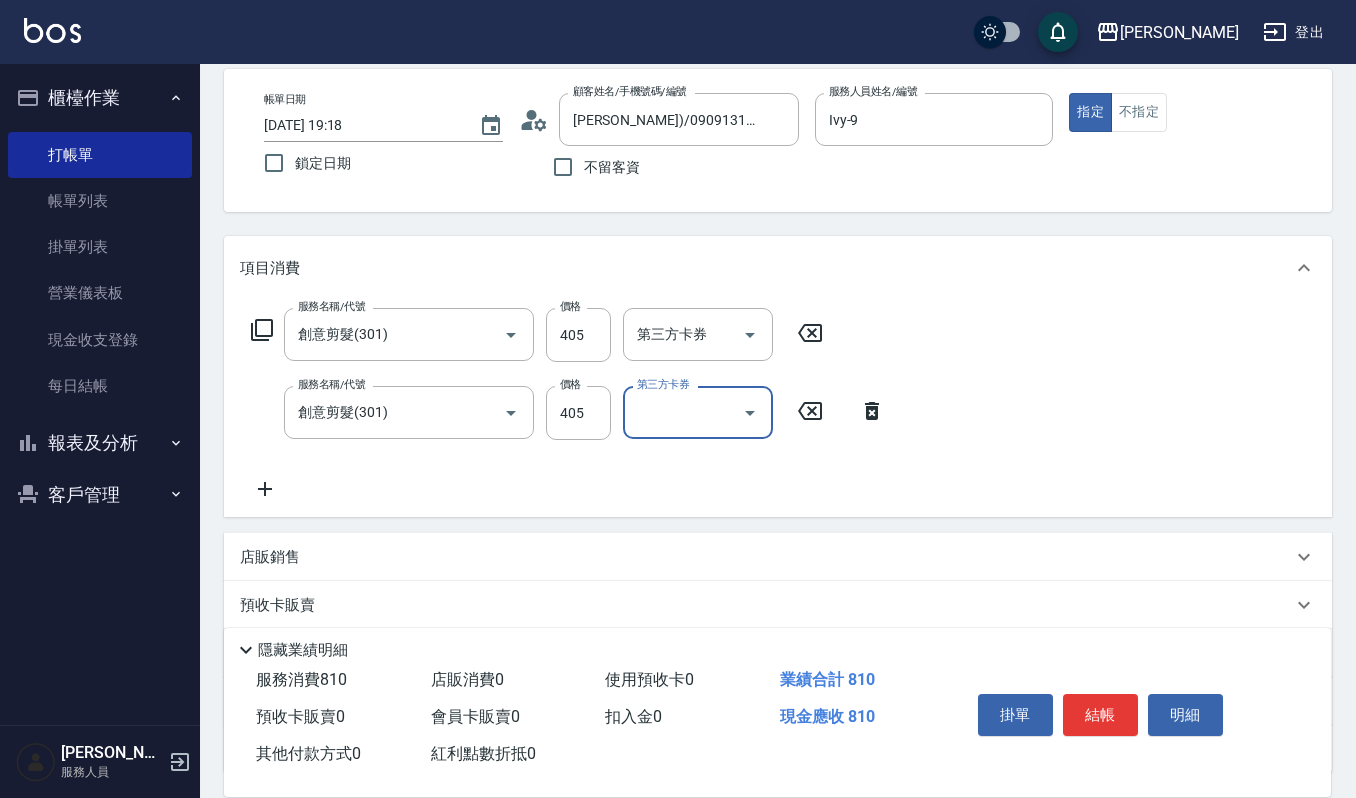 scroll, scrollTop: 133, scrollLeft: 0, axis: vertical 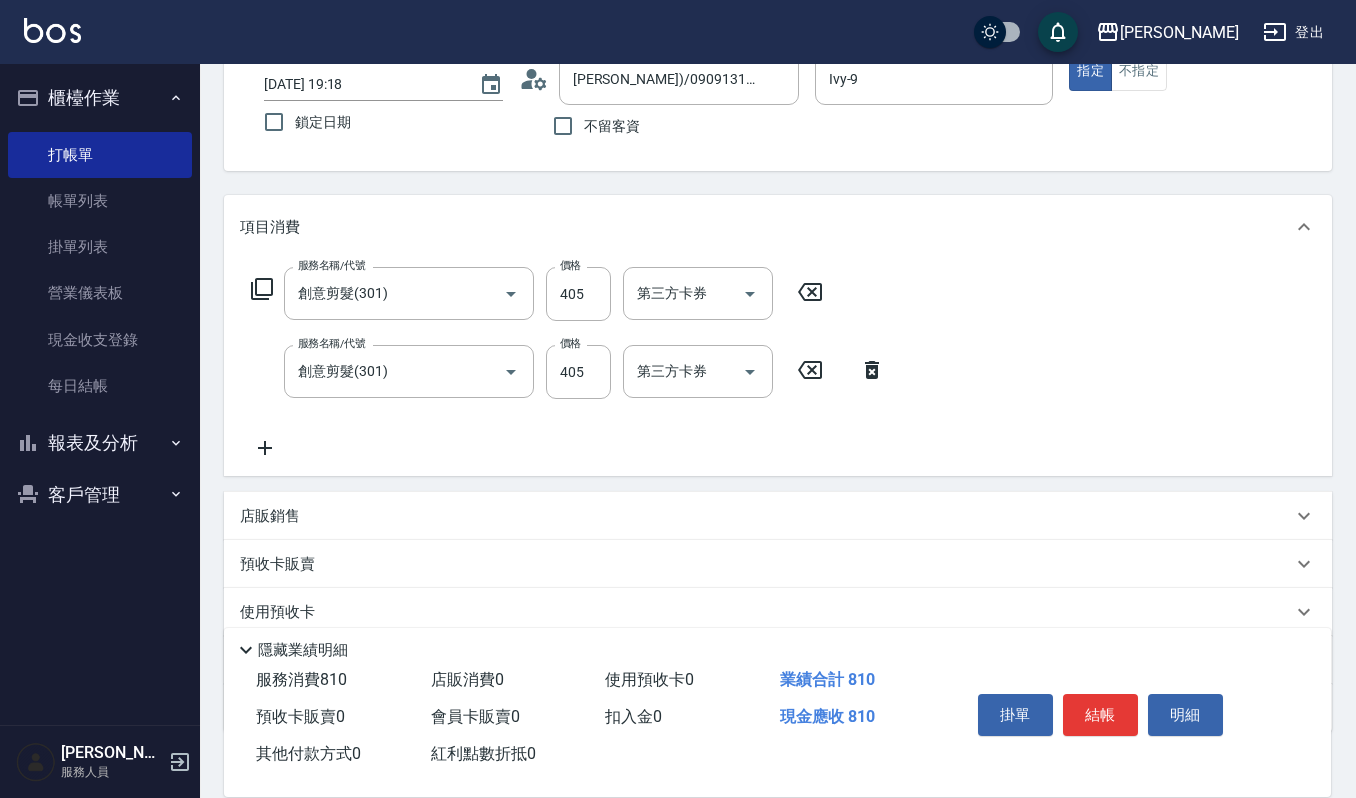click on "店販銷售" at bounding box center (270, 516) 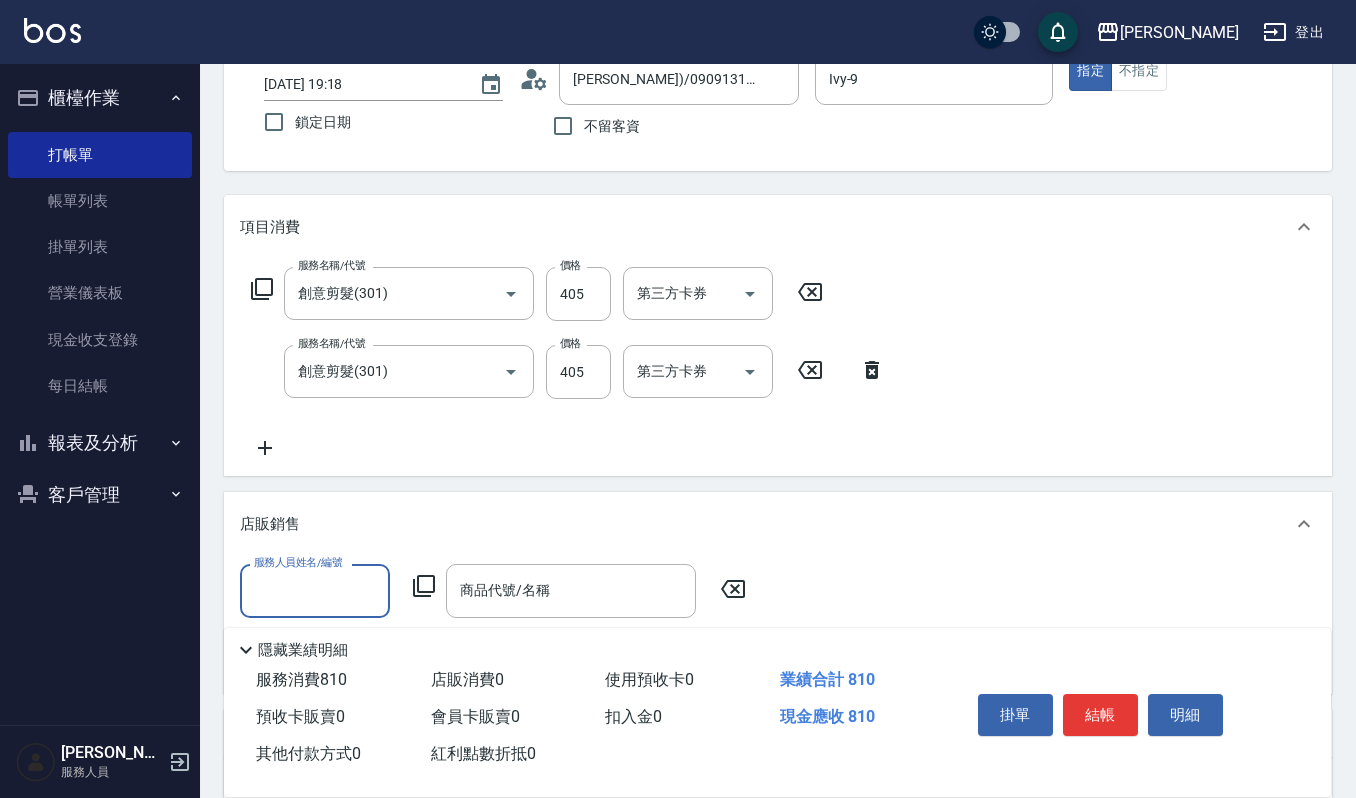 scroll, scrollTop: 1, scrollLeft: 0, axis: vertical 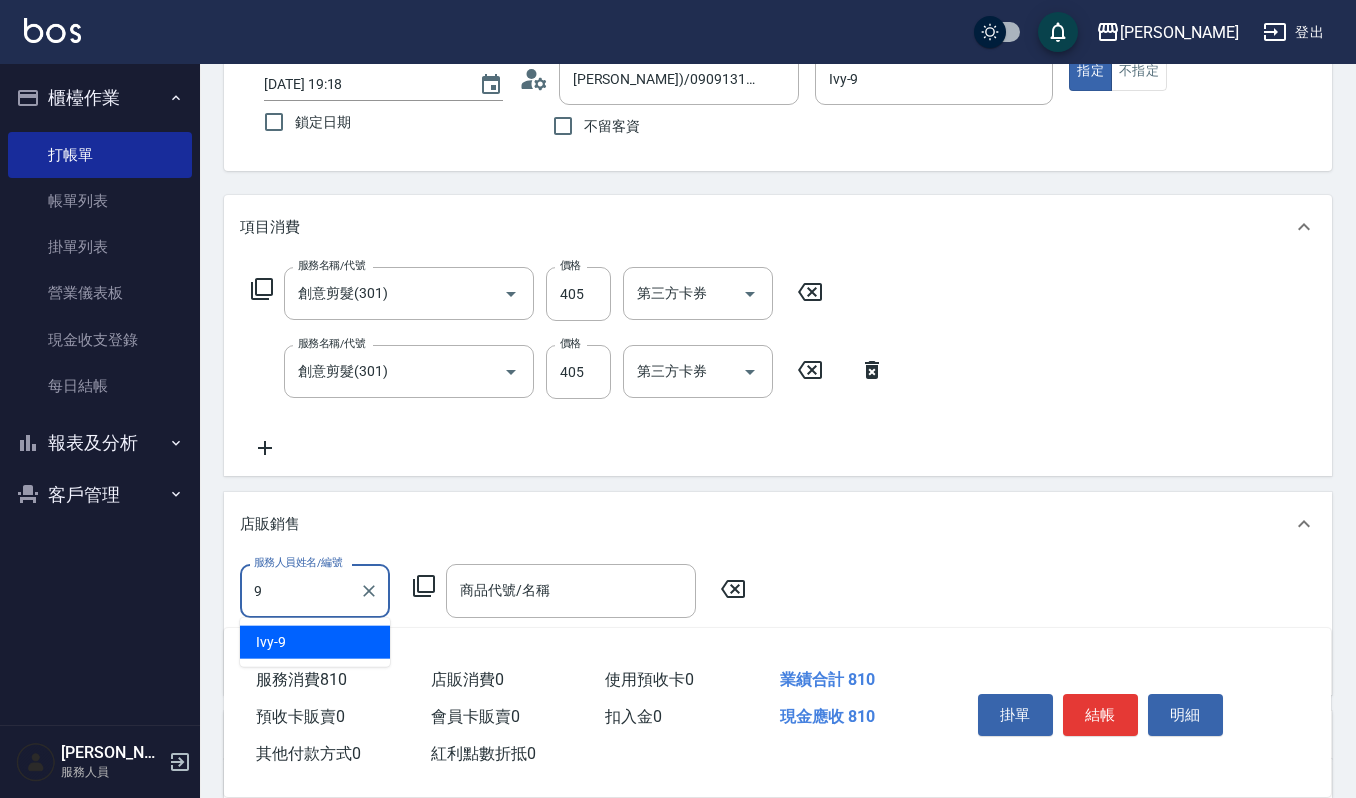 type on "Ivy-9" 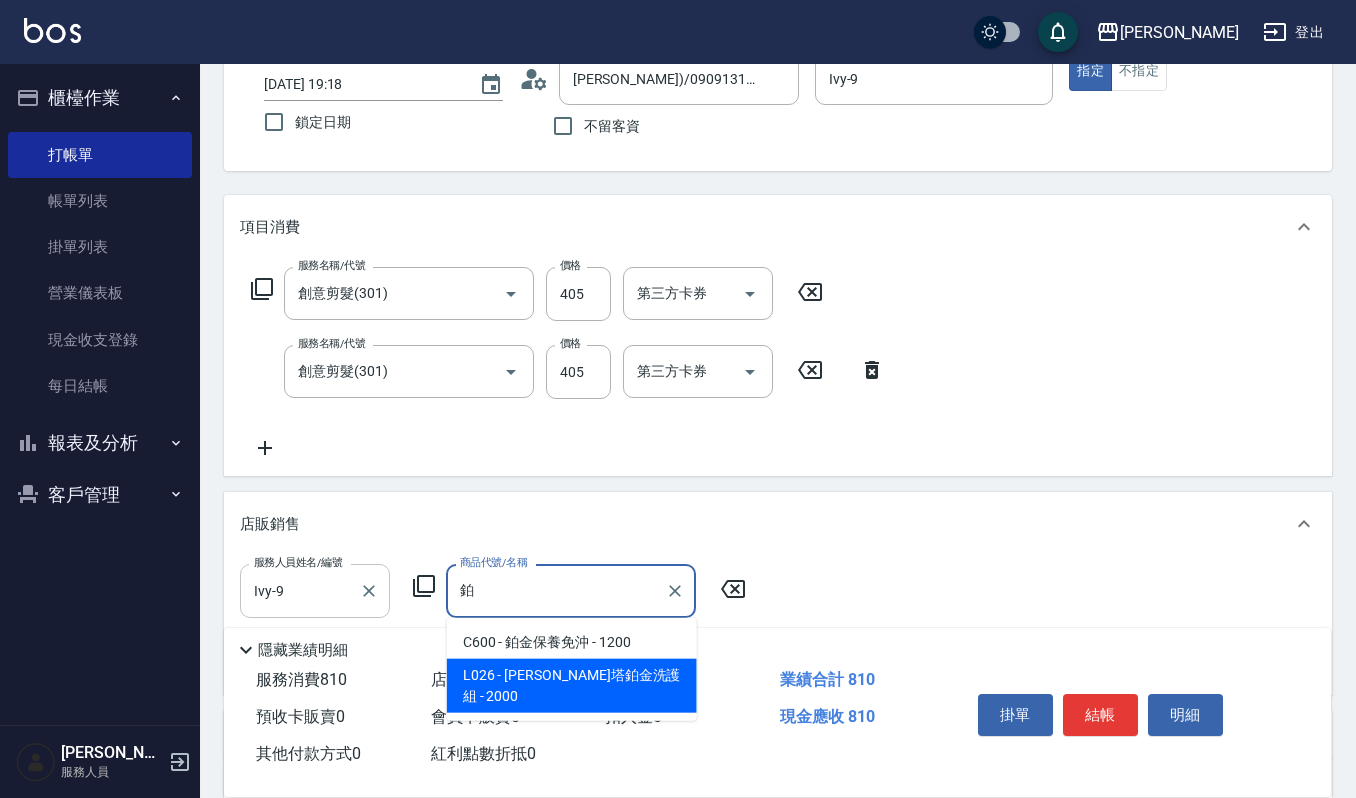 type on "蕾娜塔鉑金洗護組" 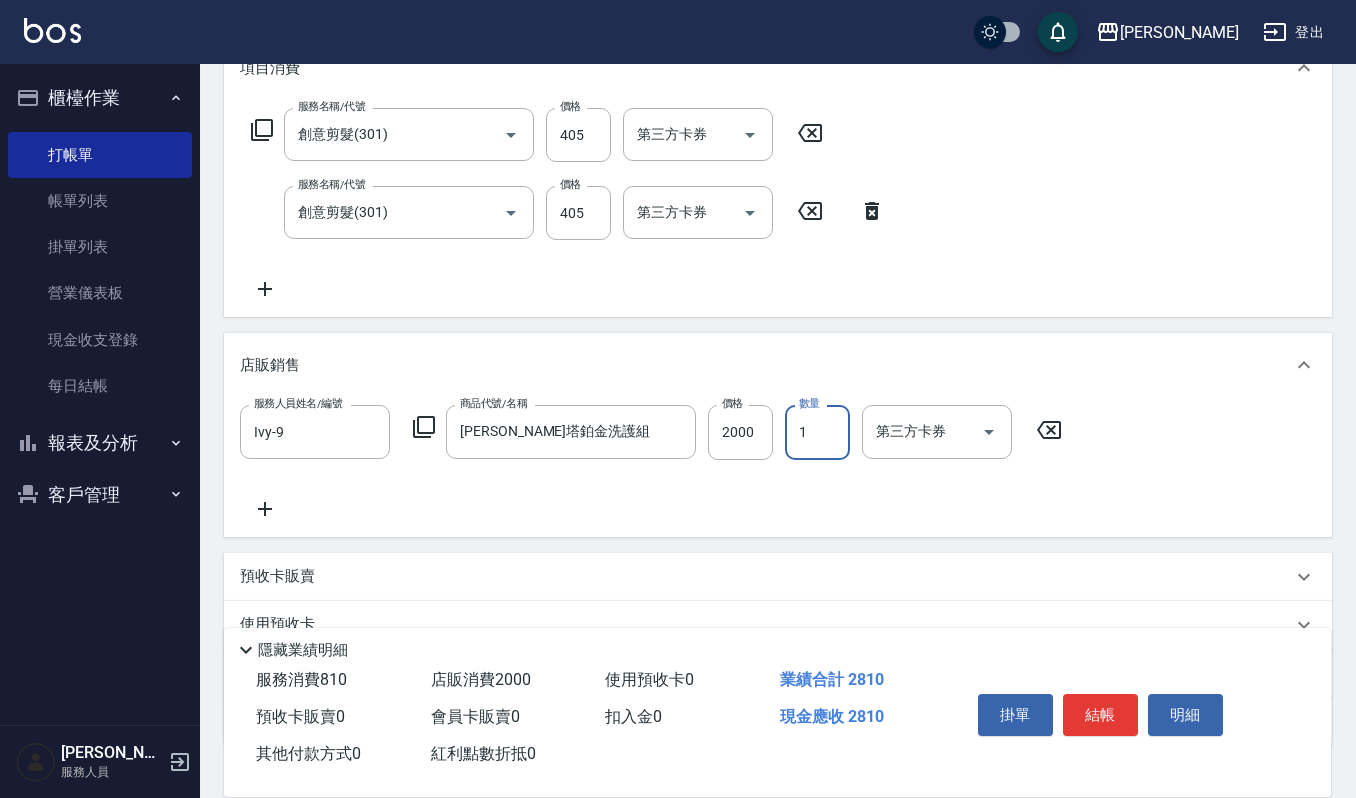 scroll, scrollTop: 425, scrollLeft: 0, axis: vertical 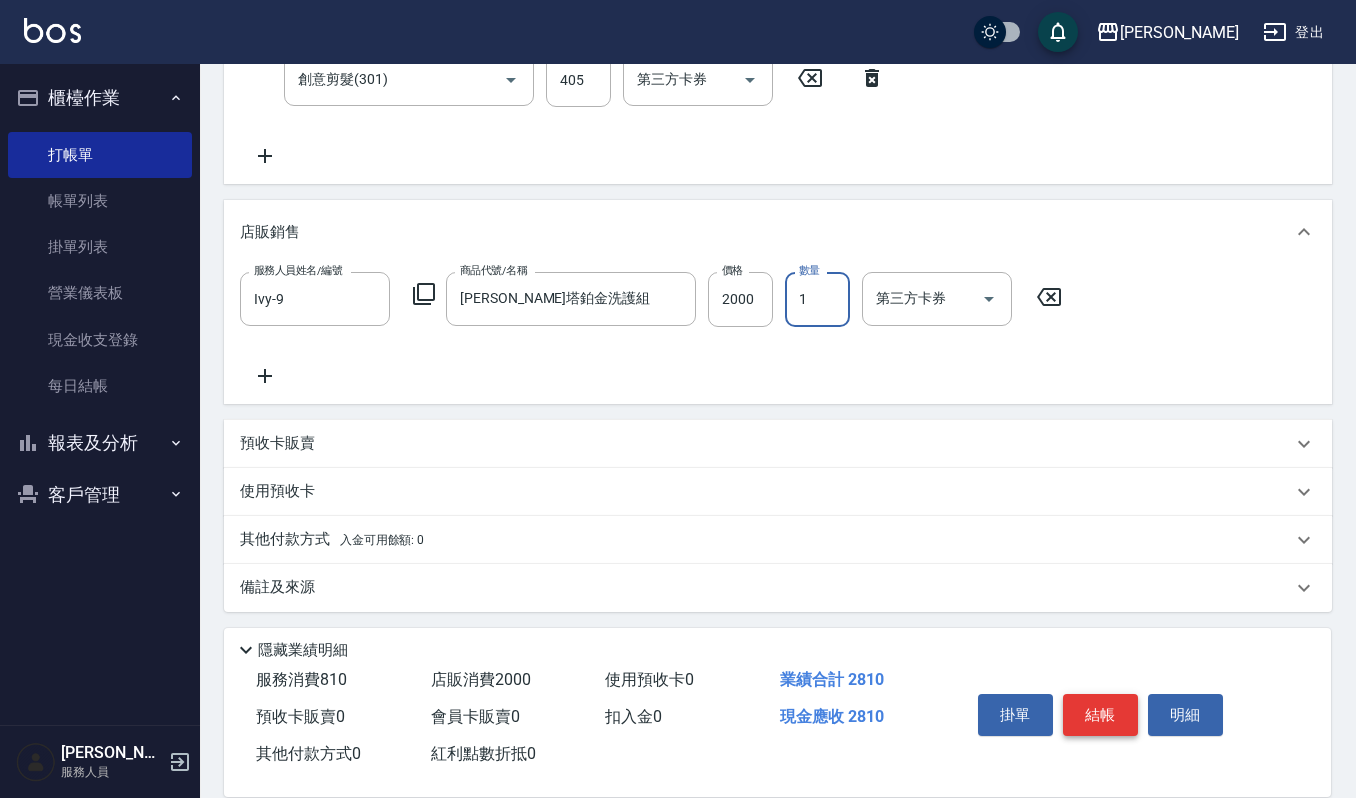 click on "結帳" at bounding box center (1100, 715) 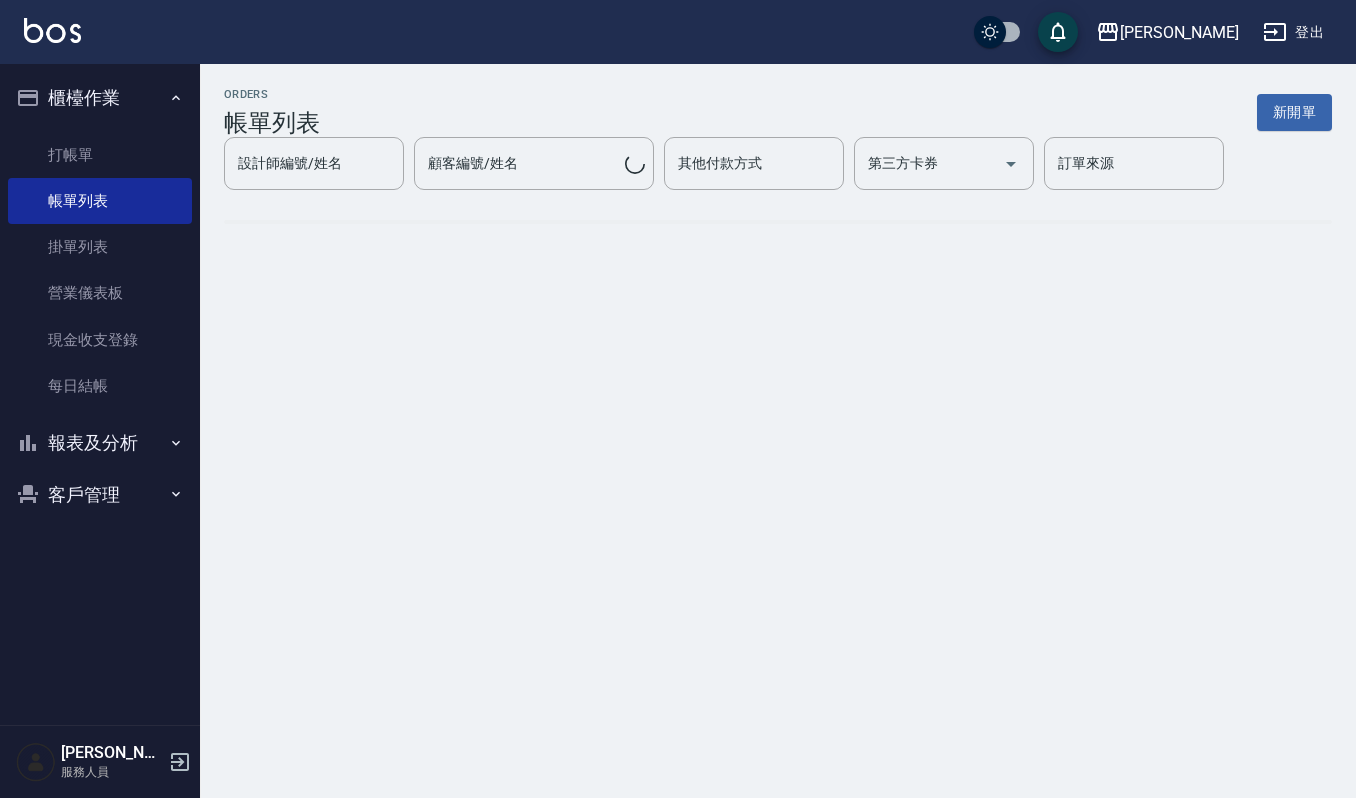 scroll, scrollTop: 0, scrollLeft: 0, axis: both 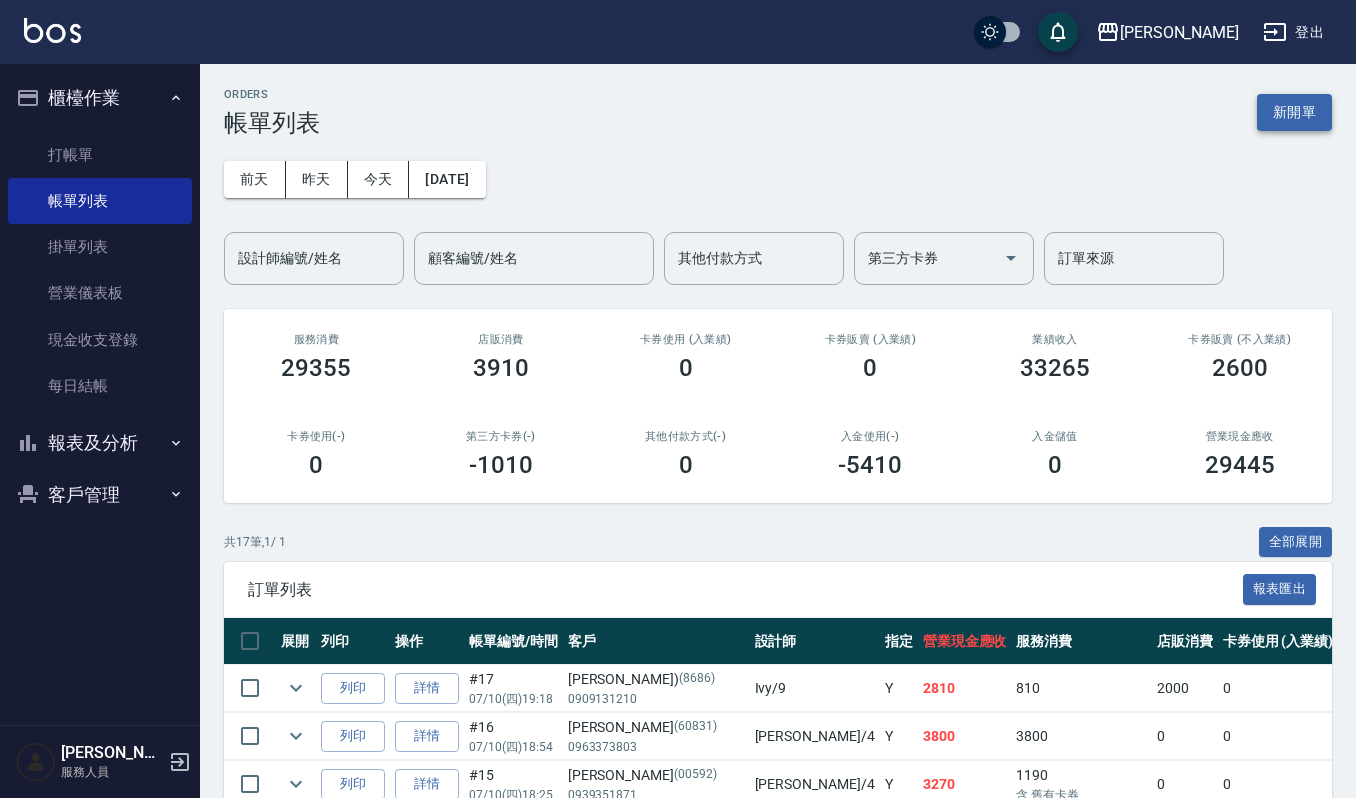 click on "新開單" at bounding box center [1294, 112] 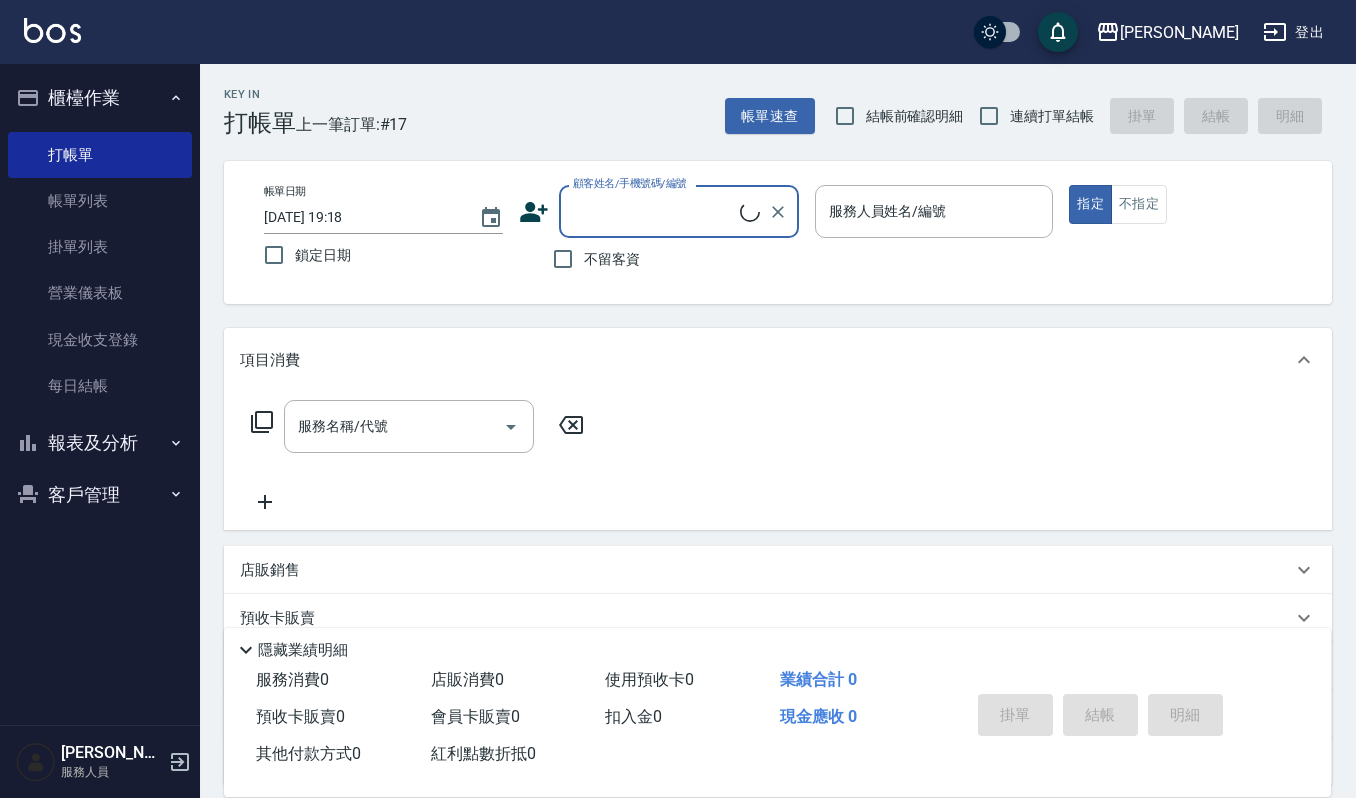 click on "顧客姓名/手機號碼/編號" at bounding box center (654, 211) 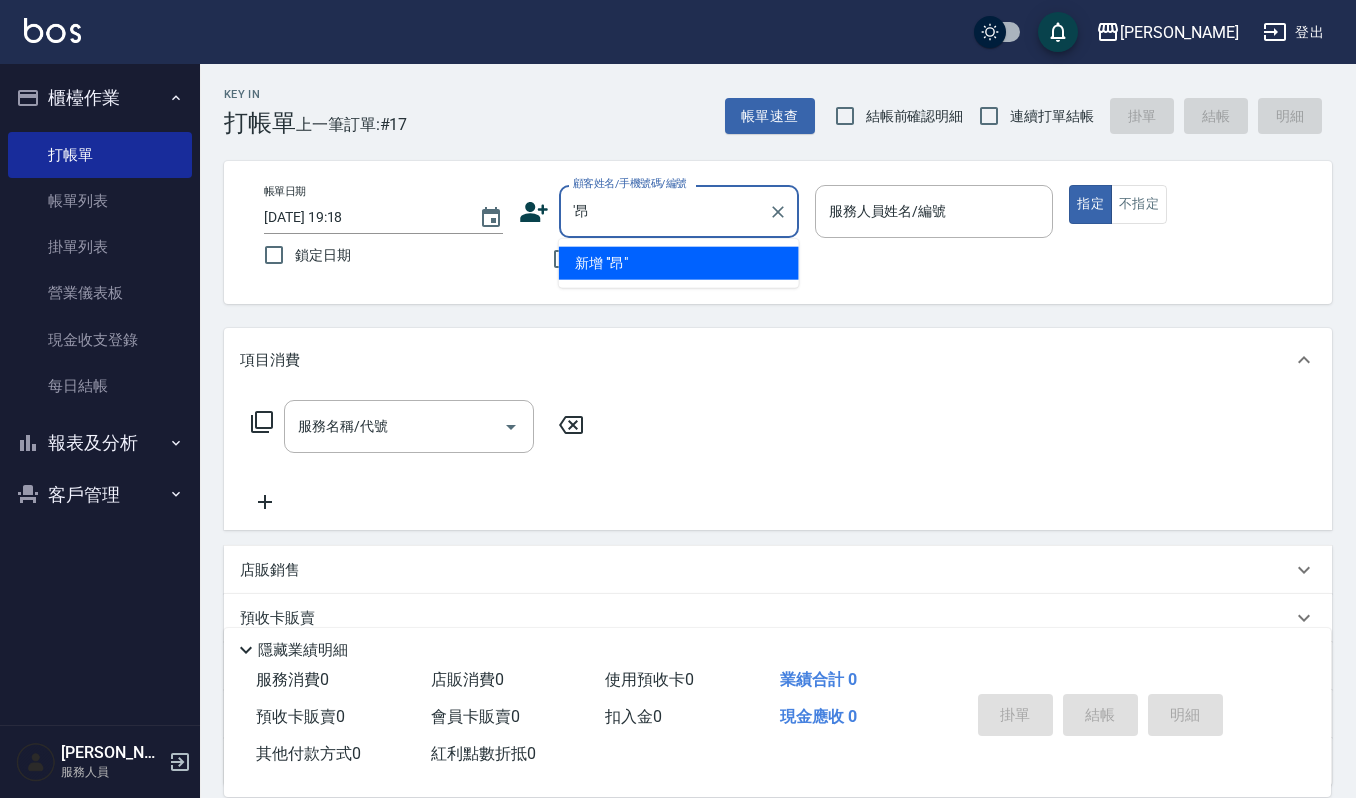 type on "'" 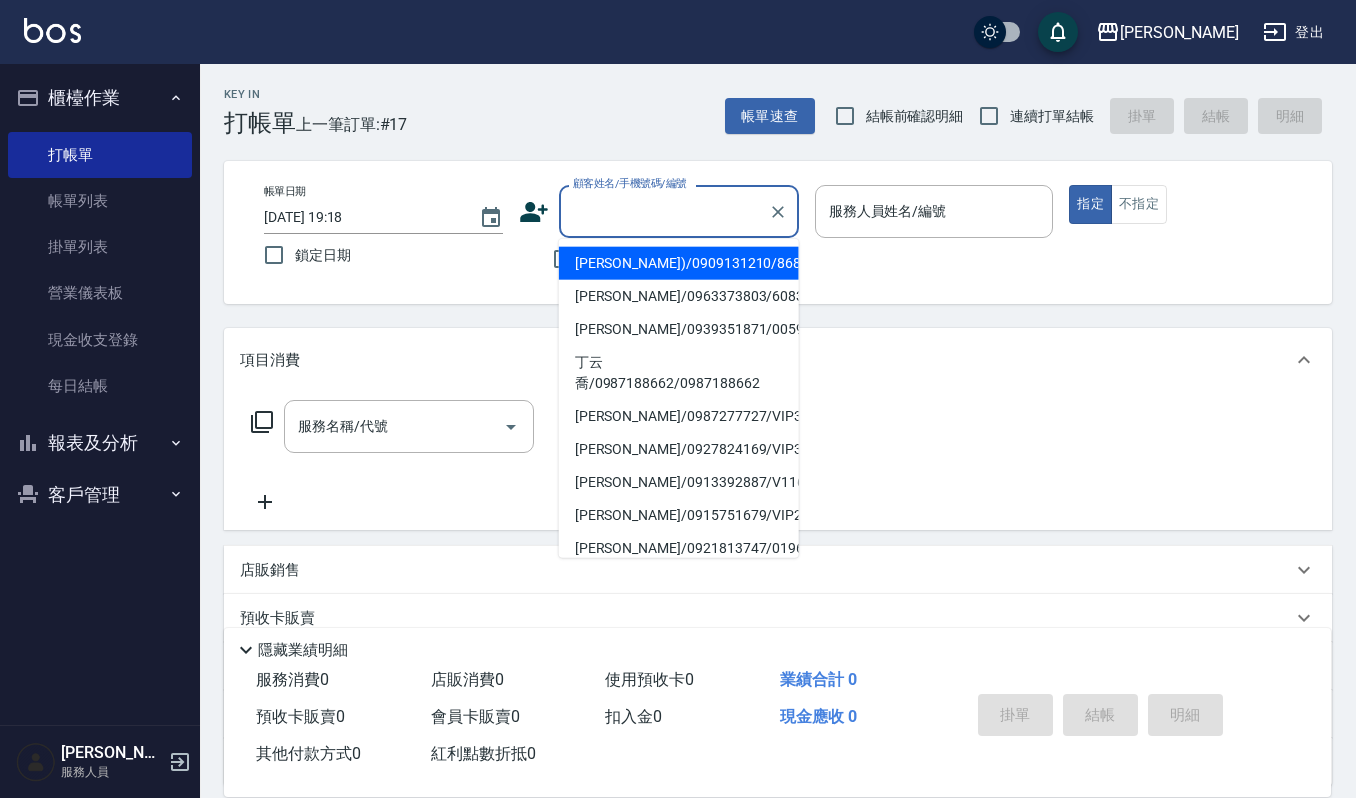 type on "ㄒ" 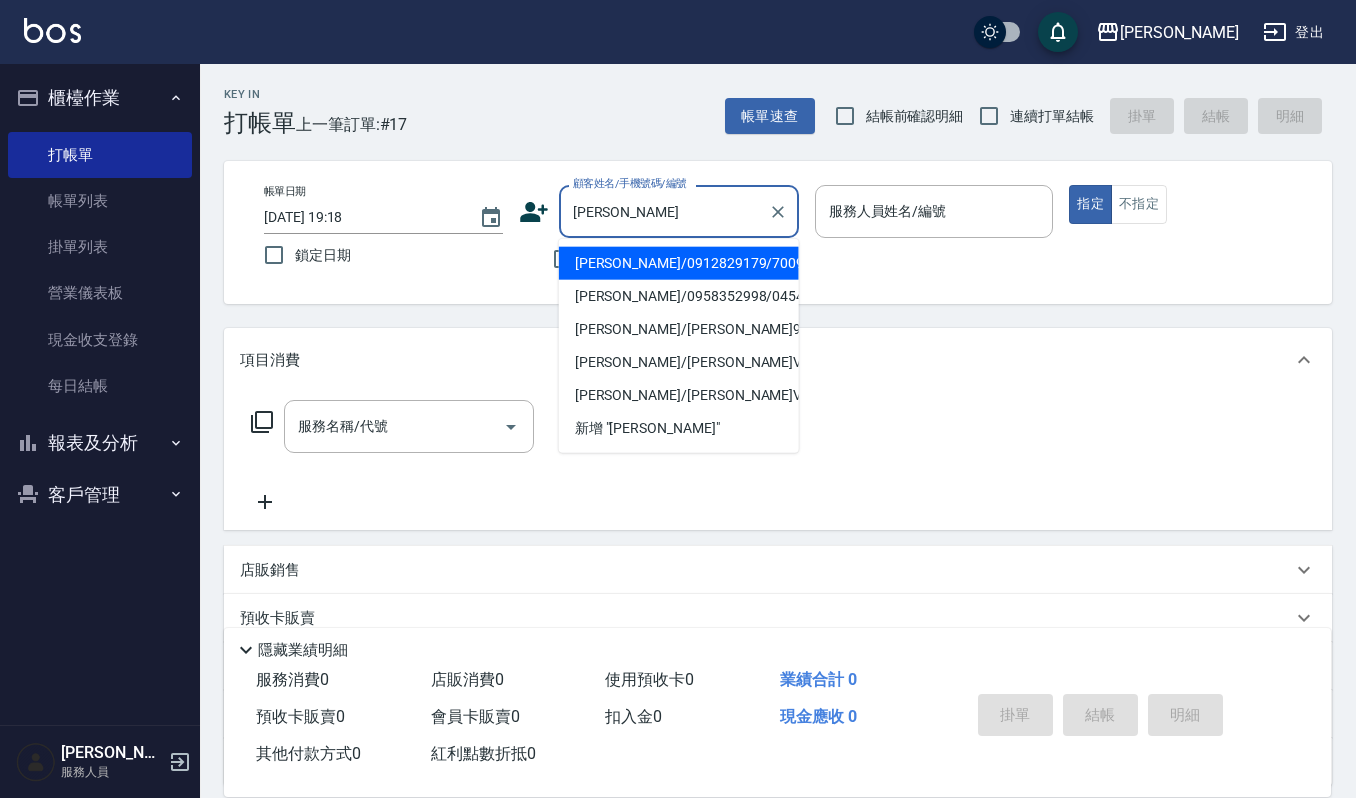 click on "黃建樺/0912829179/700917" at bounding box center (679, 263) 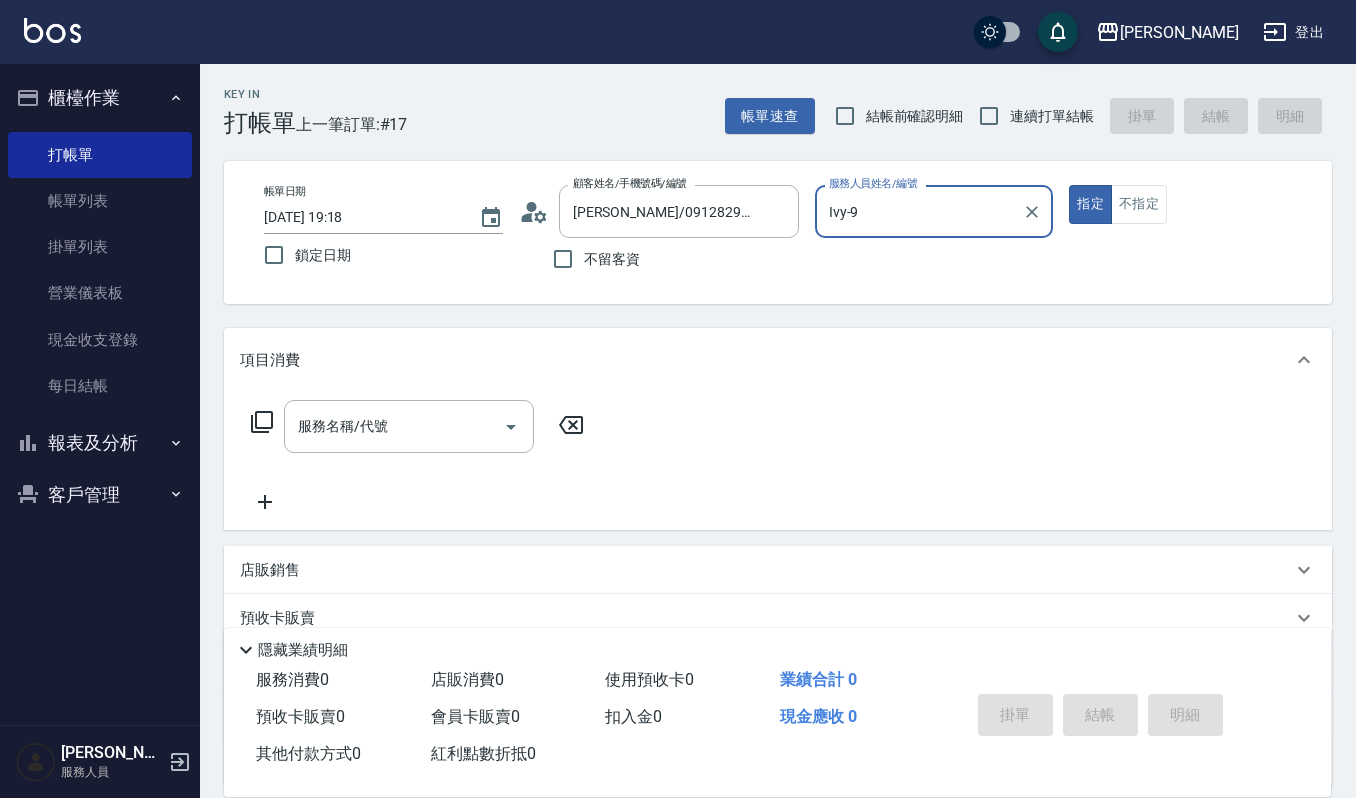 type on "Ivy-9" 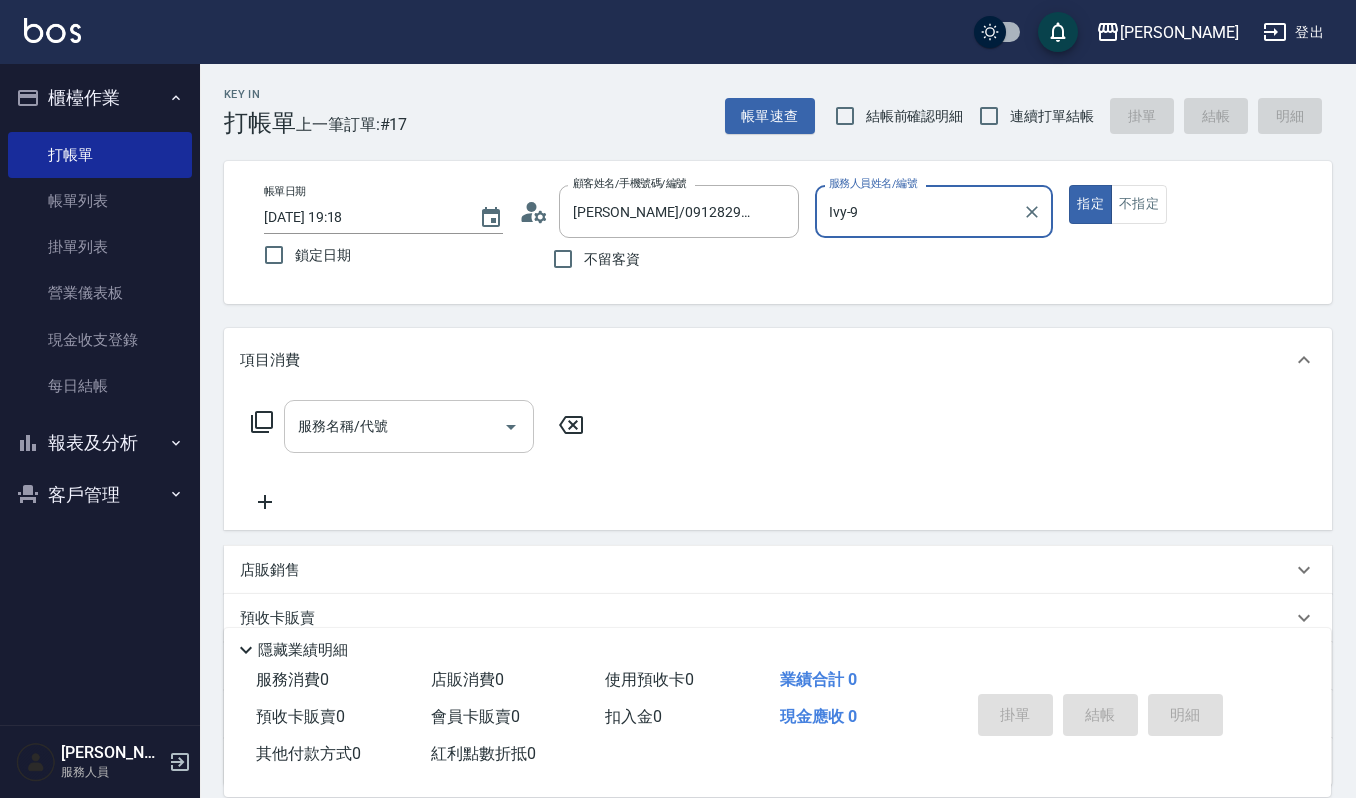 drag, startPoint x: 402, startPoint y: 436, endPoint x: 380, endPoint y: 444, distance: 23.409399 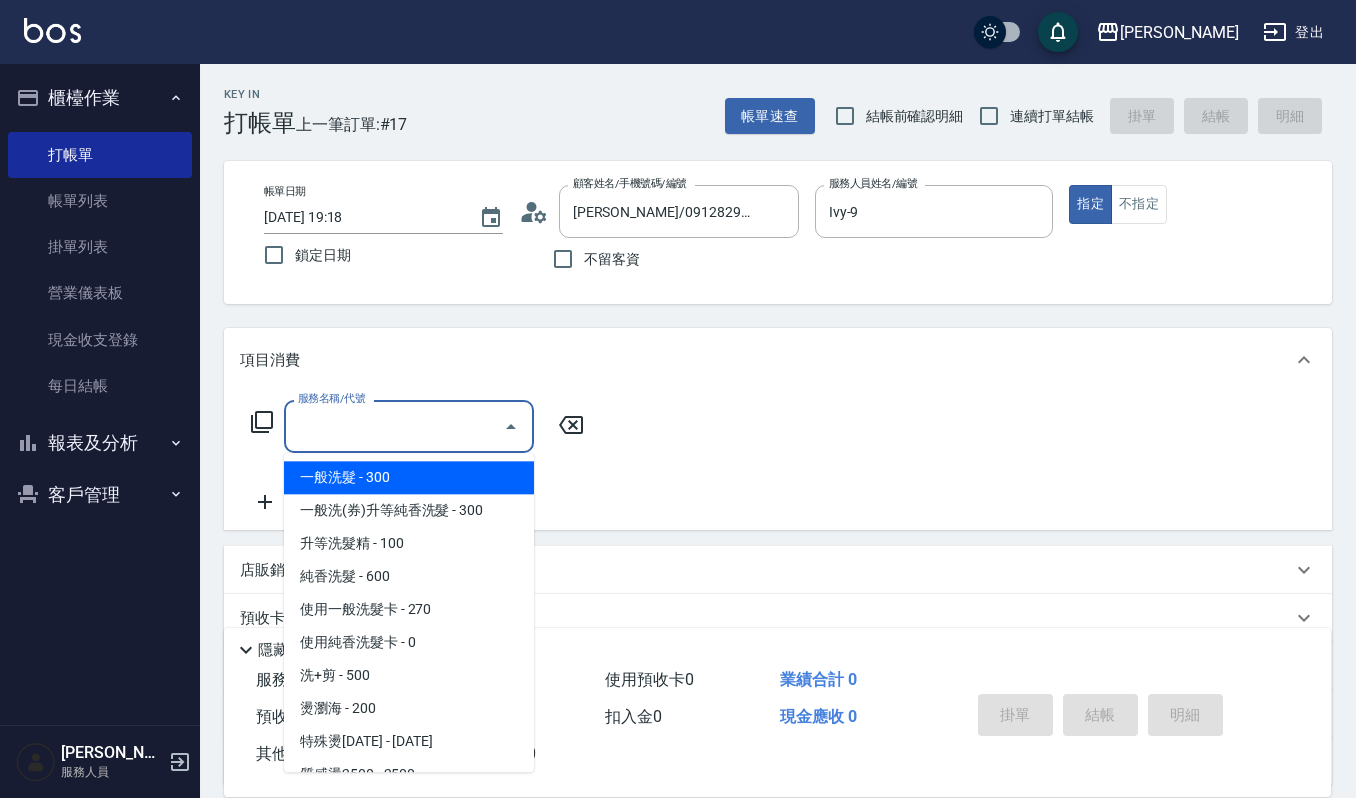 type on "1" 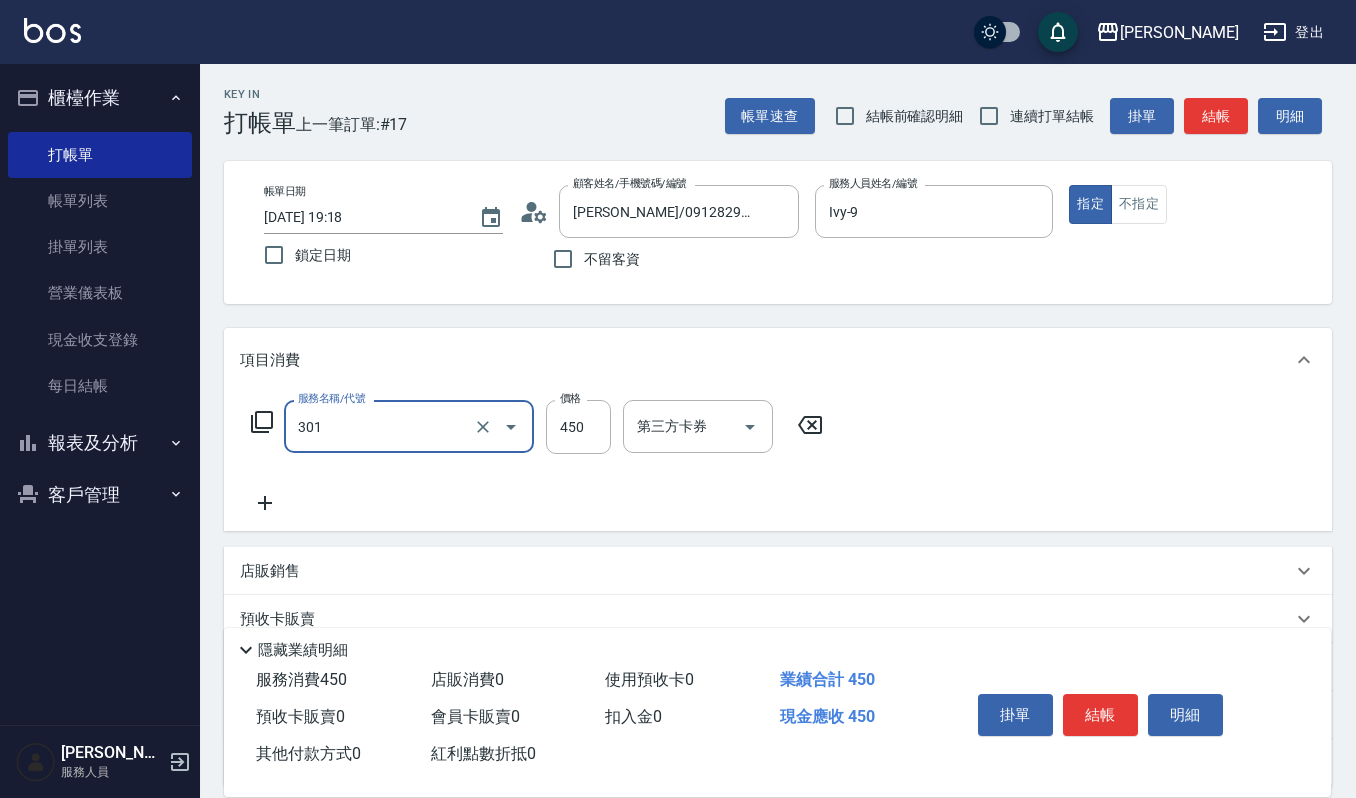 type on "創意剪髮(301)" 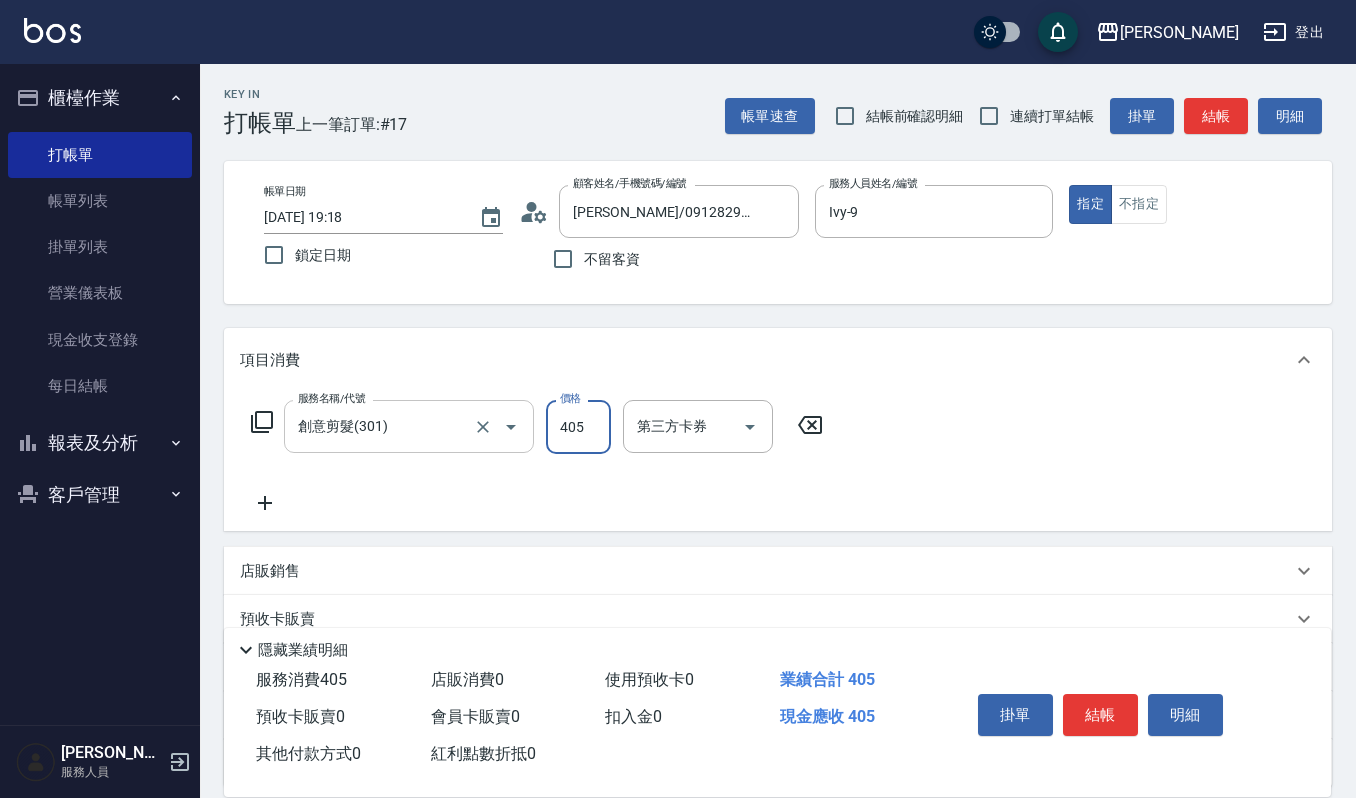 type on "405" 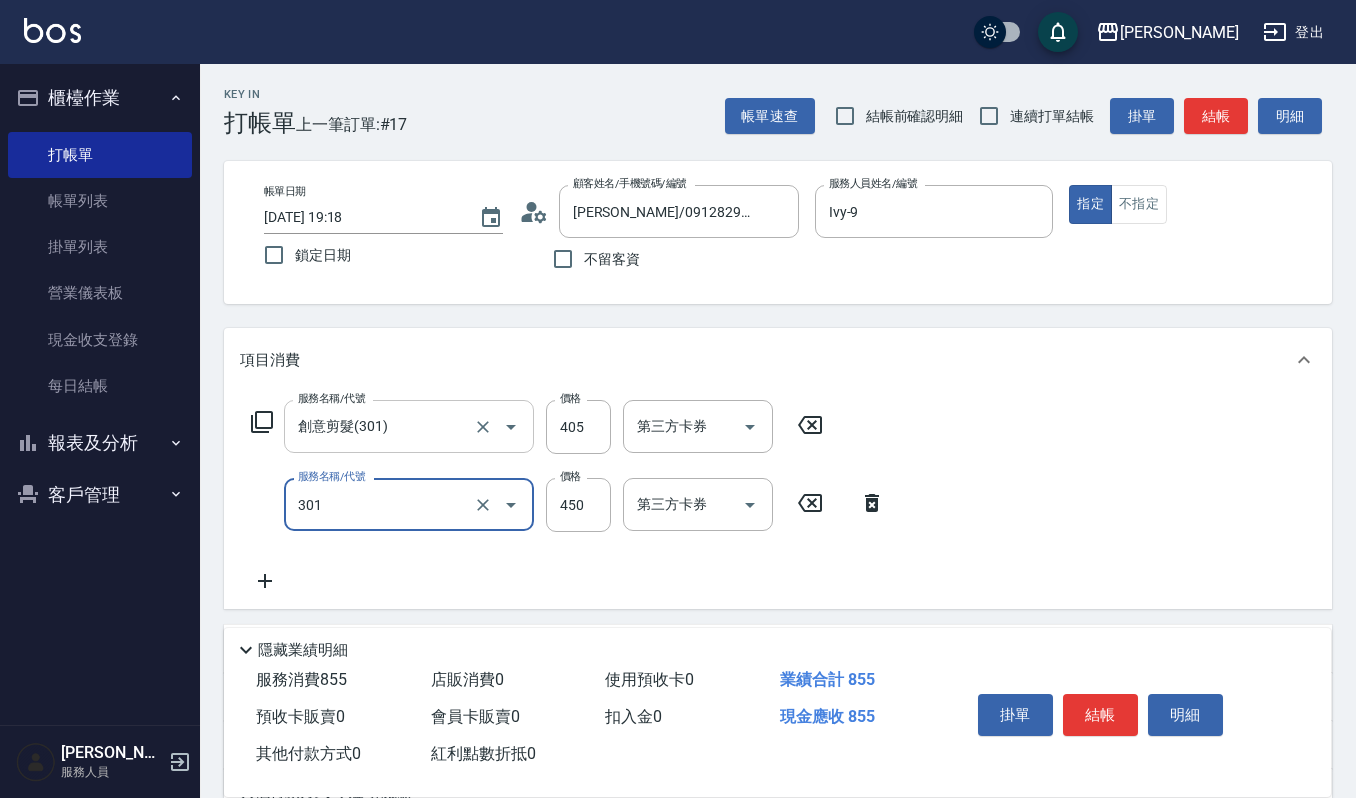 type on "創意剪髮(301)" 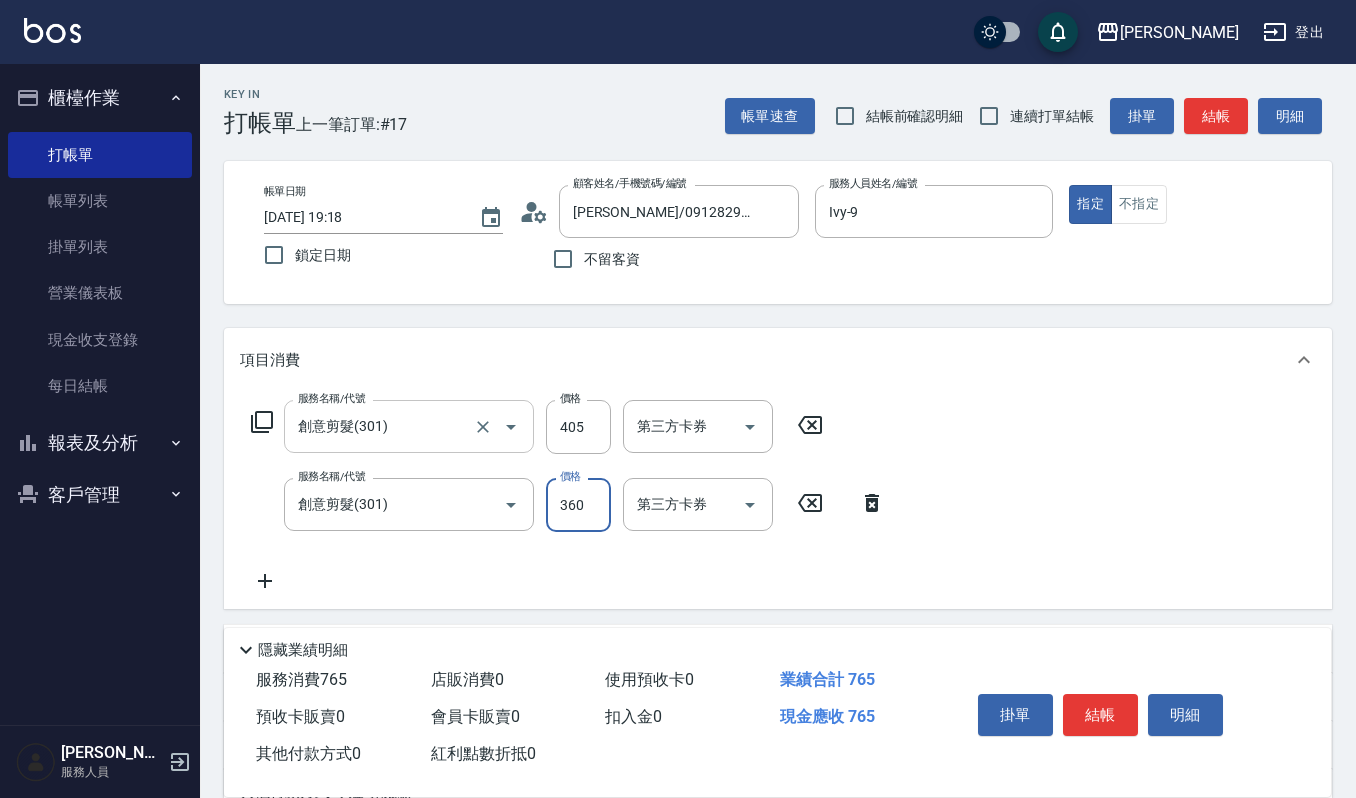 type on "360" 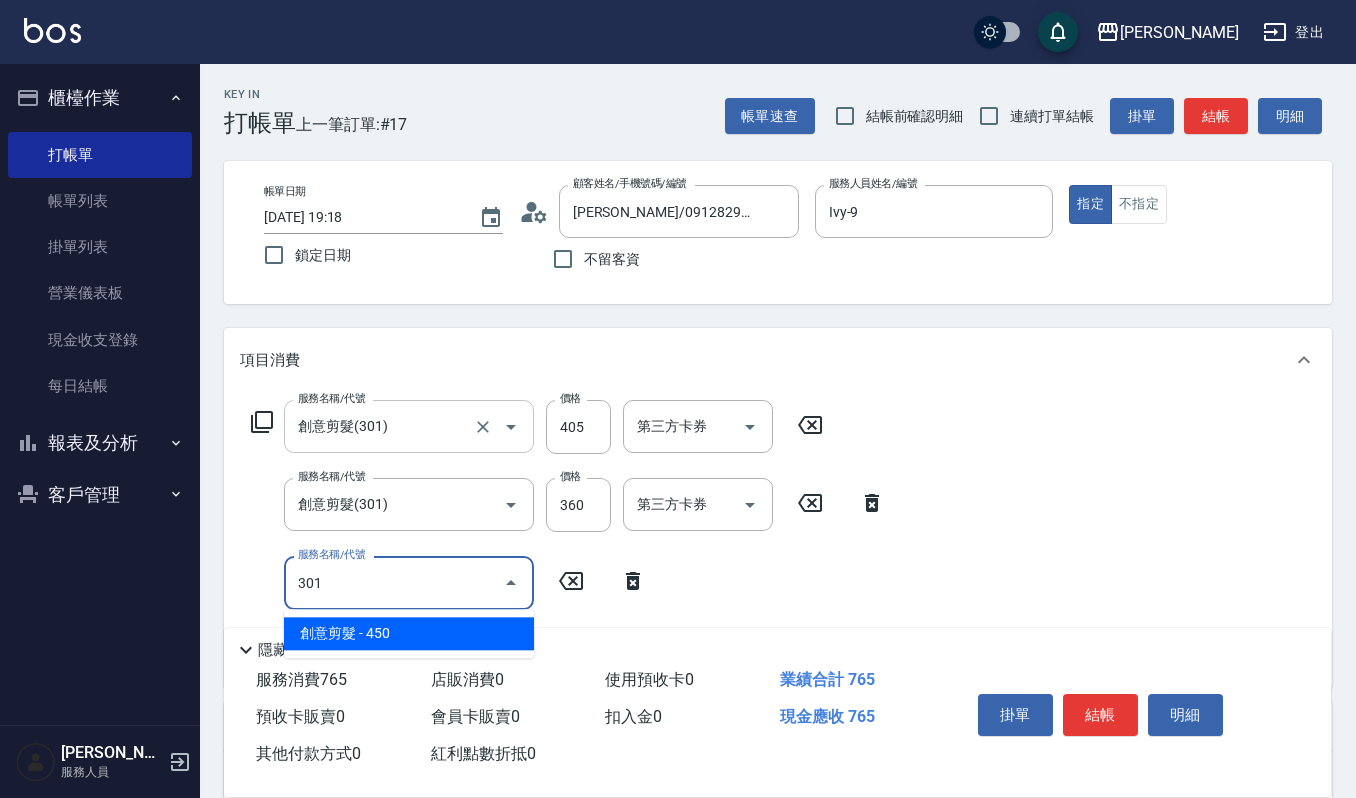 type on "創意剪髮(301)" 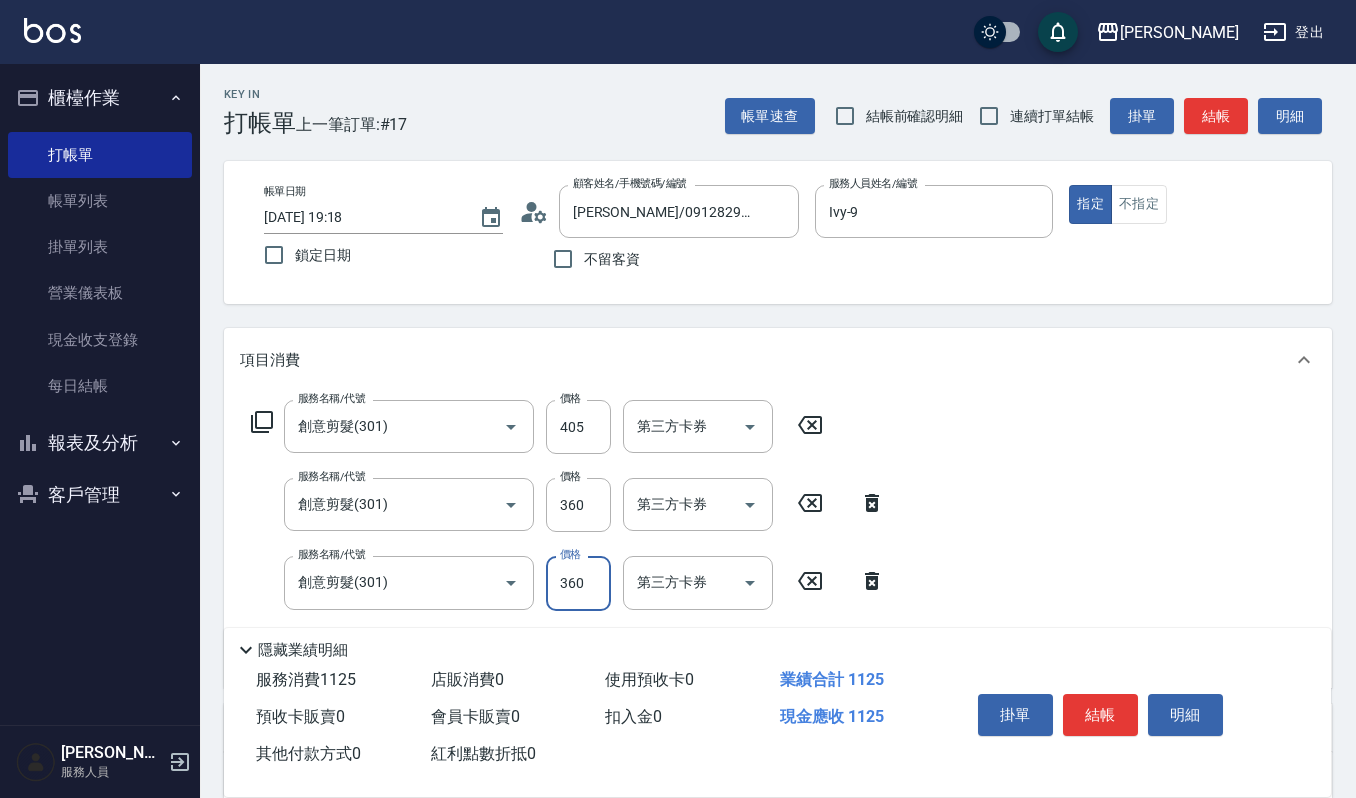 type on "360" 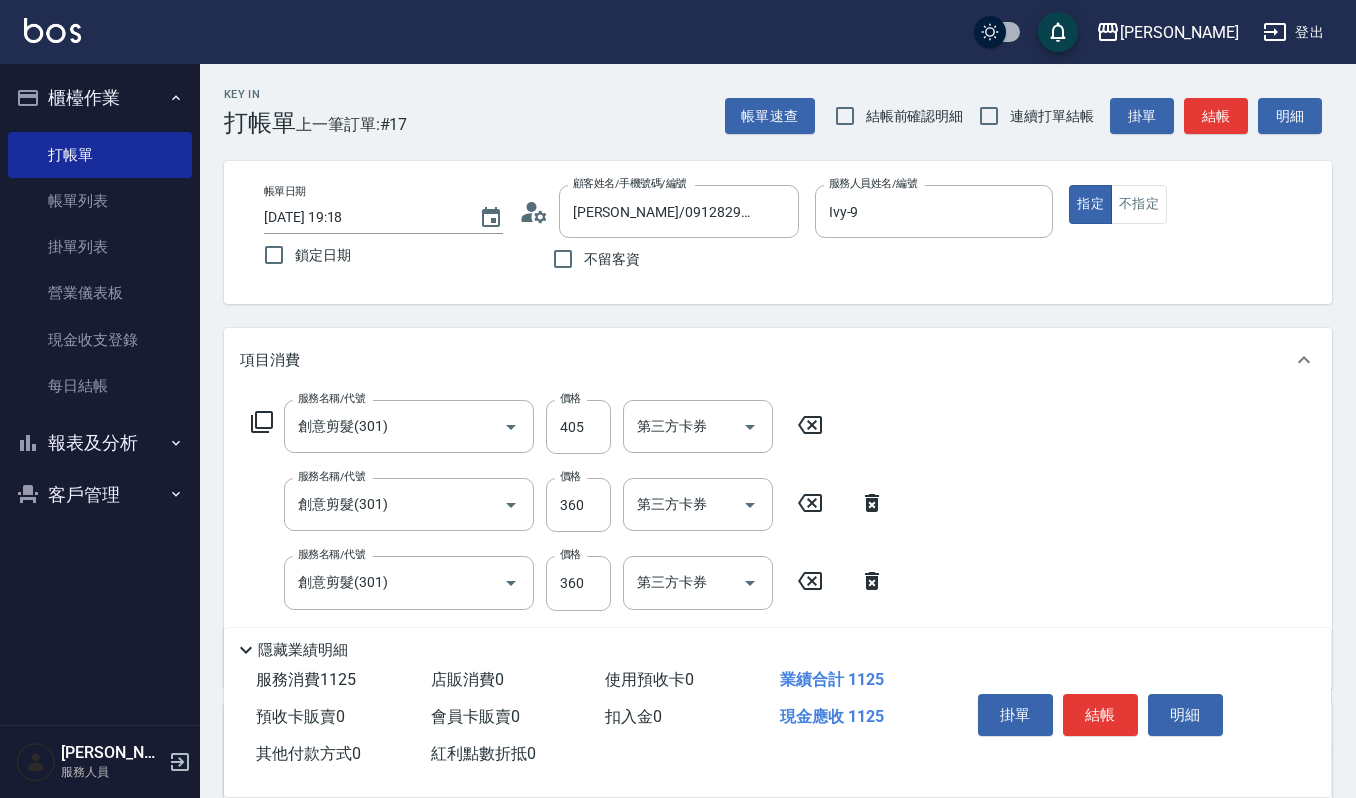 click on "結帳" at bounding box center (1100, 715) 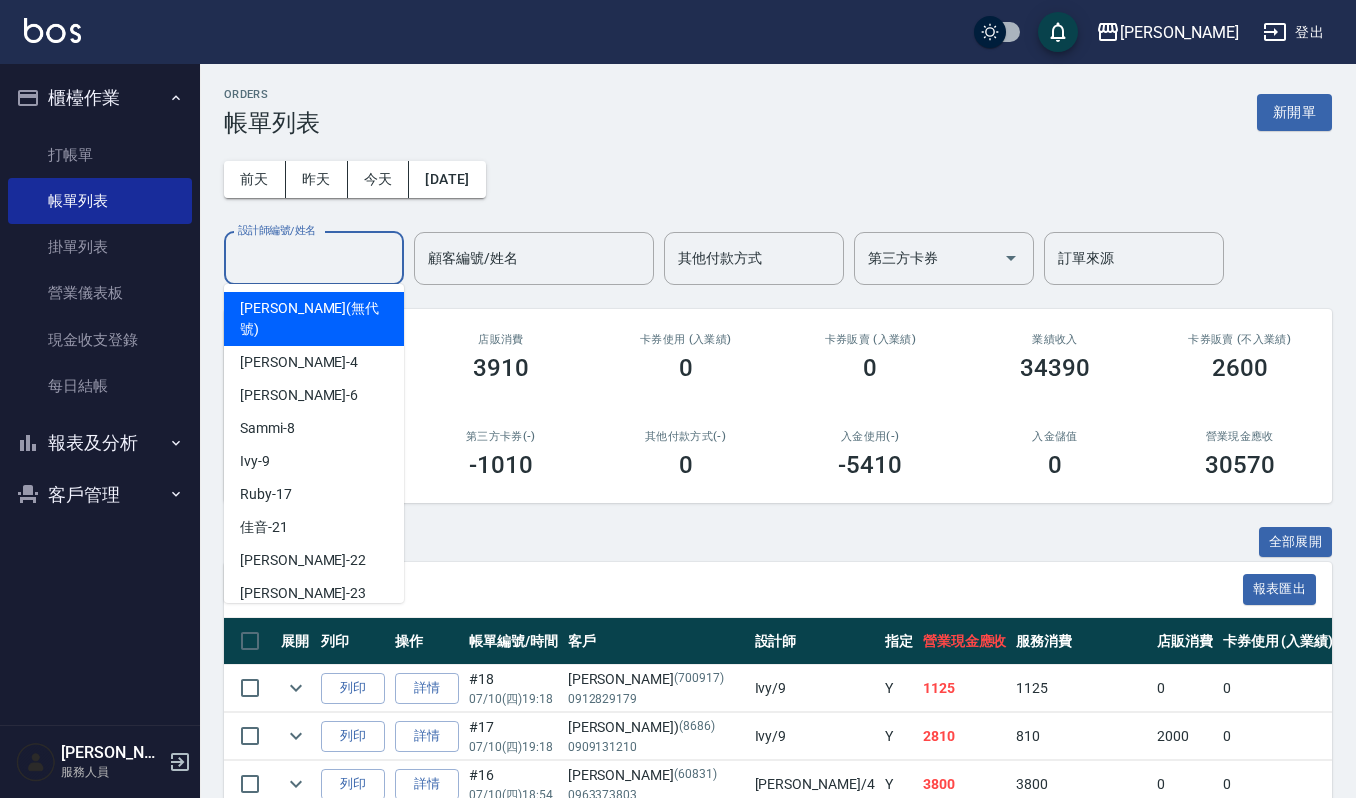 click on "設計師編號/姓名 設計師編號/姓名" at bounding box center [314, 258] 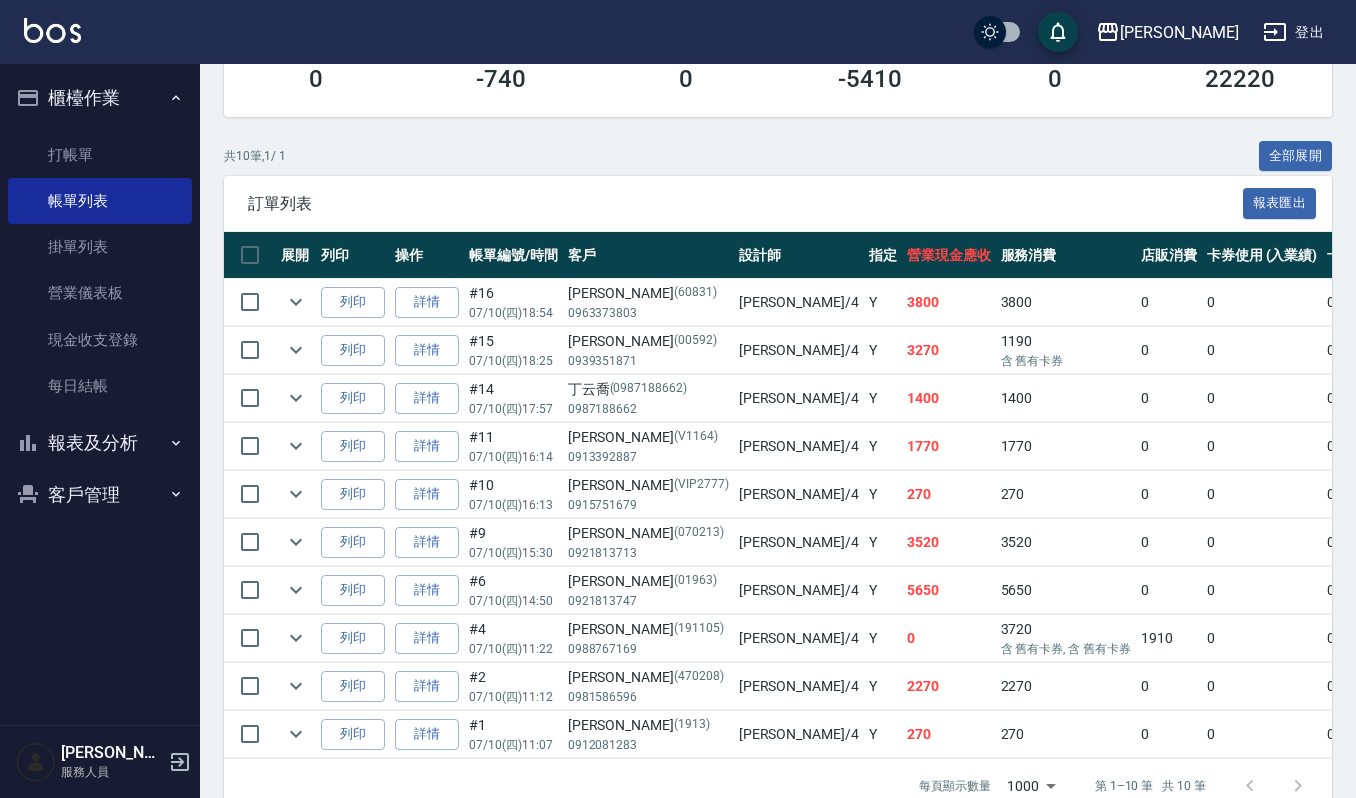 scroll, scrollTop: 452, scrollLeft: 0, axis: vertical 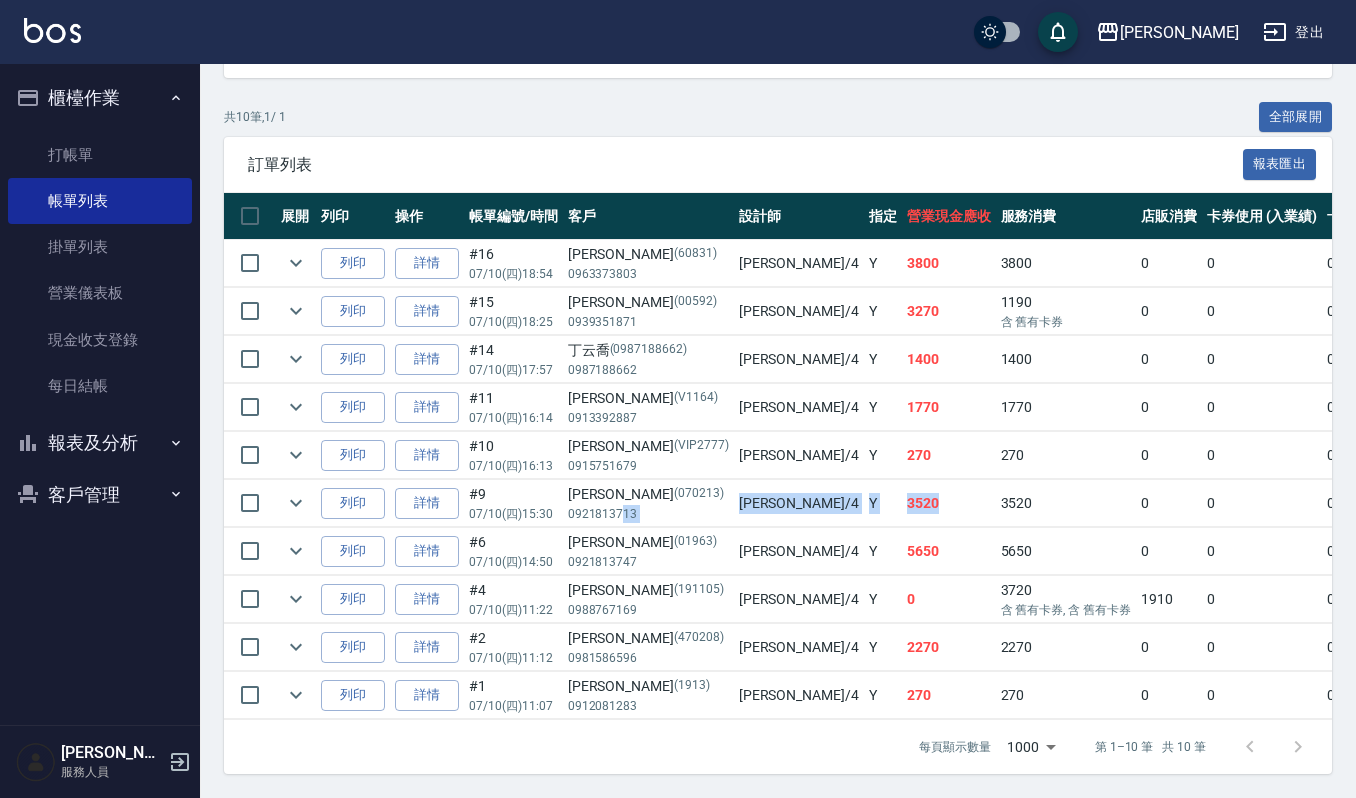 drag, startPoint x: 618, startPoint y: 485, endPoint x: 866, endPoint y: 478, distance: 248.09877 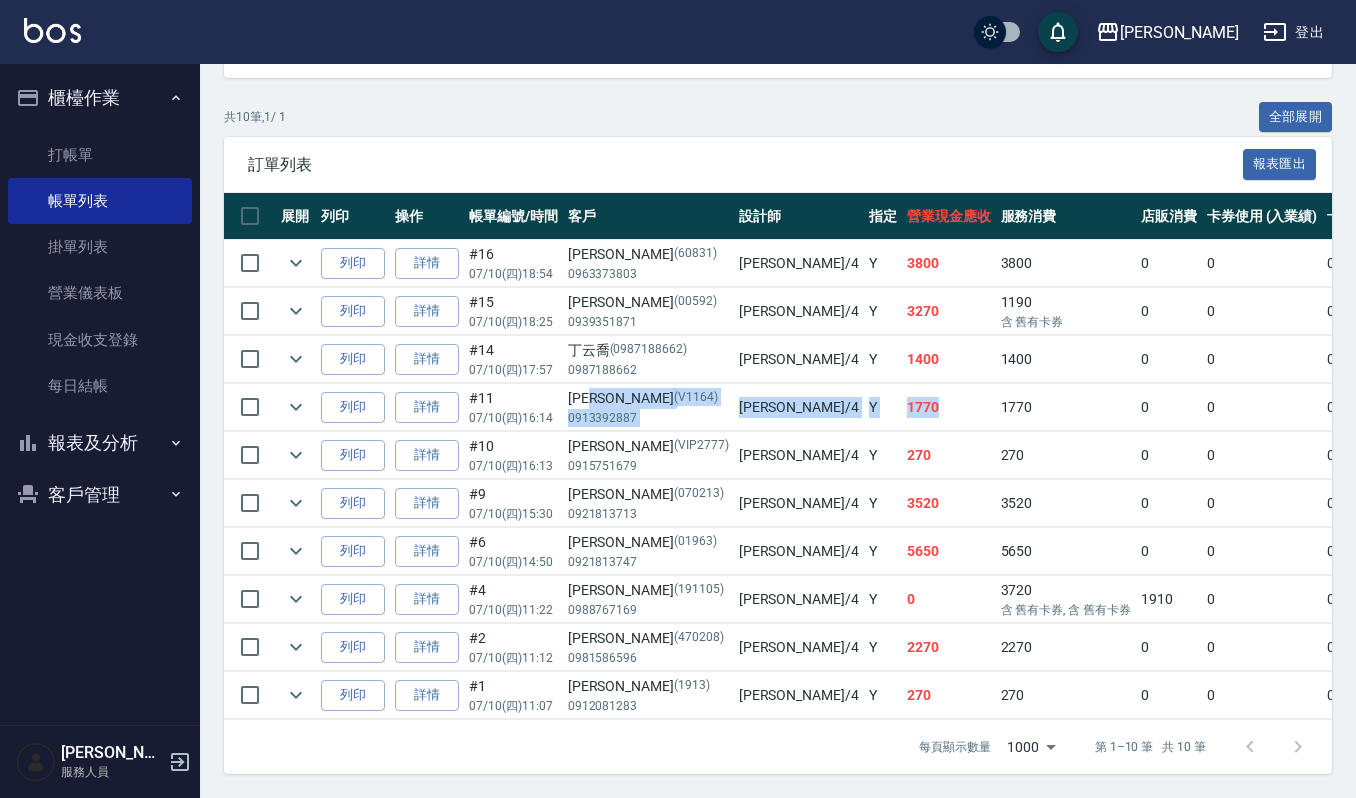 drag, startPoint x: 680, startPoint y: 362, endPoint x: 852, endPoint y: 381, distance: 173.04623 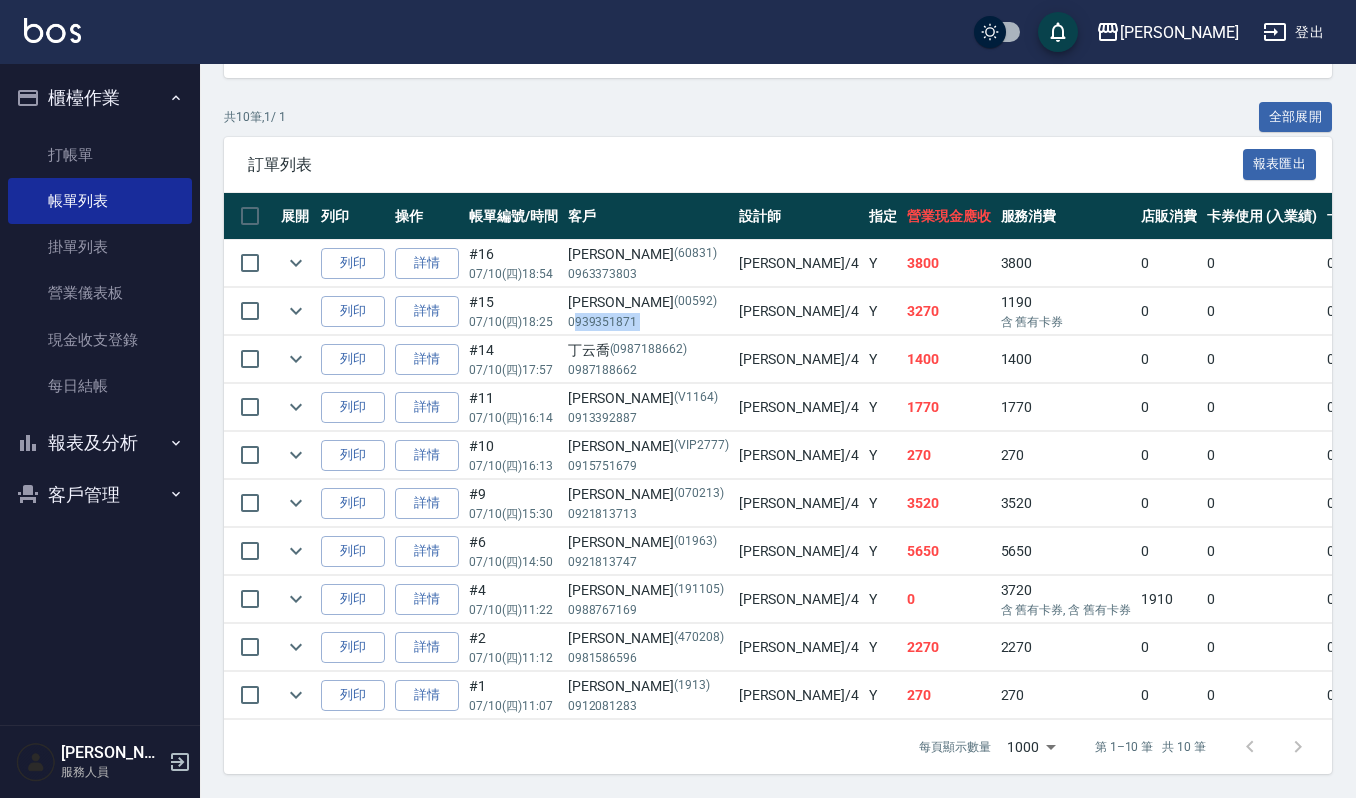 drag, startPoint x: 573, startPoint y: 302, endPoint x: 693, endPoint y: 302, distance: 120 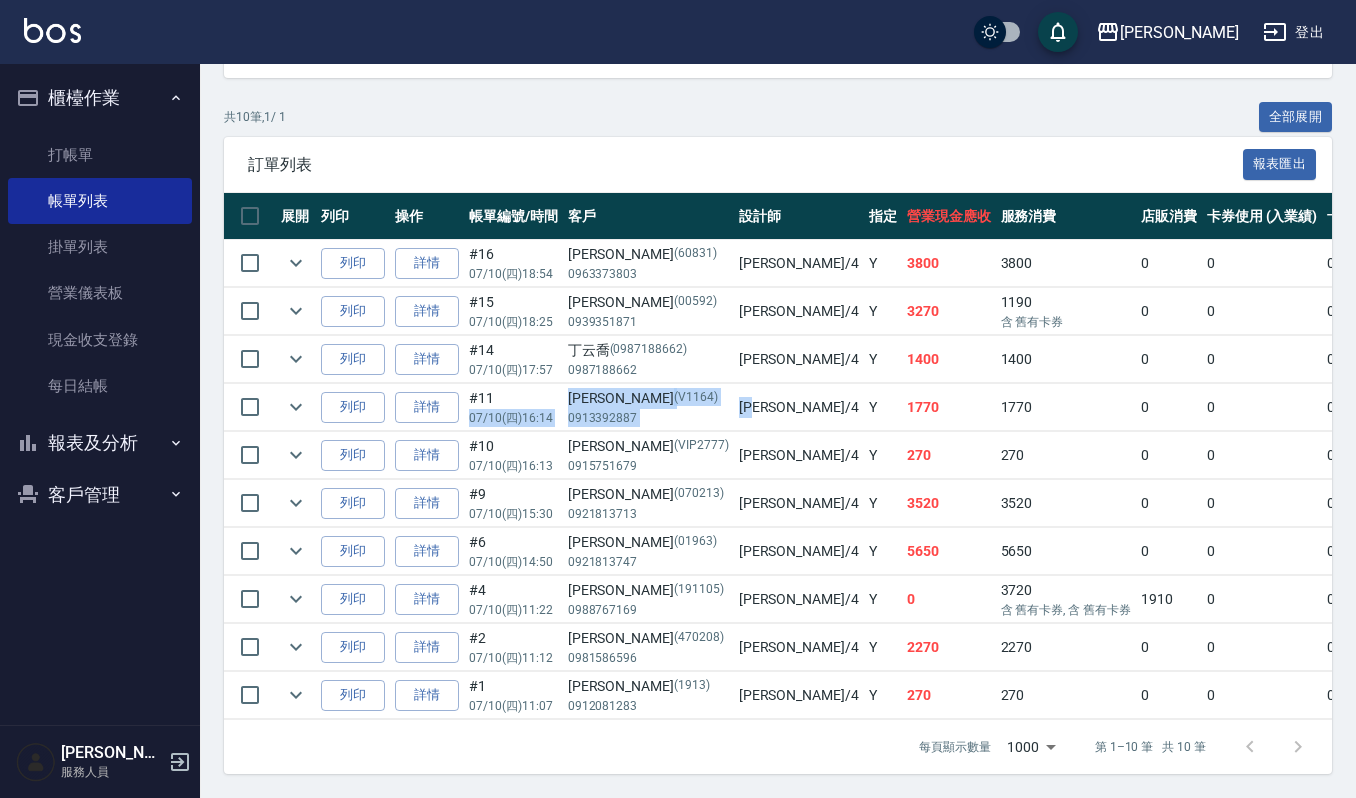 drag, startPoint x: 536, startPoint y: 374, endPoint x: 718, endPoint y: 370, distance: 182.04395 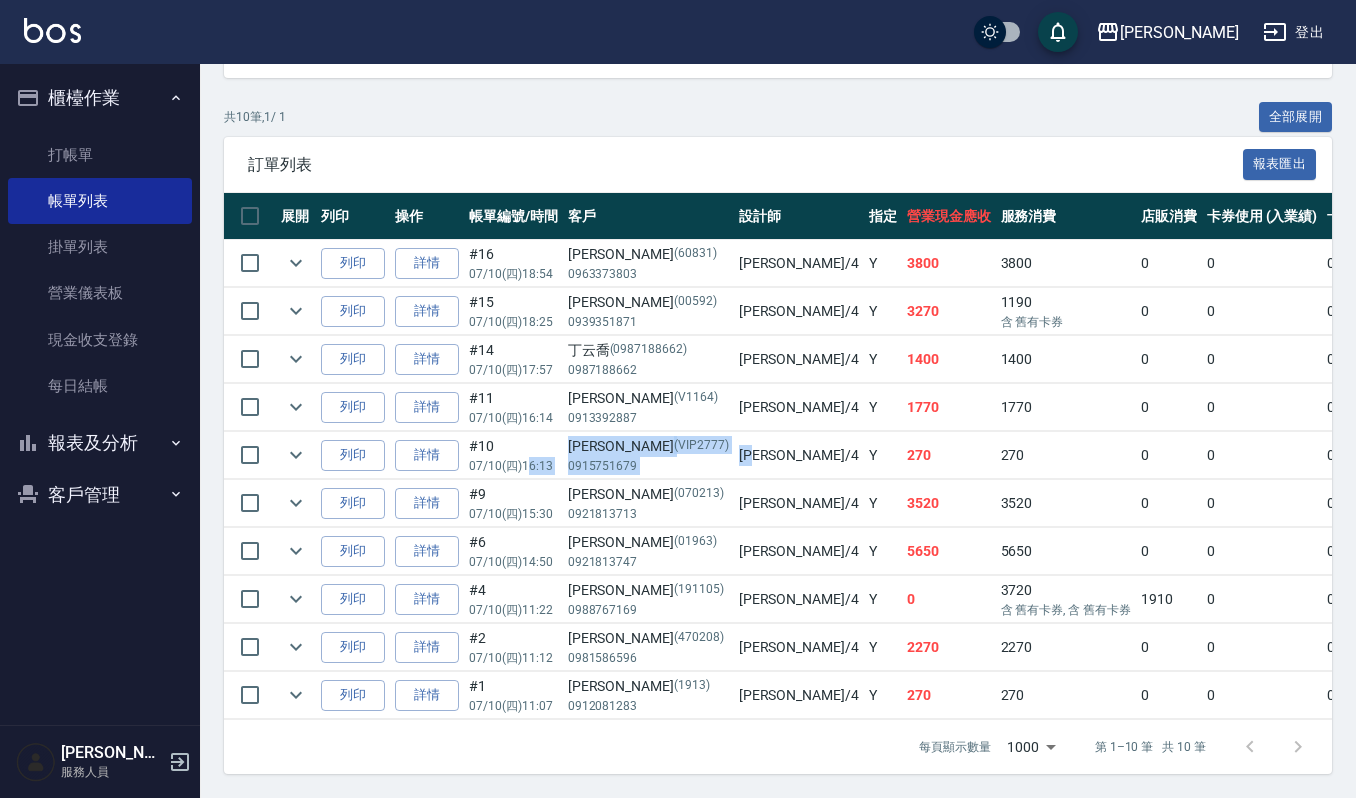 drag, startPoint x: 526, startPoint y: 441, endPoint x: 720, endPoint y: 432, distance: 194.20865 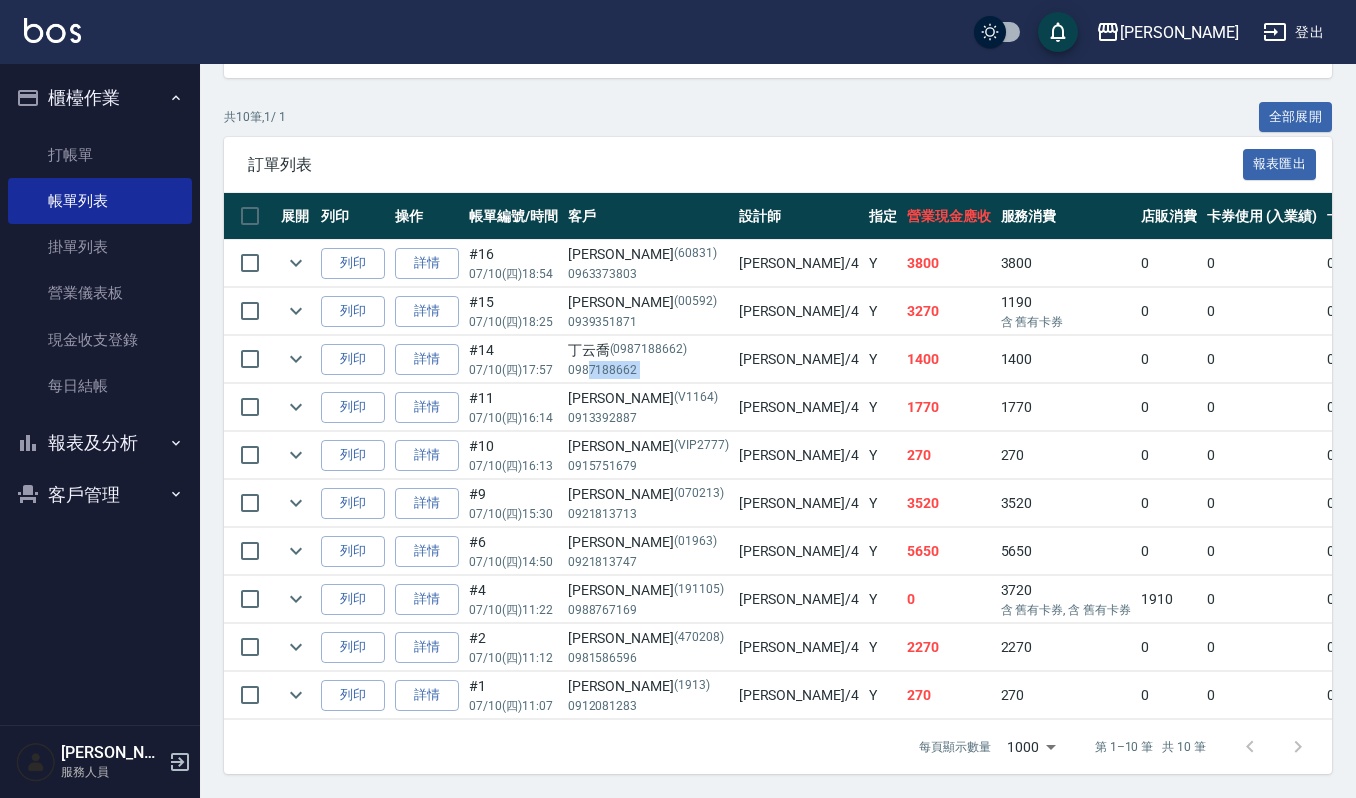 drag, startPoint x: 588, startPoint y: 337, endPoint x: 698, endPoint y: 340, distance: 110.0409 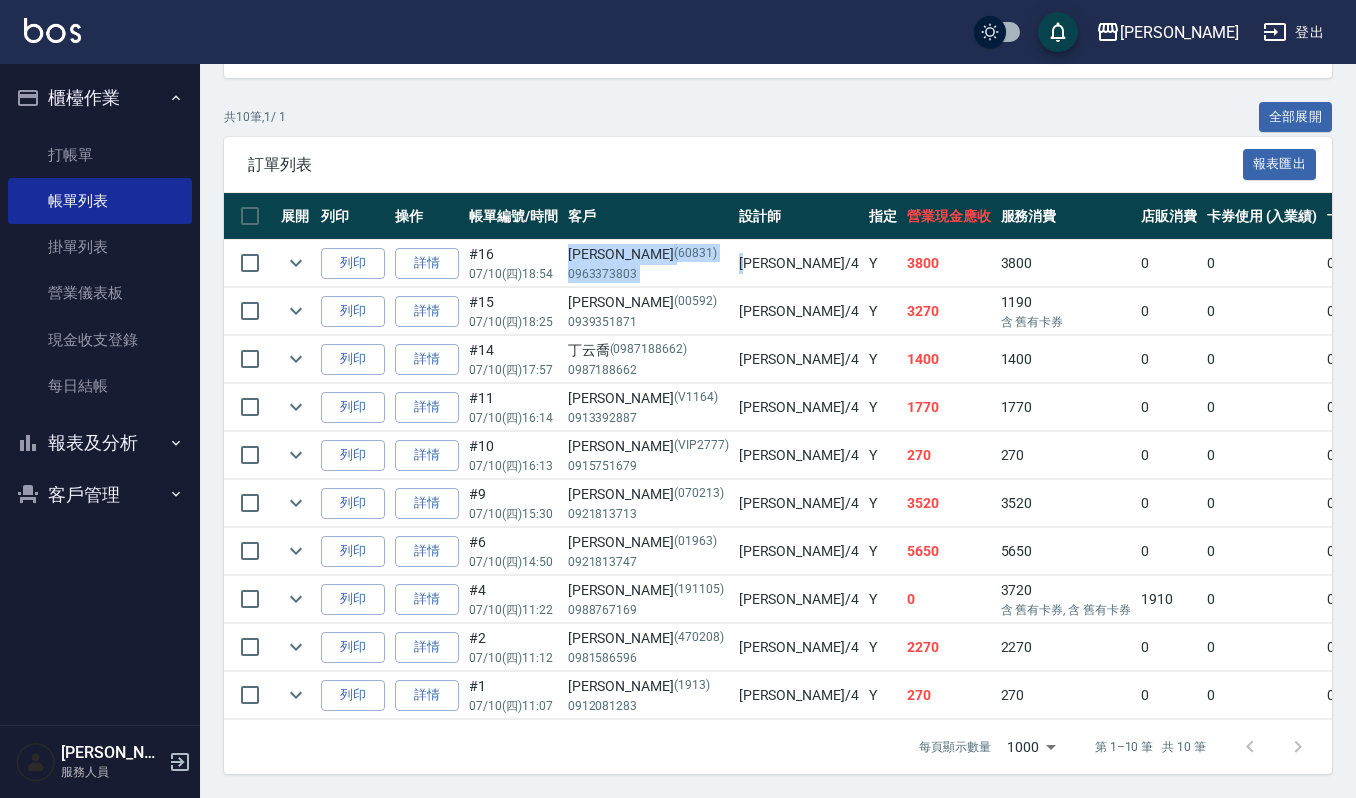 drag, startPoint x: 558, startPoint y: 238, endPoint x: 726, endPoint y: 218, distance: 169.1863 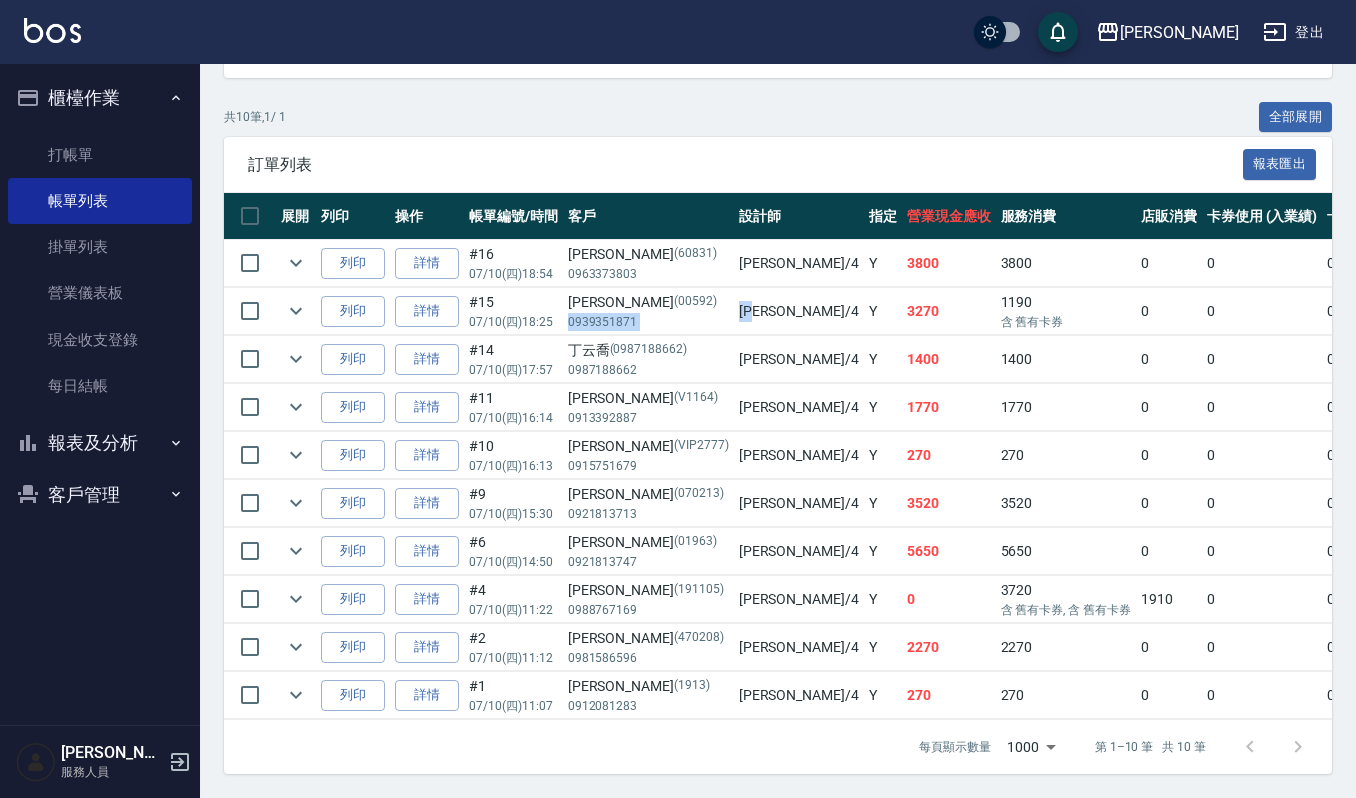 drag, startPoint x: 570, startPoint y: 289, endPoint x: 724, endPoint y: 285, distance: 154.05194 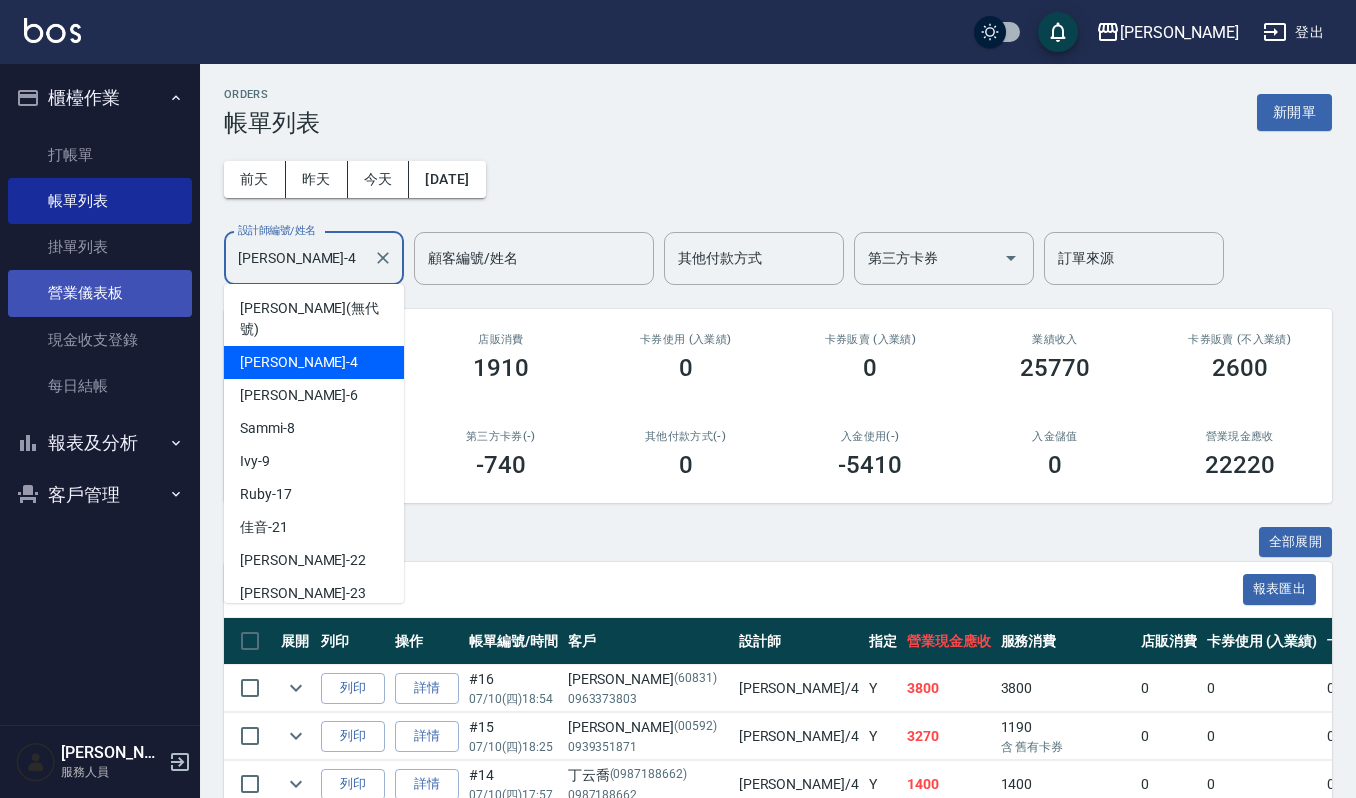 drag, startPoint x: 312, startPoint y: 262, endPoint x: 68, endPoint y: 281, distance: 244.73863 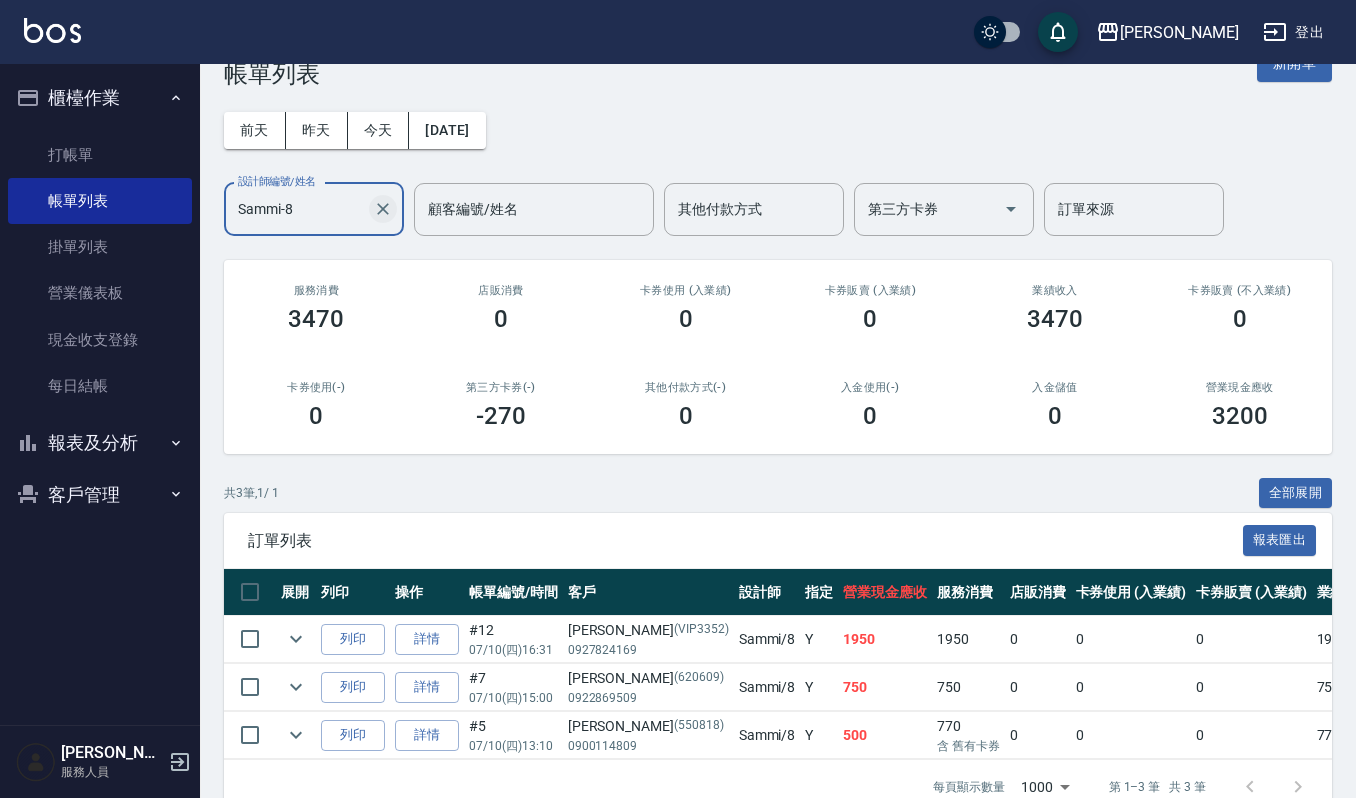 scroll, scrollTop: 0, scrollLeft: 0, axis: both 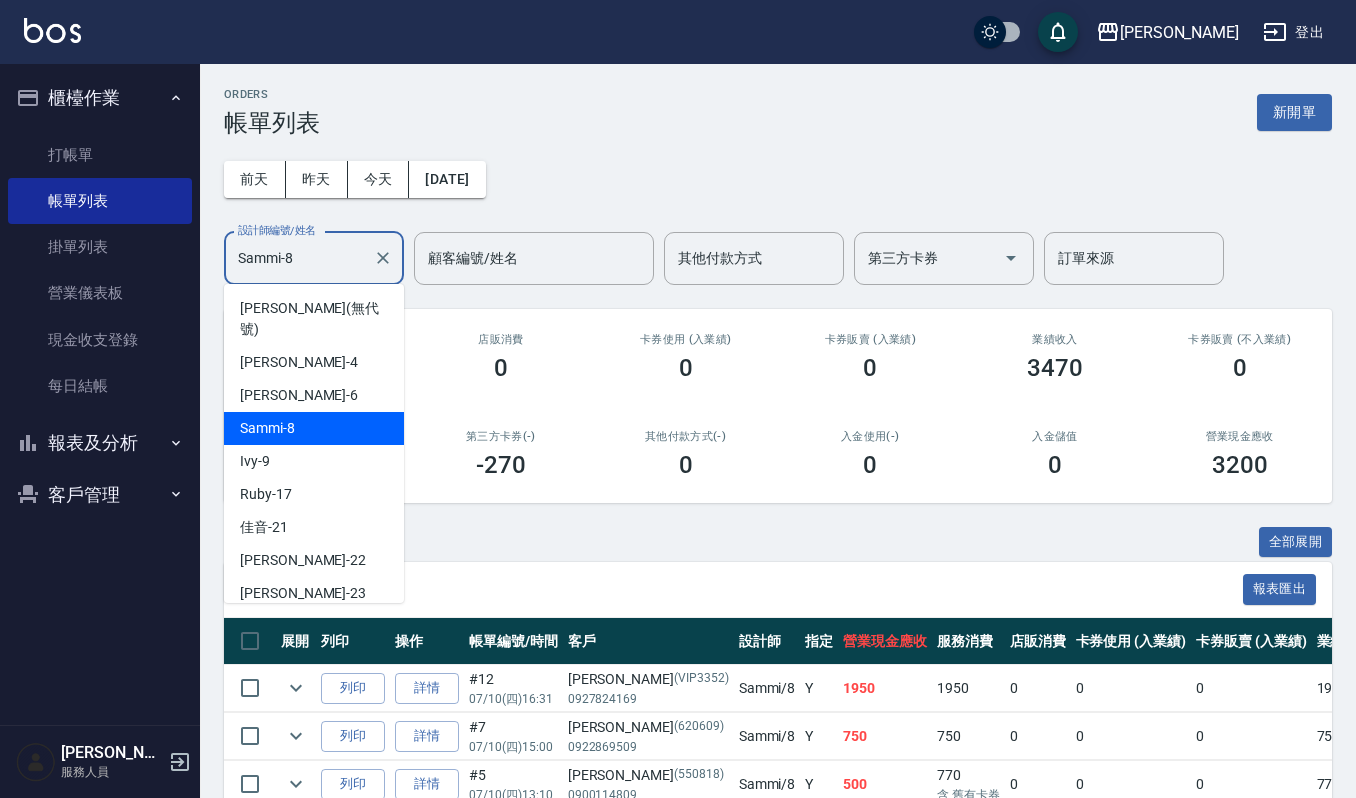drag, startPoint x: 354, startPoint y: 266, endPoint x: 244, endPoint y: 233, distance: 114.84337 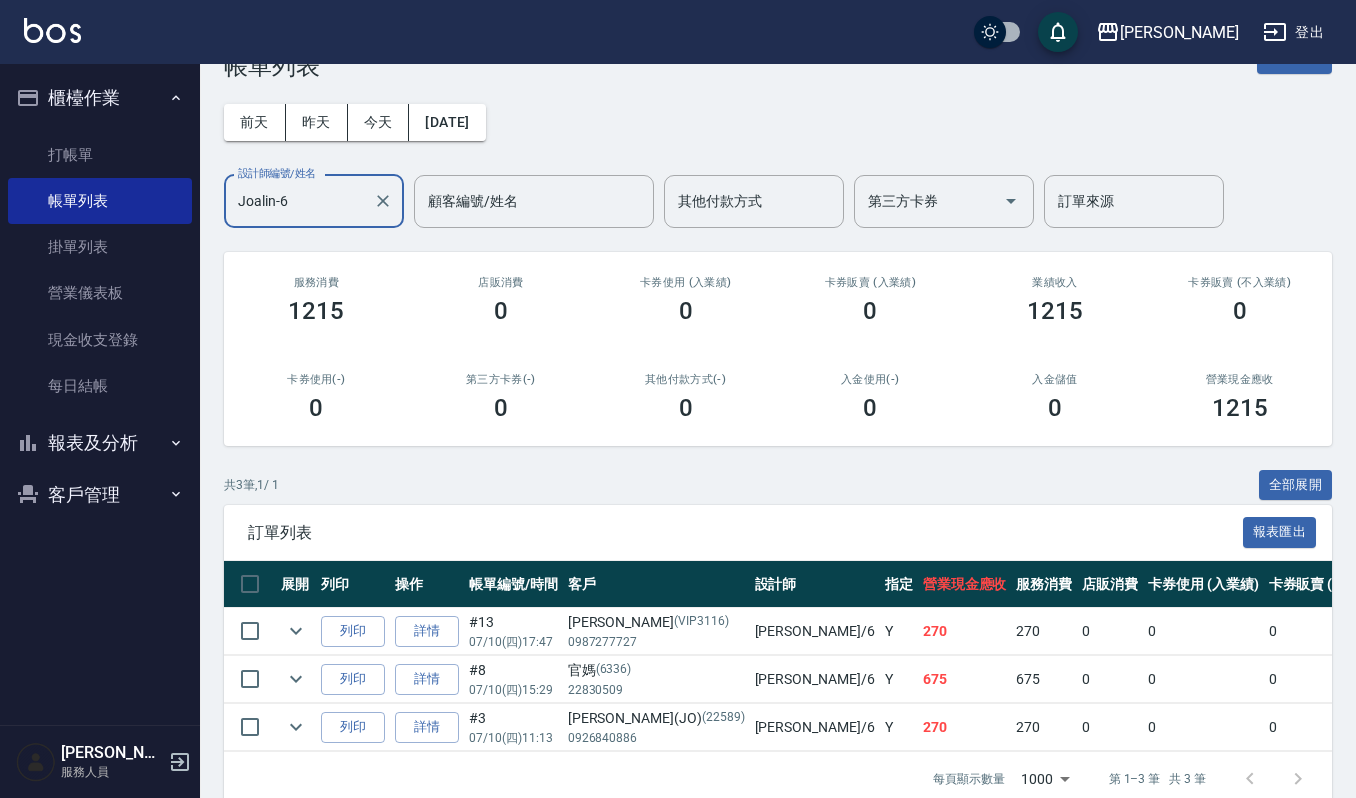scroll, scrollTop: 110, scrollLeft: 0, axis: vertical 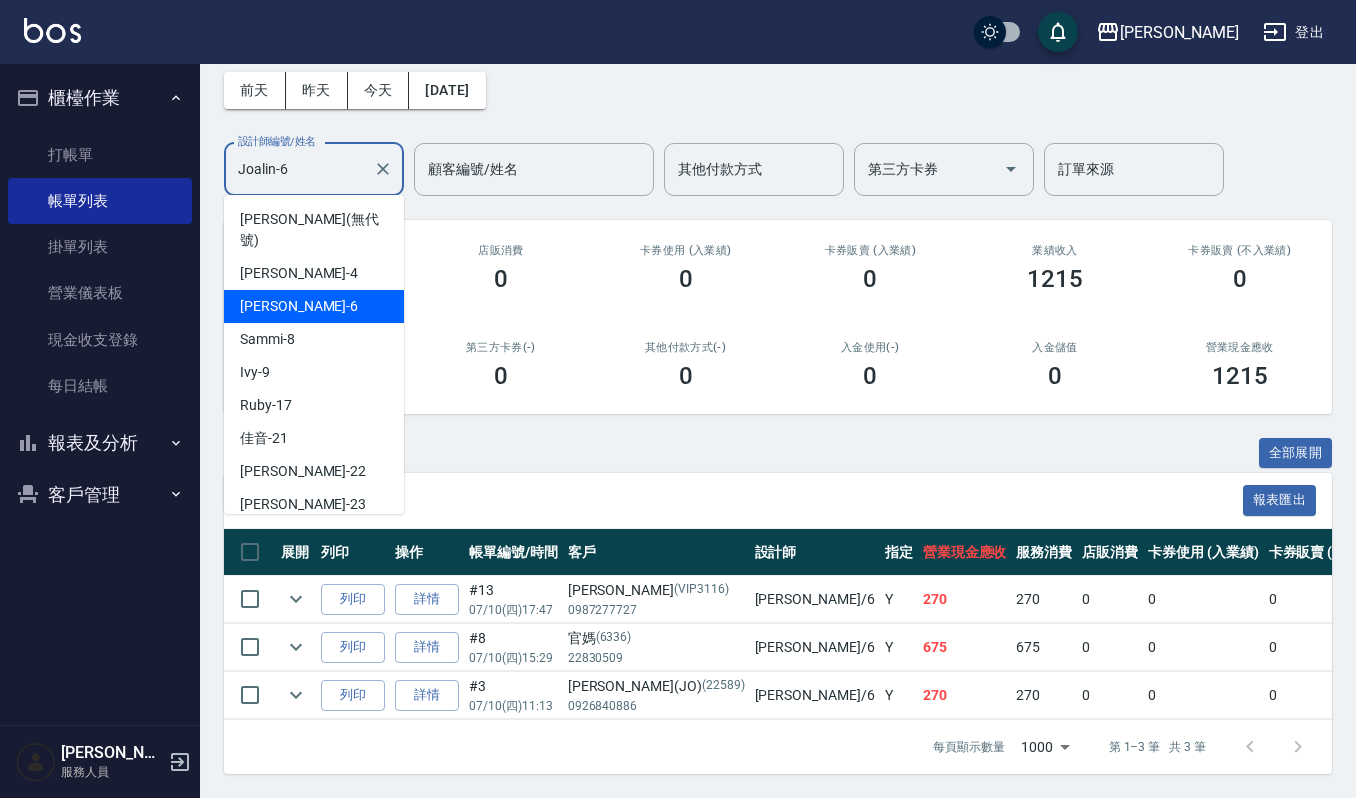 drag, startPoint x: 309, startPoint y: 148, endPoint x: 157, endPoint y: 124, distance: 153.88307 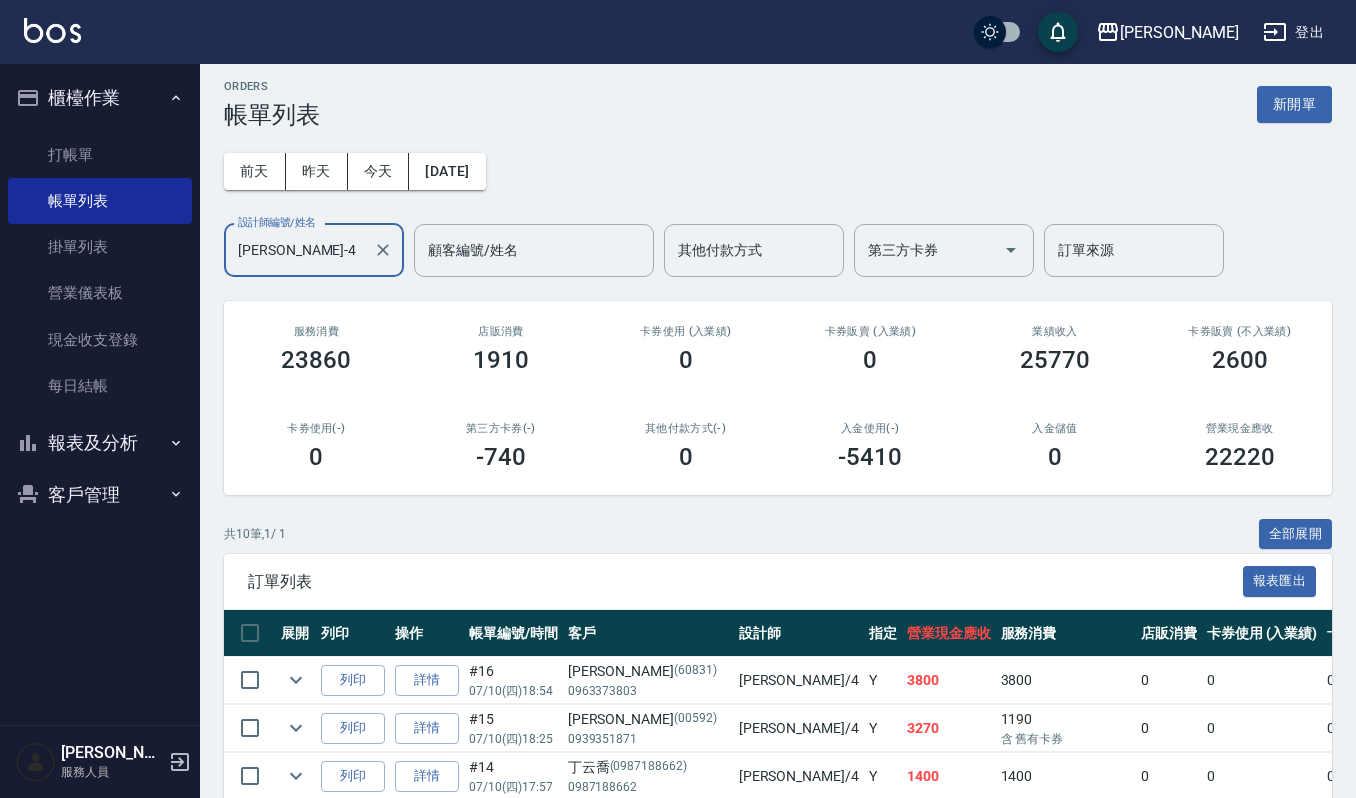 scroll, scrollTop: 0, scrollLeft: 0, axis: both 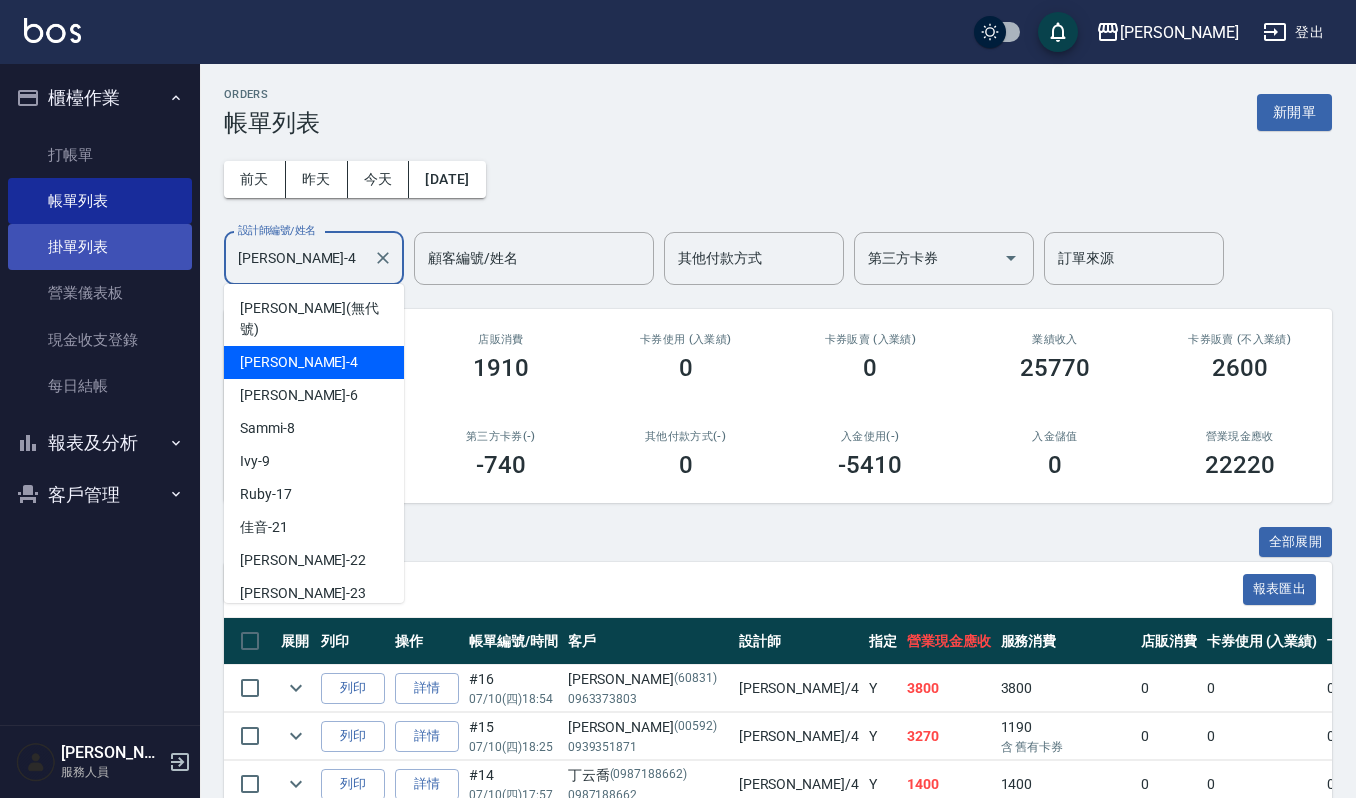 drag, startPoint x: 301, startPoint y: 248, endPoint x: 133, endPoint y: 260, distance: 168.42802 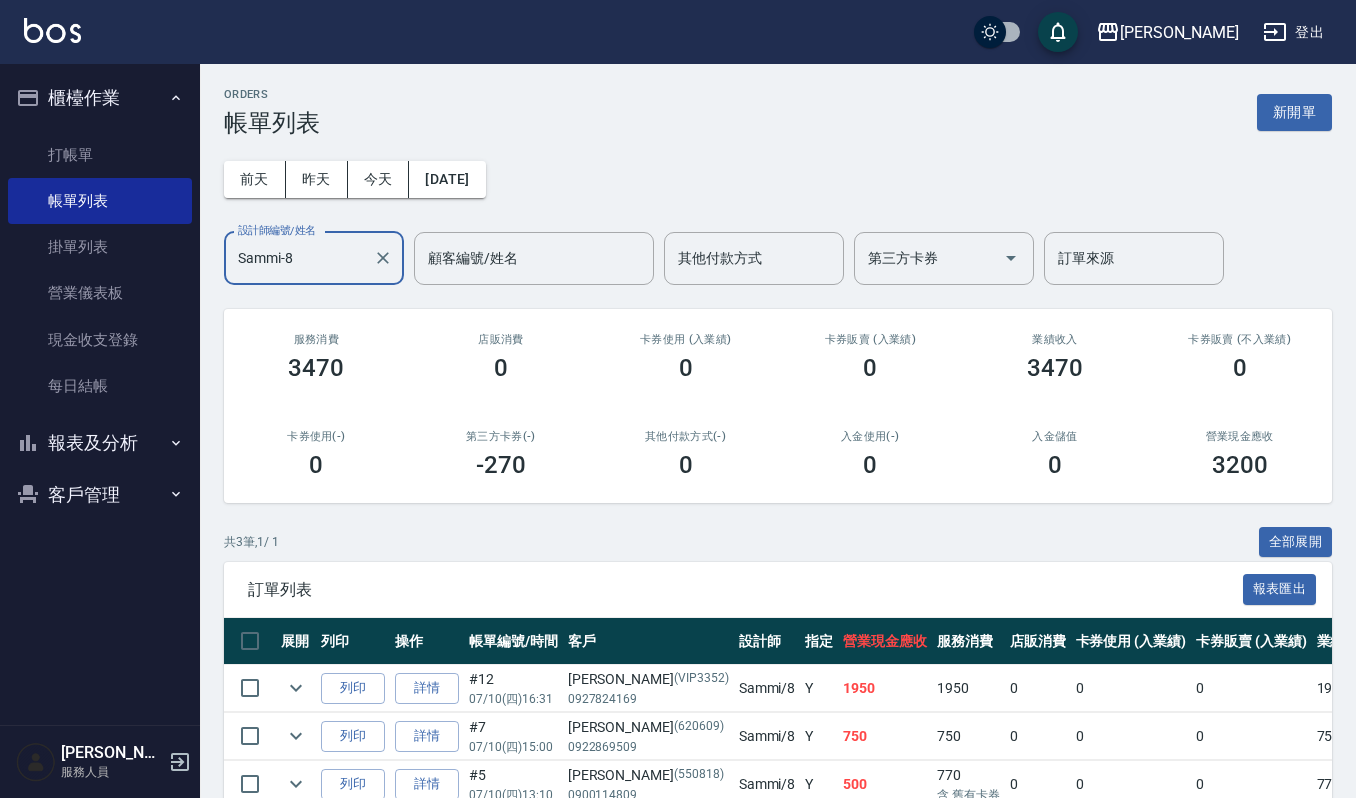 scroll, scrollTop: 110, scrollLeft: 0, axis: vertical 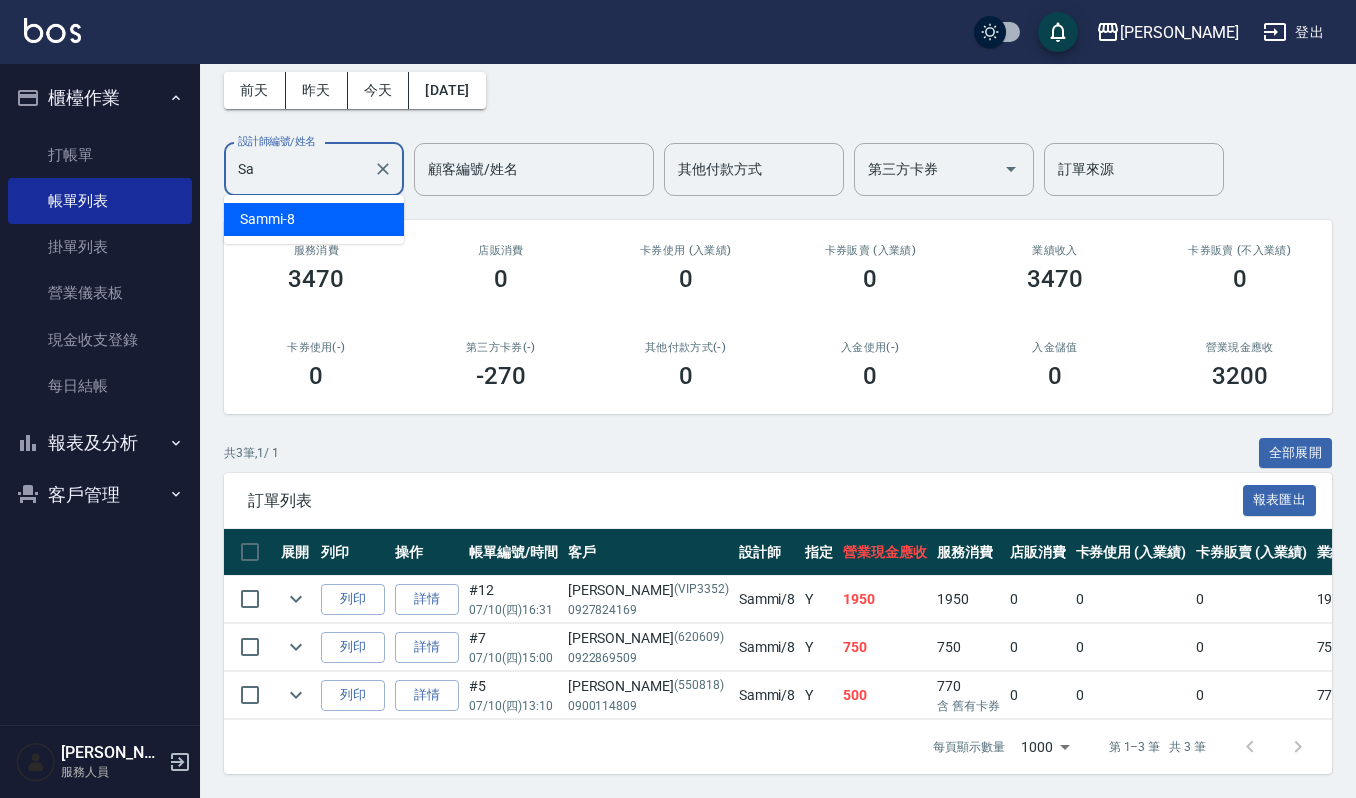 type on "S" 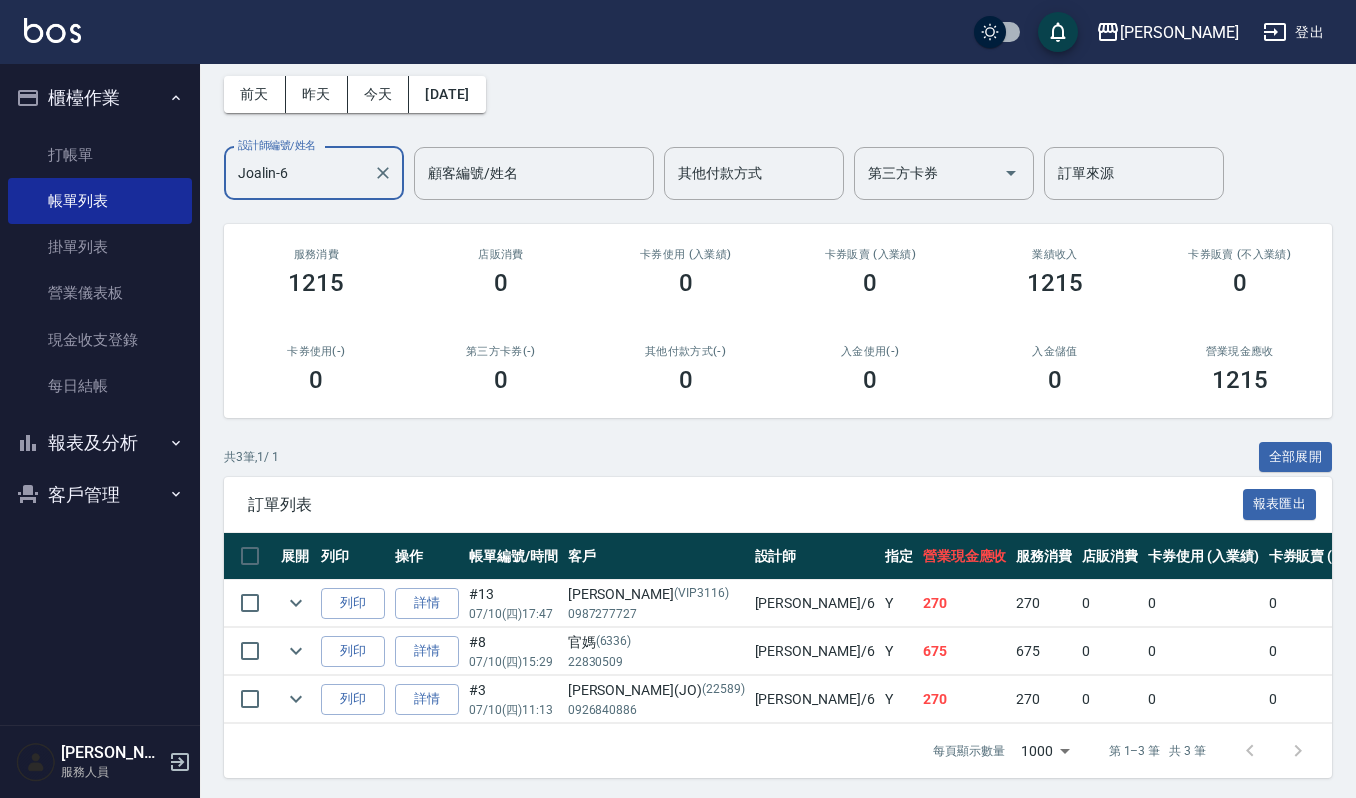 scroll, scrollTop: 110, scrollLeft: 0, axis: vertical 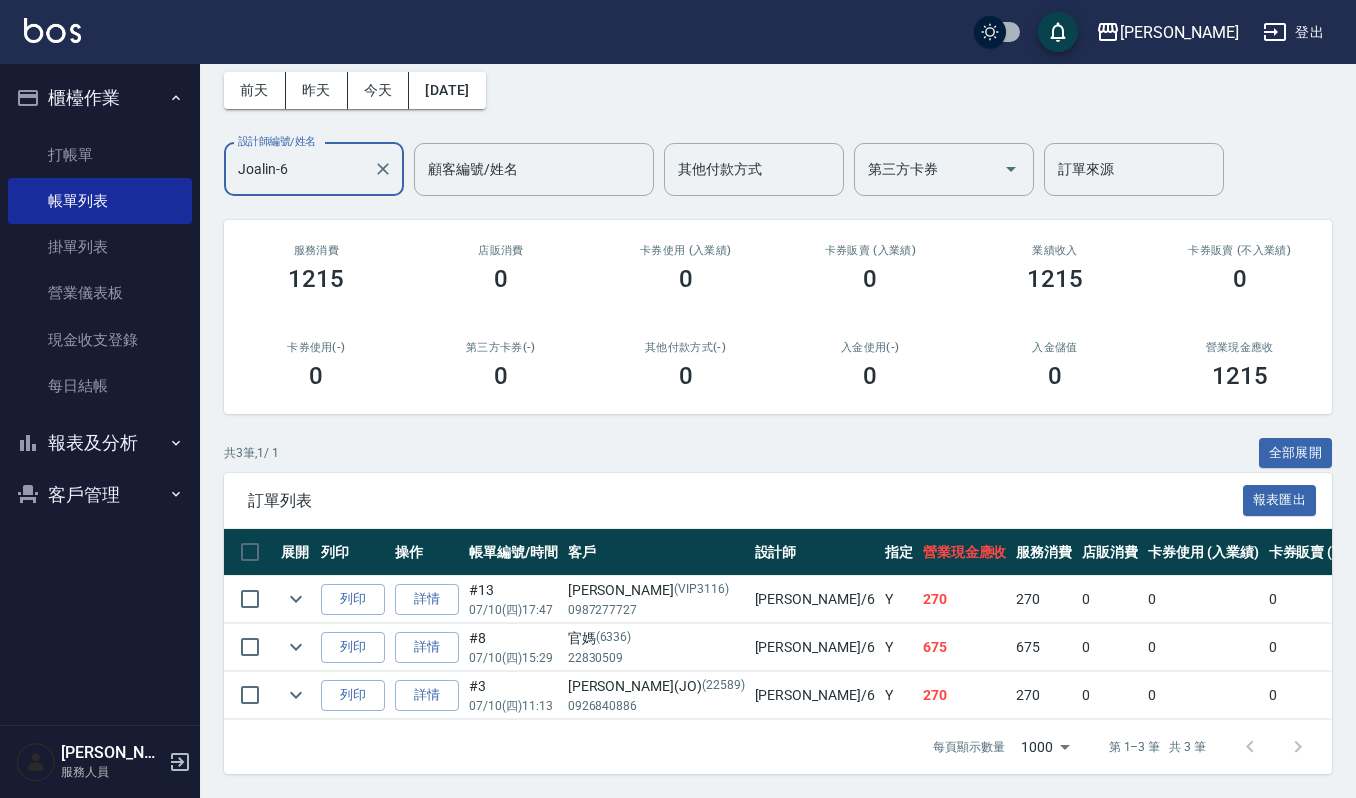 drag, startPoint x: 342, startPoint y: 156, endPoint x: 114, endPoint y: 112, distance: 232.2068 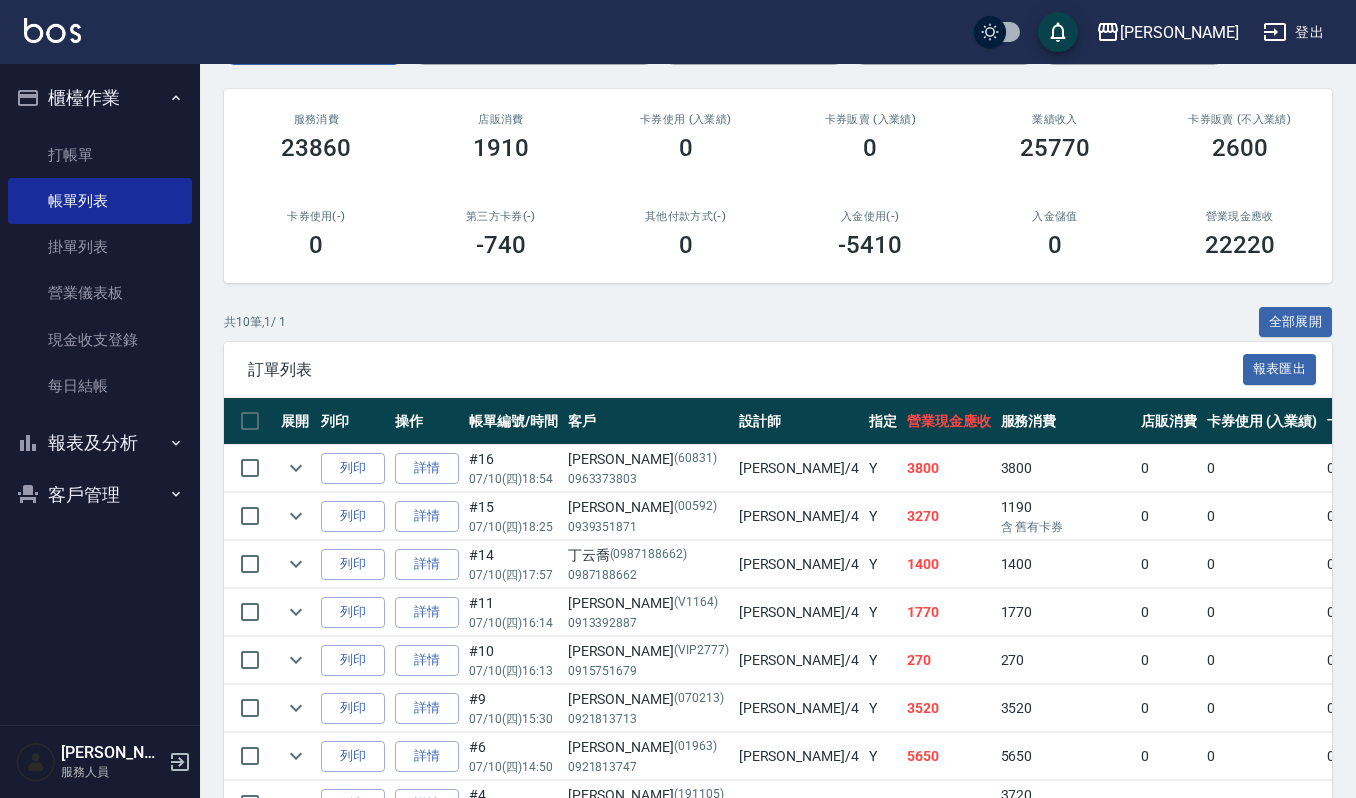 scroll, scrollTop: 266, scrollLeft: 0, axis: vertical 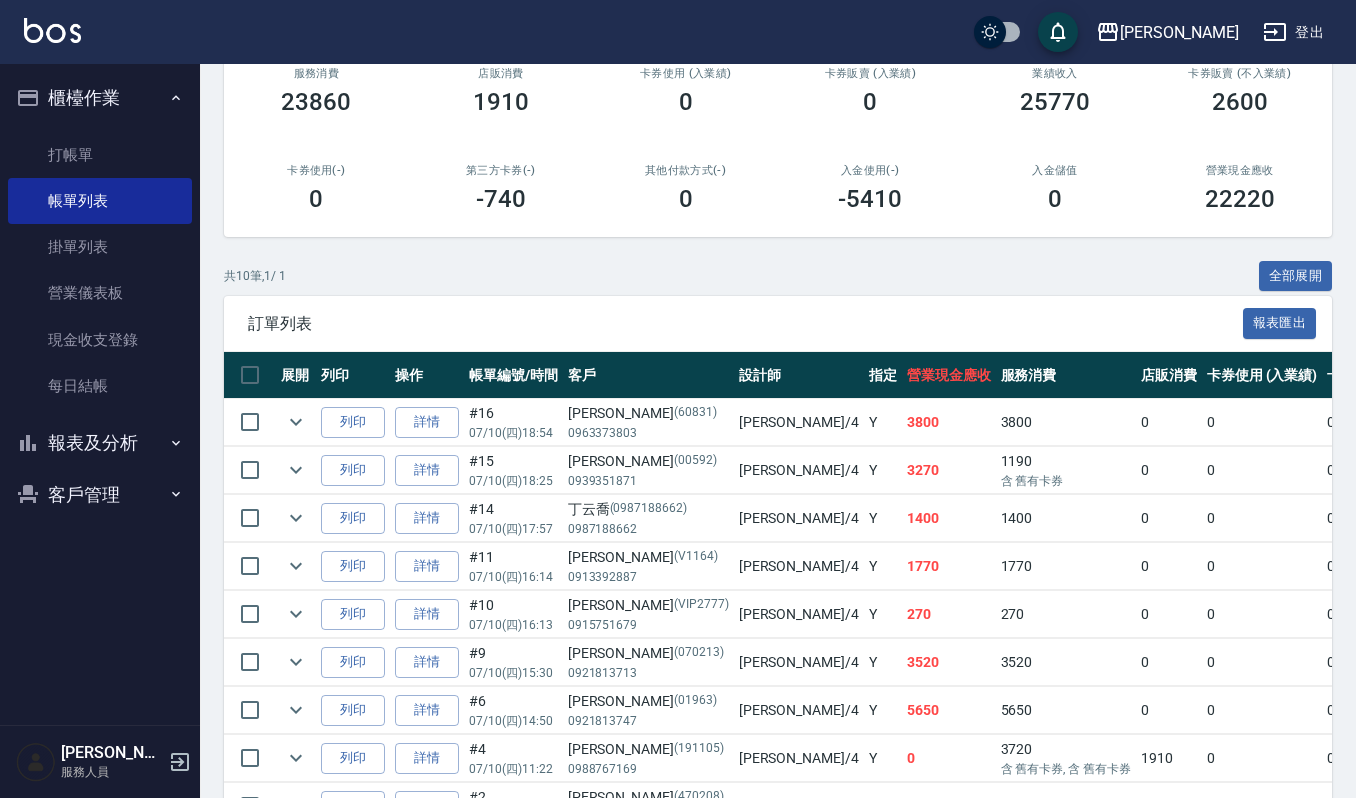 type on "吉兒-4" 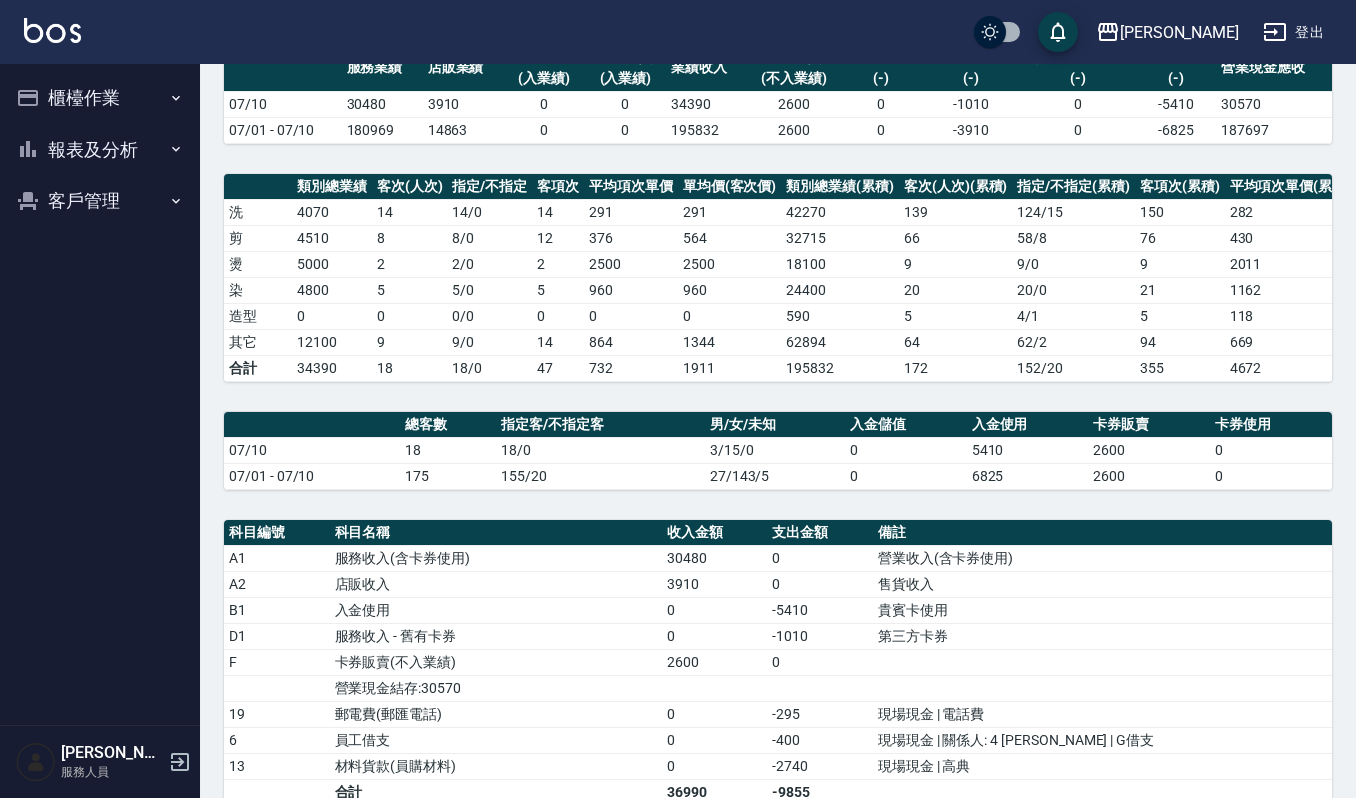 scroll, scrollTop: 554, scrollLeft: 0, axis: vertical 